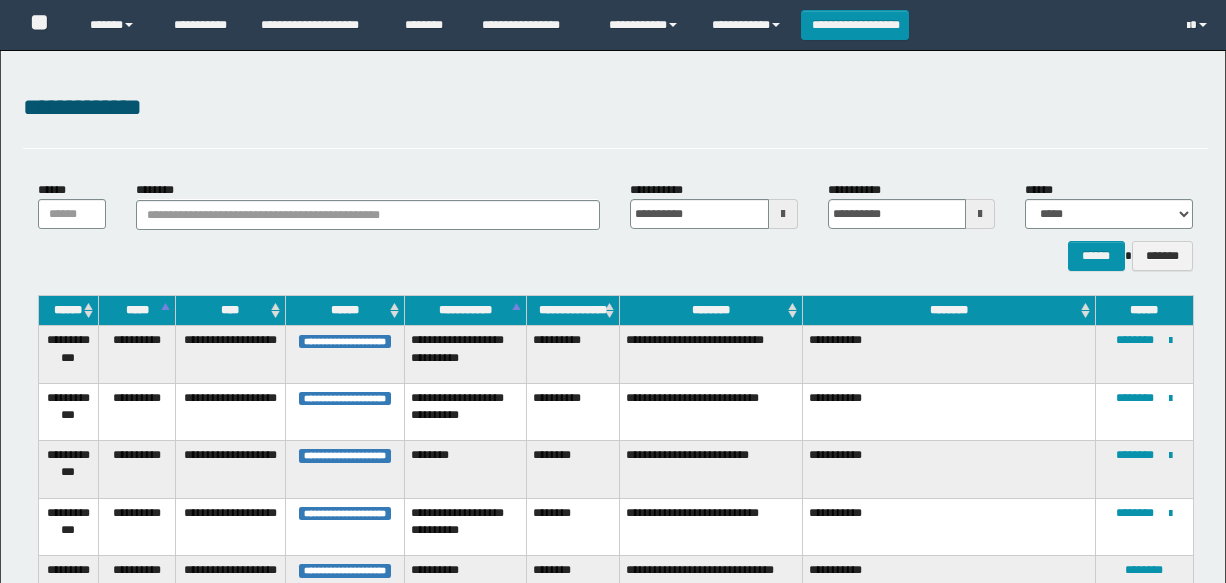 scroll, scrollTop: 139, scrollLeft: 0, axis: vertical 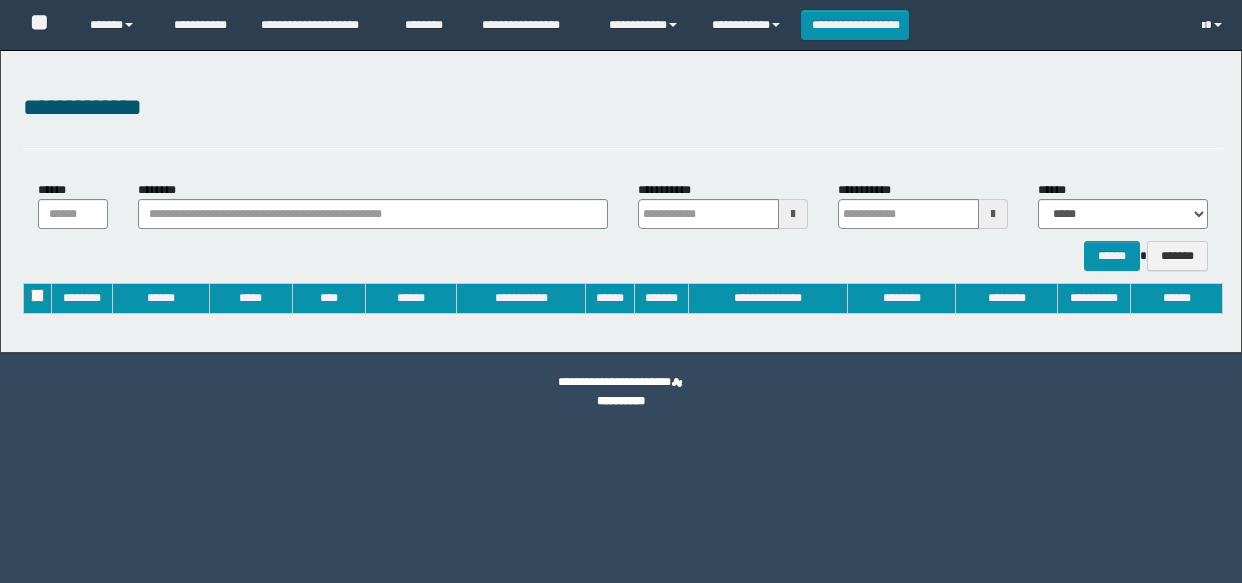type on "**********" 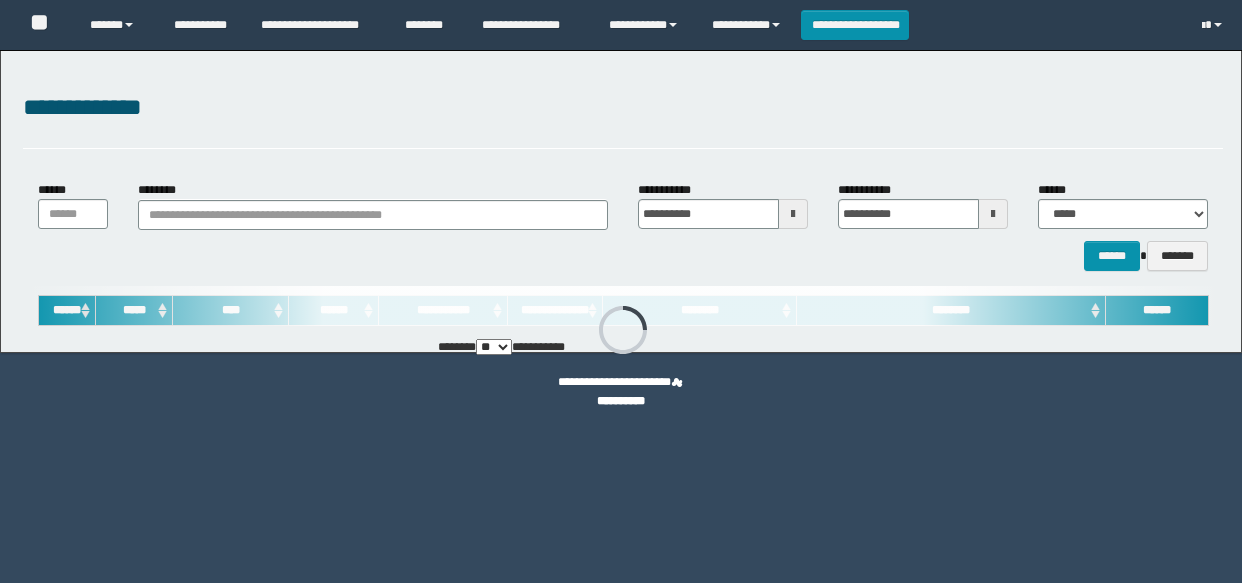 scroll, scrollTop: 0, scrollLeft: 0, axis: both 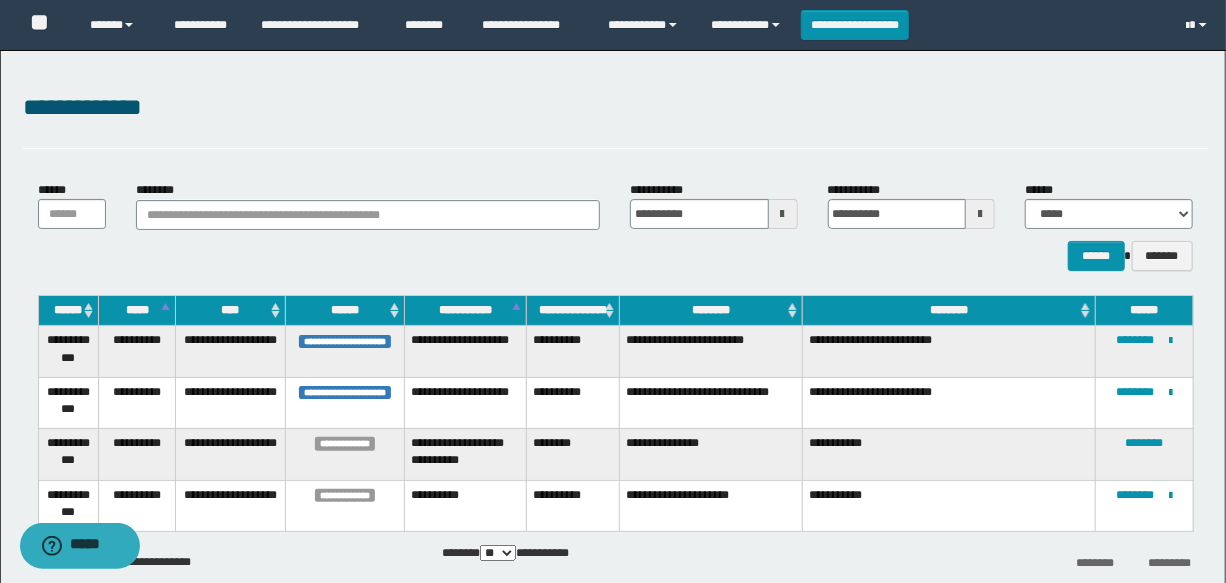 click at bounding box center [783, 214] 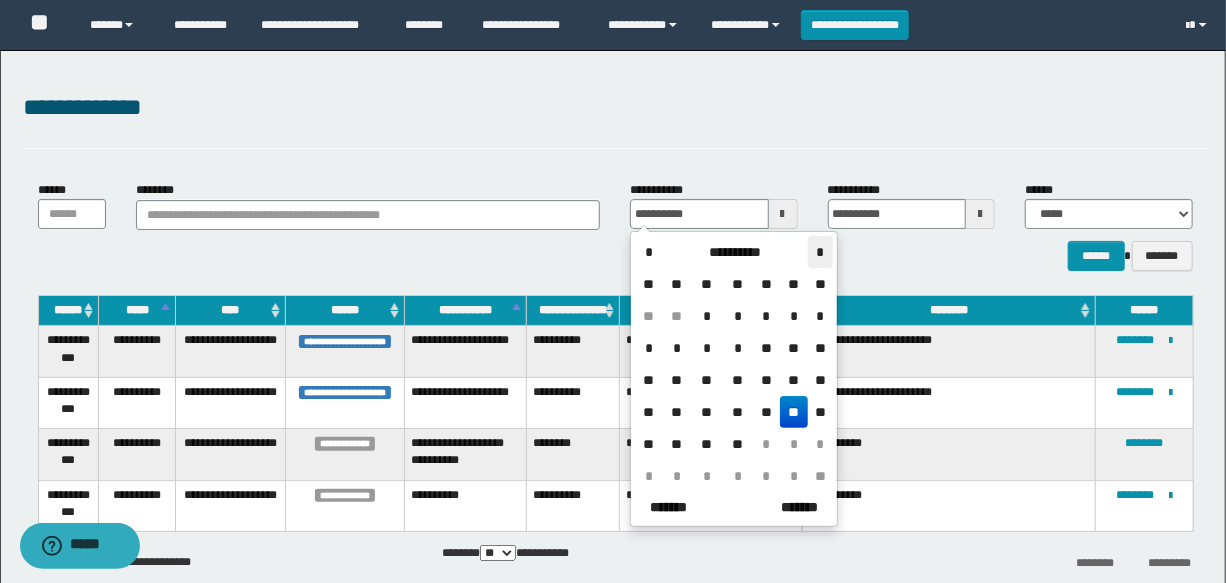 click on "*" at bounding box center [820, 252] 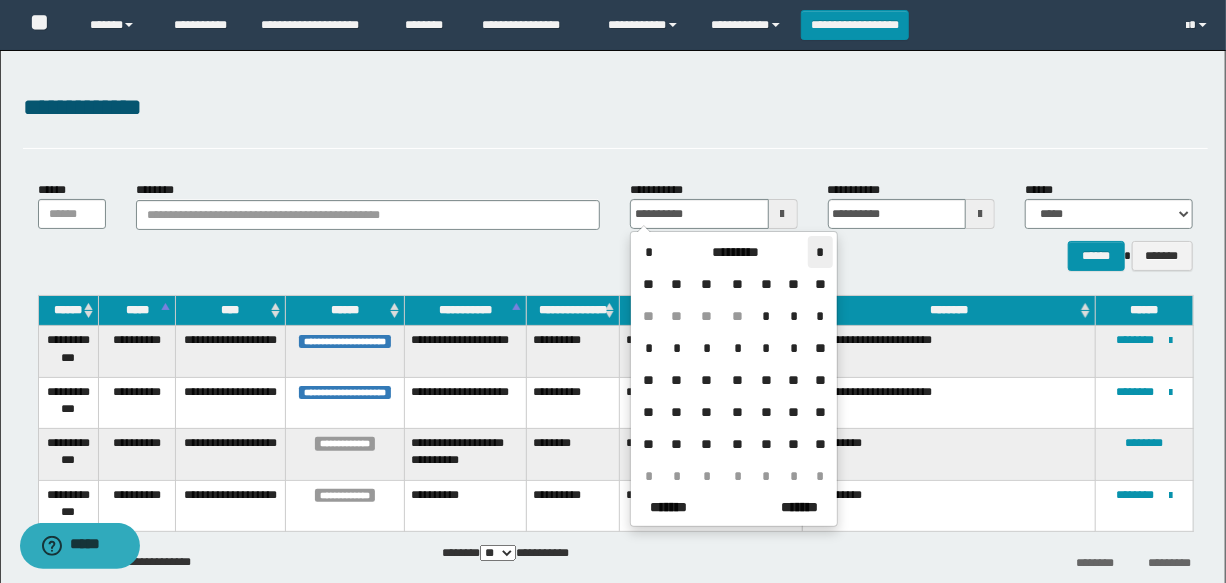 click on "*" at bounding box center [820, 252] 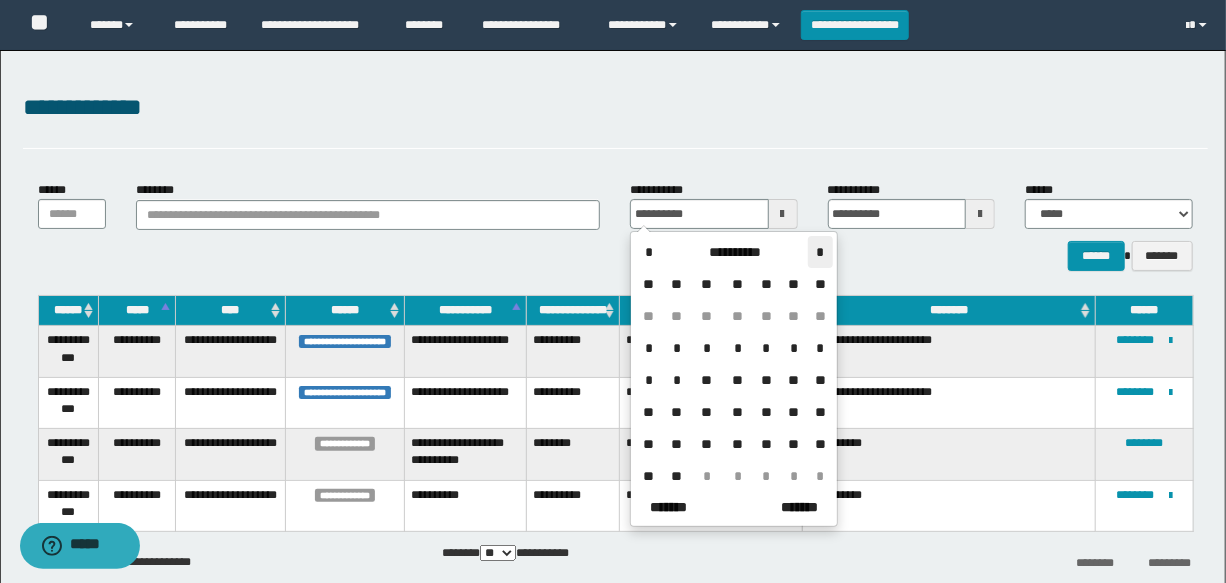 click on "*" at bounding box center [820, 252] 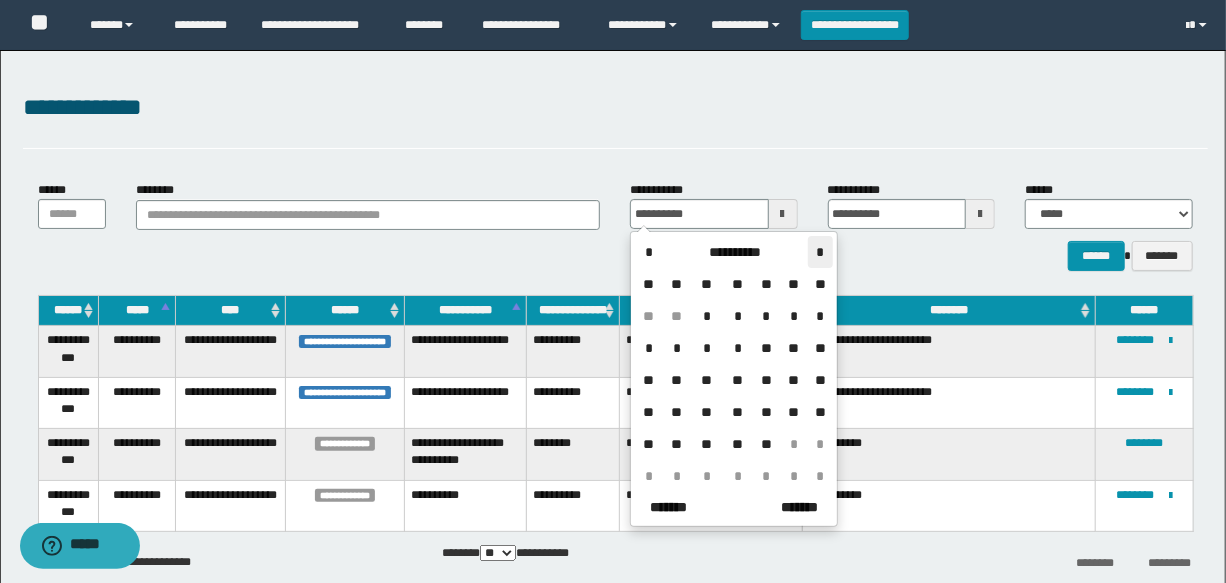 click on "*" at bounding box center (820, 252) 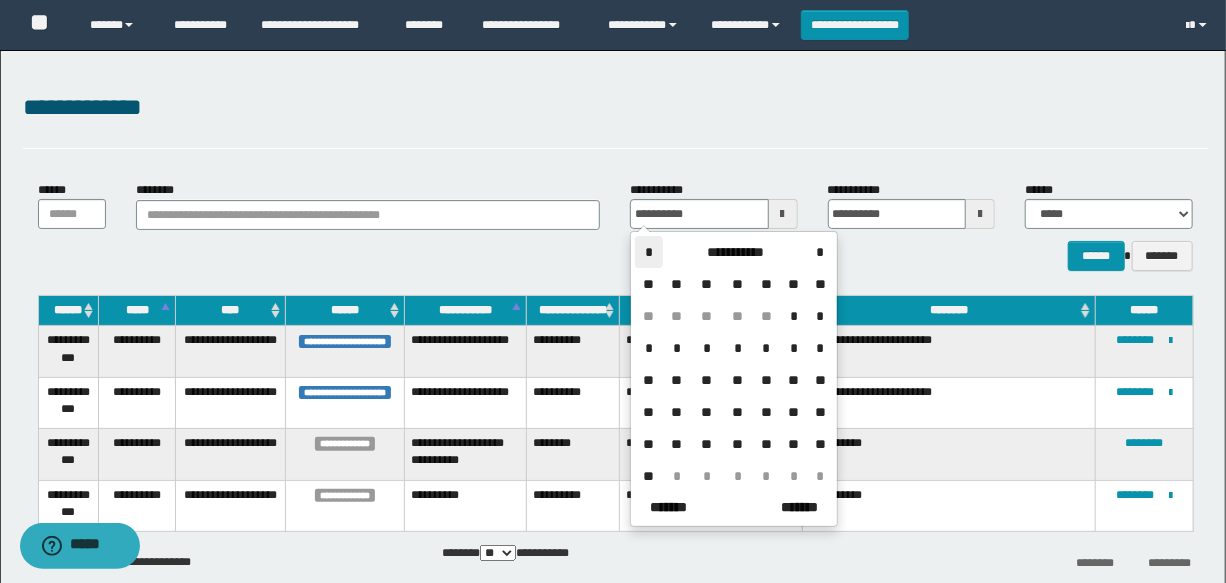 click on "*" at bounding box center [649, 252] 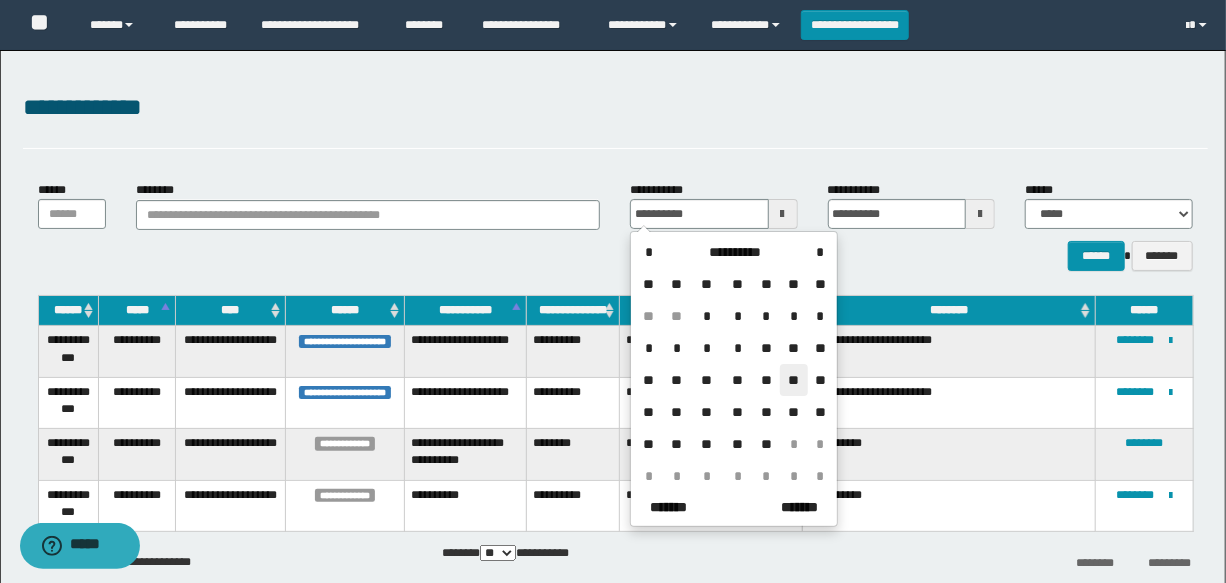 click on "**" at bounding box center (794, 380) 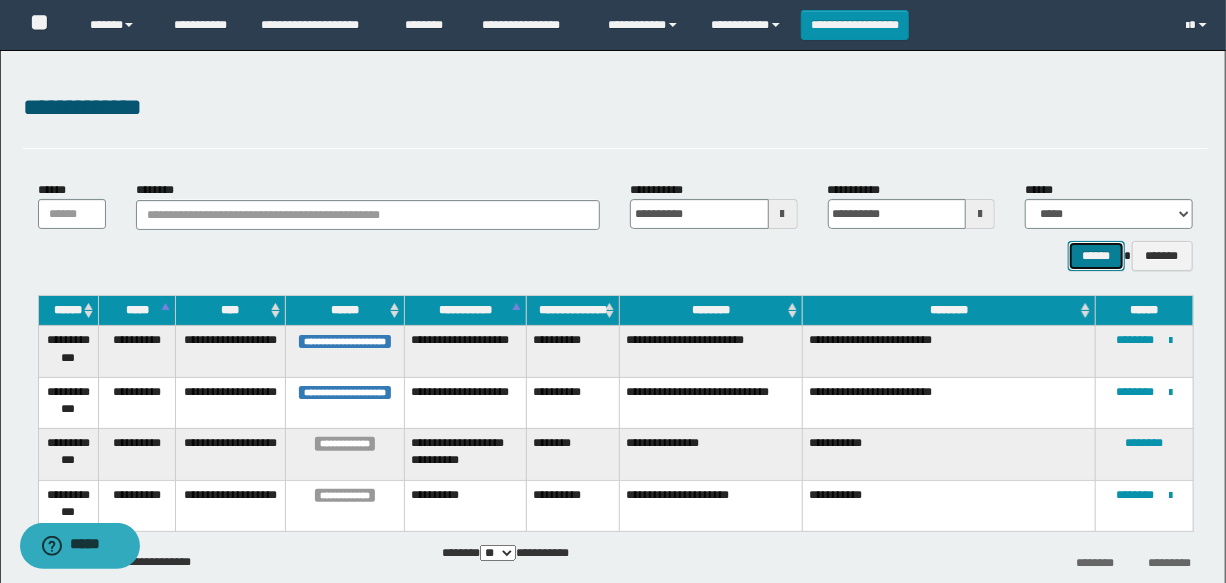 click on "******" at bounding box center [1096, 256] 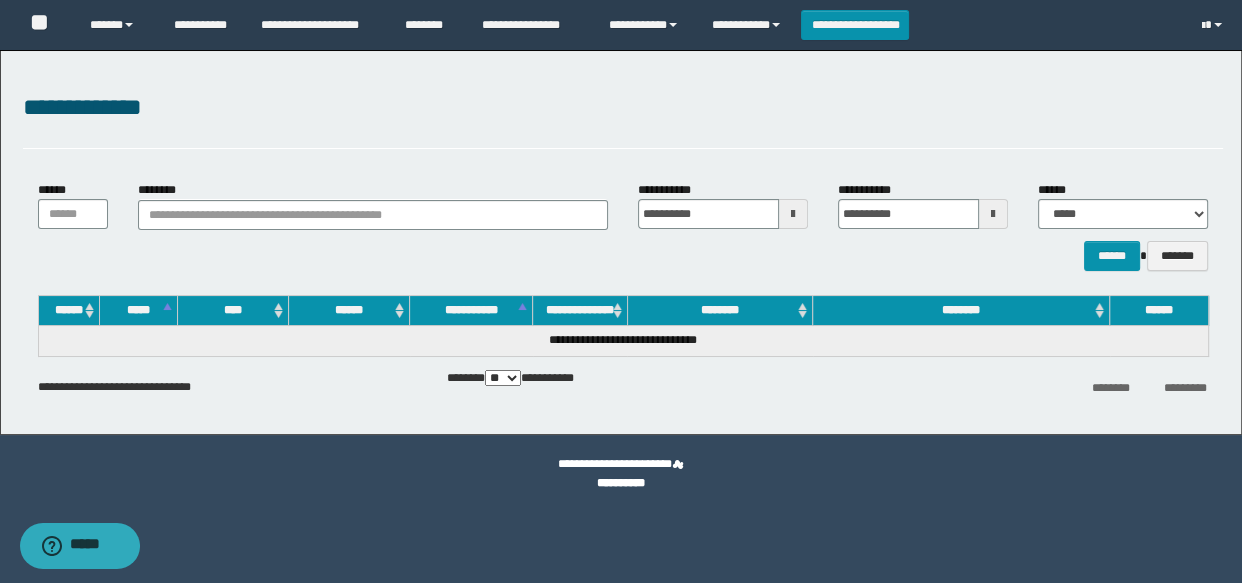click at bounding box center (793, 214) 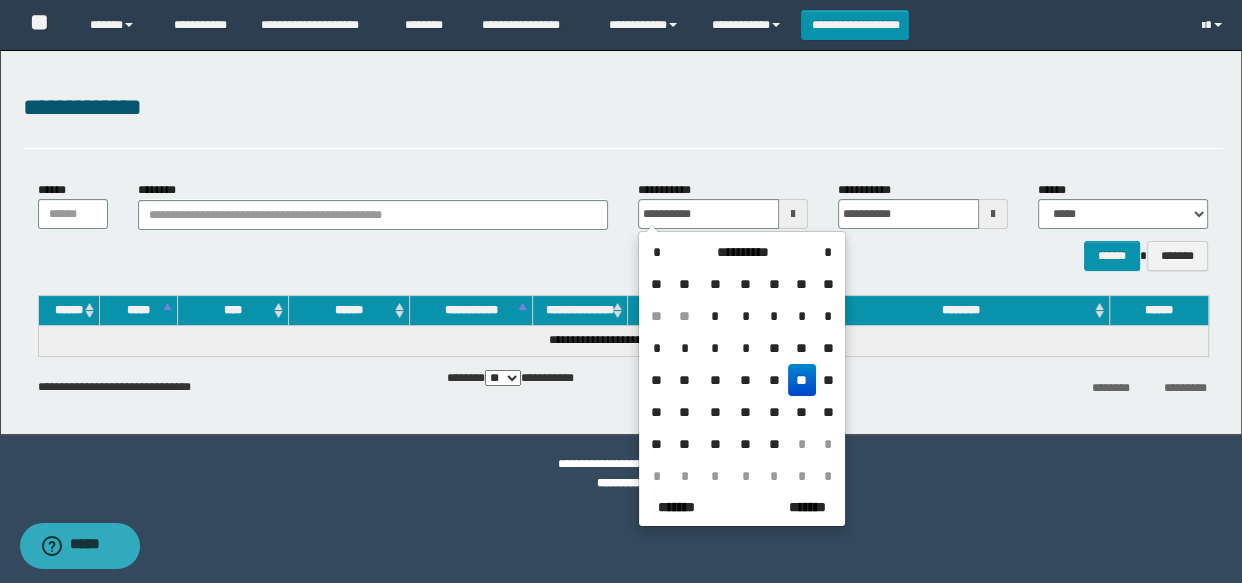click on "**" at bounding box center (802, 380) 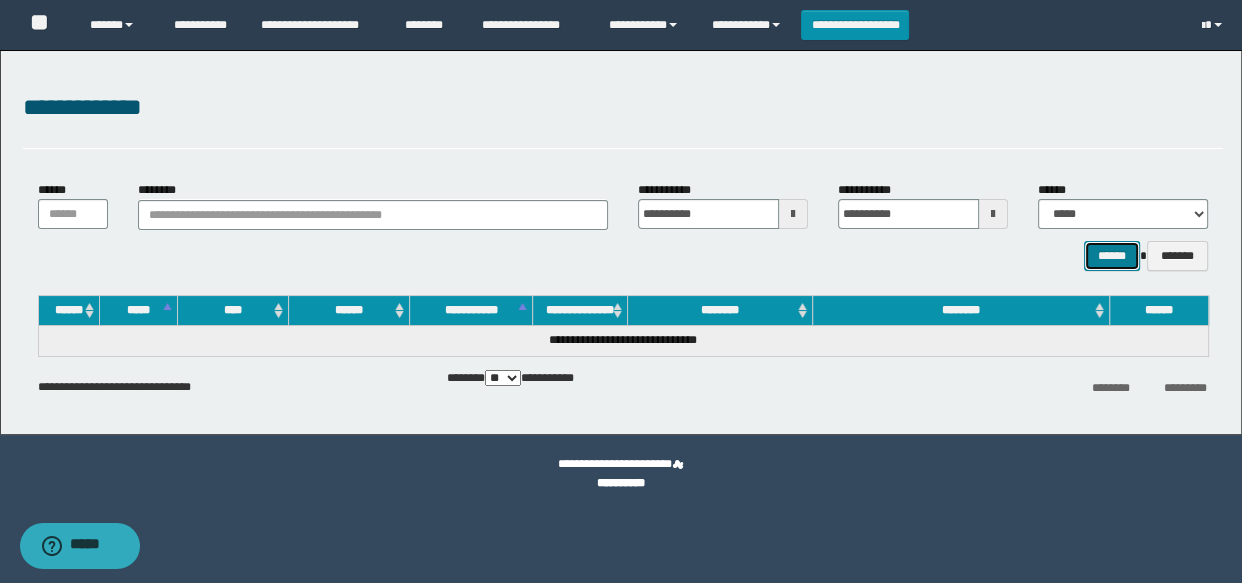 click on "******" at bounding box center [1112, 256] 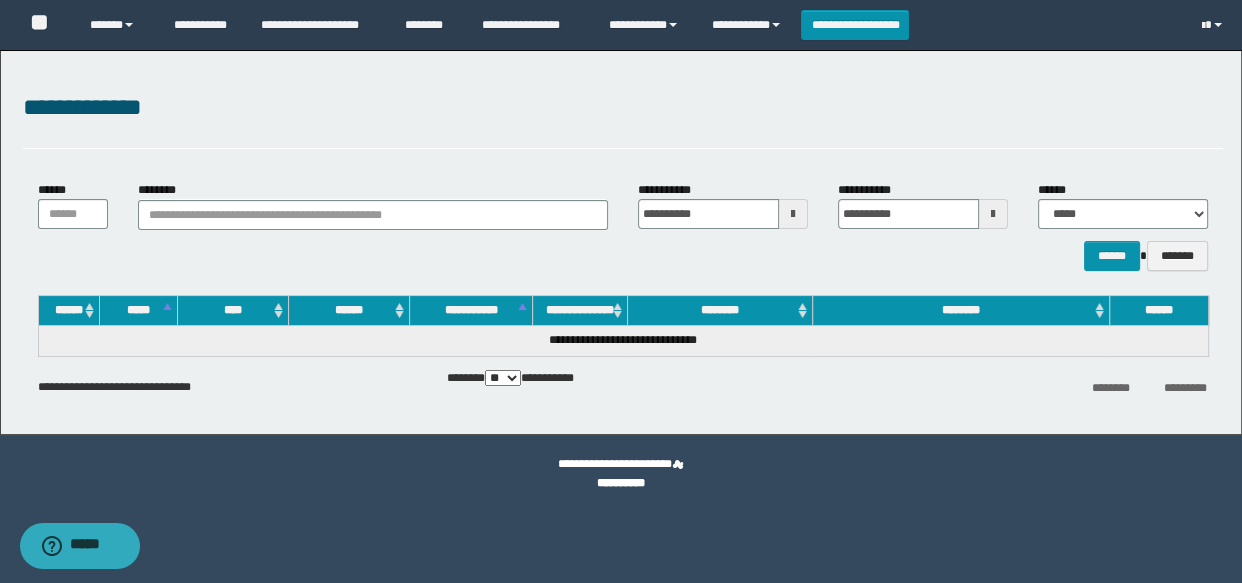 click at bounding box center [793, 214] 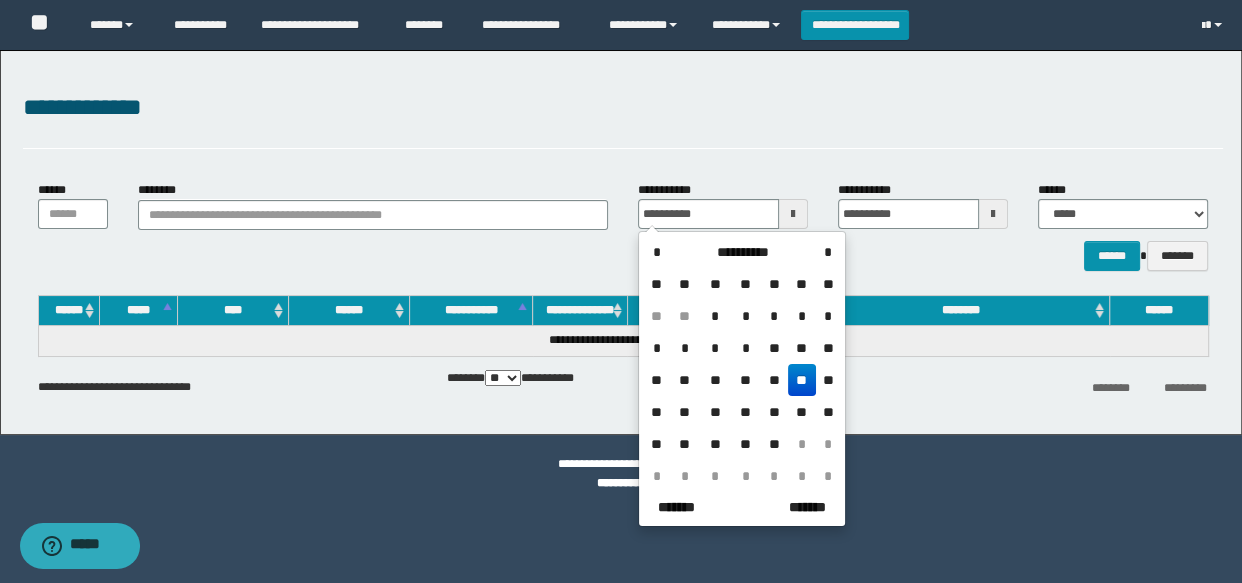 click on "**" at bounding box center (802, 380) 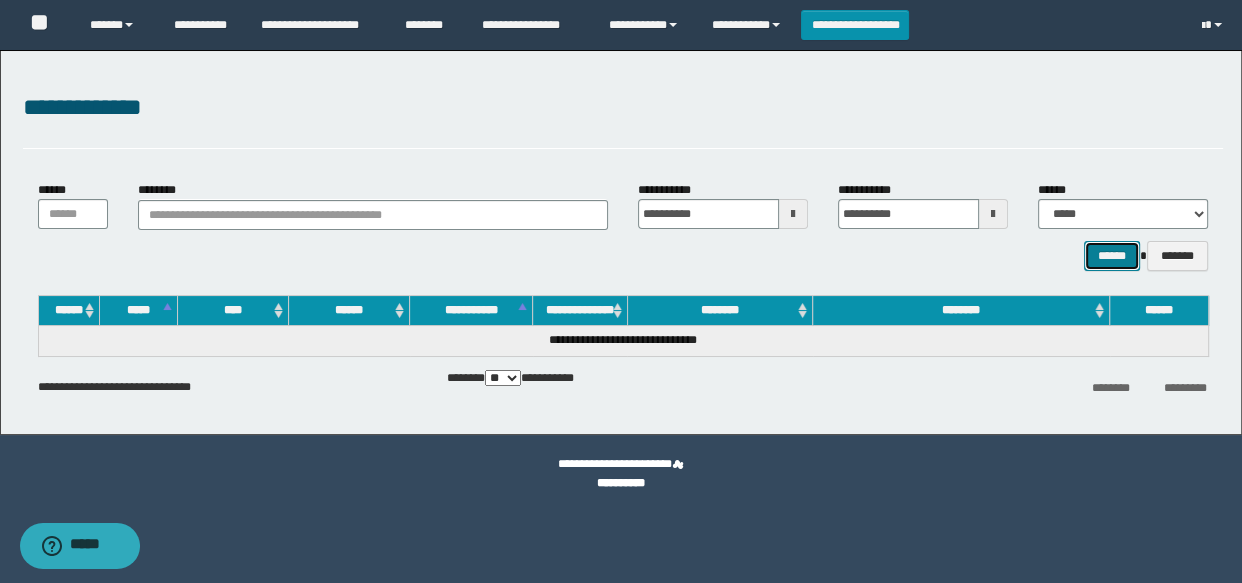 click on "******" at bounding box center [1112, 256] 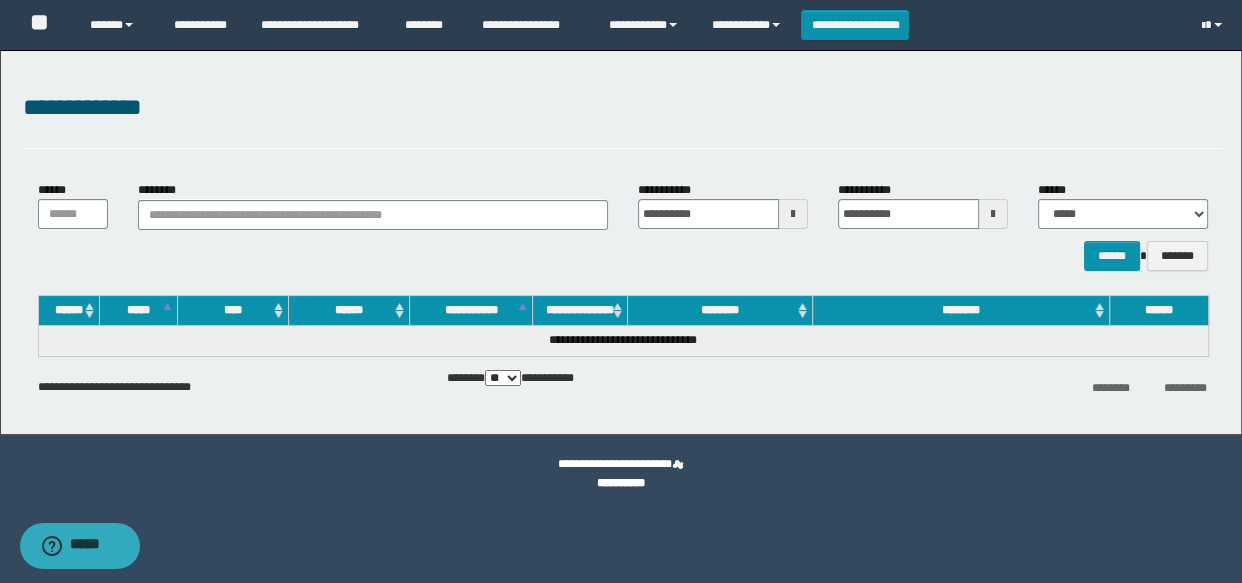 click on "**********" at bounding box center [623, 226] 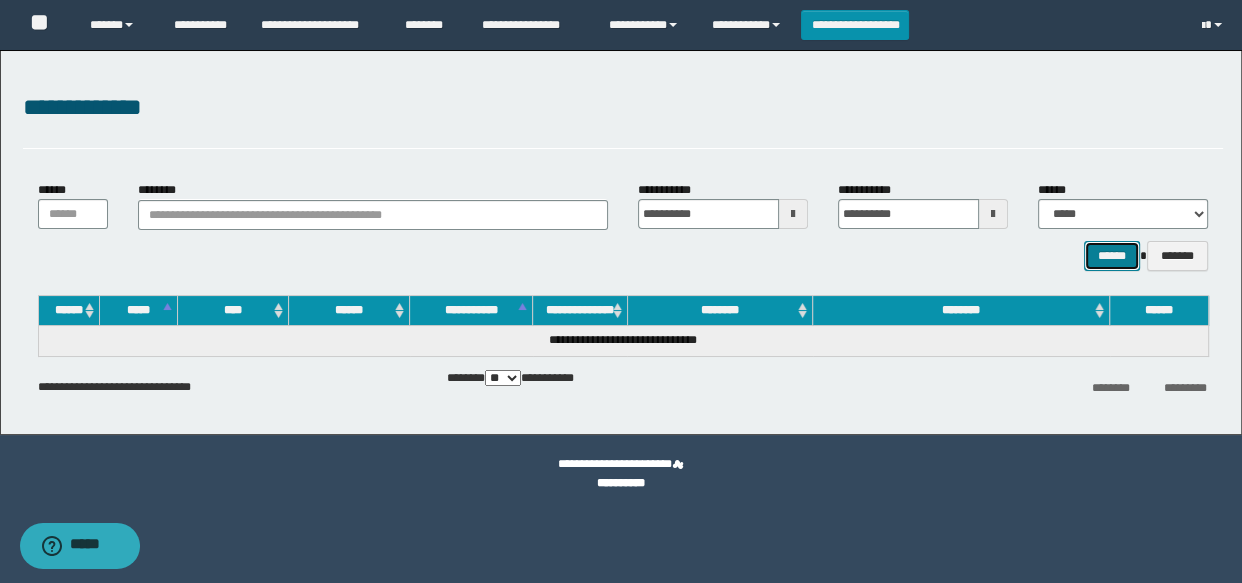 click on "******" at bounding box center (1112, 256) 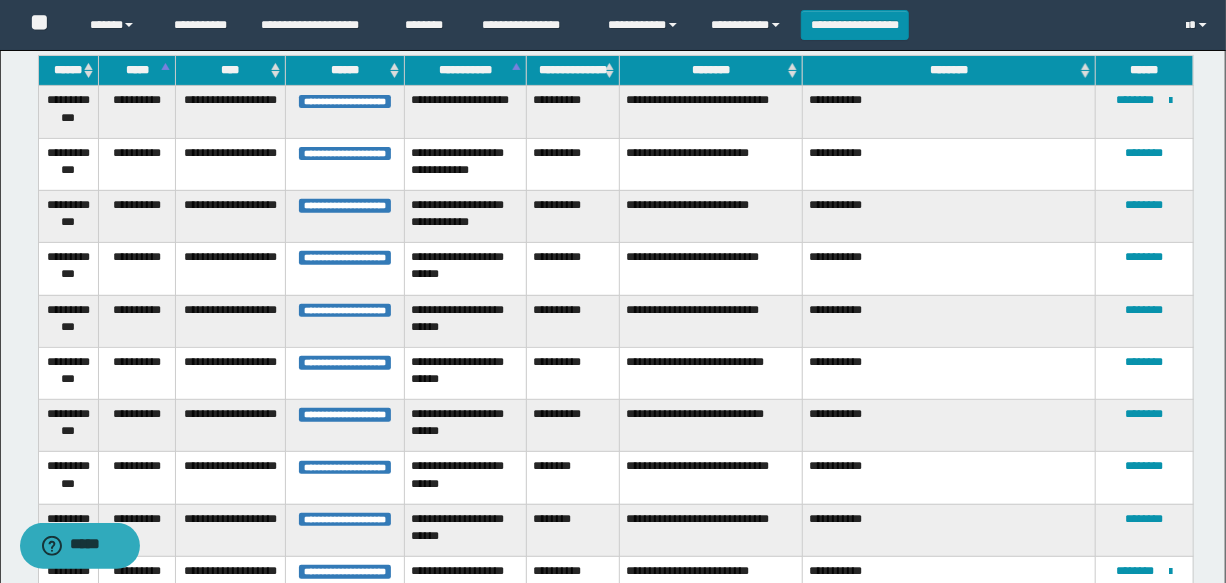 scroll, scrollTop: 331, scrollLeft: 0, axis: vertical 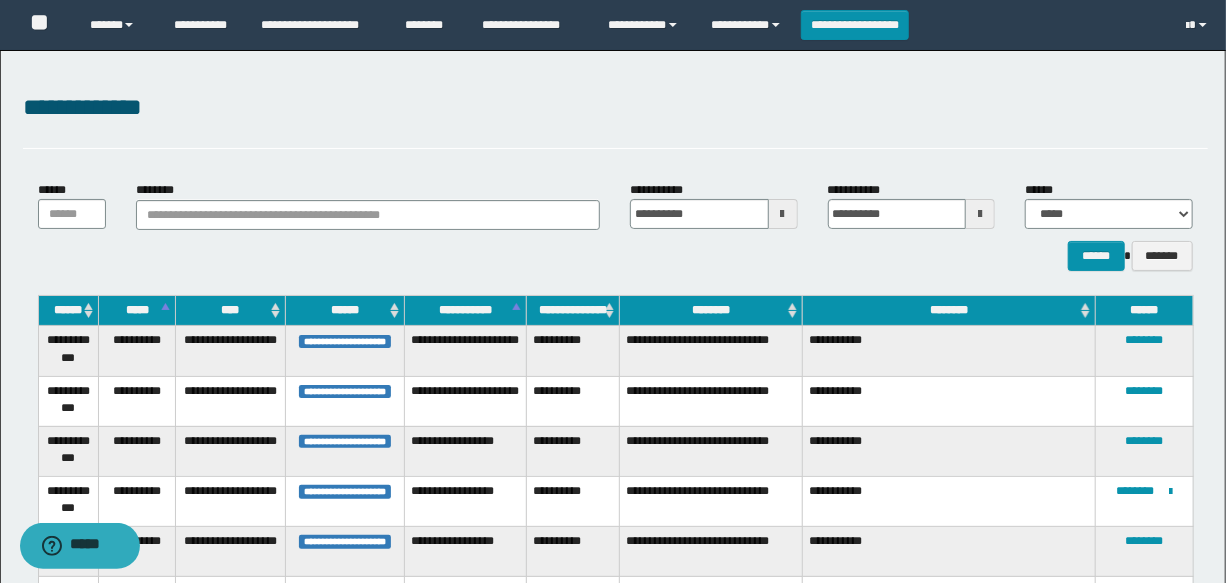 click at bounding box center [783, 214] 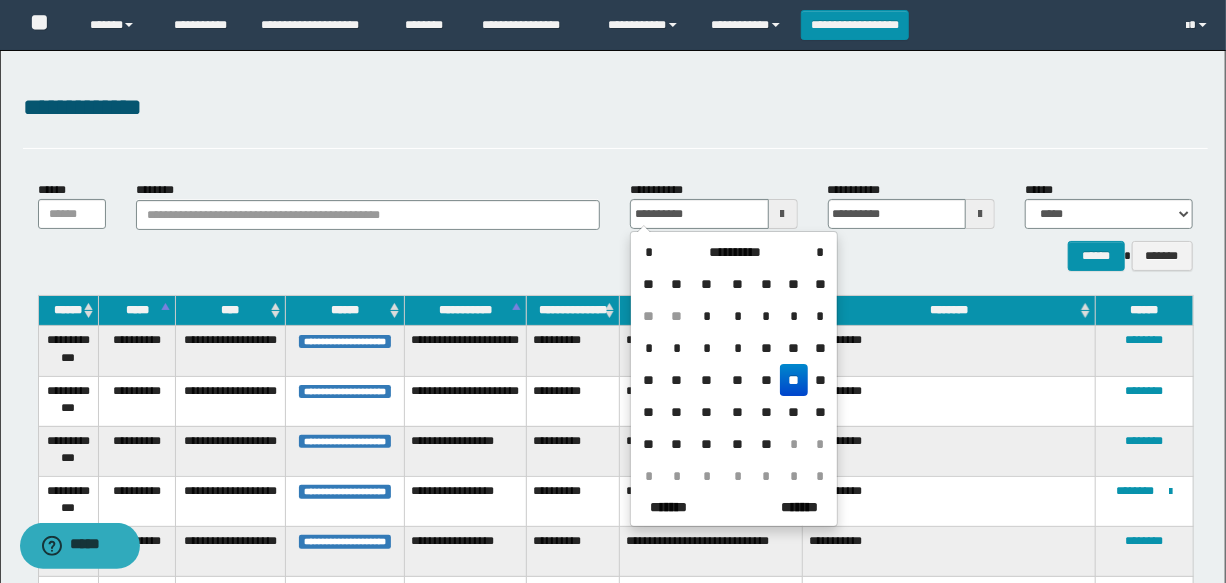 click on "**" at bounding box center (794, 380) 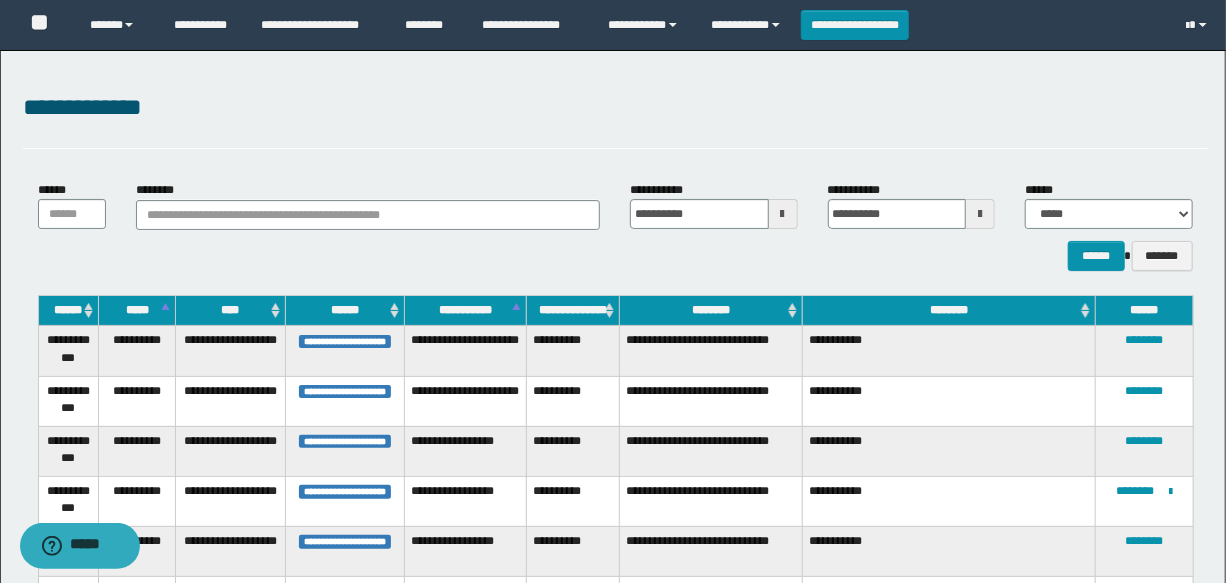 click at bounding box center [783, 214] 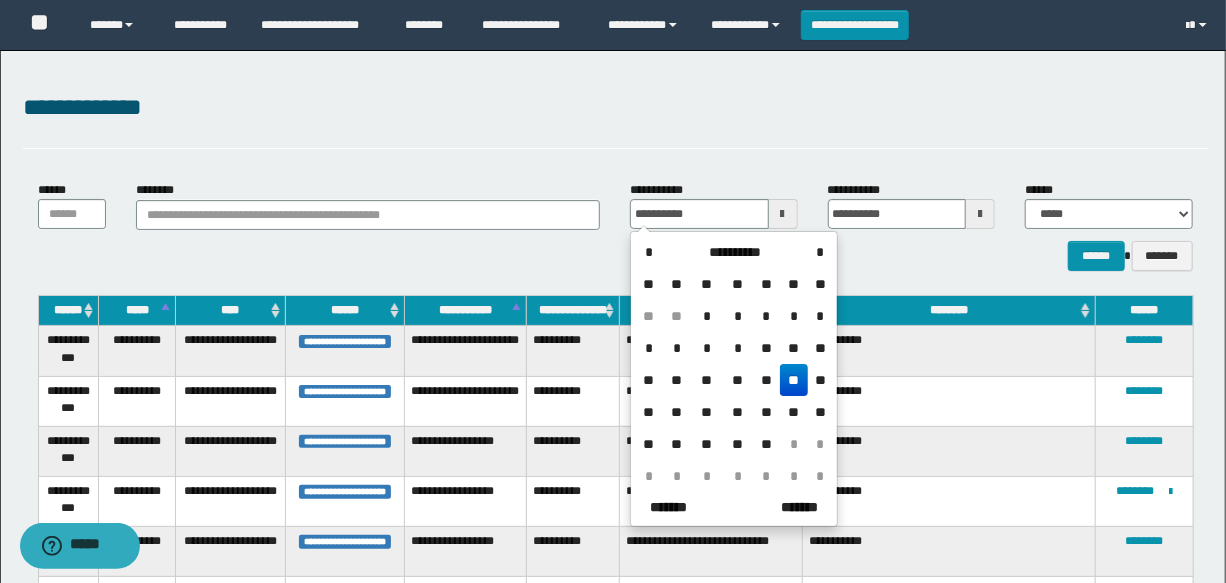 click on "**" at bounding box center (794, 380) 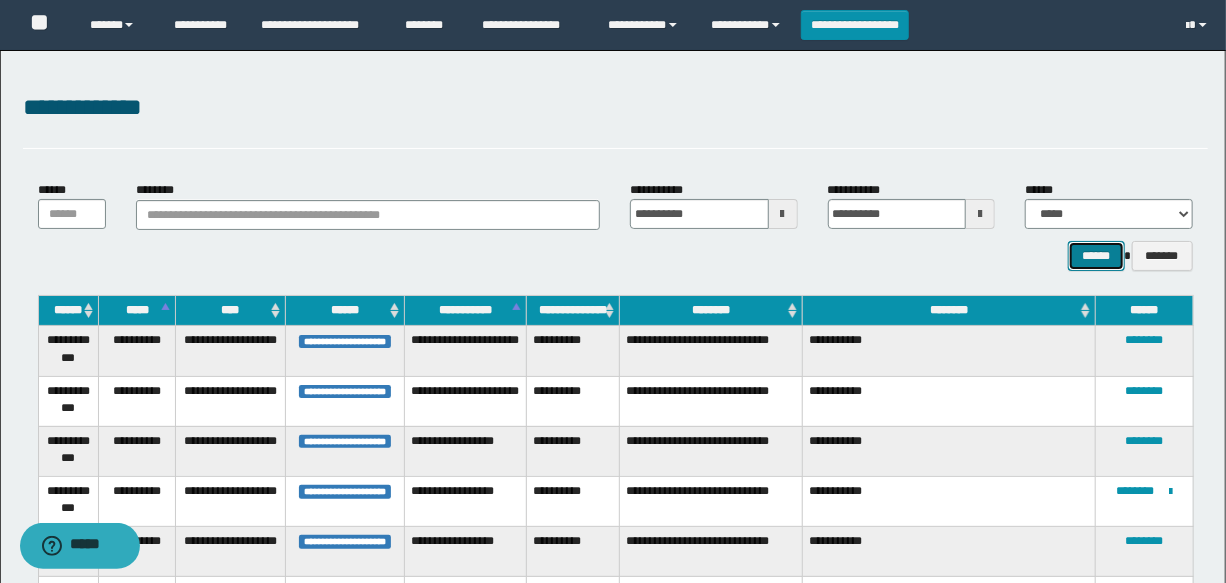 click on "******" at bounding box center (1096, 256) 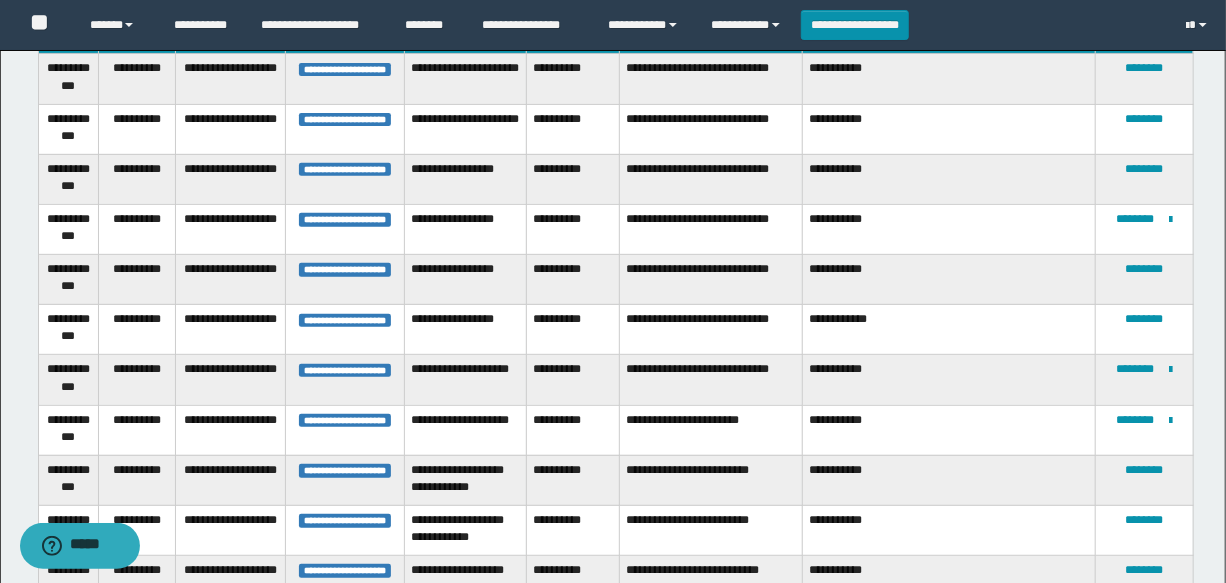 scroll, scrollTop: 0, scrollLeft: 0, axis: both 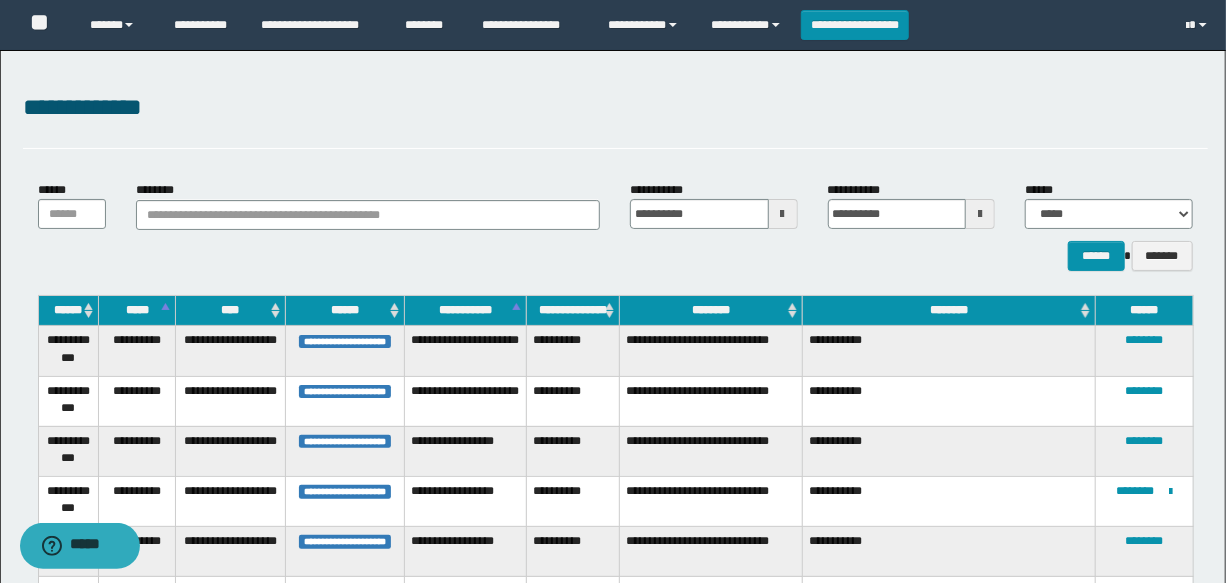 click at bounding box center [783, 214] 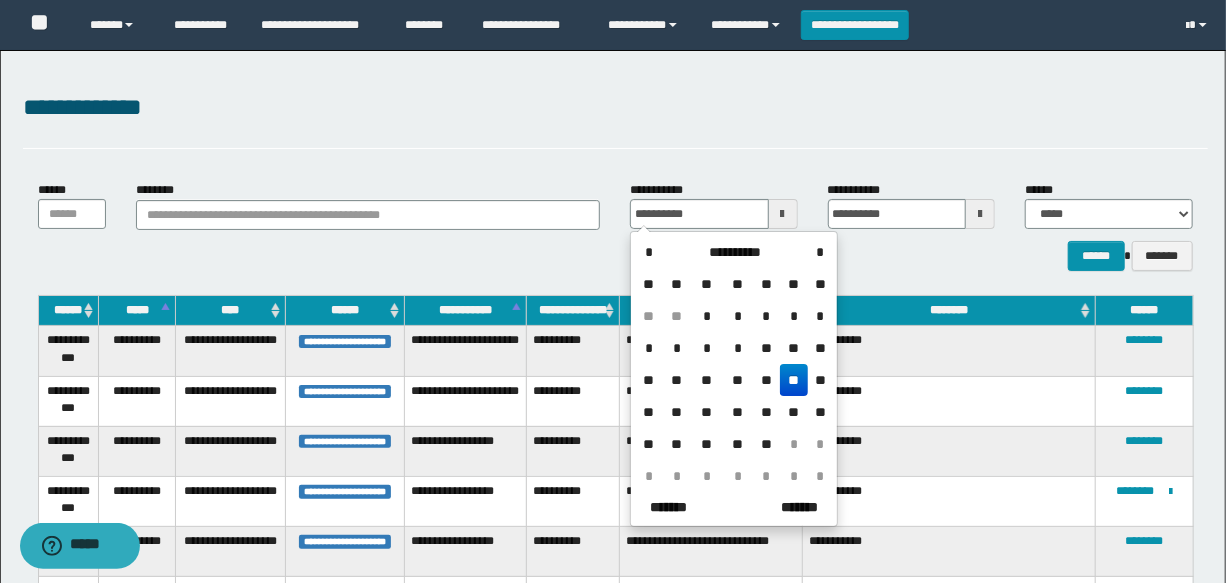 type on "**********" 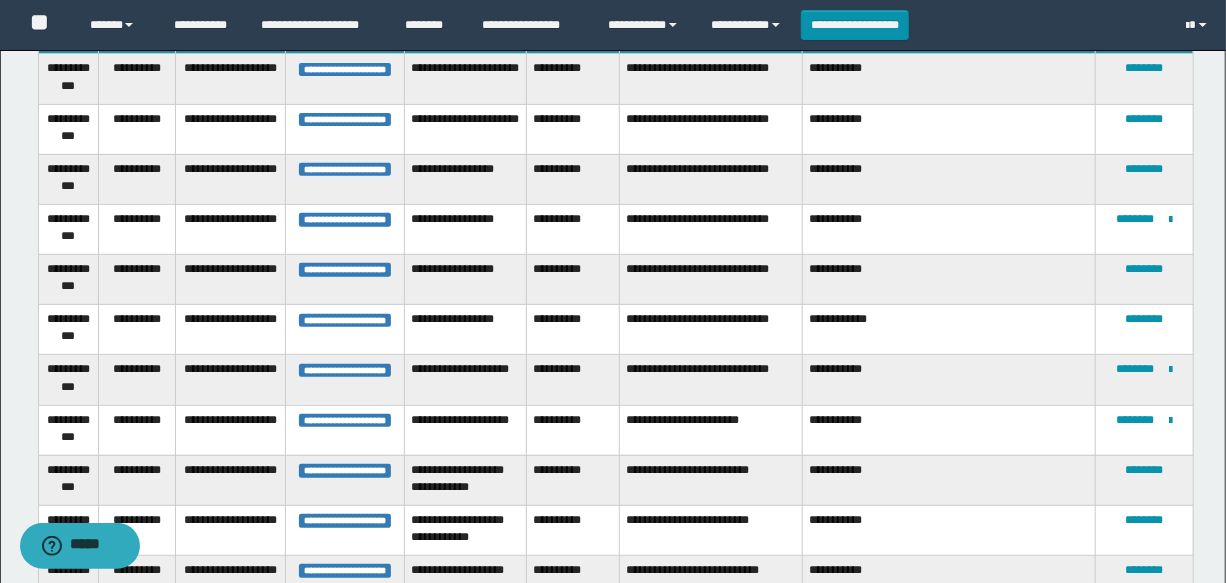 scroll, scrollTop: 90, scrollLeft: 0, axis: vertical 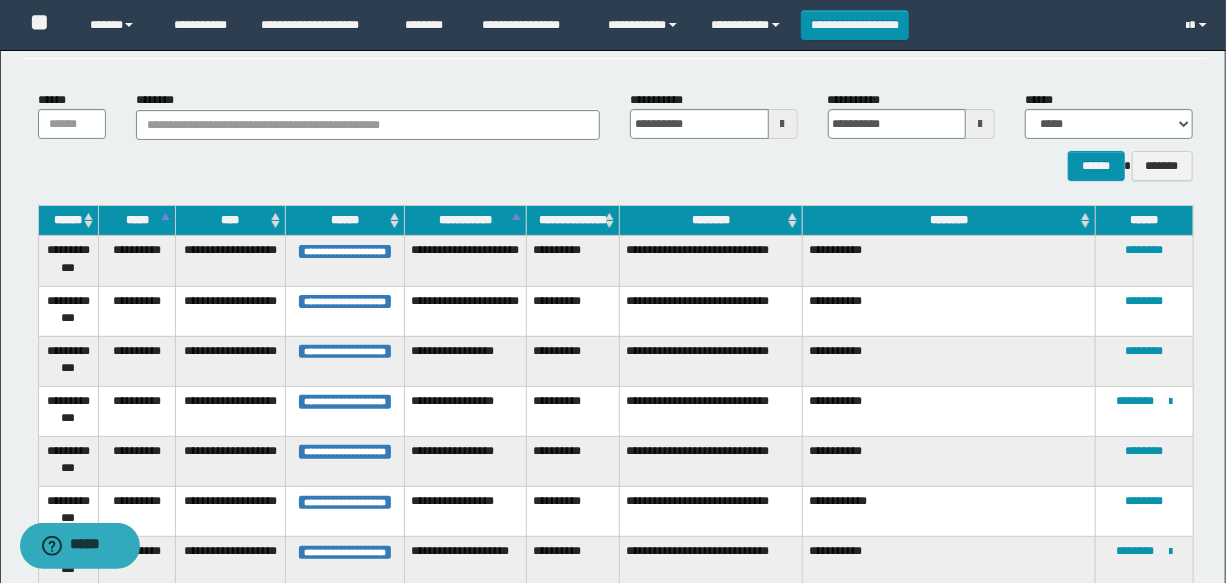 click on "**********" at bounding box center (466, 612) 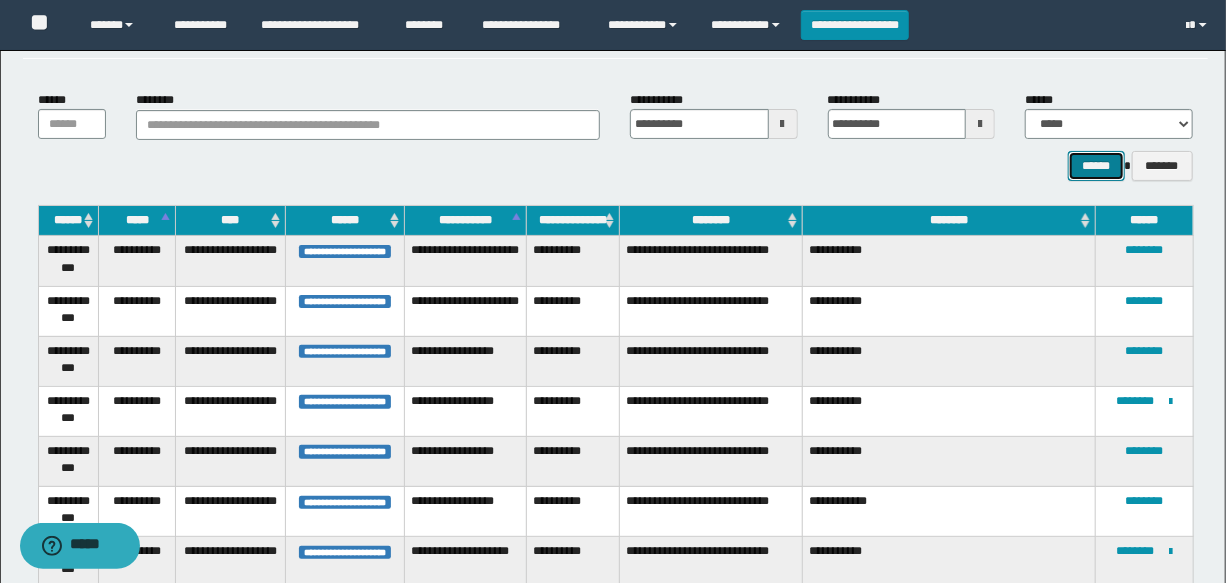 click on "******" at bounding box center (1096, 166) 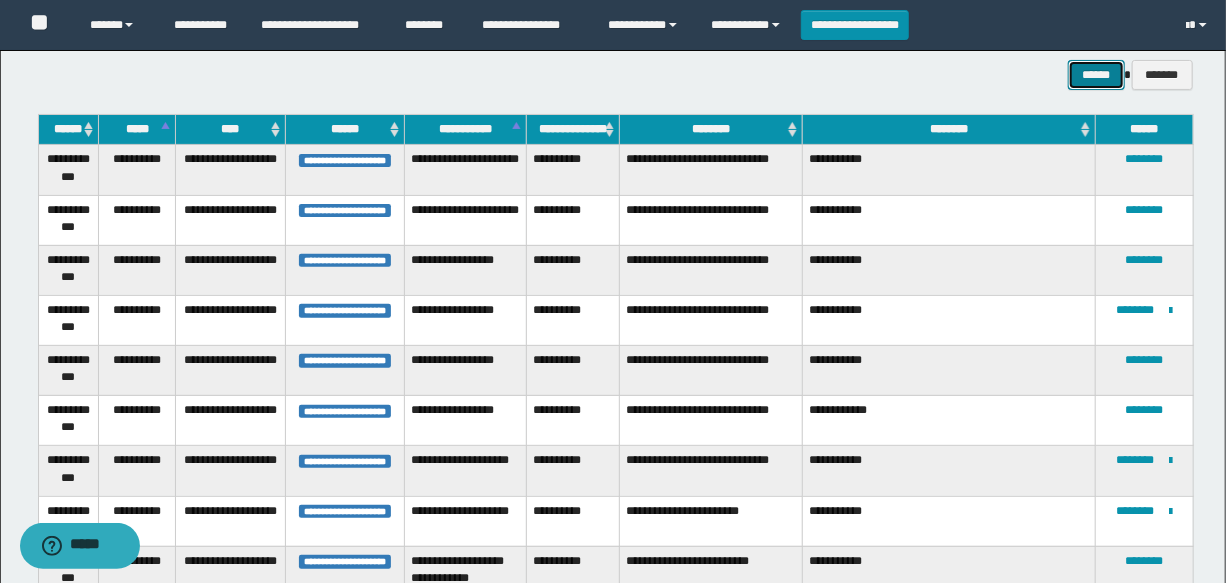 scroll, scrollTop: 0, scrollLeft: 0, axis: both 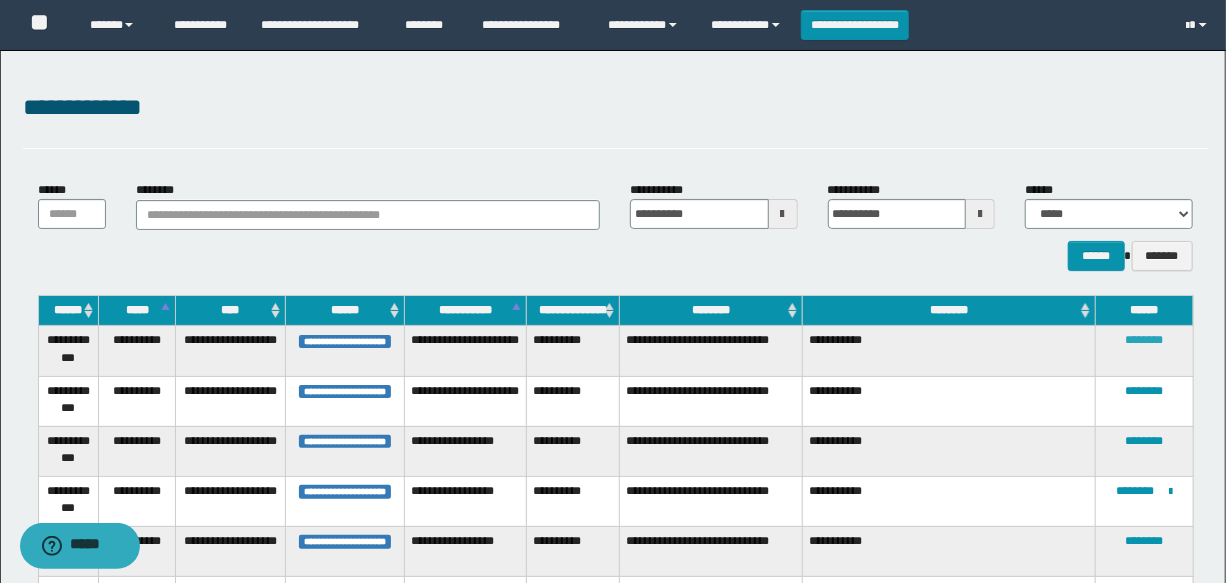 click on "********" at bounding box center [1144, 340] 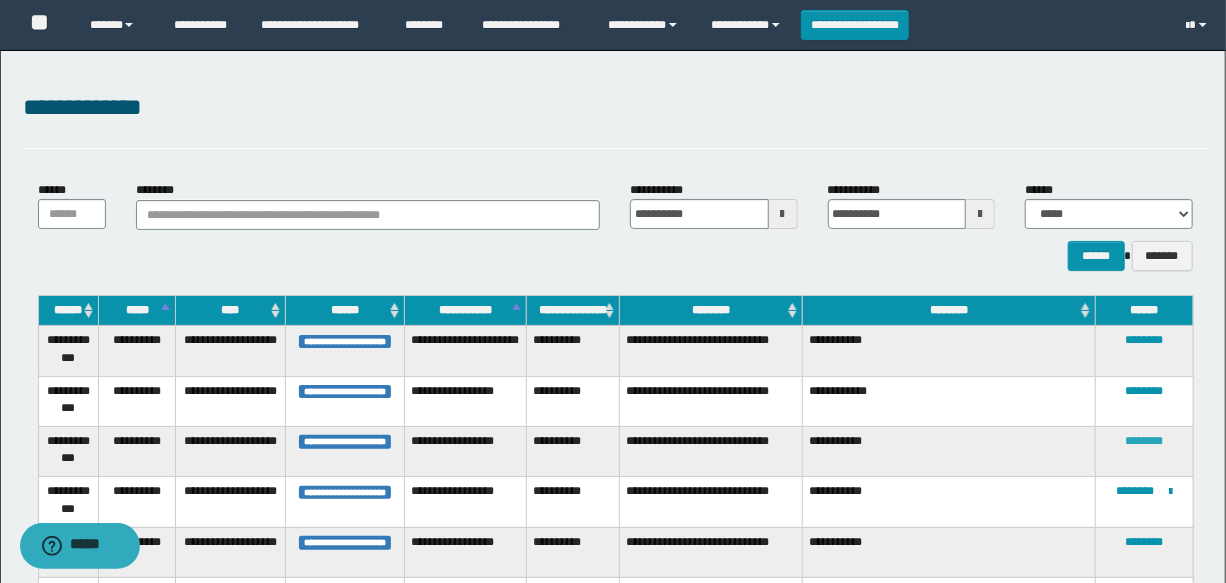 click on "********" at bounding box center [1144, 441] 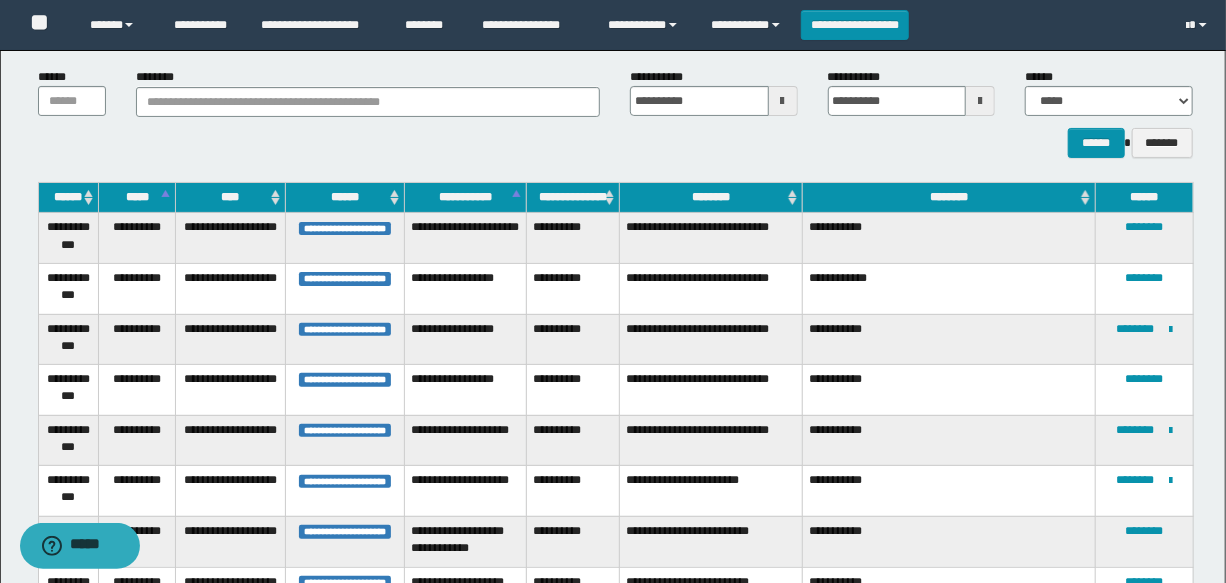 scroll, scrollTop: 204, scrollLeft: 0, axis: vertical 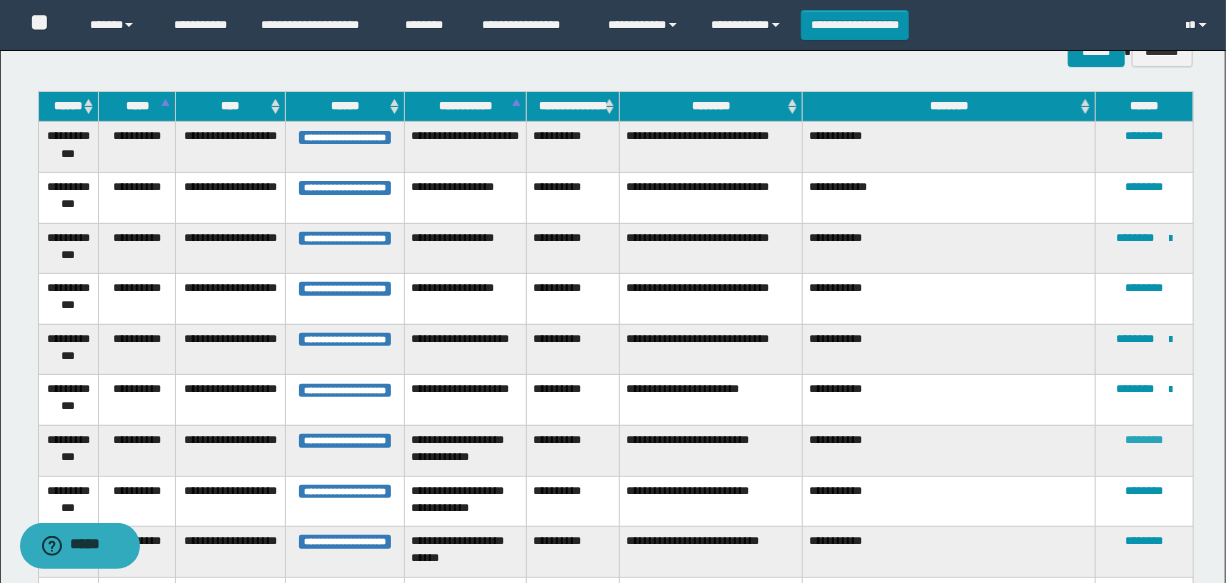 click on "********" at bounding box center [1144, 440] 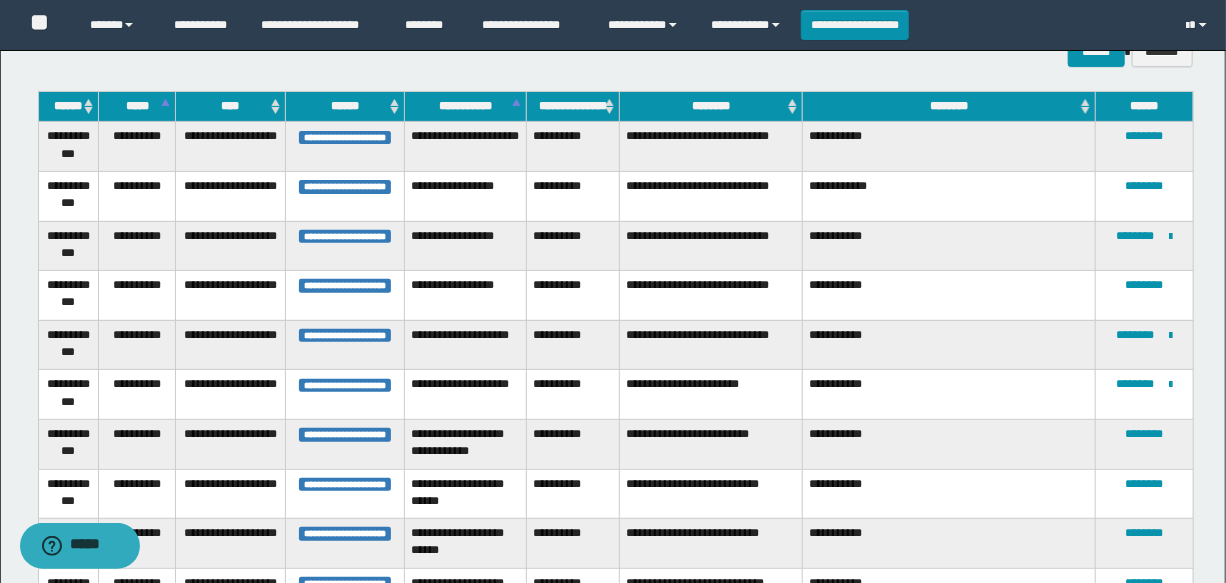 scroll, scrollTop: 295, scrollLeft: 0, axis: vertical 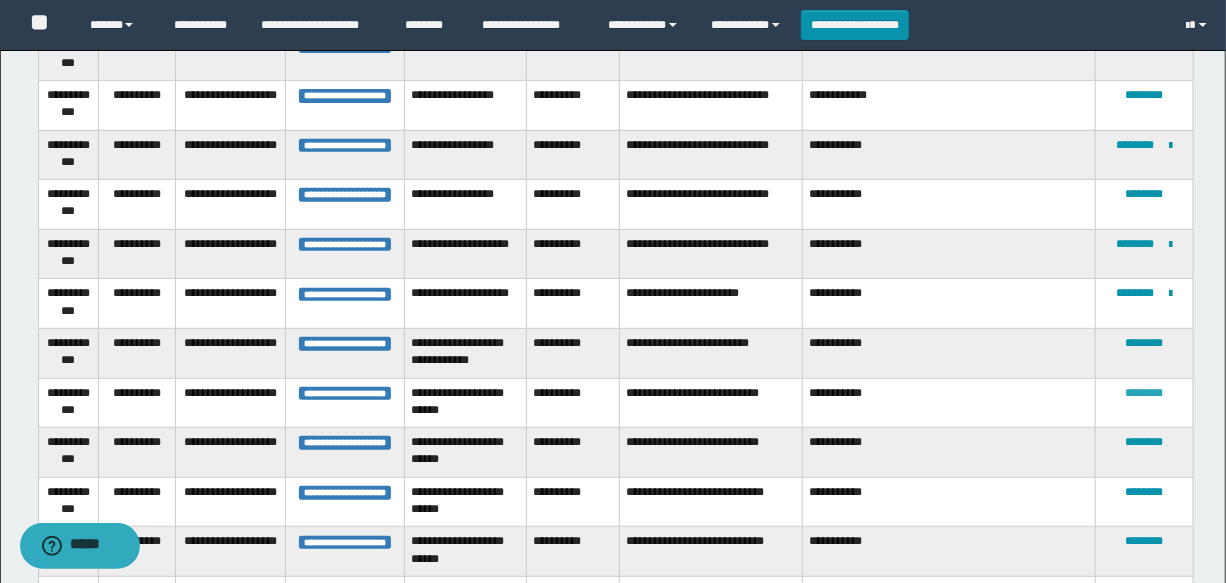 click on "********" at bounding box center [1144, 393] 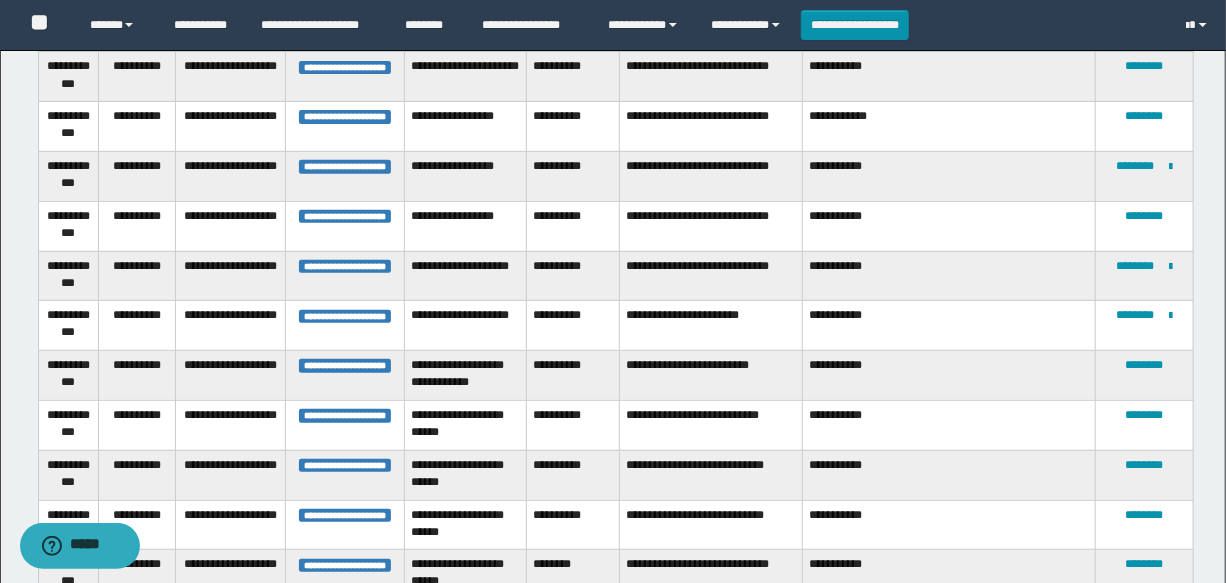 scroll, scrollTop: 365, scrollLeft: 0, axis: vertical 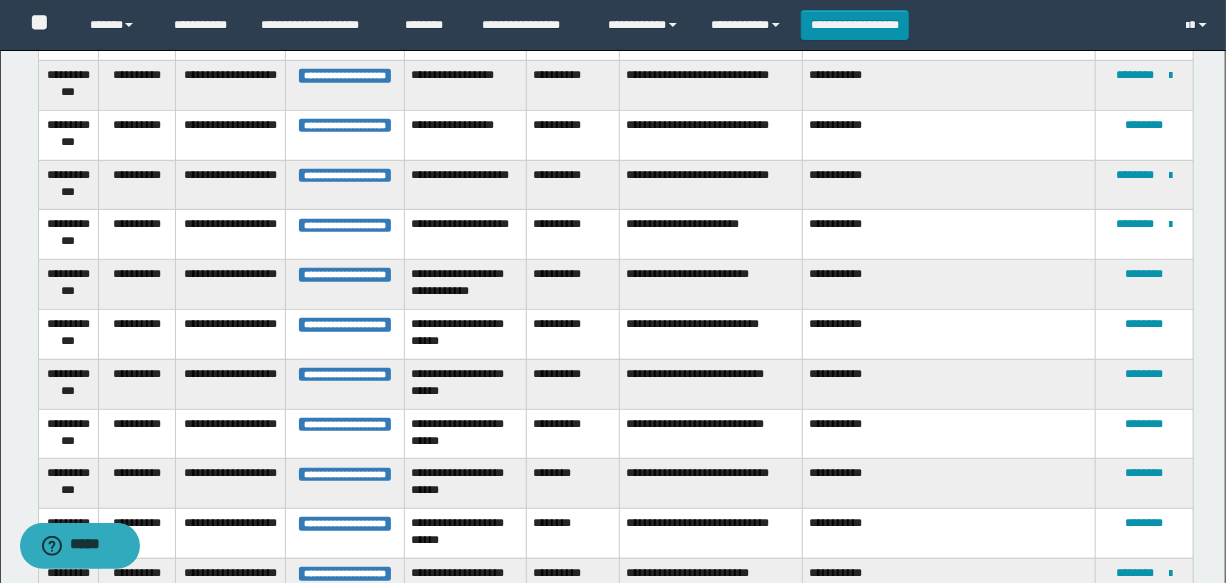 click on "********" at bounding box center [1145, 434] 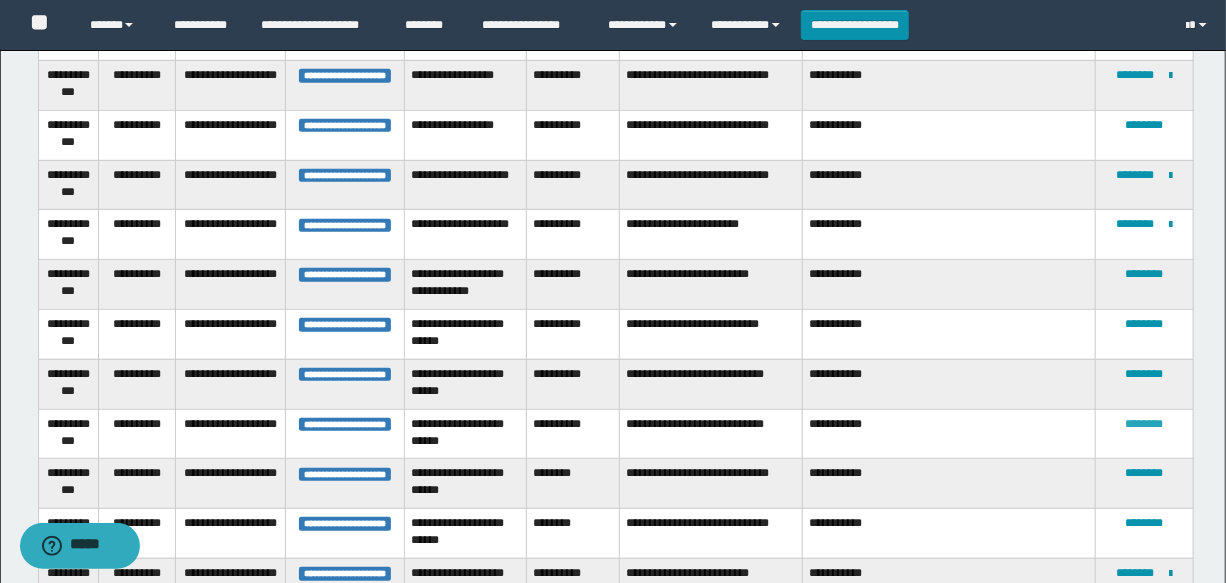 click on "********" at bounding box center (1144, 424) 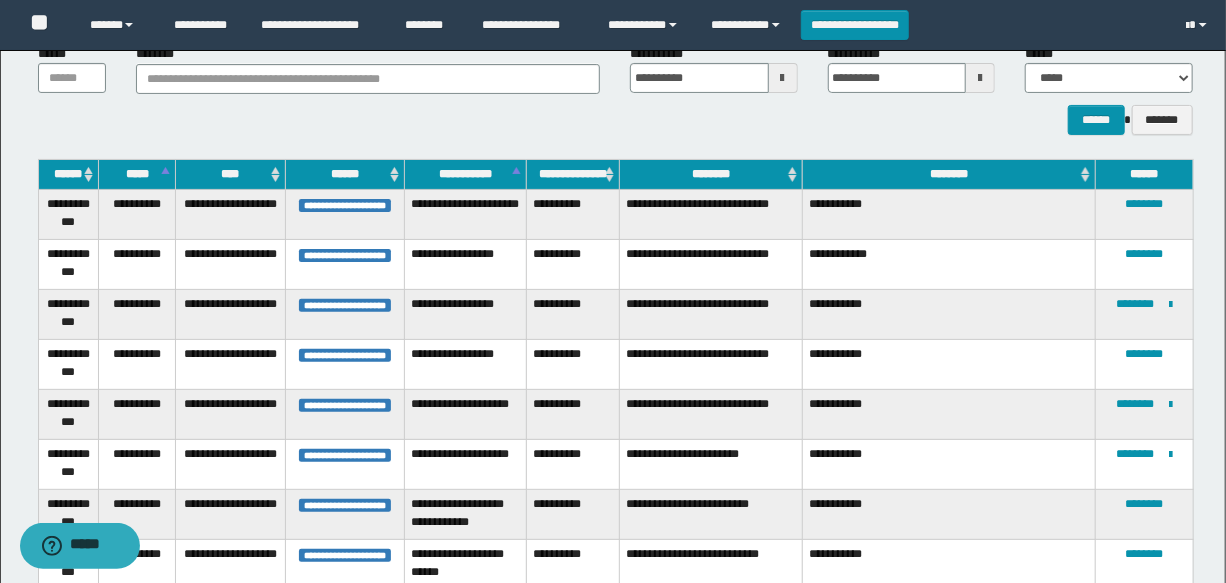 scroll, scrollTop: 500, scrollLeft: 0, axis: vertical 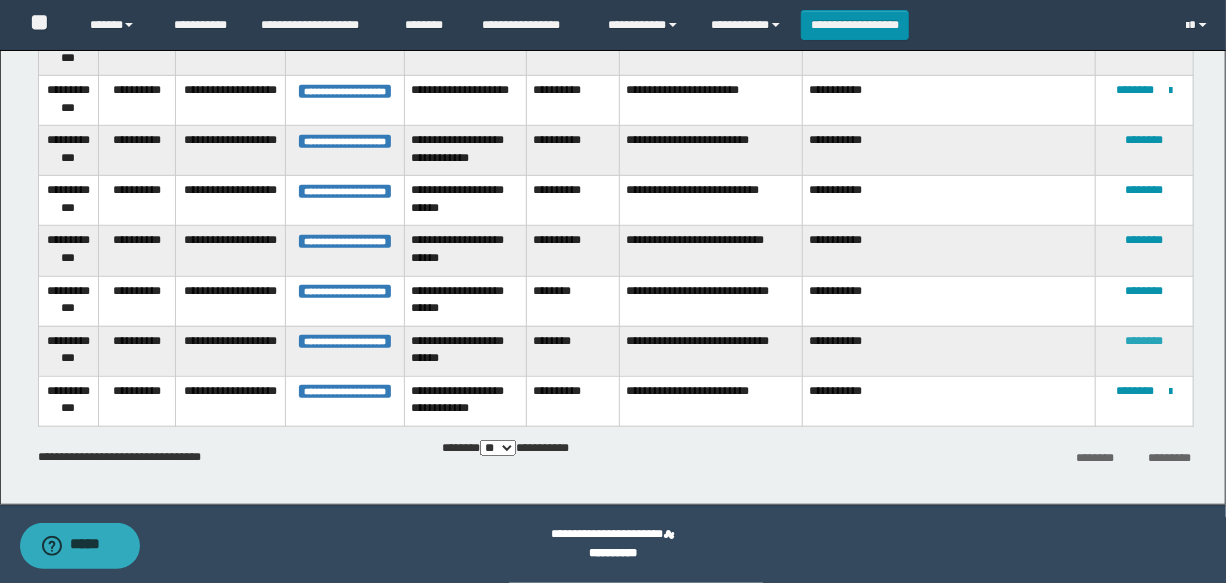 click on "********" at bounding box center [1144, 341] 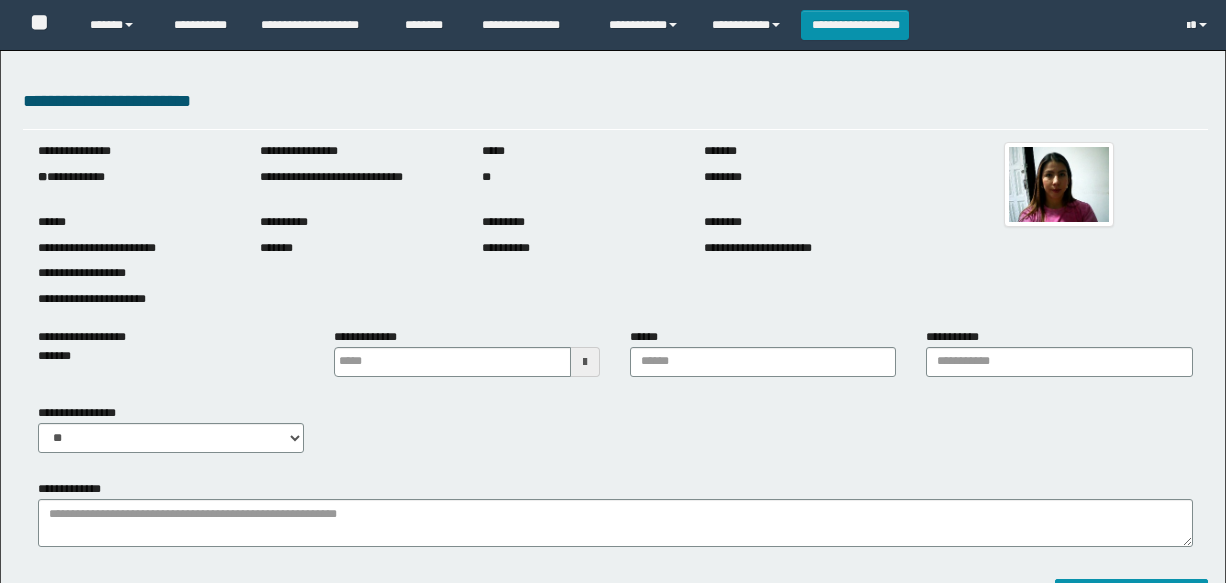 scroll, scrollTop: 0, scrollLeft: 0, axis: both 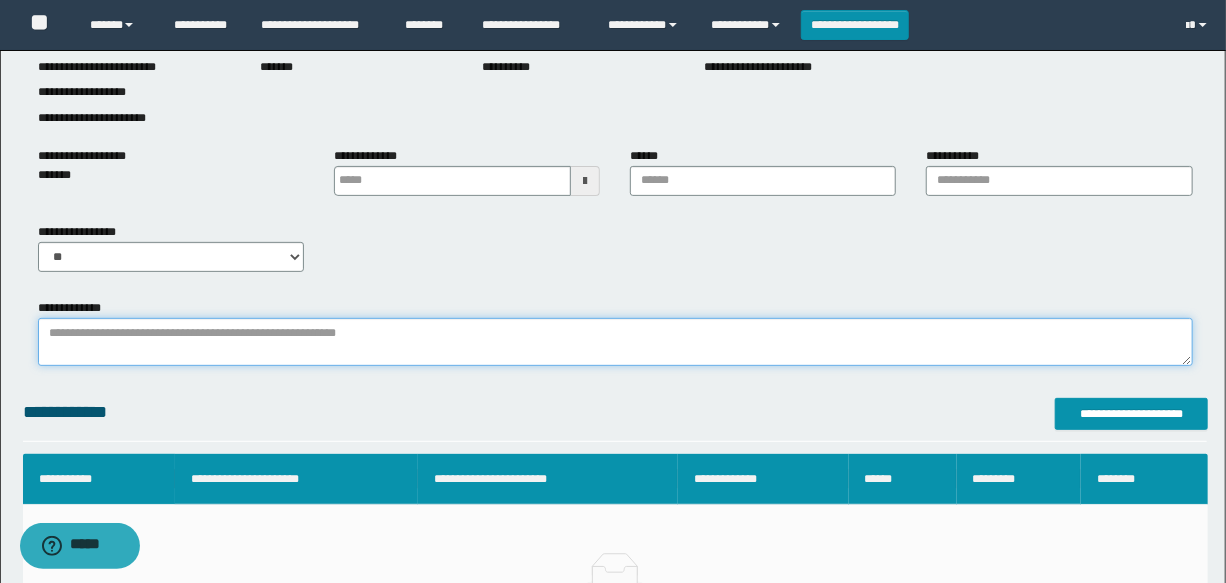 click on "**********" at bounding box center [615, 342] 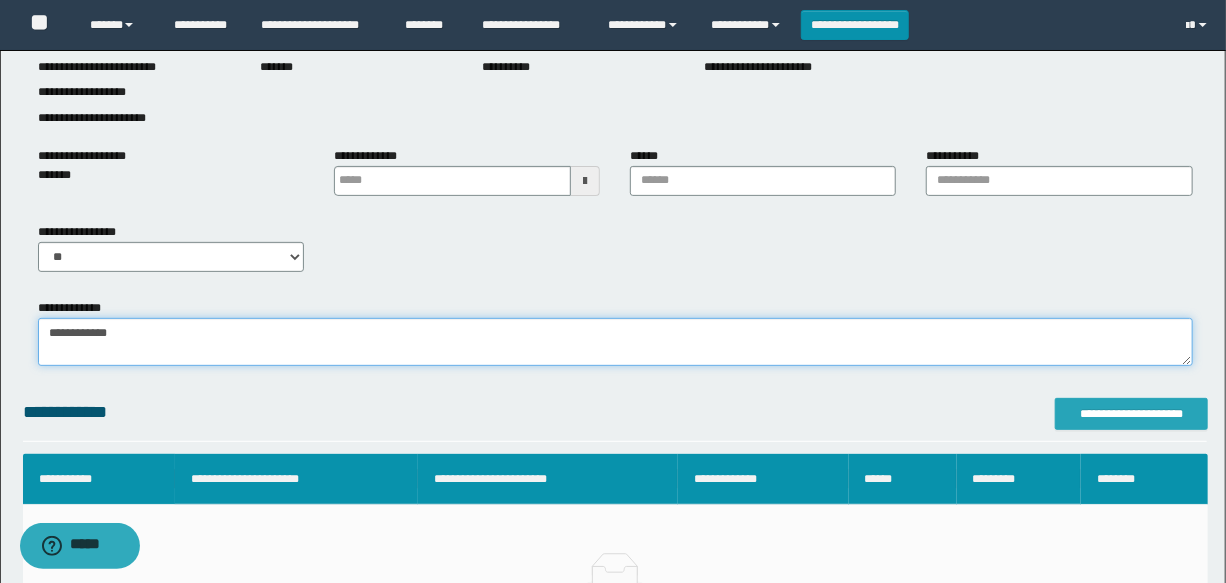 type on "**********" 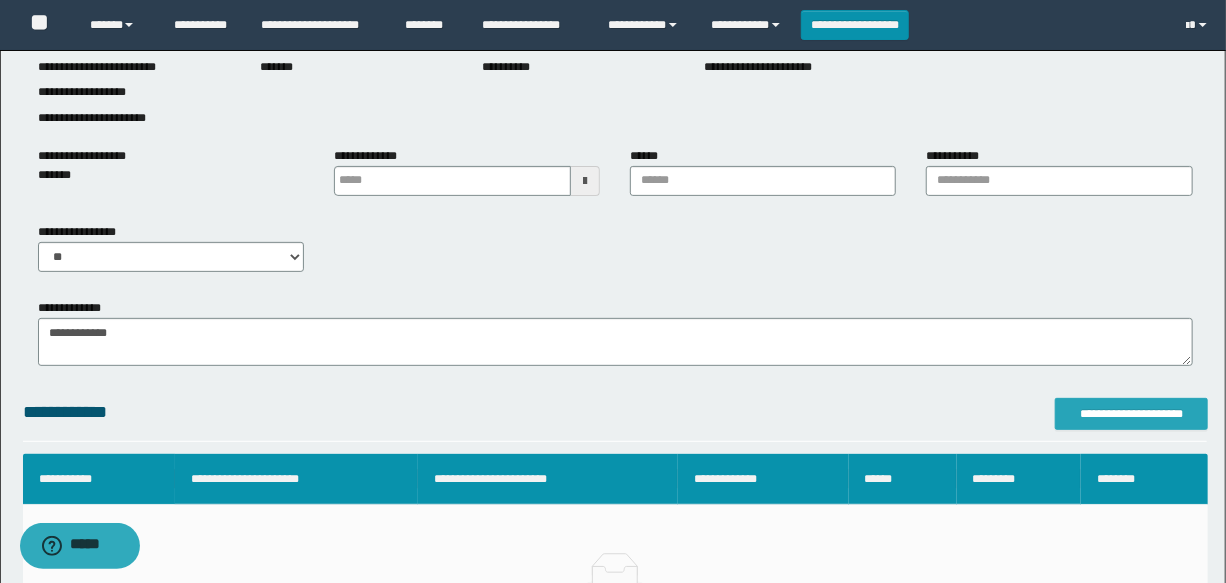 click on "**********" at bounding box center (1131, 414) 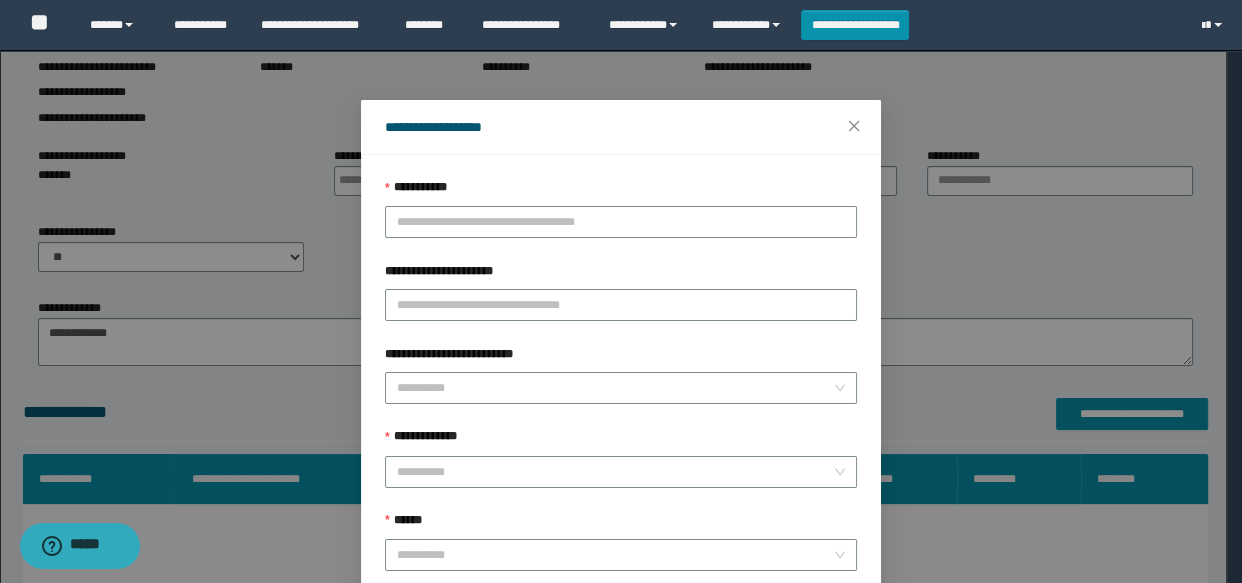 click on "**********" at bounding box center [621, 291] 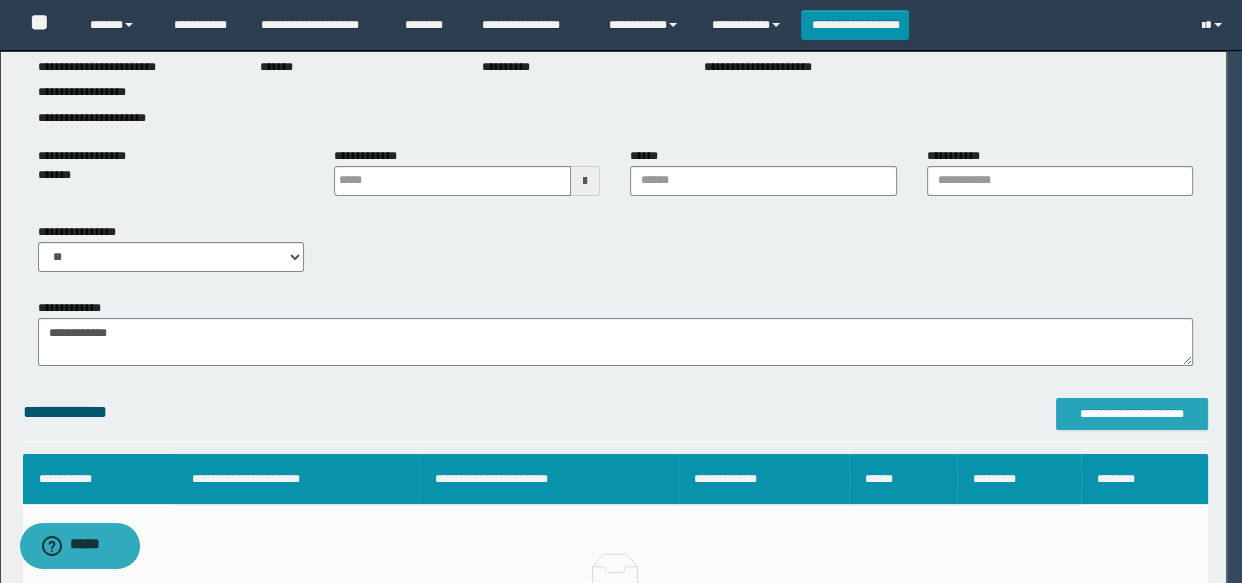click on "**********" at bounding box center (613, 110) 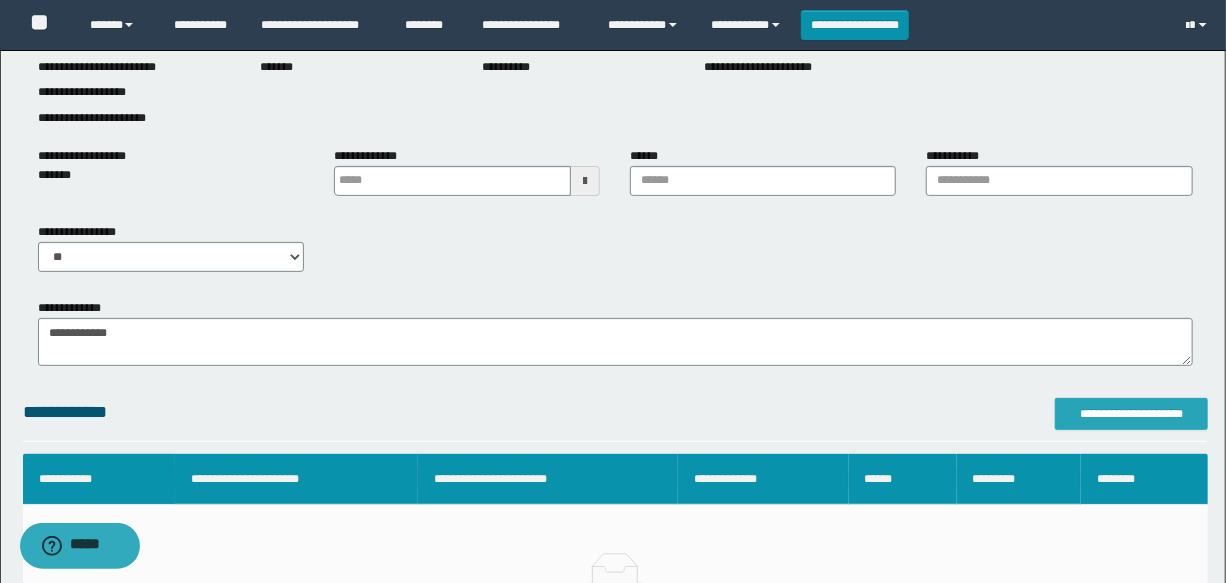 click on "**********" at bounding box center (1131, 414) 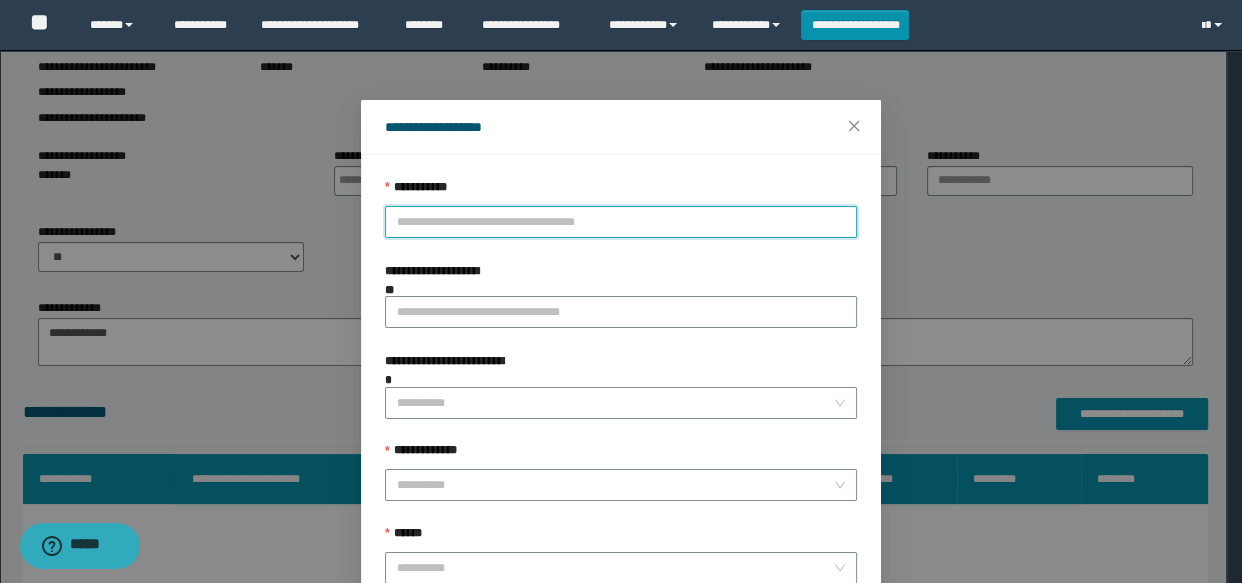 click on "**********" at bounding box center (621, 222) 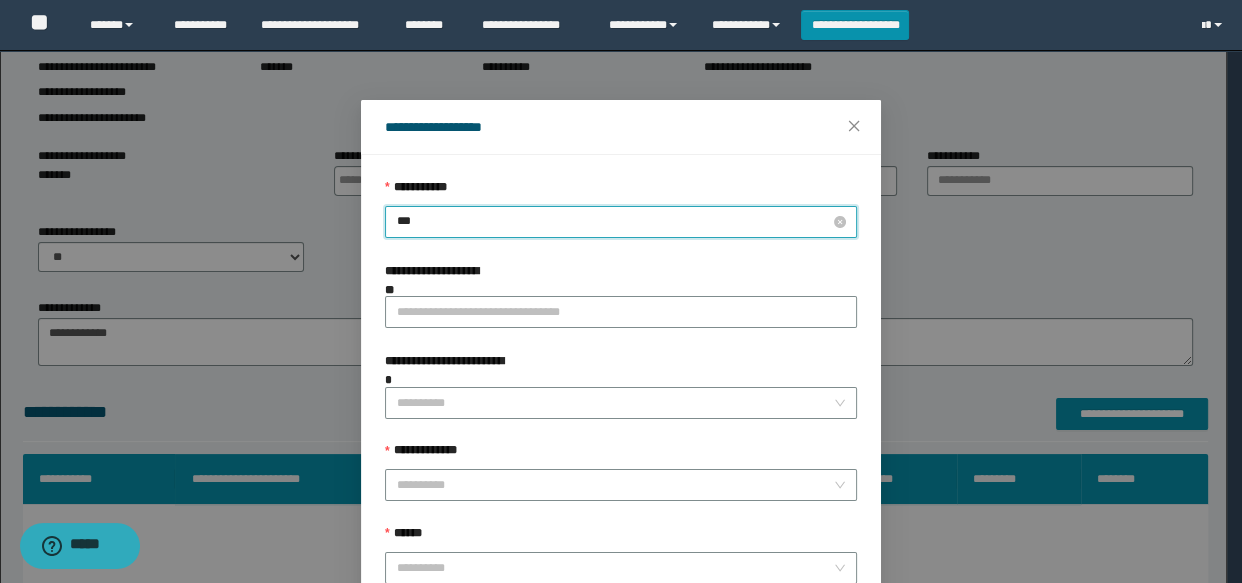 type on "****" 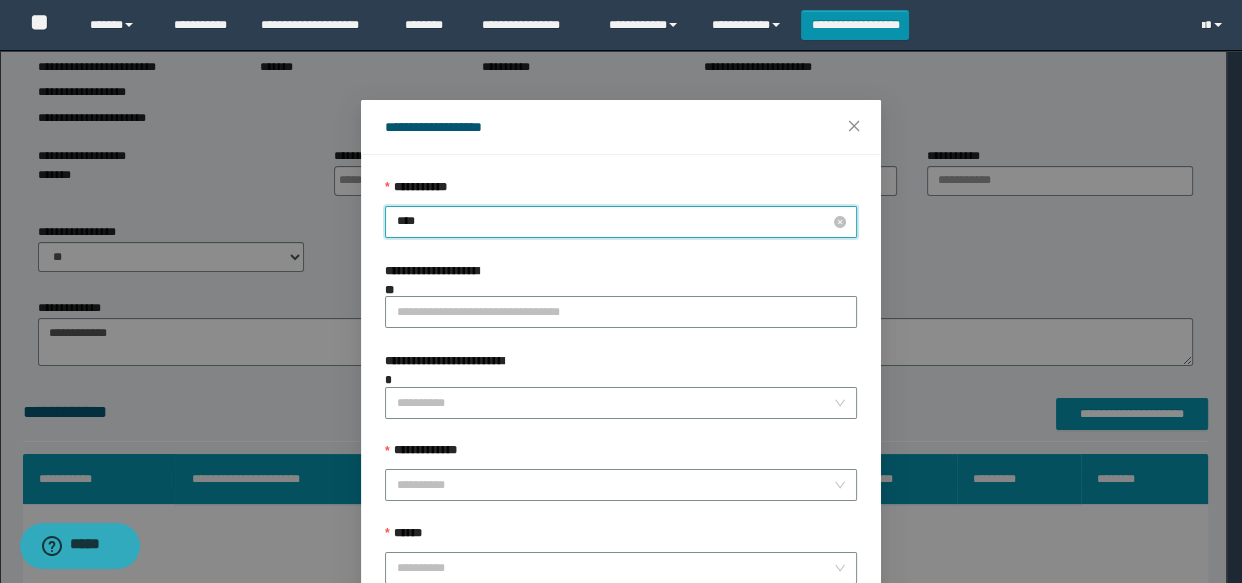 click on "****" at bounding box center [621, 222] 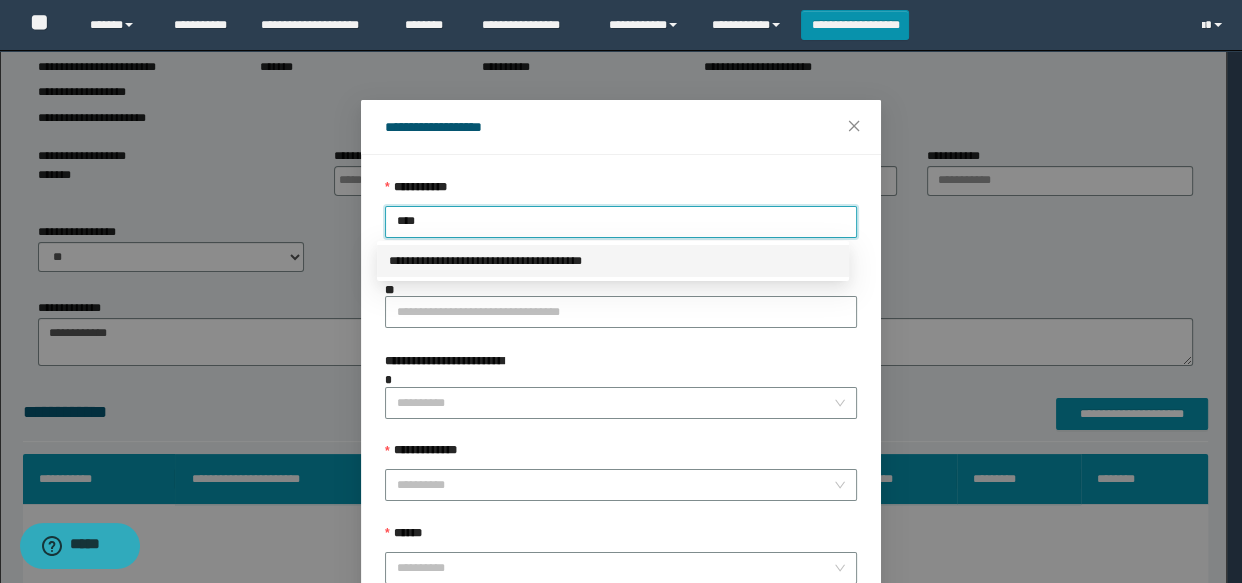 click on "**********" at bounding box center [613, 261] 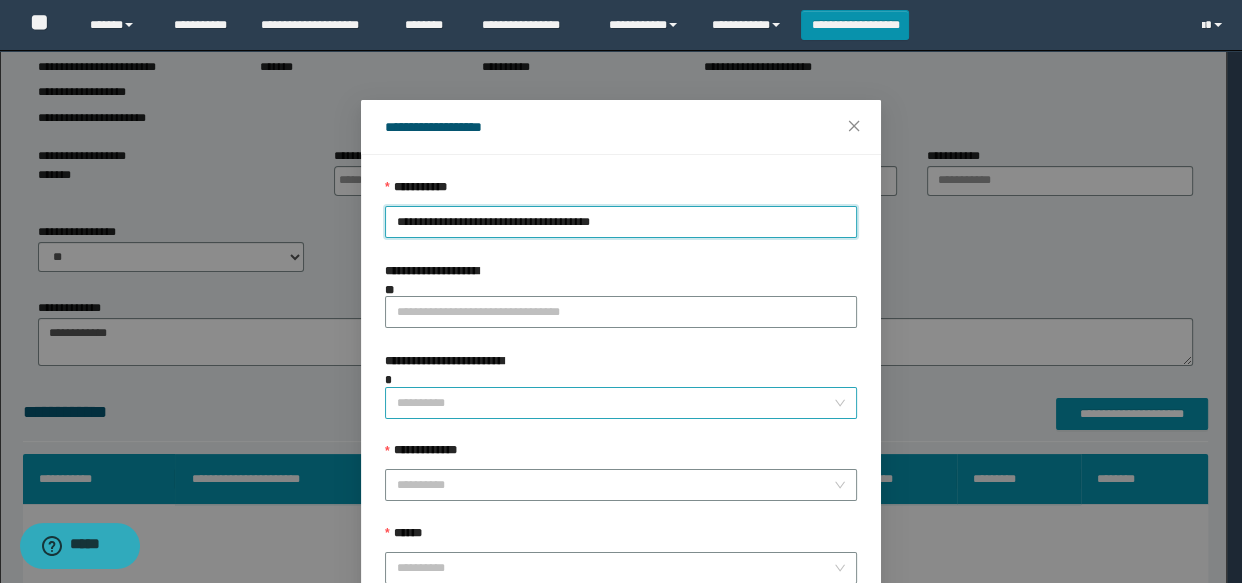 click on "**********" at bounding box center (615, 403) 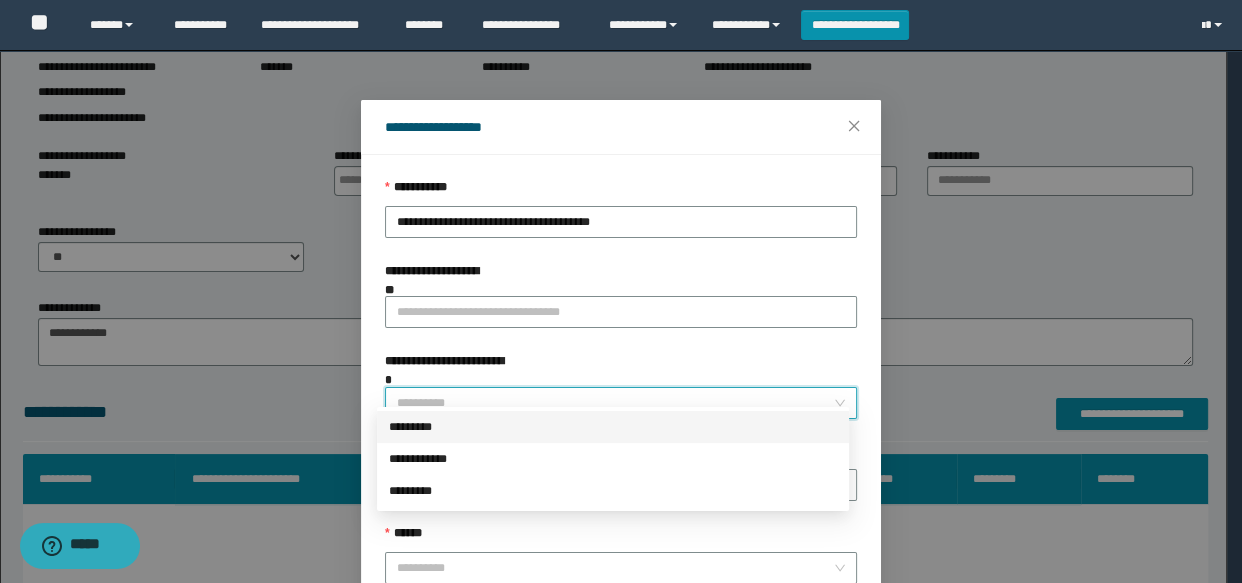 click on "*********" at bounding box center (613, 427) 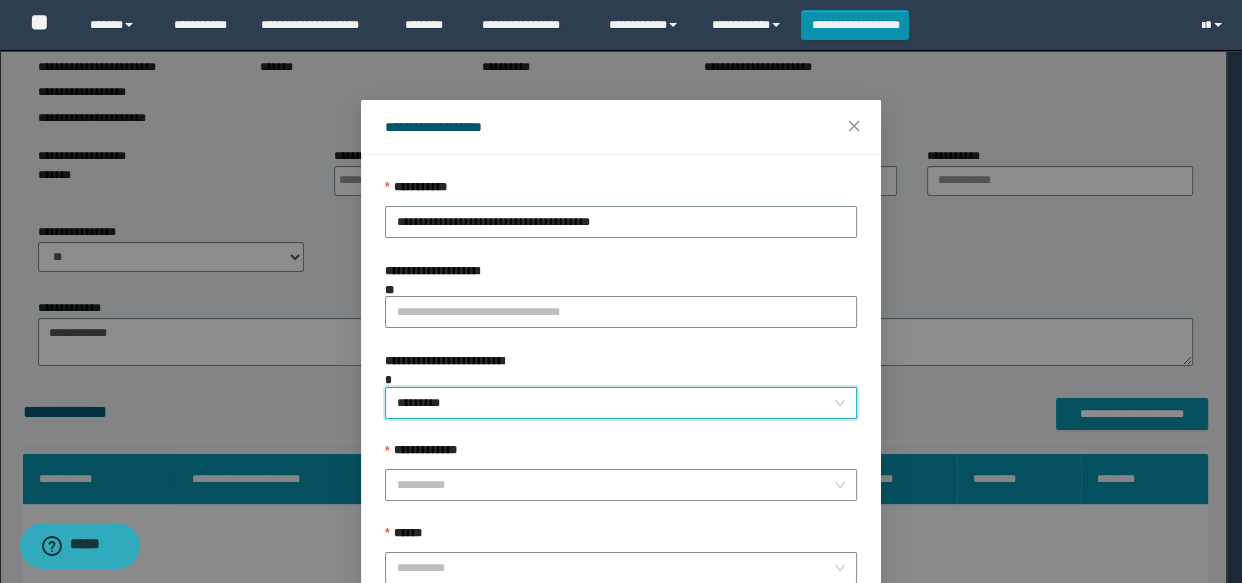 scroll, scrollTop: 90, scrollLeft: 0, axis: vertical 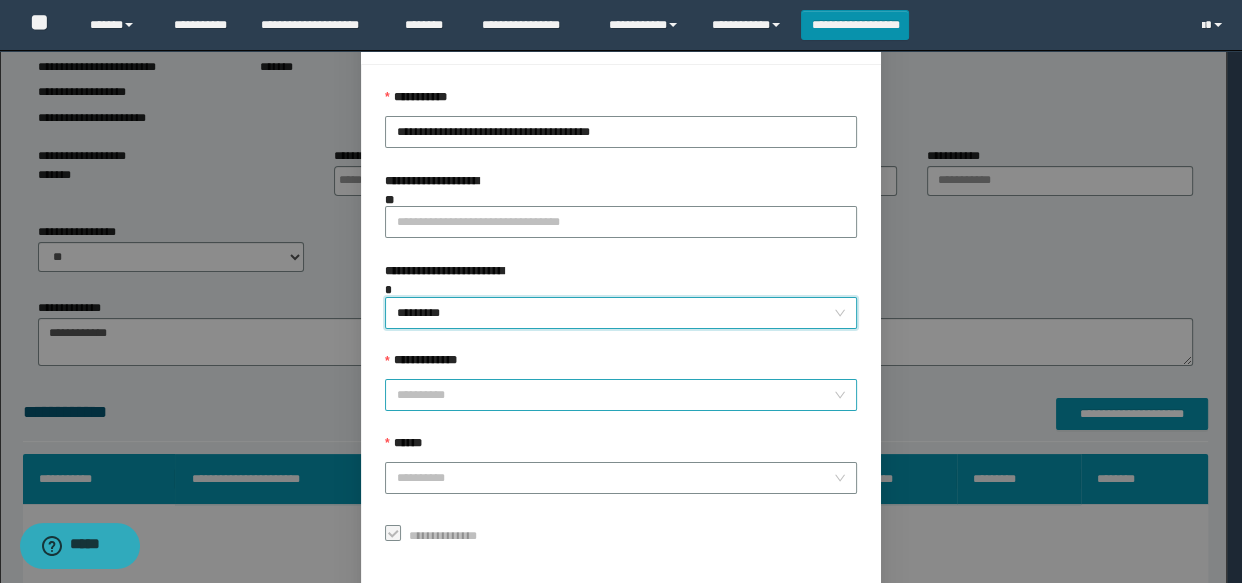 click on "**********" at bounding box center [615, 395] 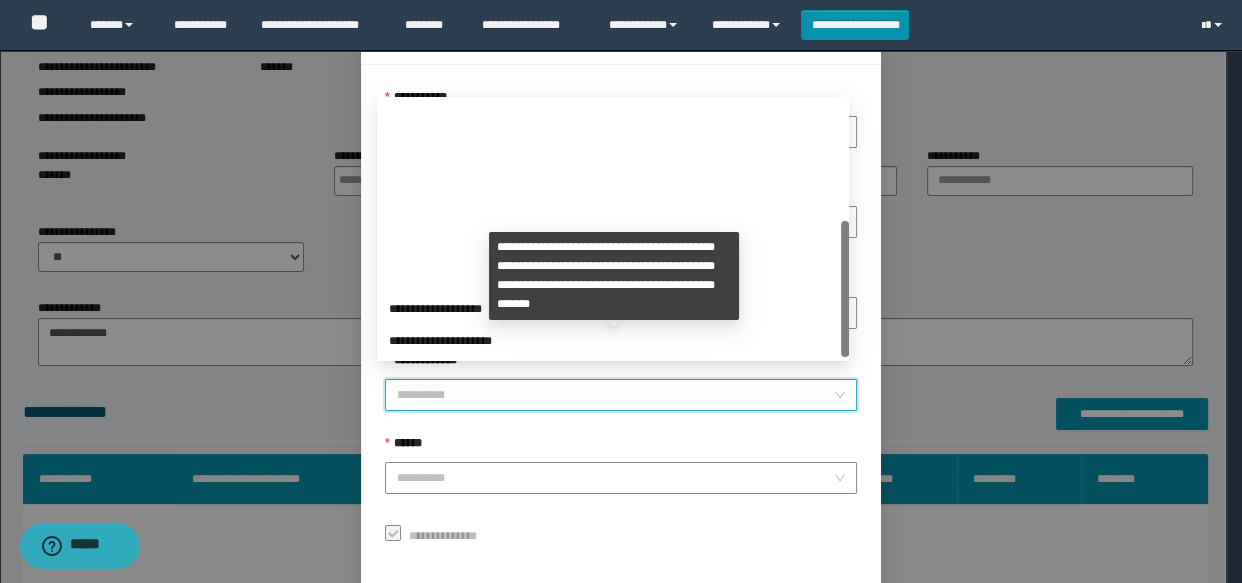scroll, scrollTop: 223, scrollLeft: 0, axis: vertical 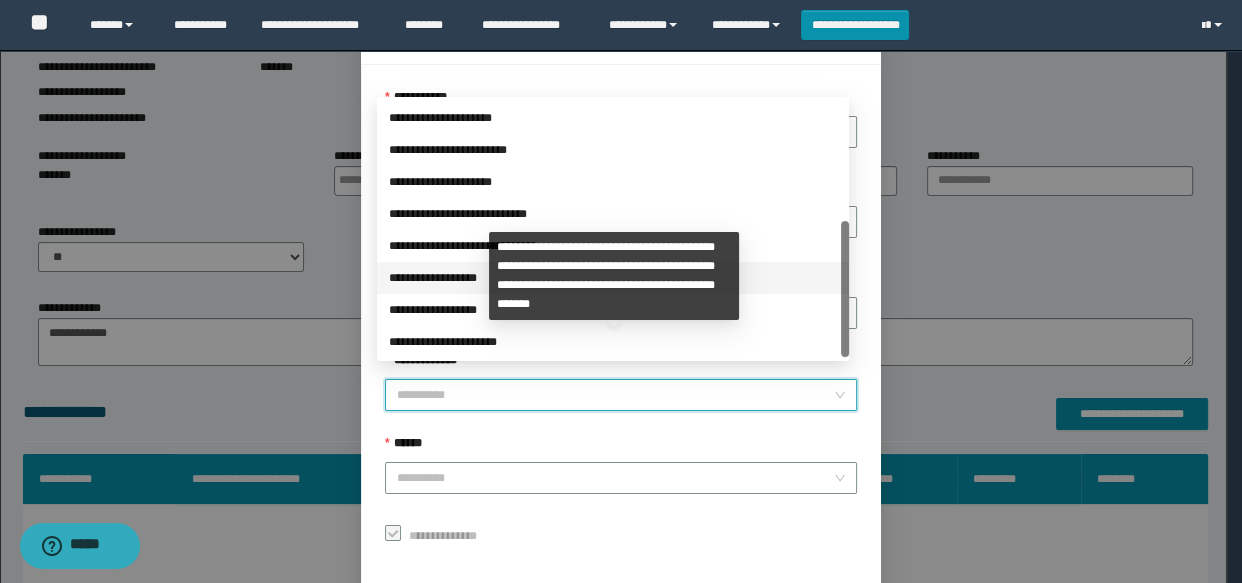 click on "**********" at bounding box center [613, 278] 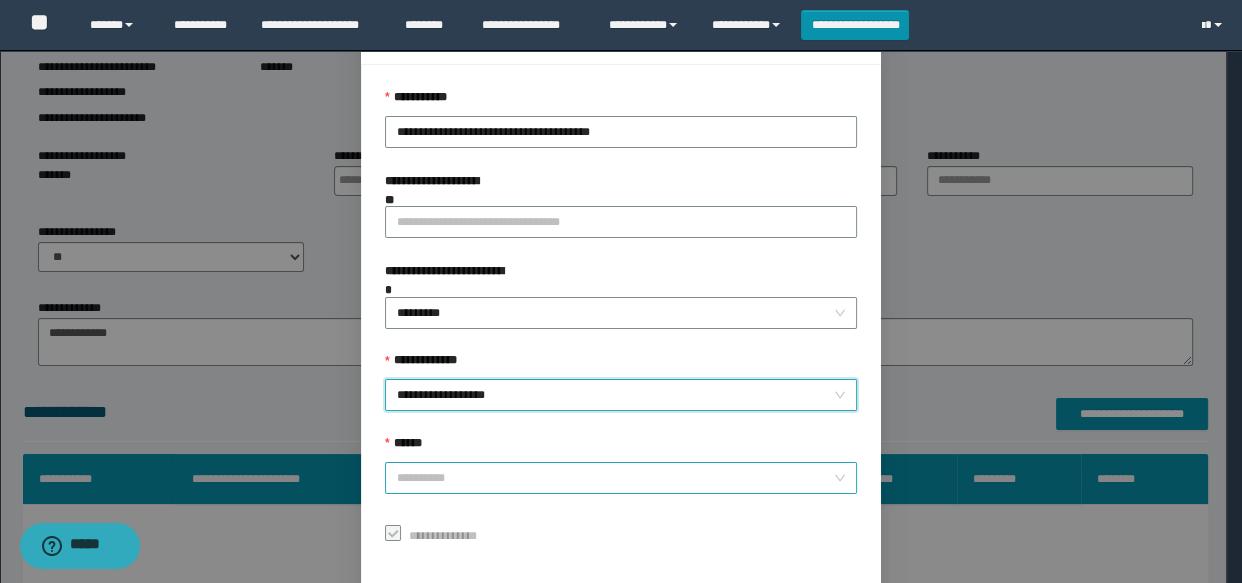 click on "******" at bounding box center [615, 478] 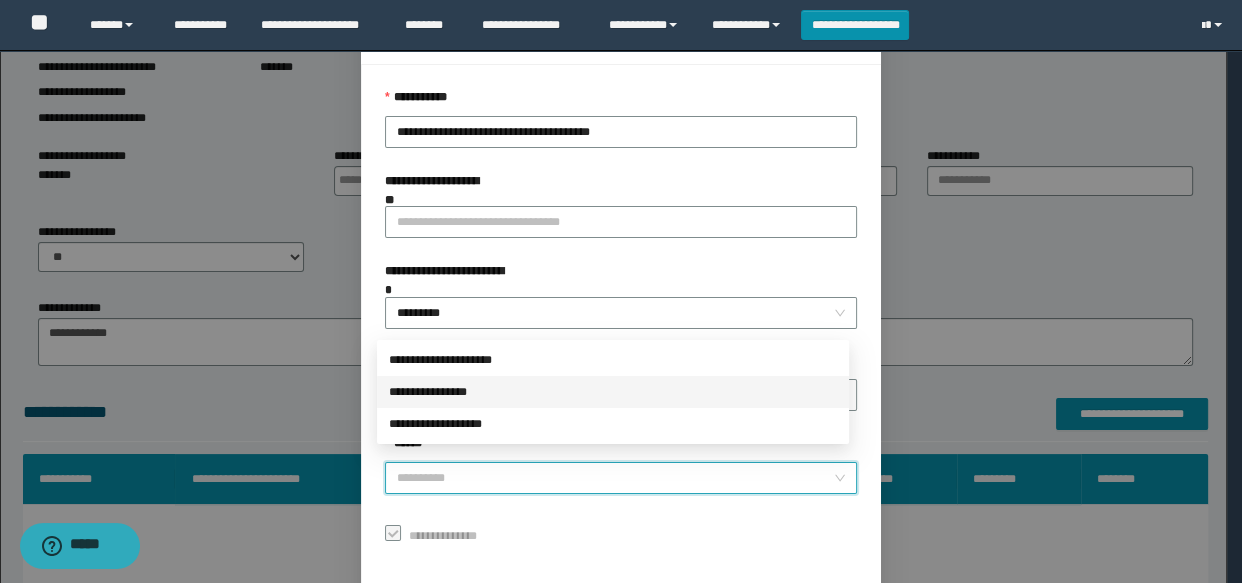 click on "**********" at bounding box center [613, 392] 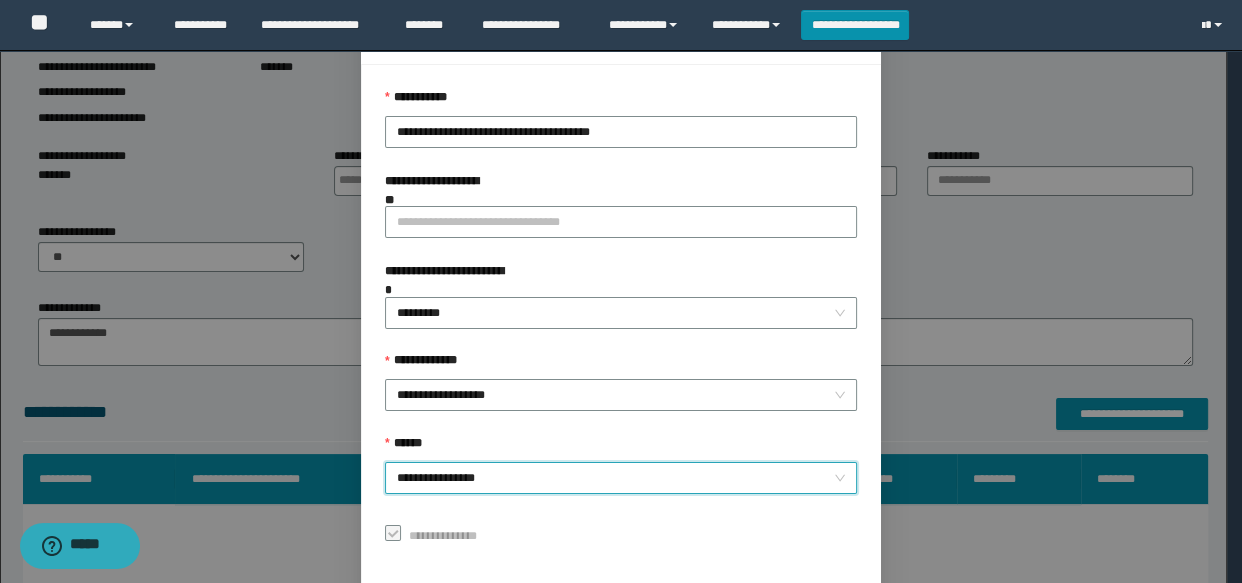 scroll, scrollTop: 168, scrollLeft: 0, axis: vertical 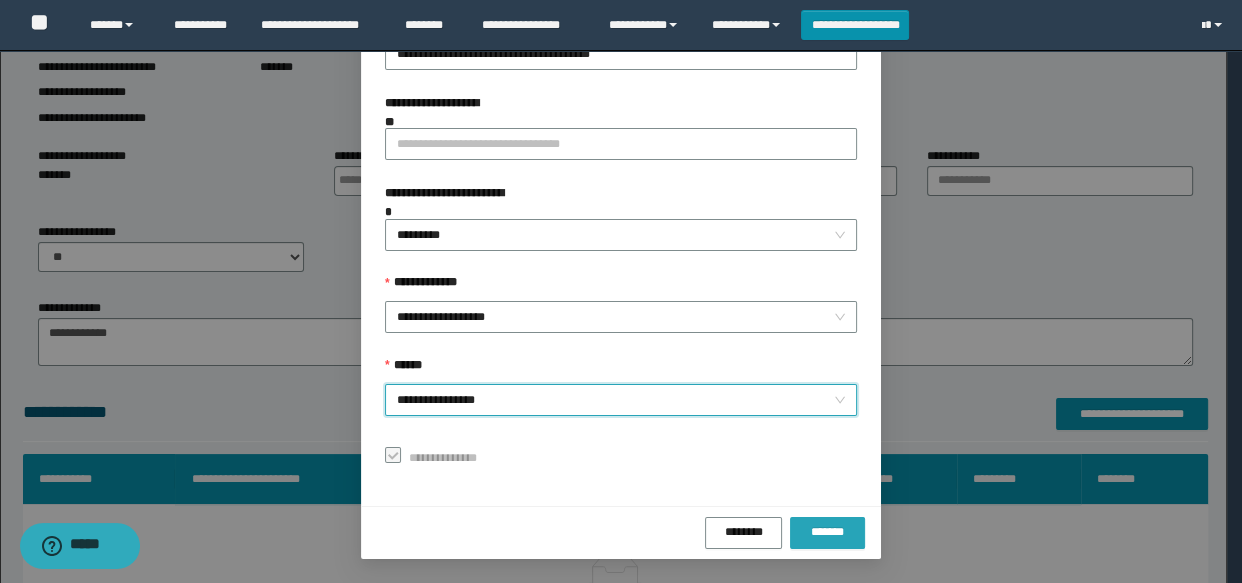 click on "*******" at bounding box center (827, 533) 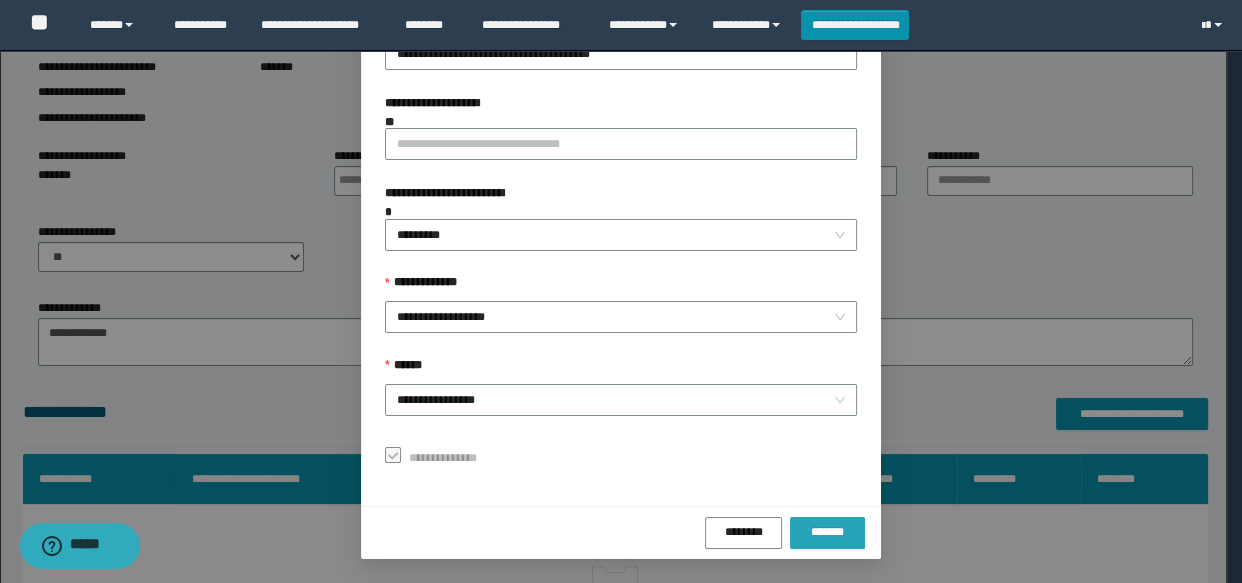 click on "*******" at bounding box center [827, 533] 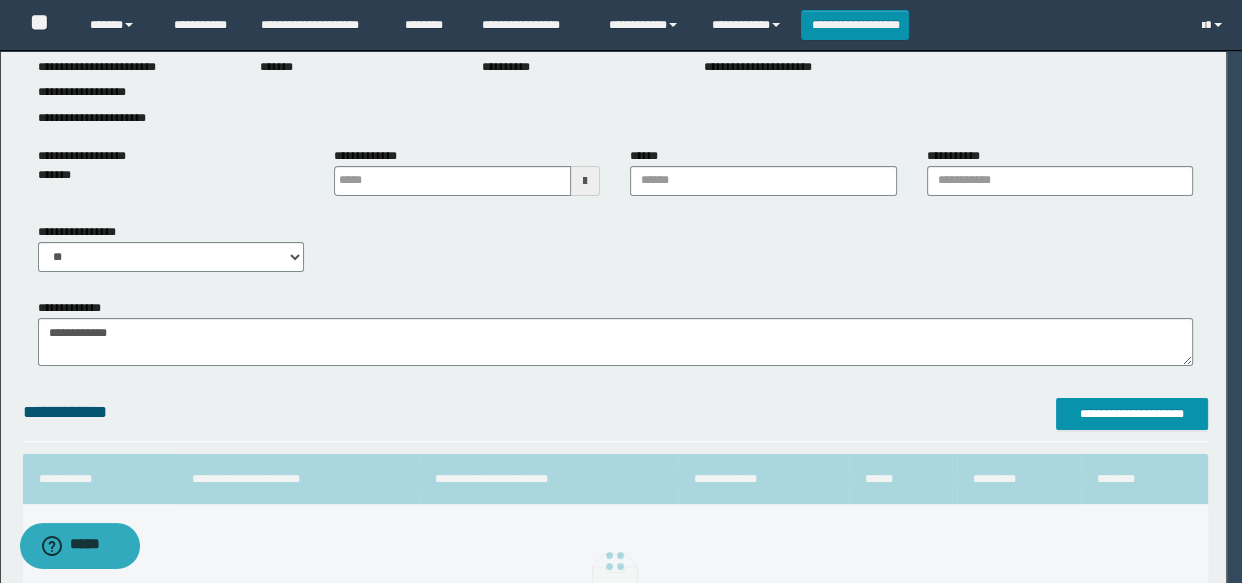 scroll, scrollTop: 120, scrollLeft: 0, axis: vertical 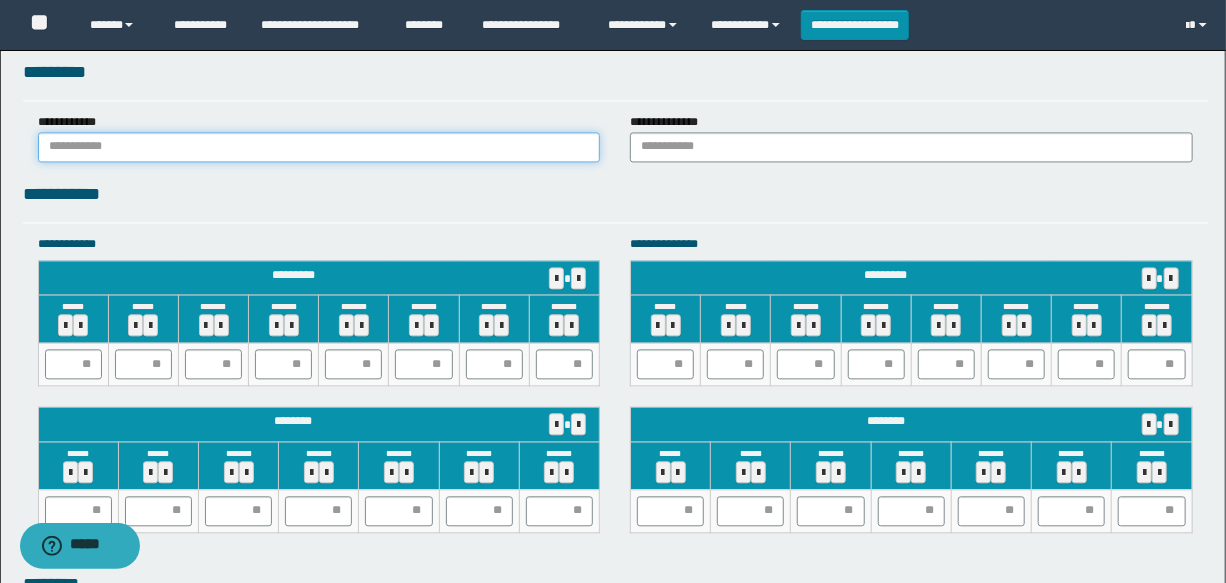click at bounding box center [319, 147] 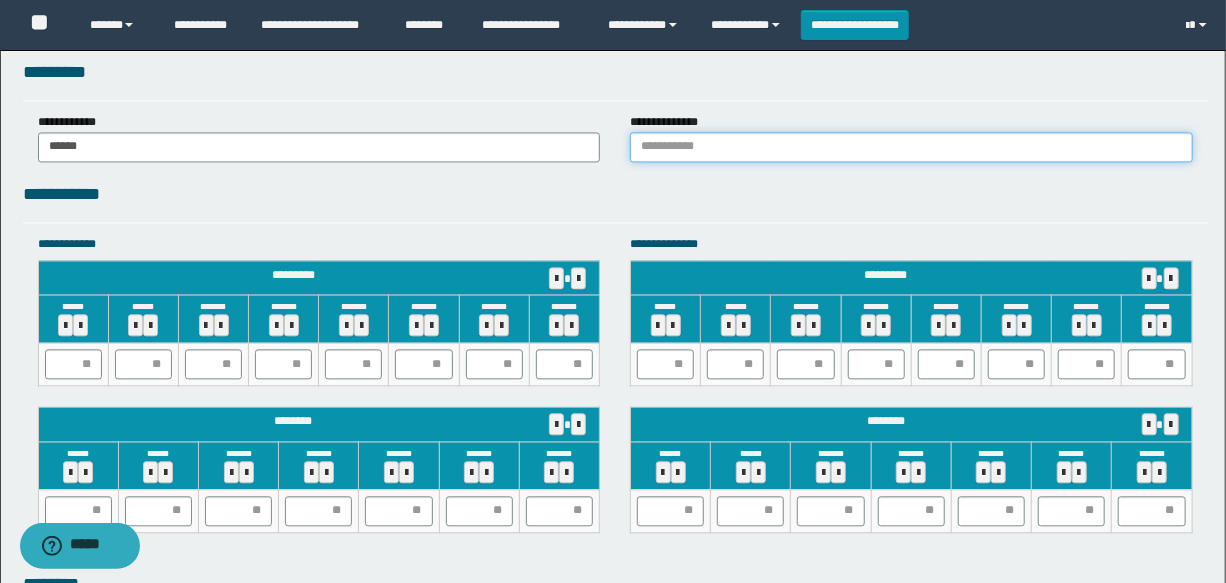 click at bounding box center (911, 147) 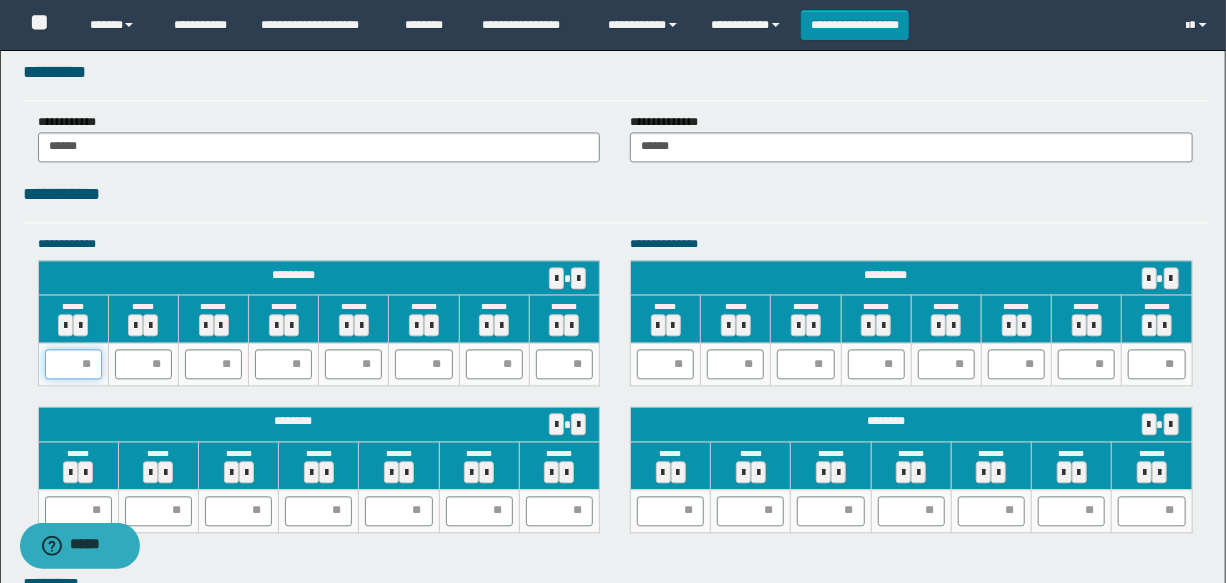 click at bounding box center (73, 364) 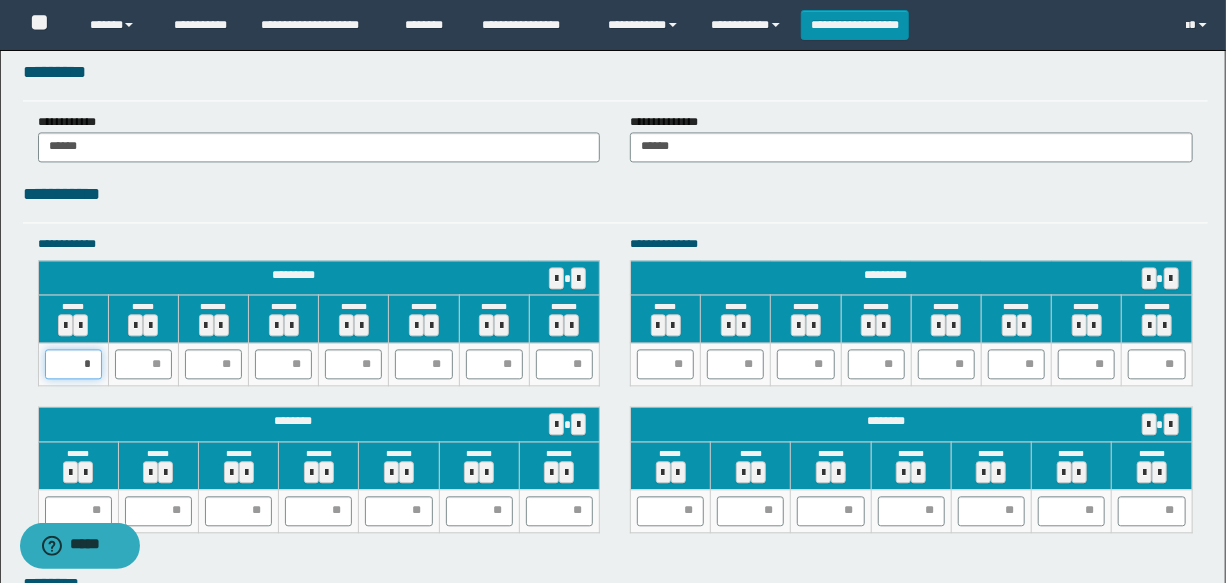 type on "**" 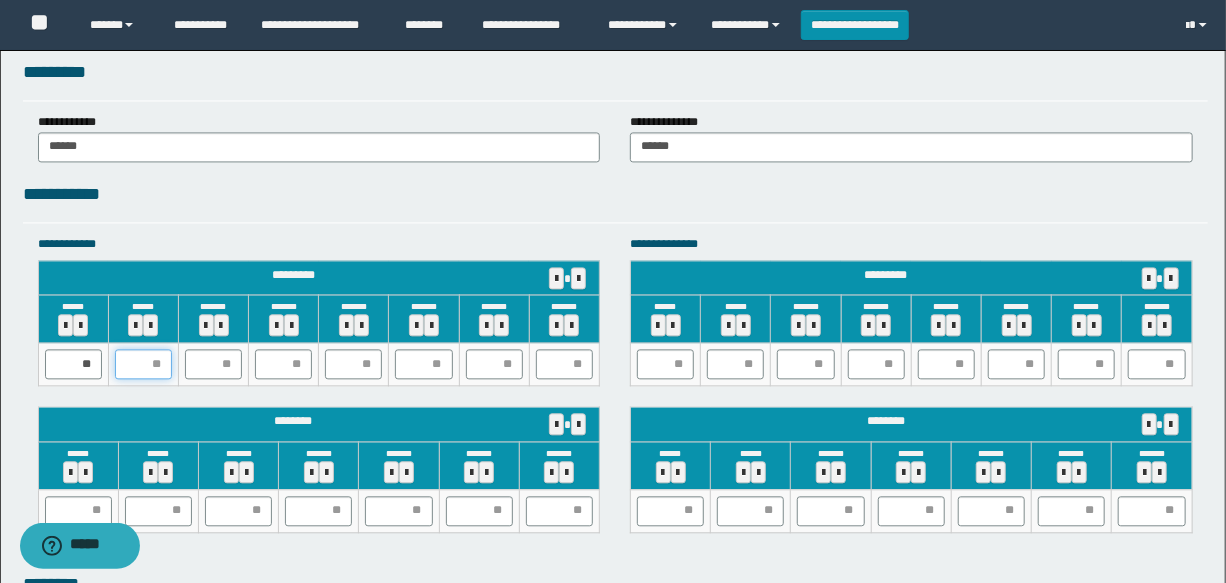 click at bounding box center (143, 364) 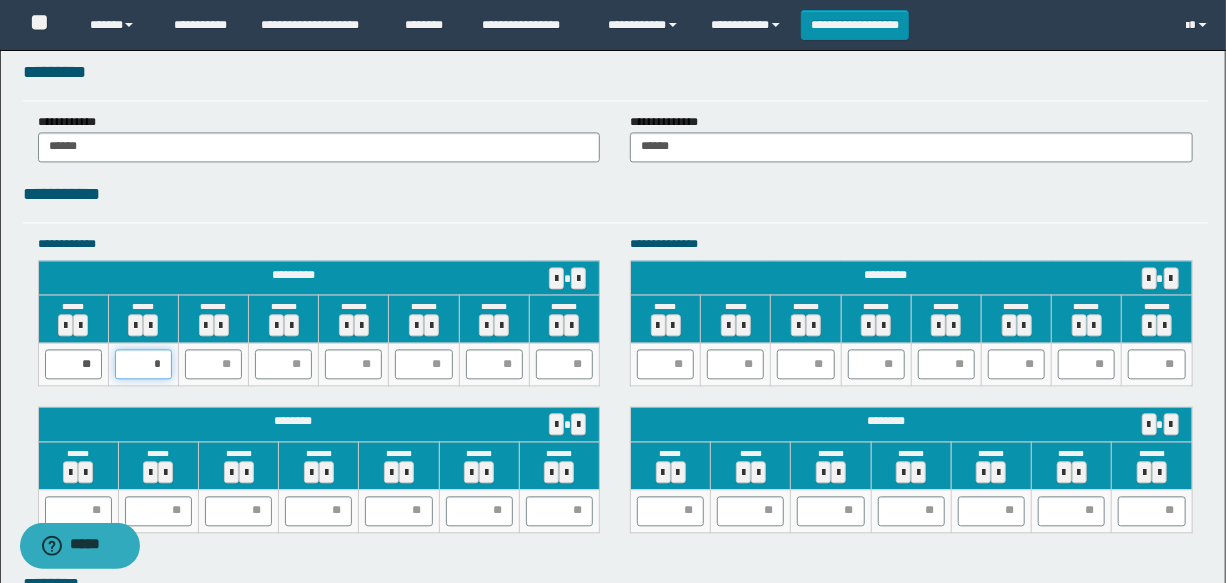 type on "**" 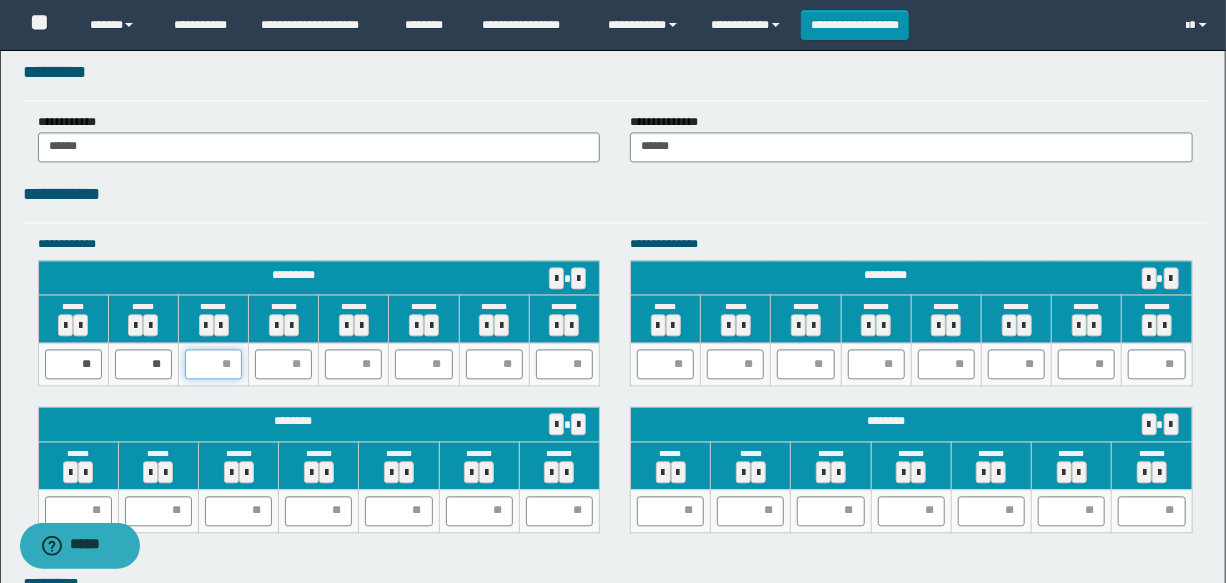 click at bounding box center [213, 364] 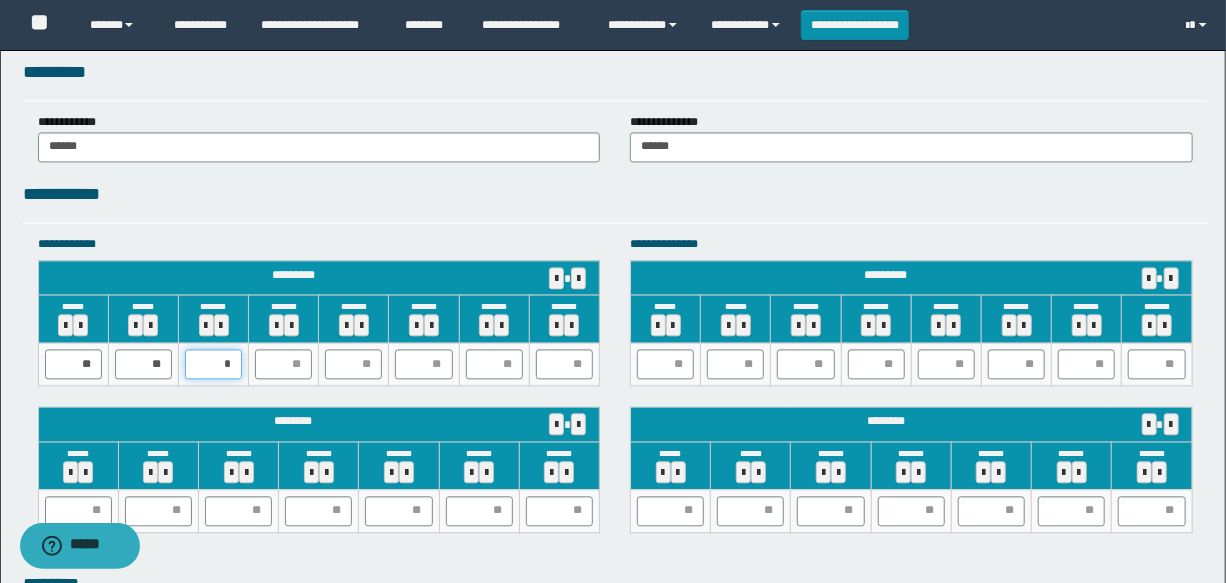type on "**" 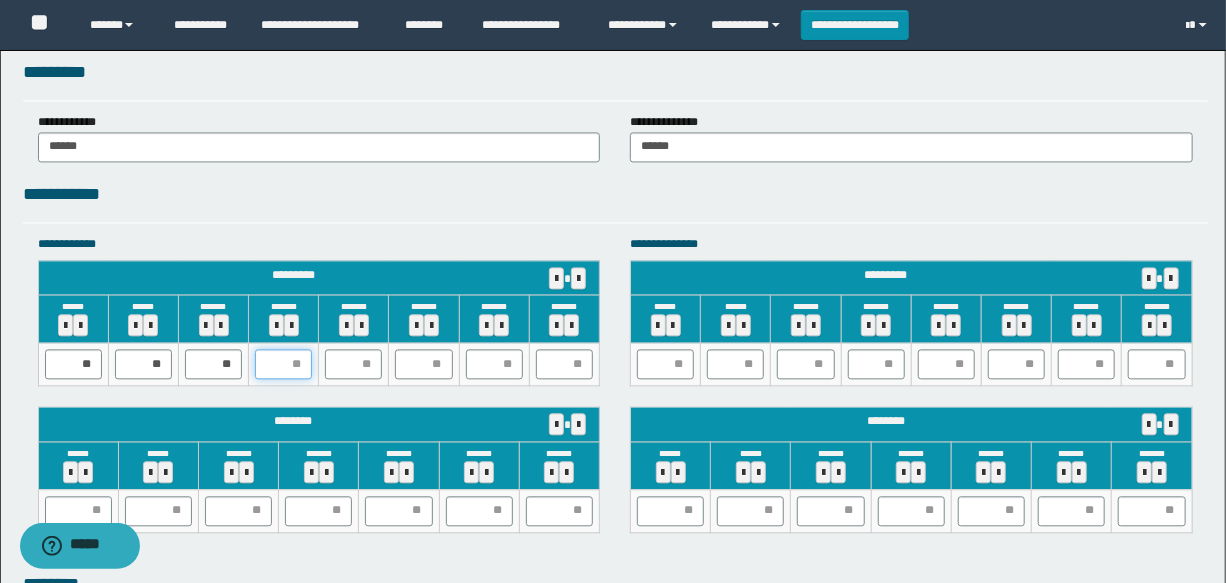 click at bounding box center (283, 364) 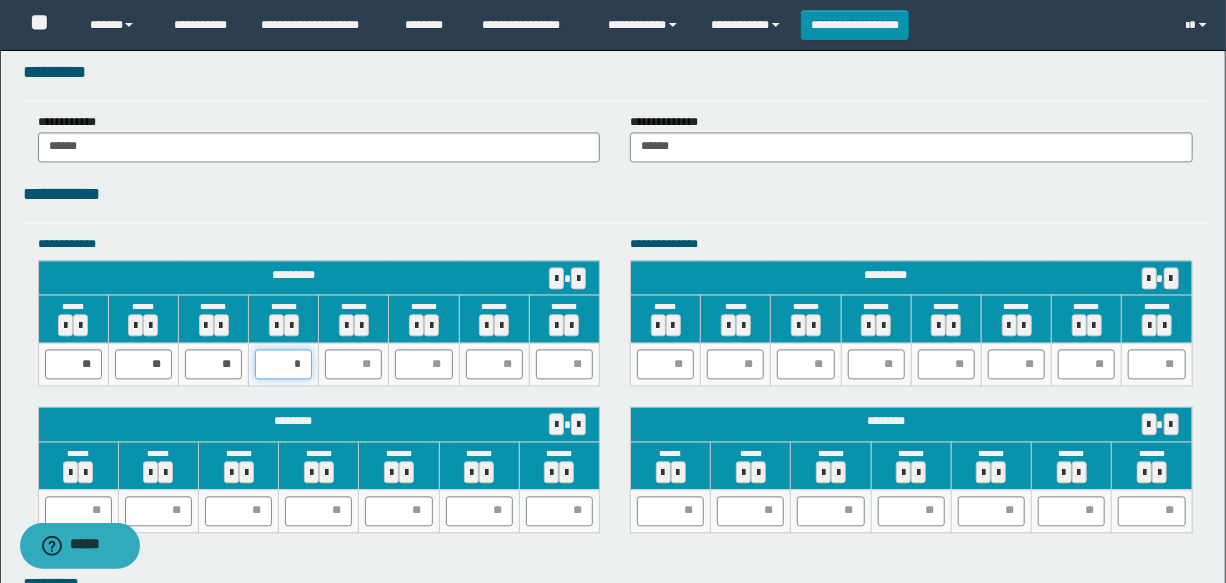type on "**" 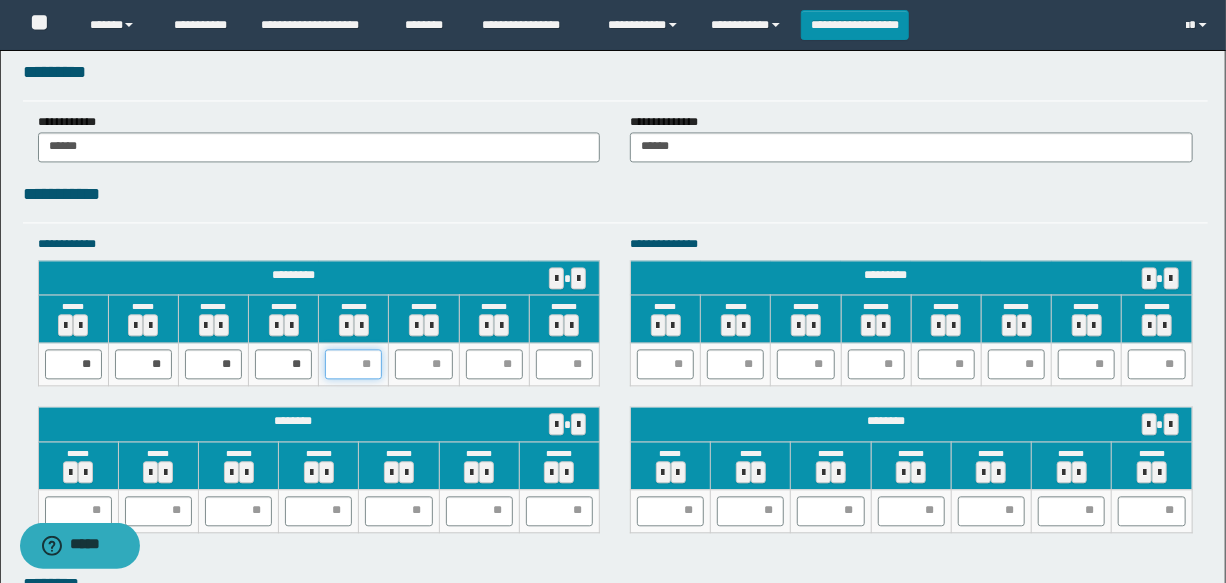 click at bounding box center [353, 364] 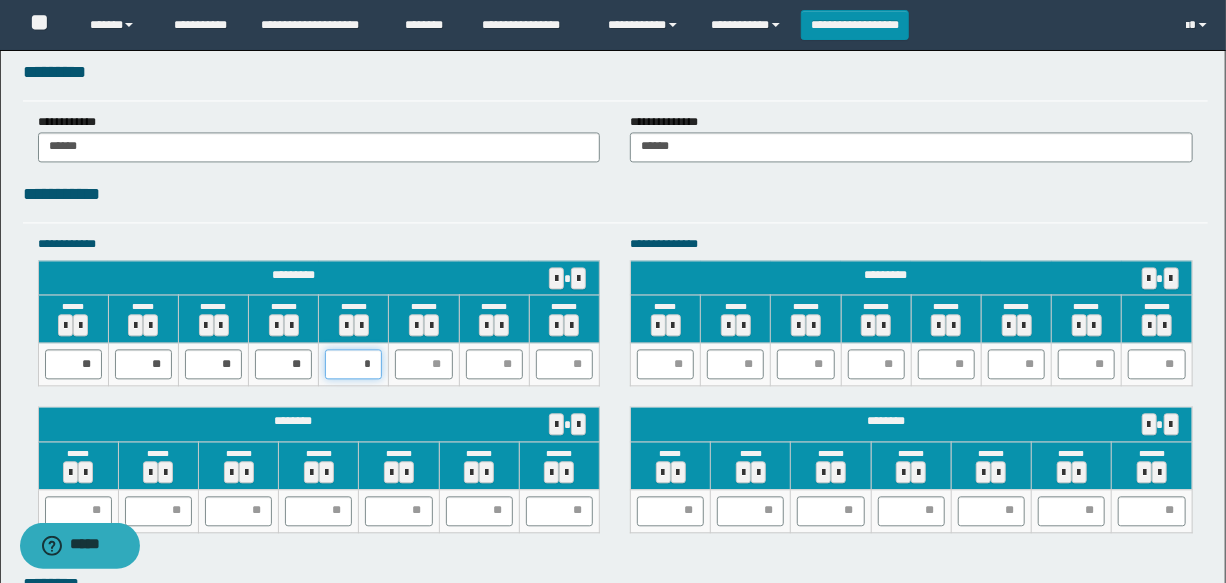 type on "**" 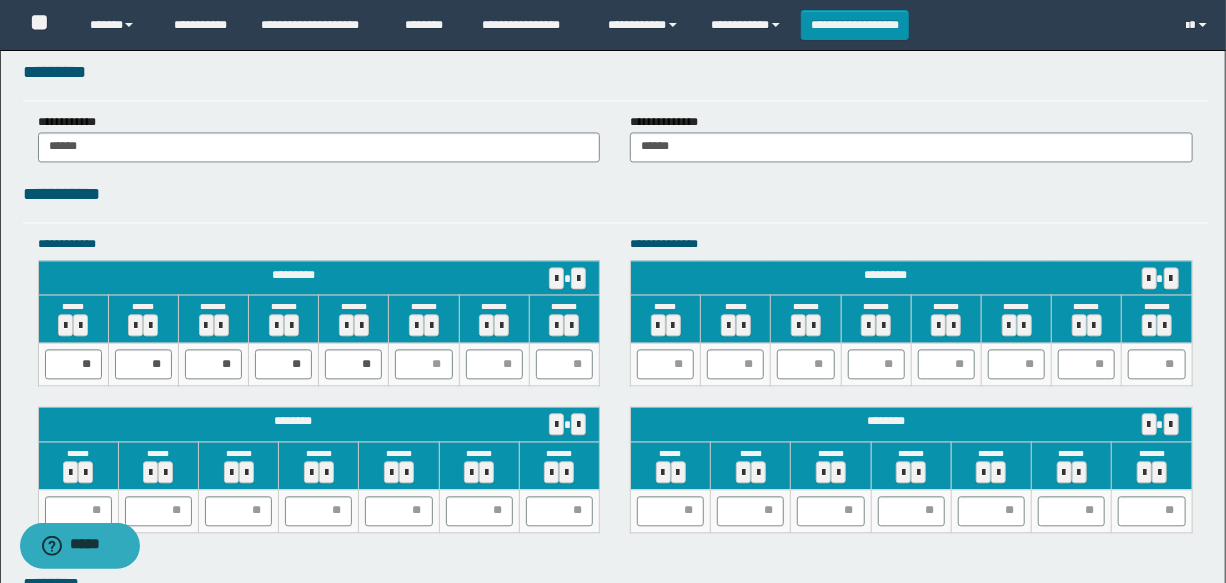 drag, startPoint x: 390, startPoint y: 368, endPoint x: 464, endPoint y: 350, distance: 76.15773 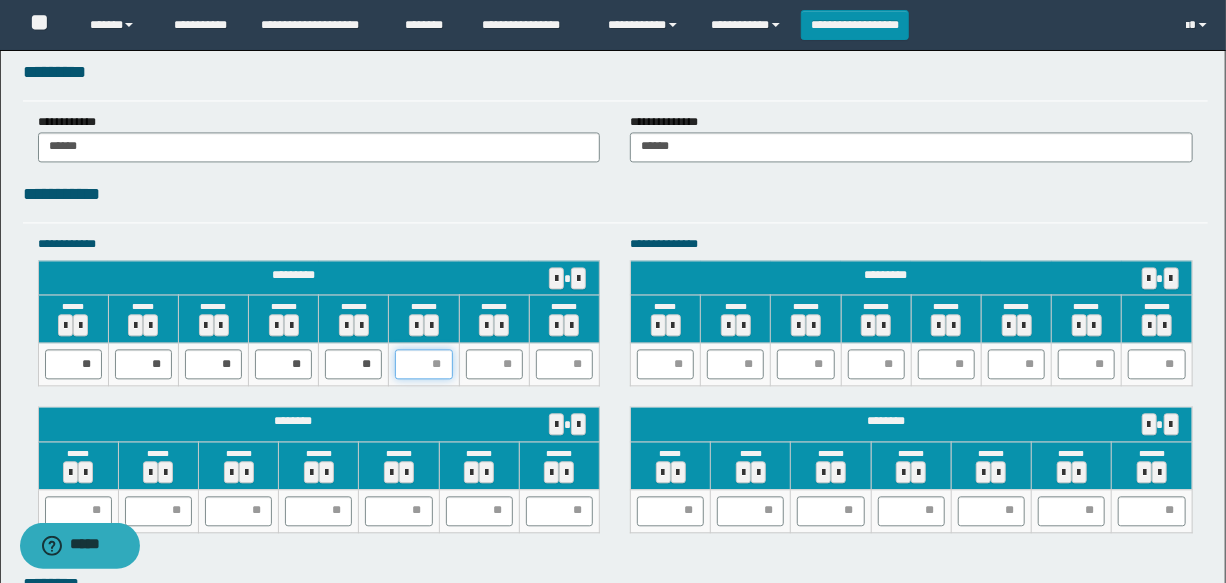 click at bounding box center [423, 364] 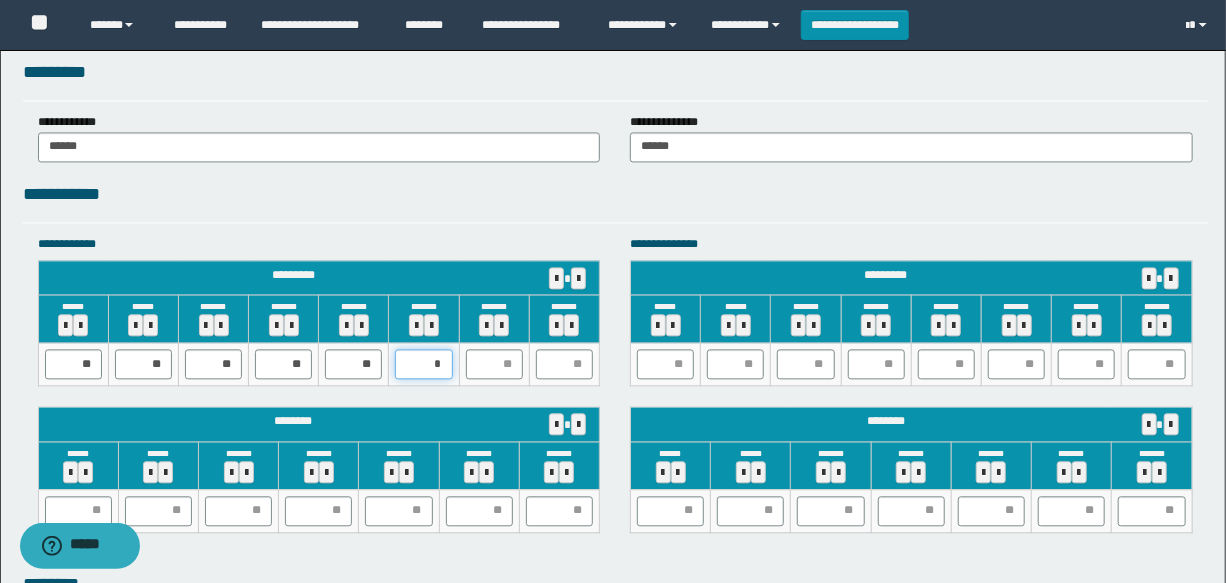 type on "**" 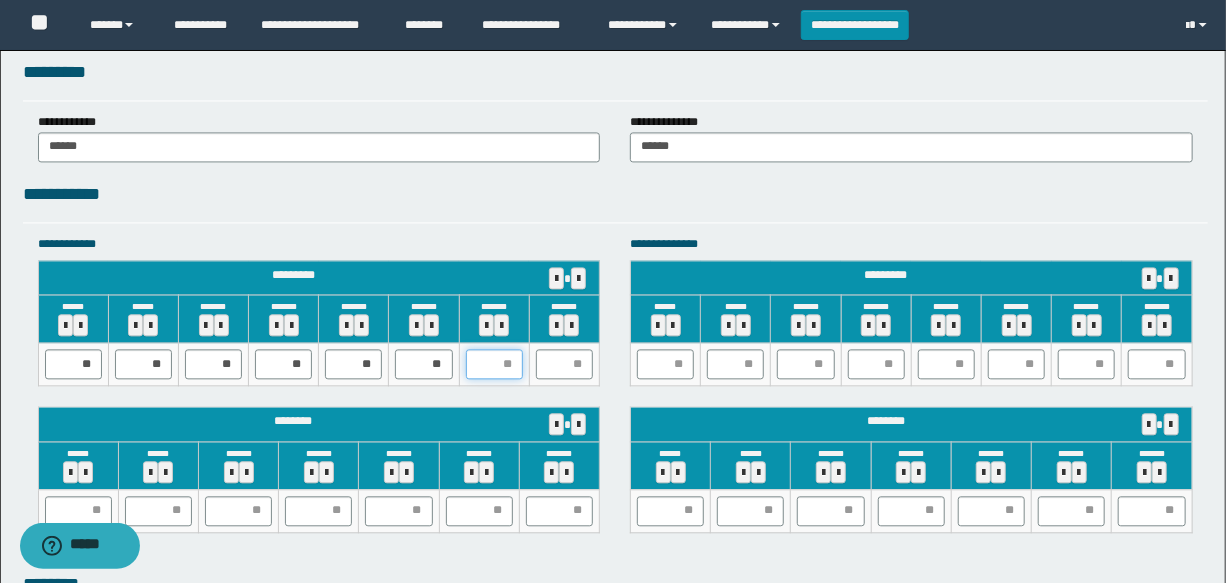 click at bounding box center (494, 364) 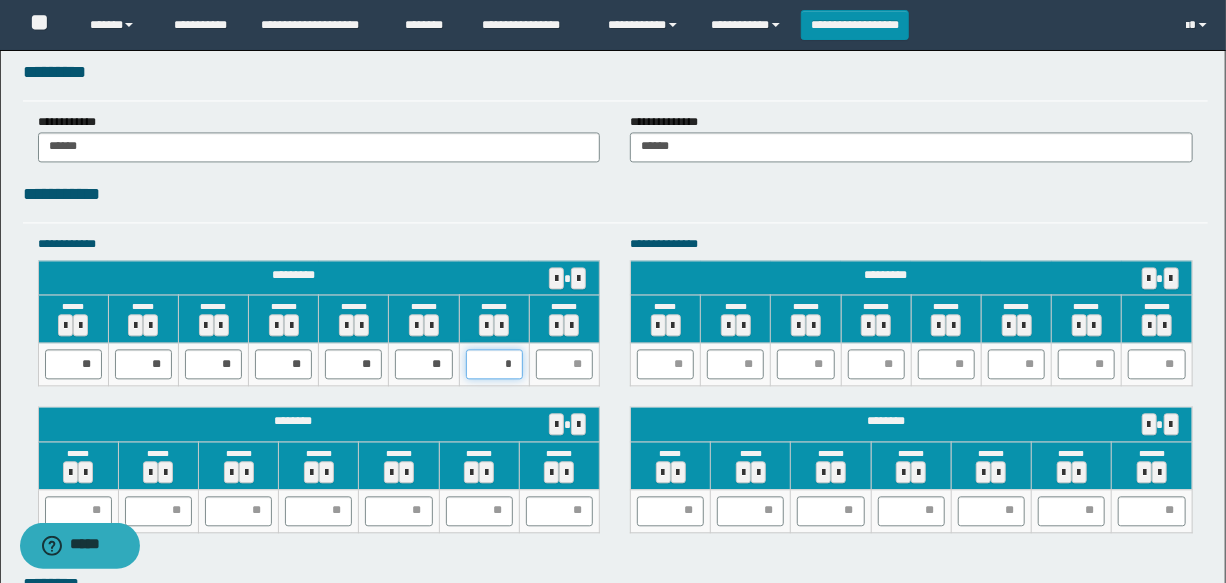 type on "**" 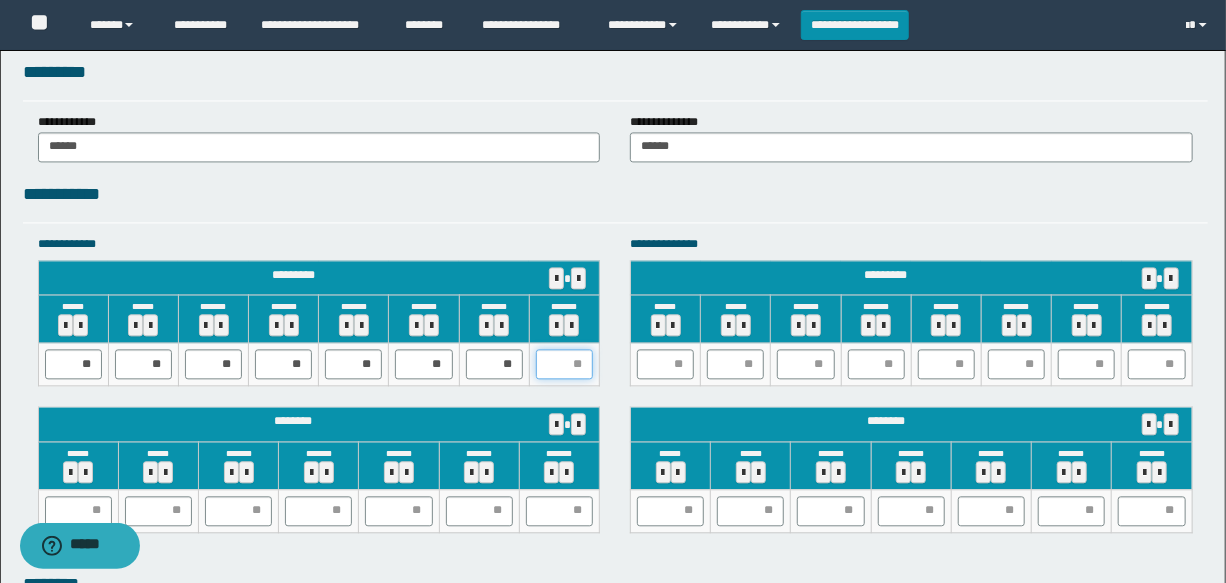click at bounding box center (564, 364) 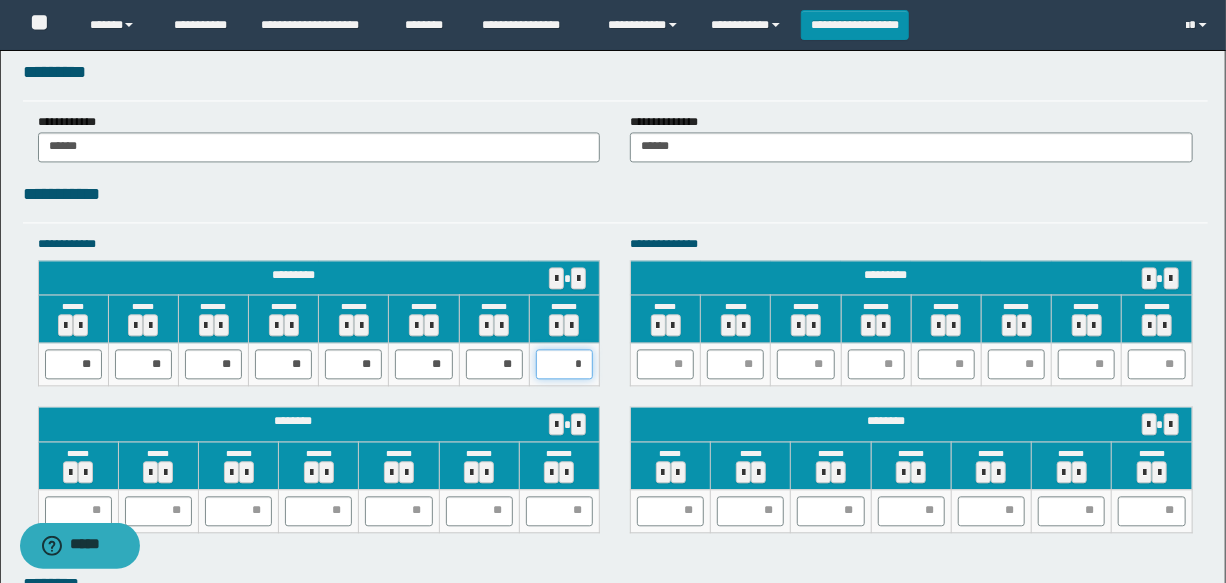 type on "**" 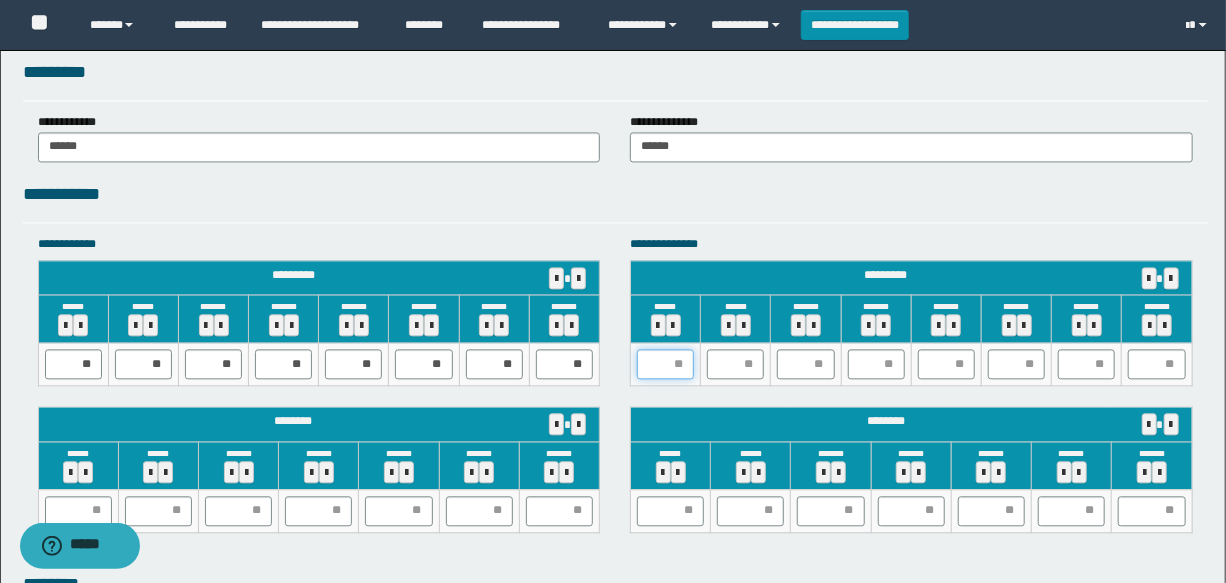 click at bounding box center (665, 364) 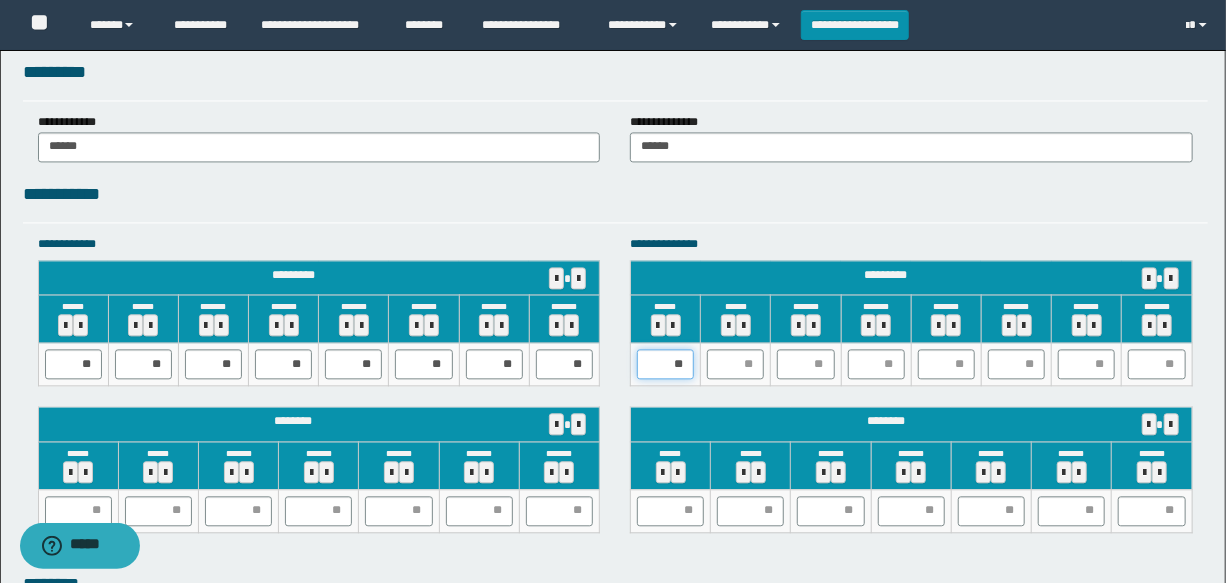 type on "*" 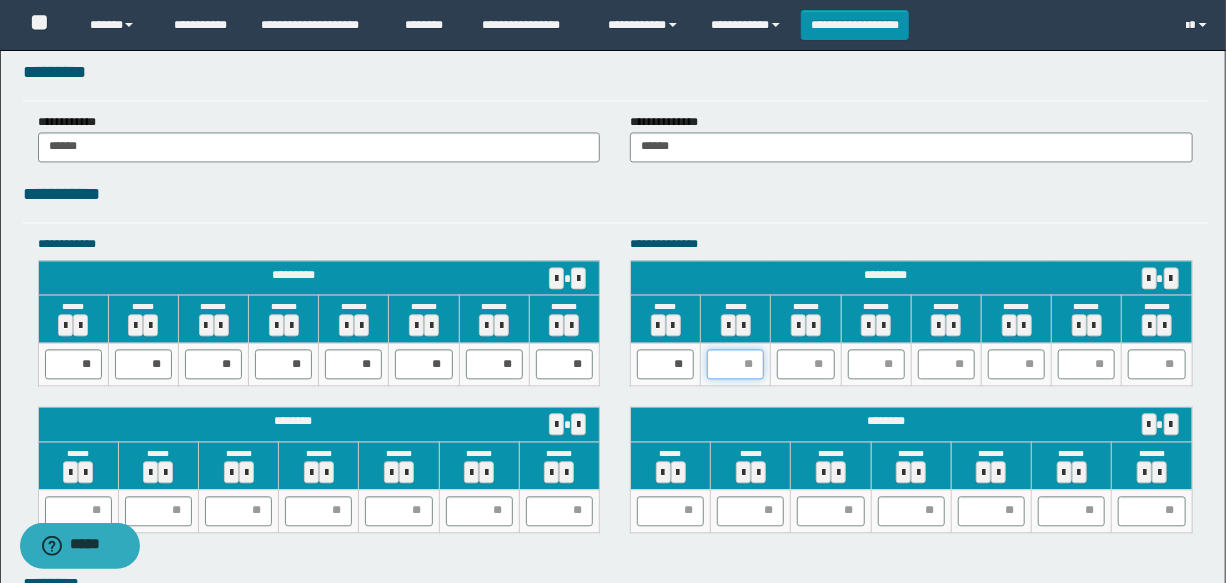 click at bounding box center [735, 364] 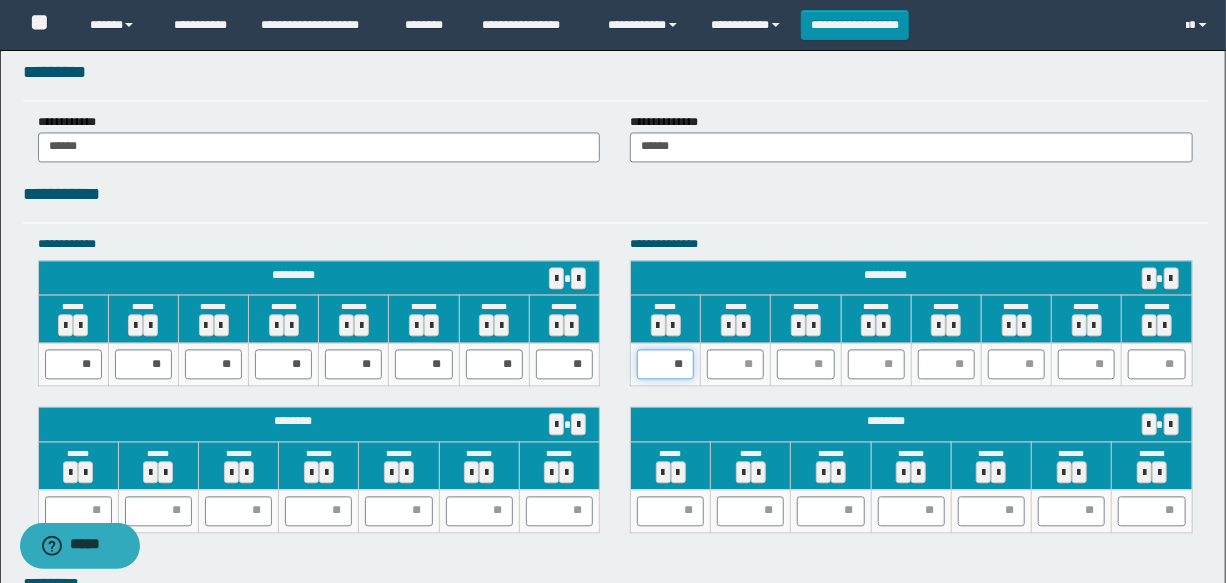 click on "**" at bounding box center [665, 364] 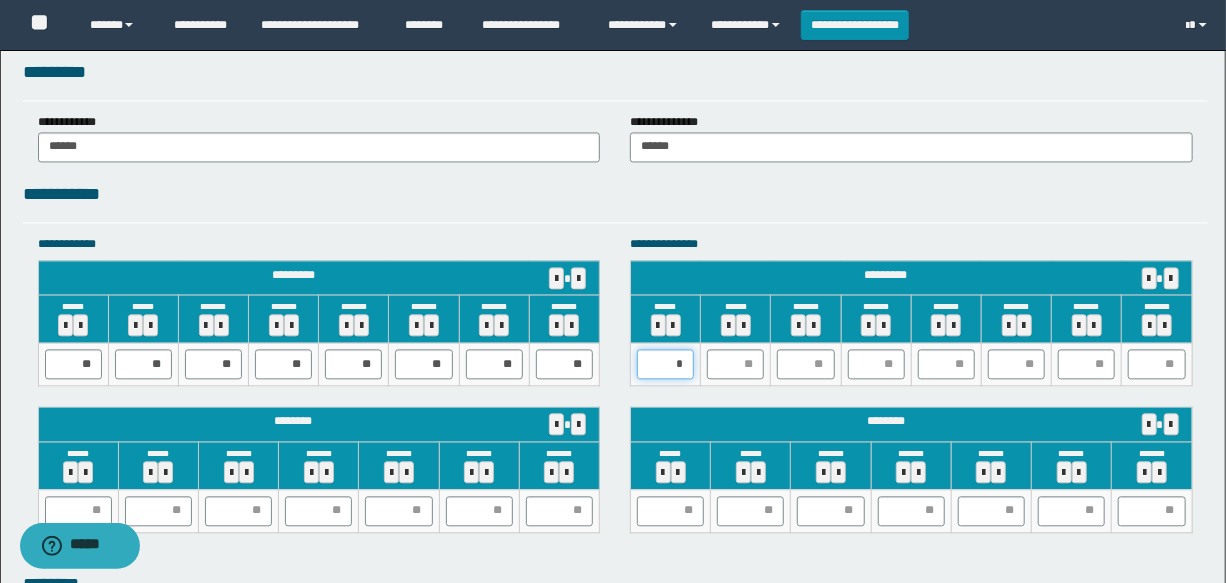type on "**" 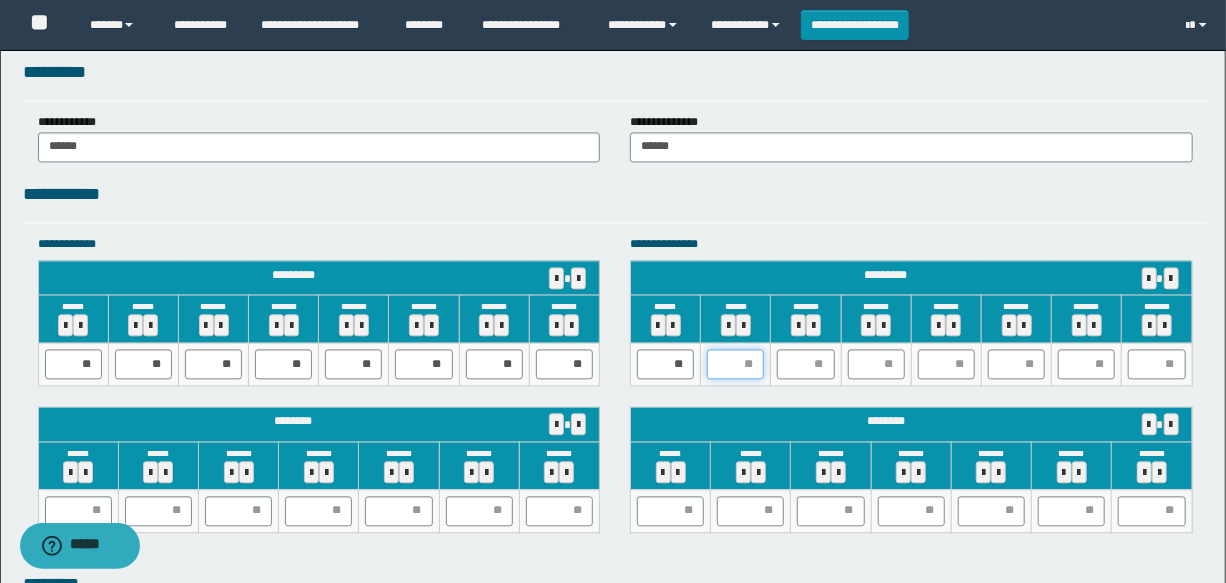 click at bounding box center (735, 364) 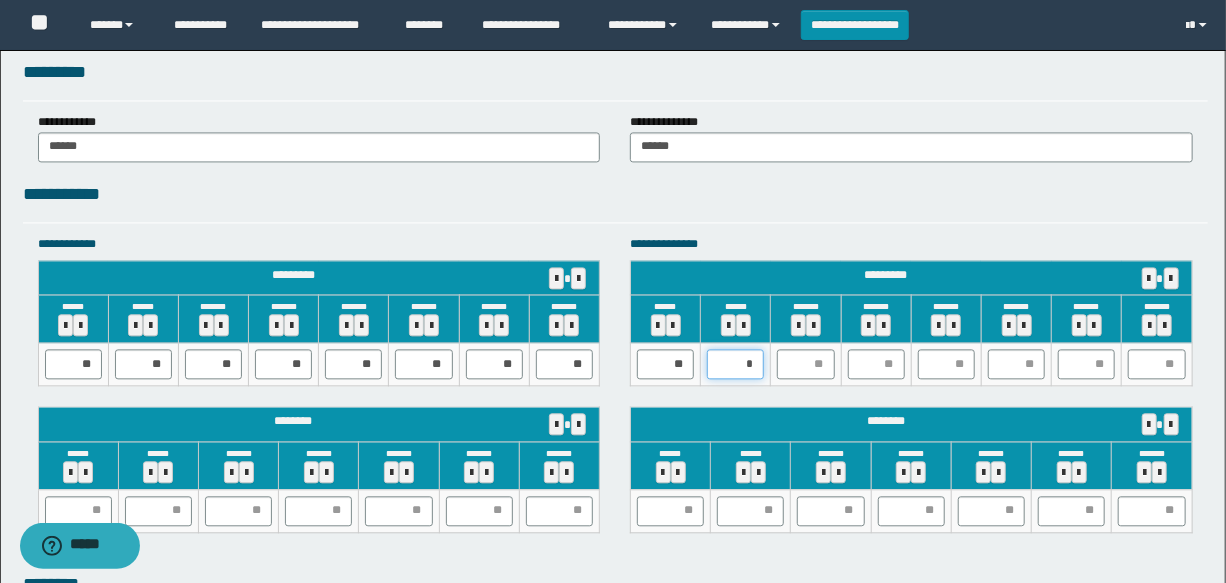 type on "**" 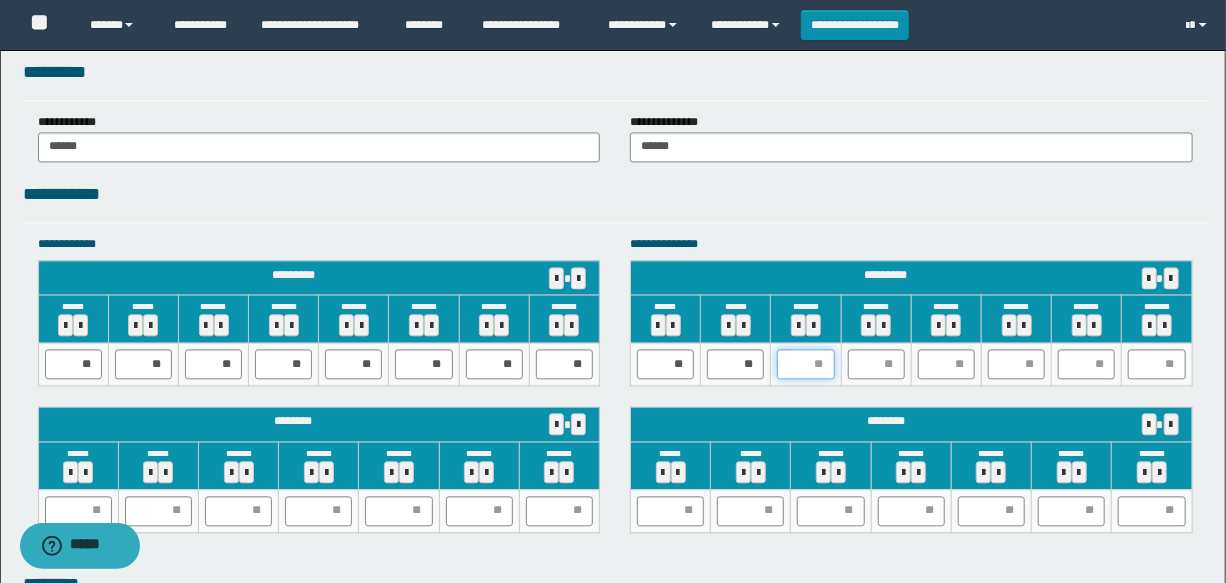 click at bounding box center [805, 364] 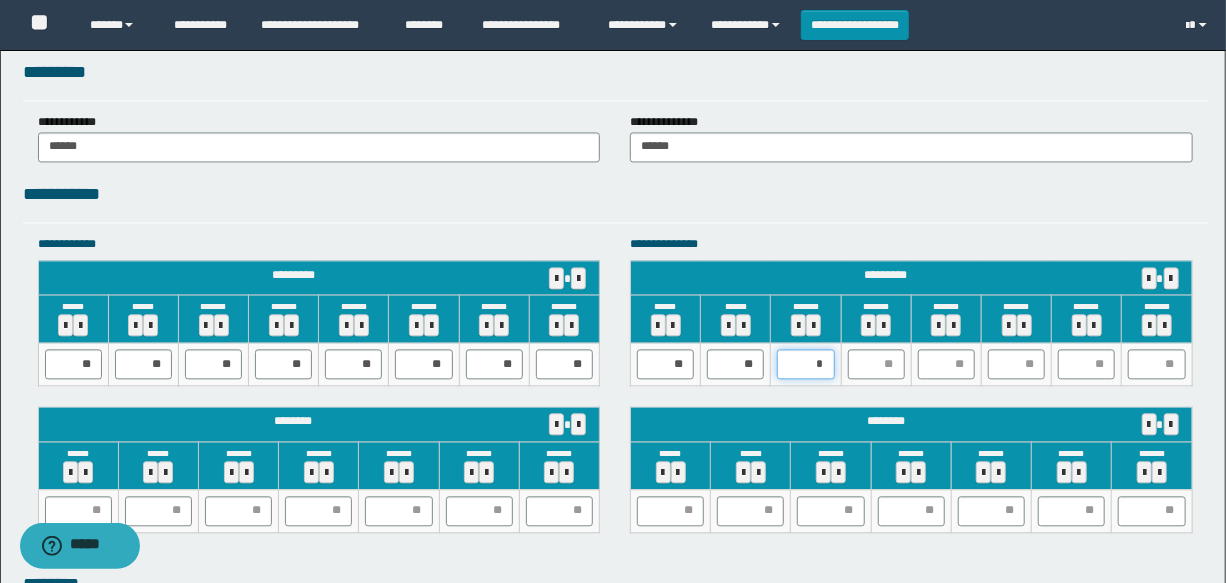 type on "**" 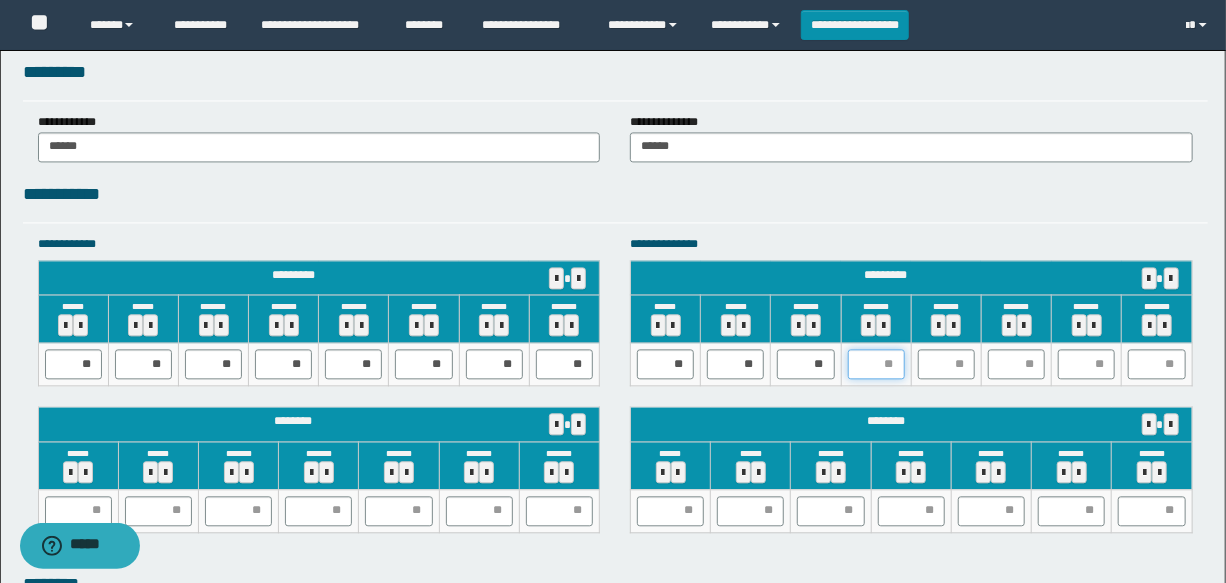 click at bounding box center (876, 364) 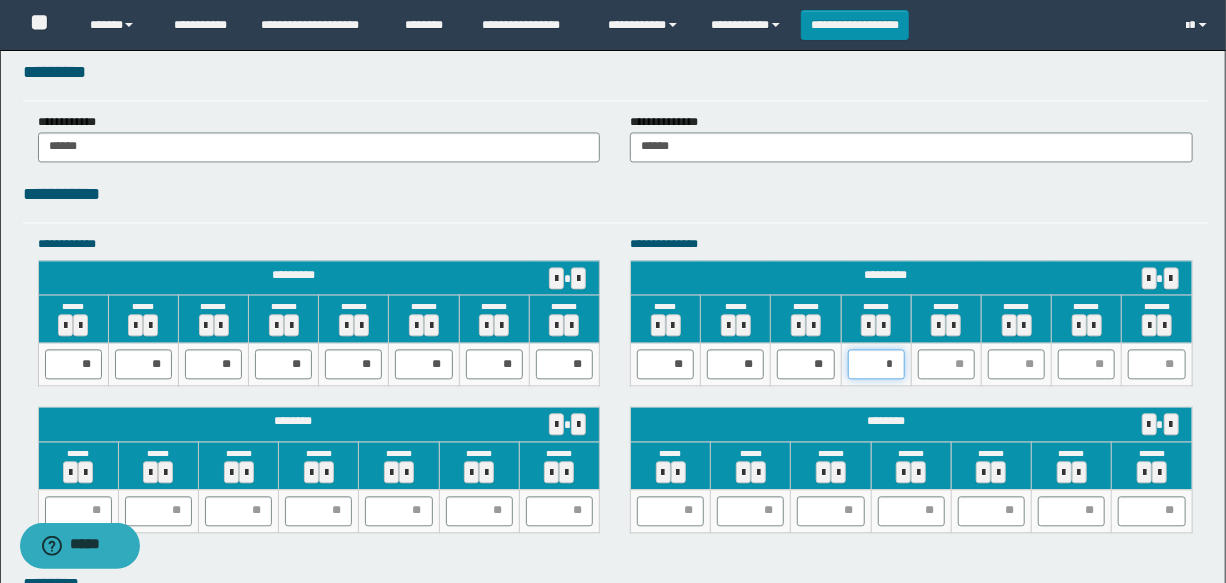 type on "**" 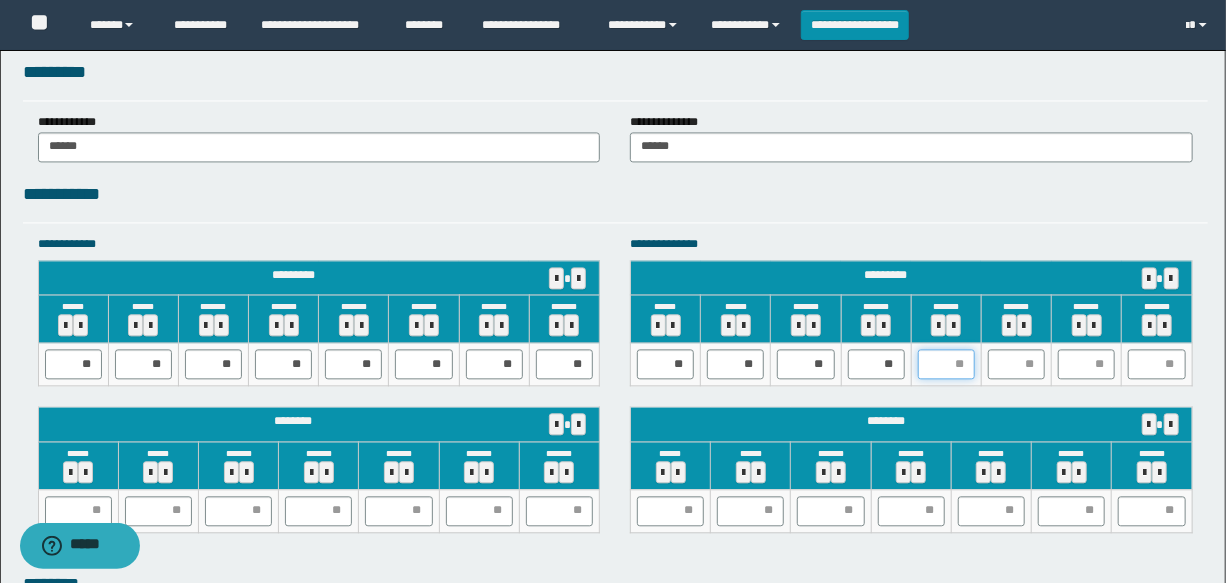click at bounding box center [946, 364] 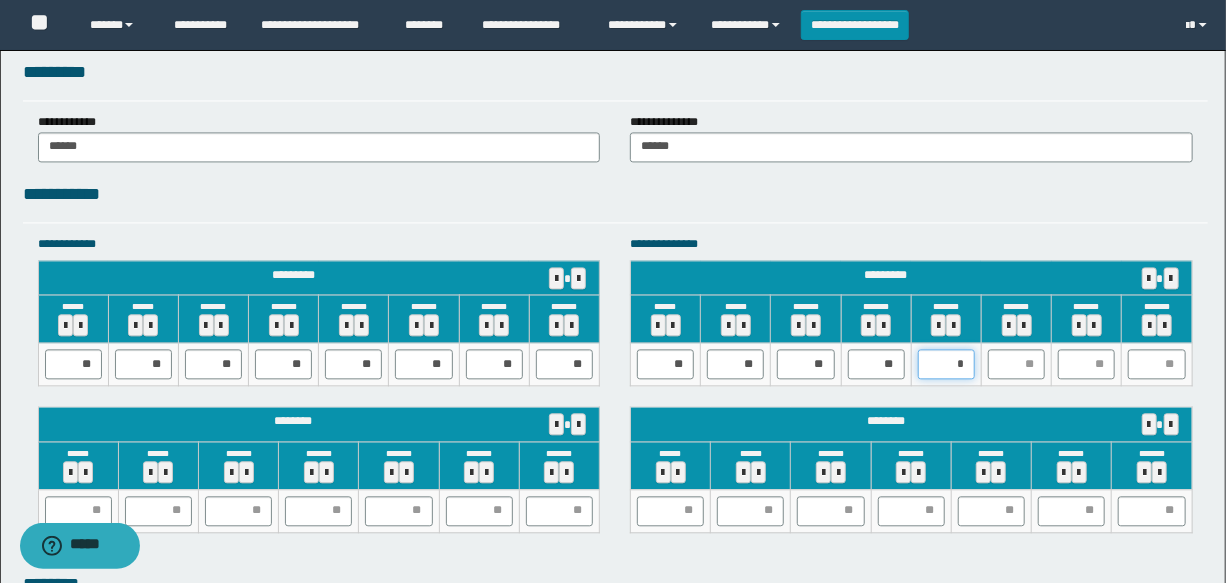 type on "**" 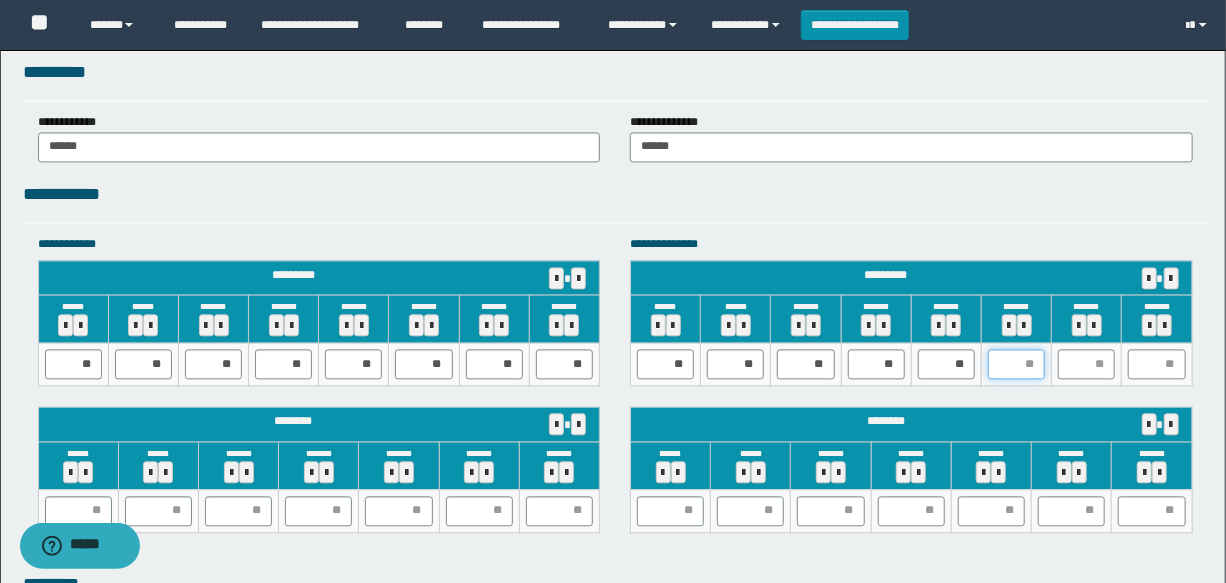 click at bounding box center [1016, 364] 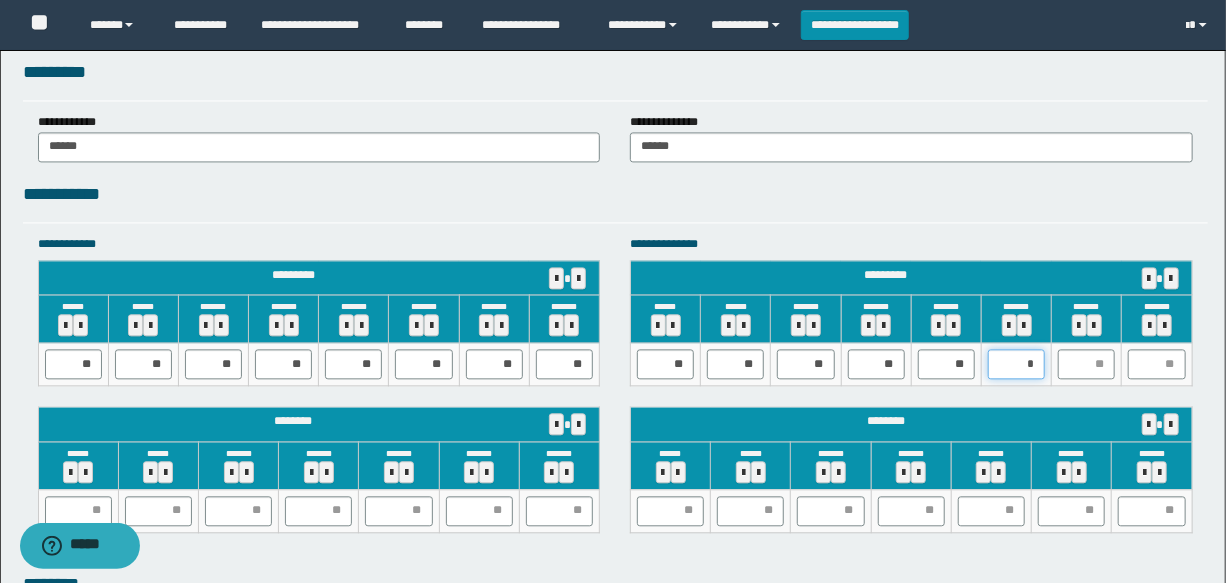 type on "**" 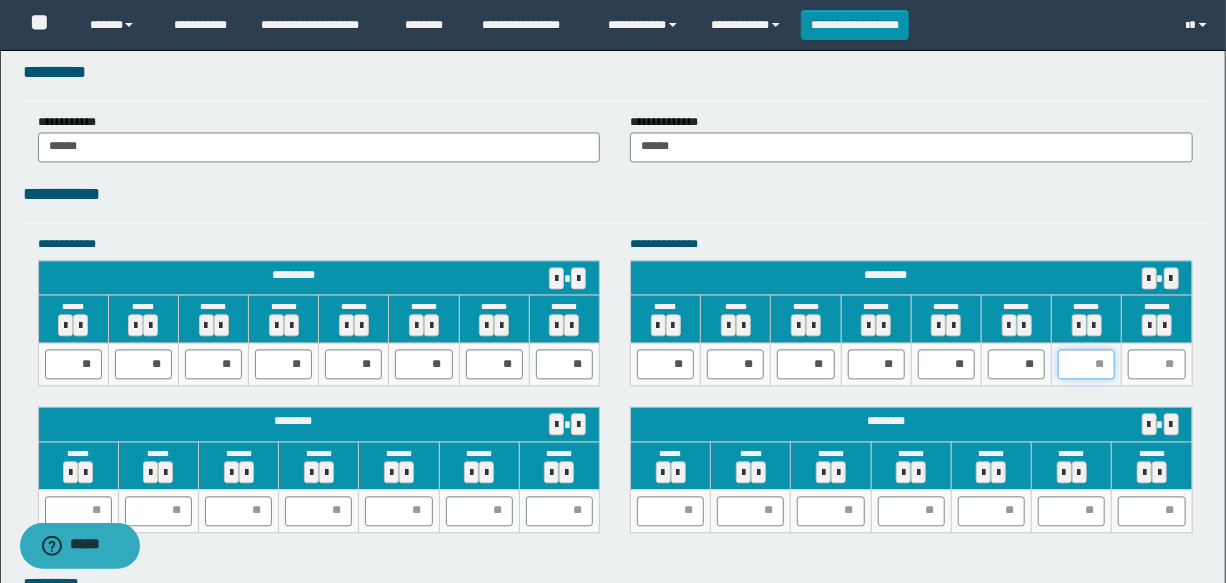click at bounding box center (1086, 364) 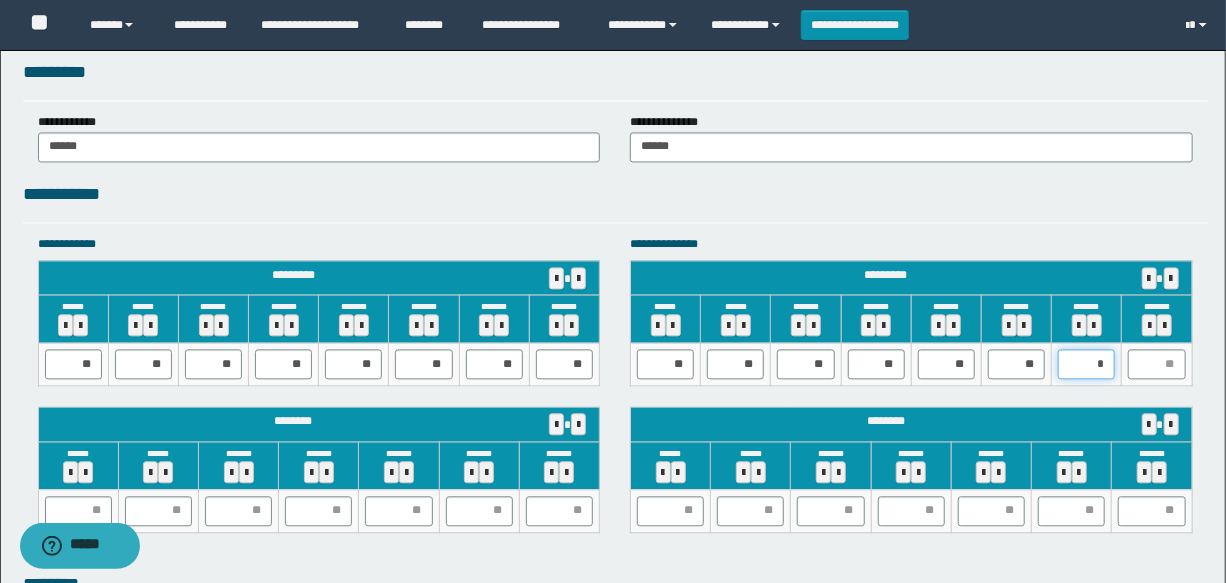 type on "**" 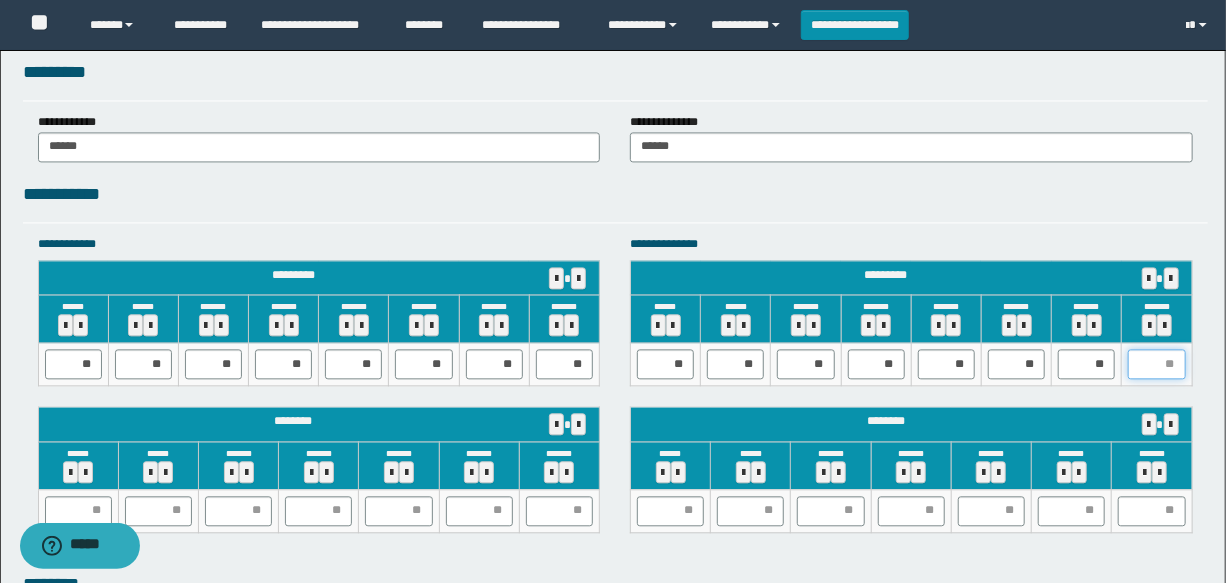 click at bounding box center [1156, 364] 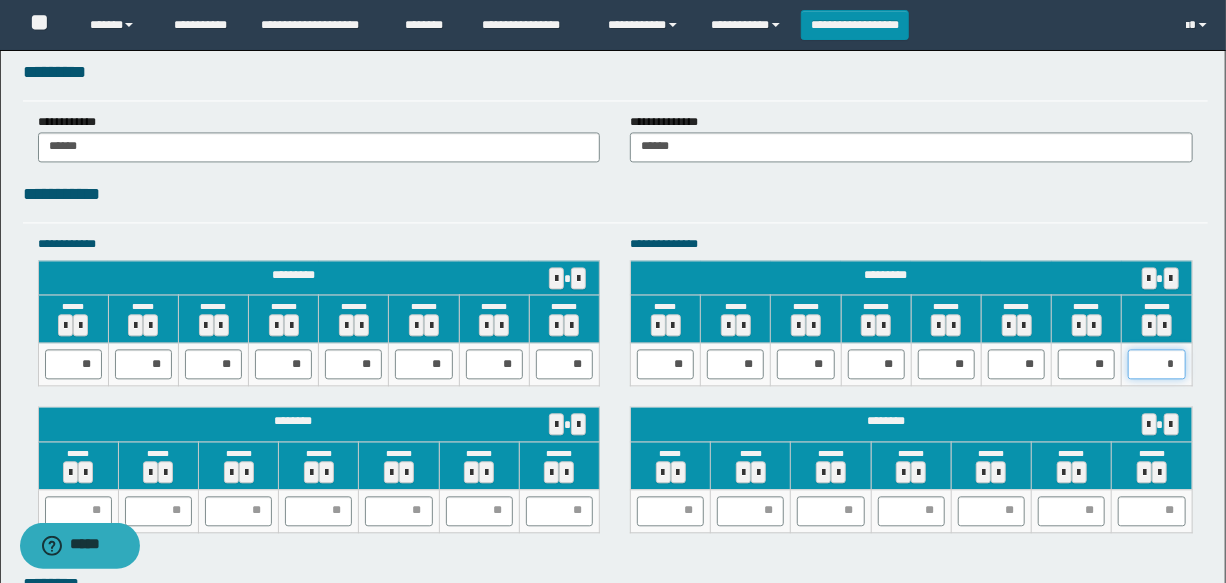 type on "**" 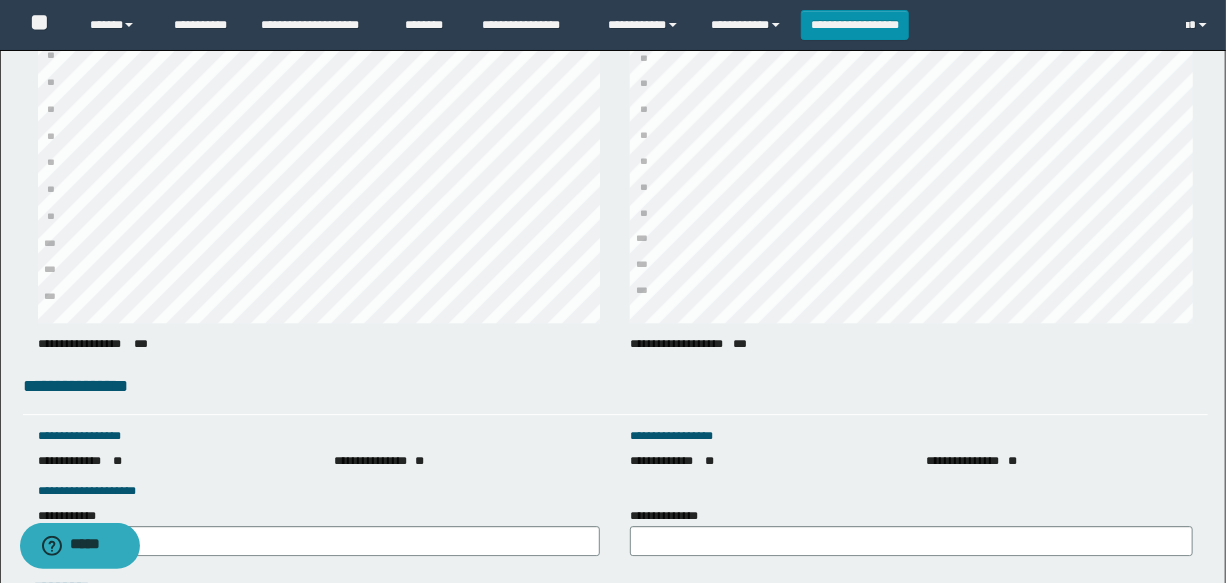 scroll, scrollTop: 2636, scrollLeft: 0, axis: vertical 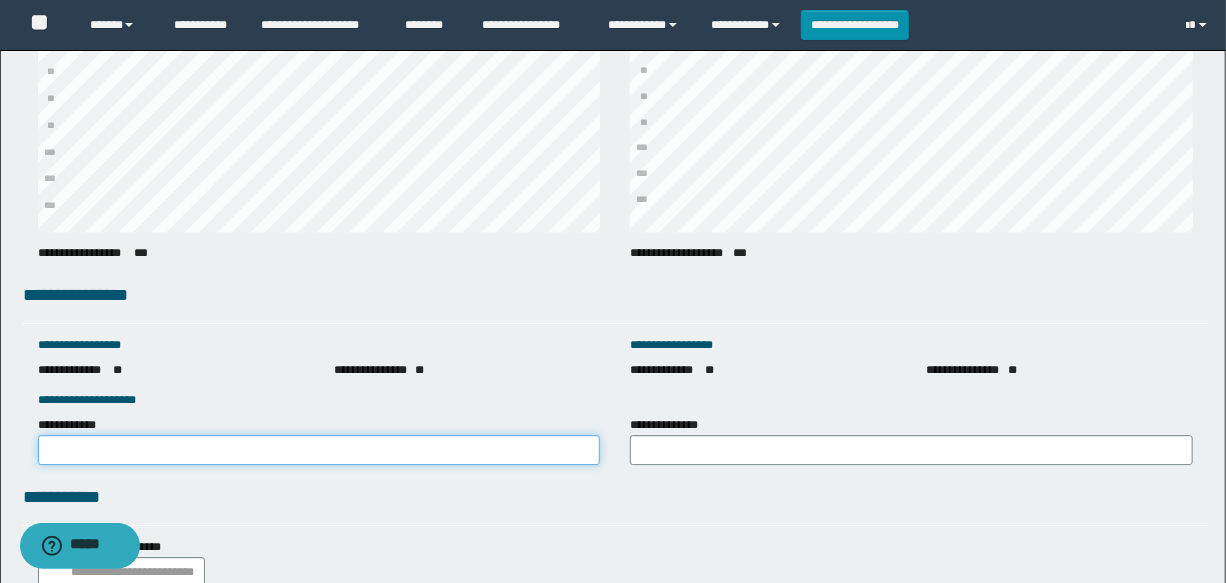 click on "**********" at bounding box center [319, 450] 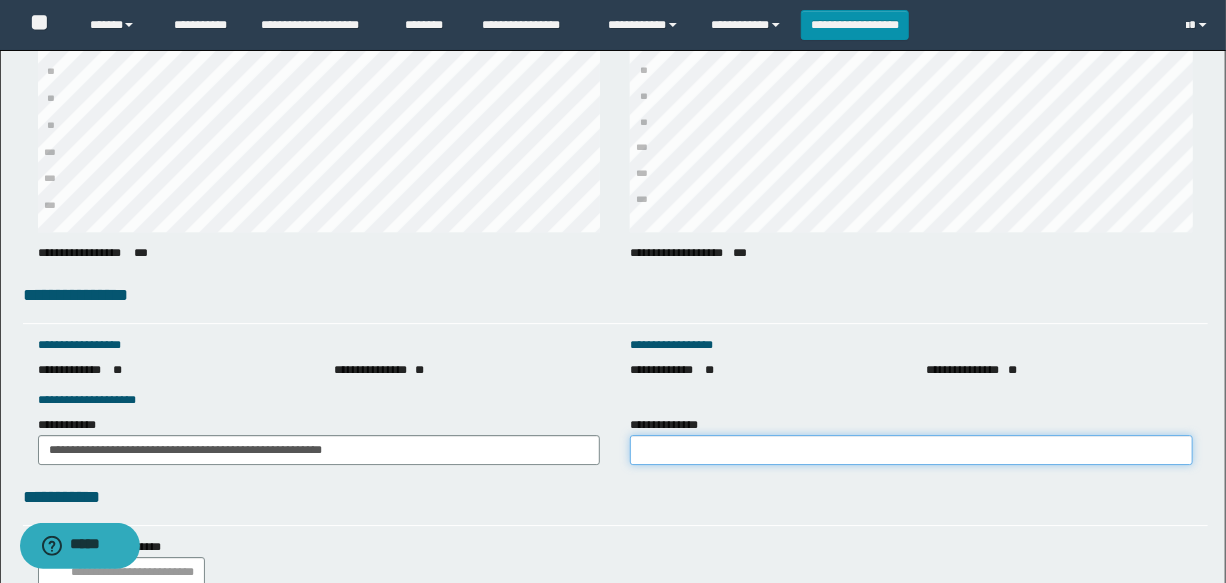 click on "**********" at bounding box center (911, 450) 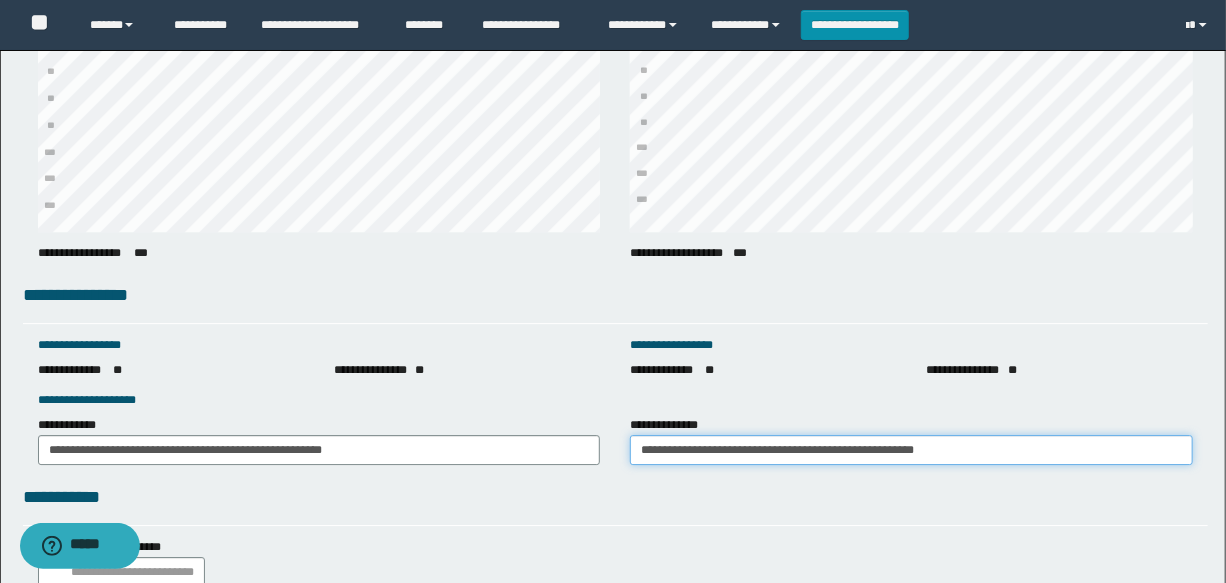 scroll, scrollTop: 2947, scrollLeft: 0, axis: vertical 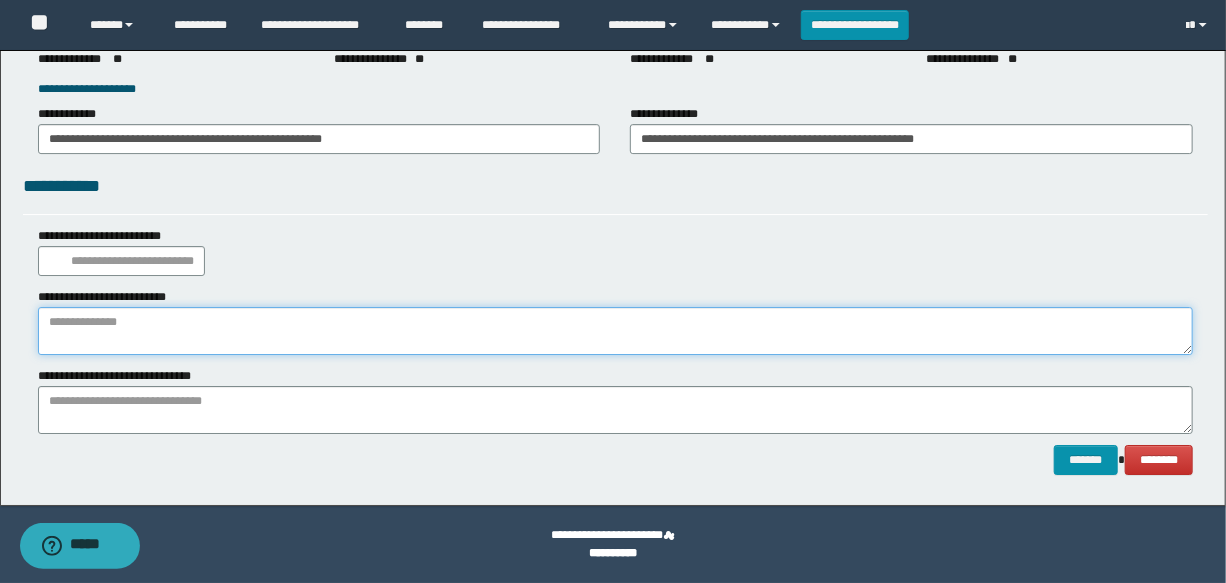 click at bounding box center (615, 331) 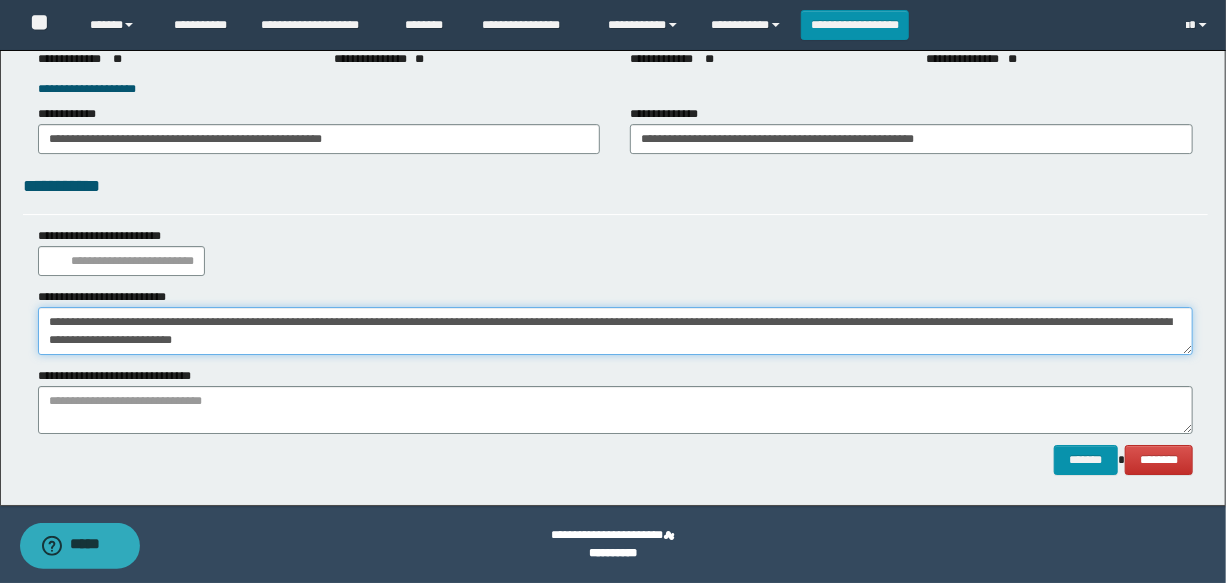 click on "**********" at bounding box center (615, 331) 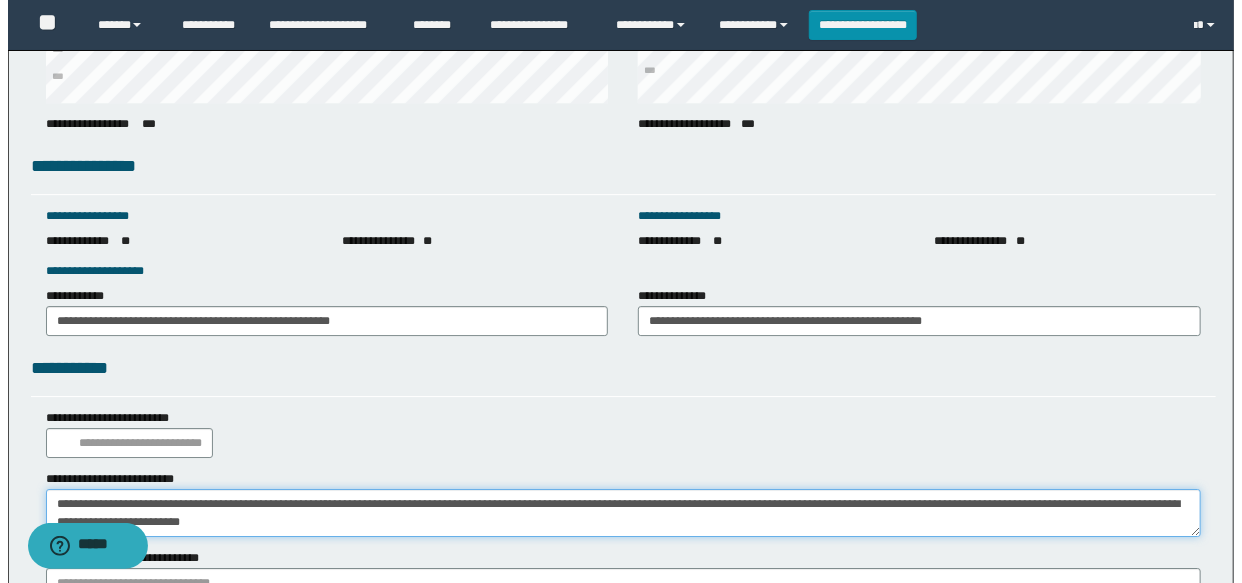 scroll, scrollTop: 2947, scrollLeft: 0, axis: vertical 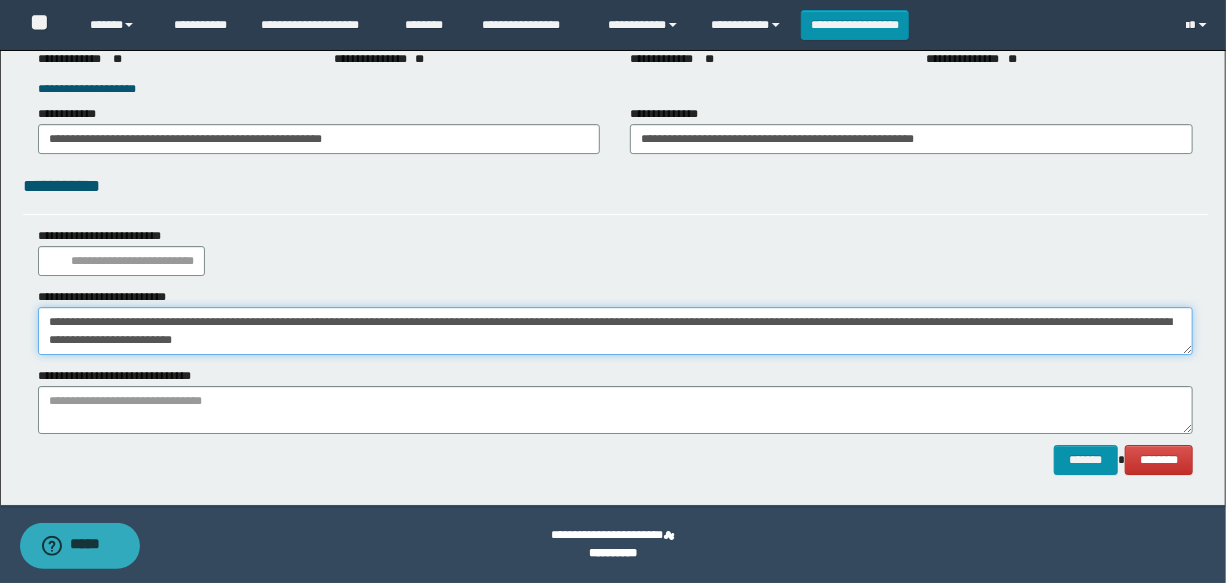 click on "**********" at bounding box center (615, 331) 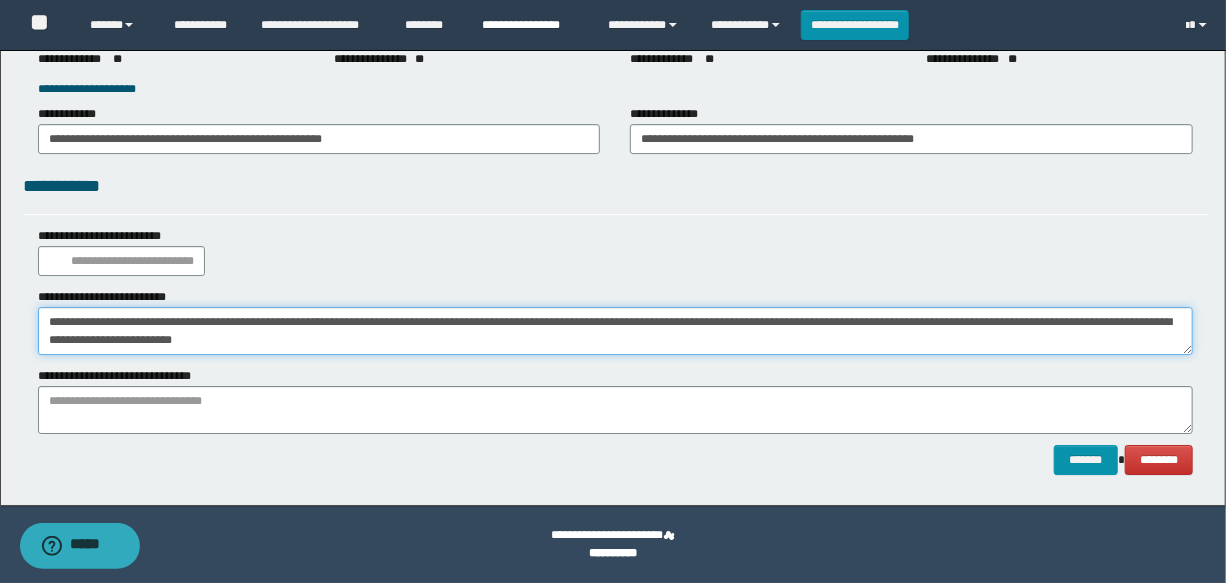 type on "**********" 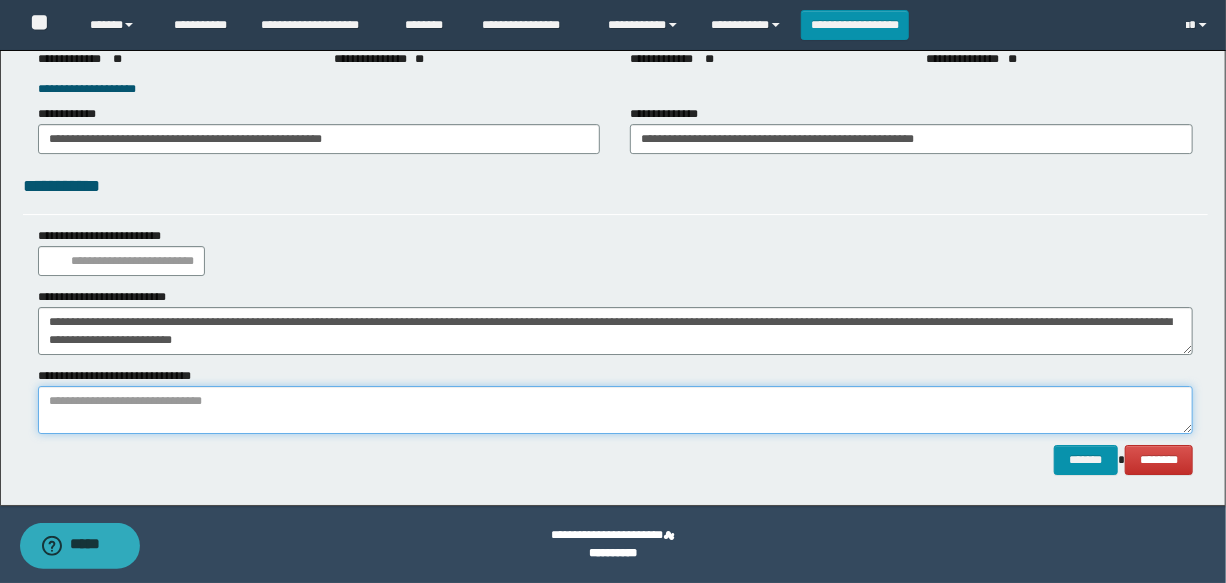 click at bounding box center (615, 410) 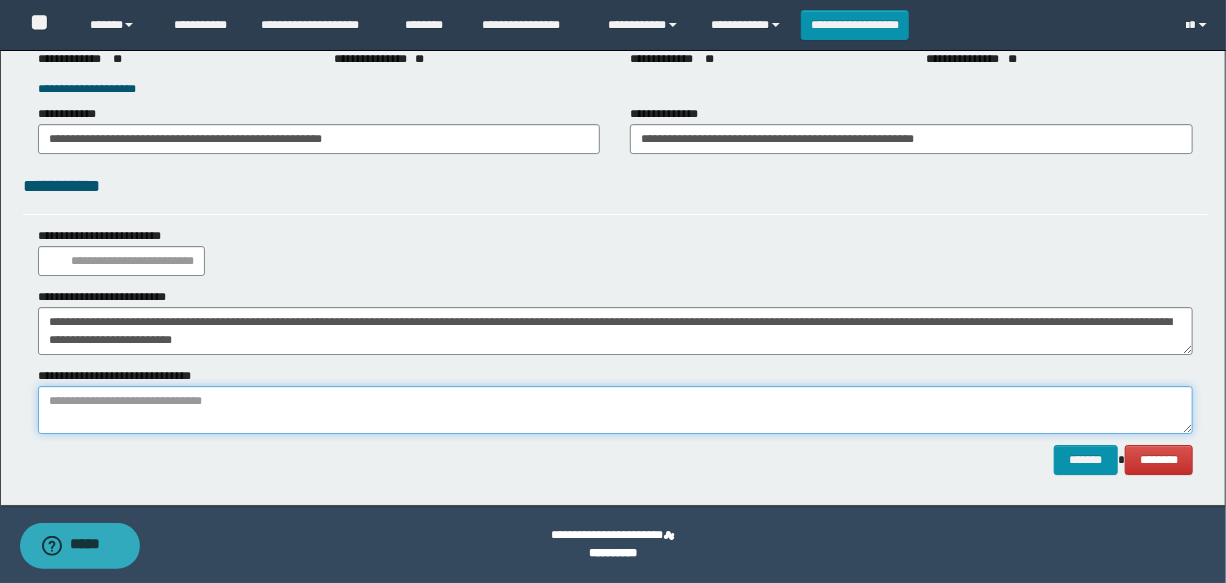 paste on "**********" 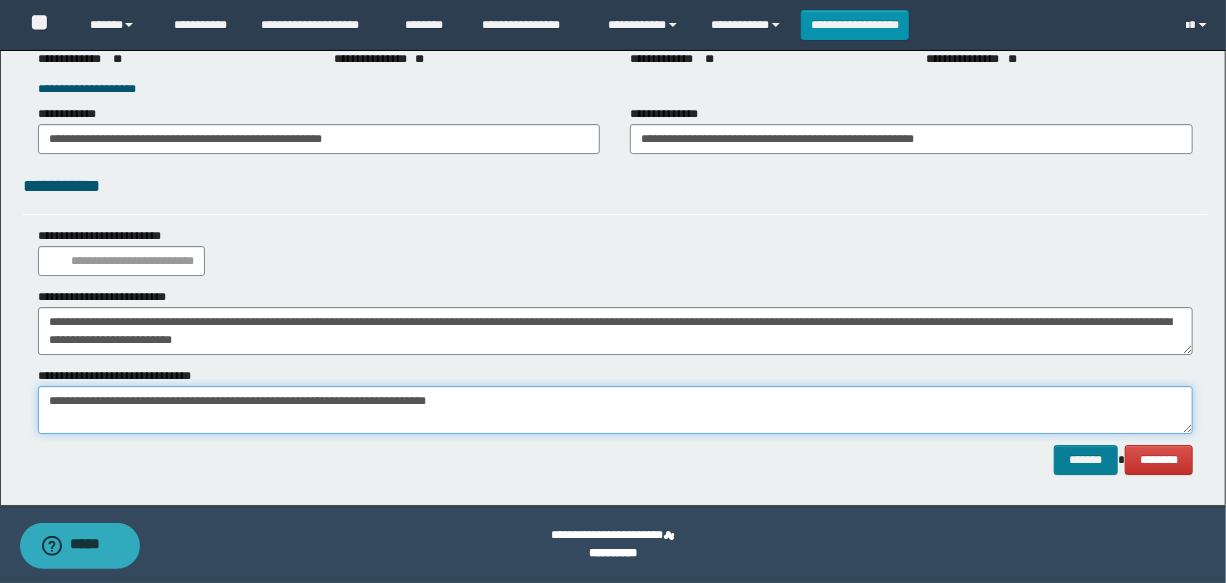 type on "**********" 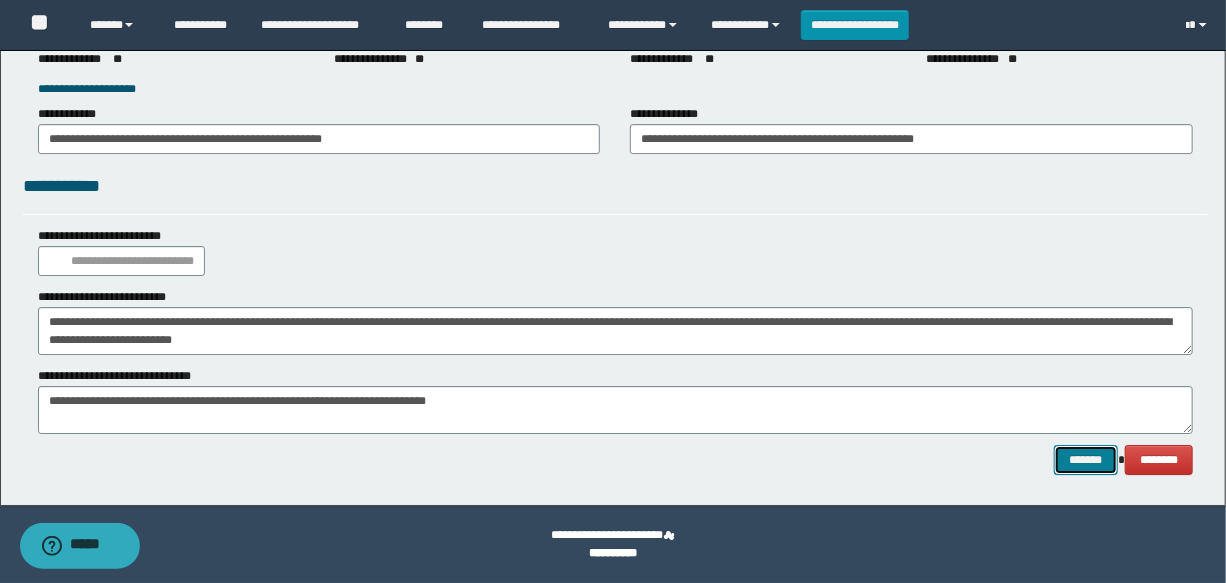 click on "*******" at bounding box center (1086, 460) 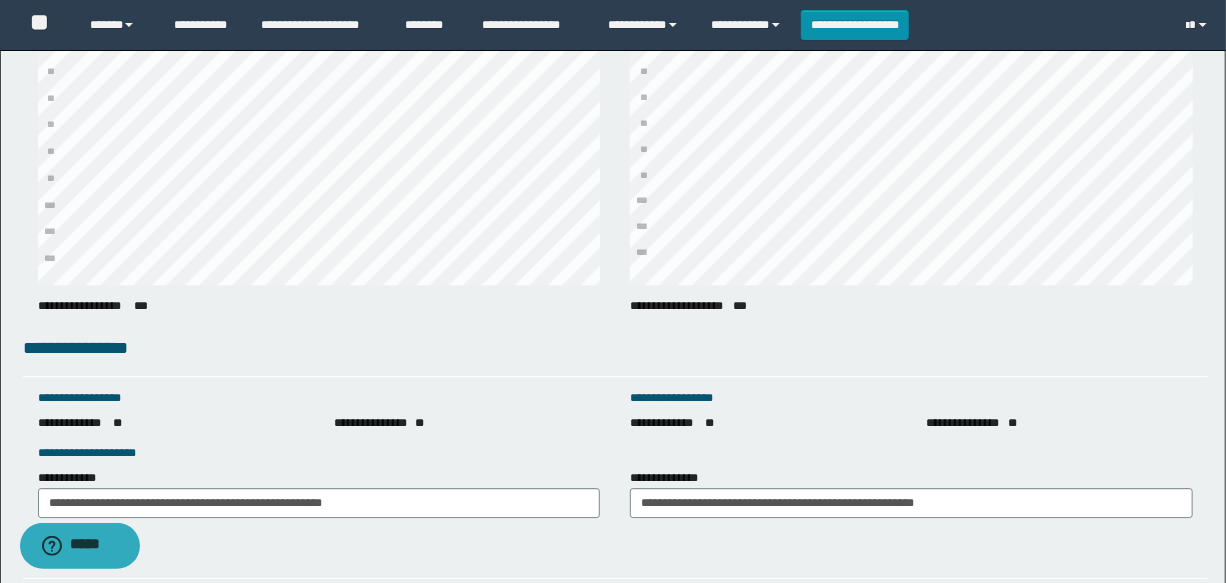 scroll, scrollTop: 2947, scrollLeft: 0, axis: vertical 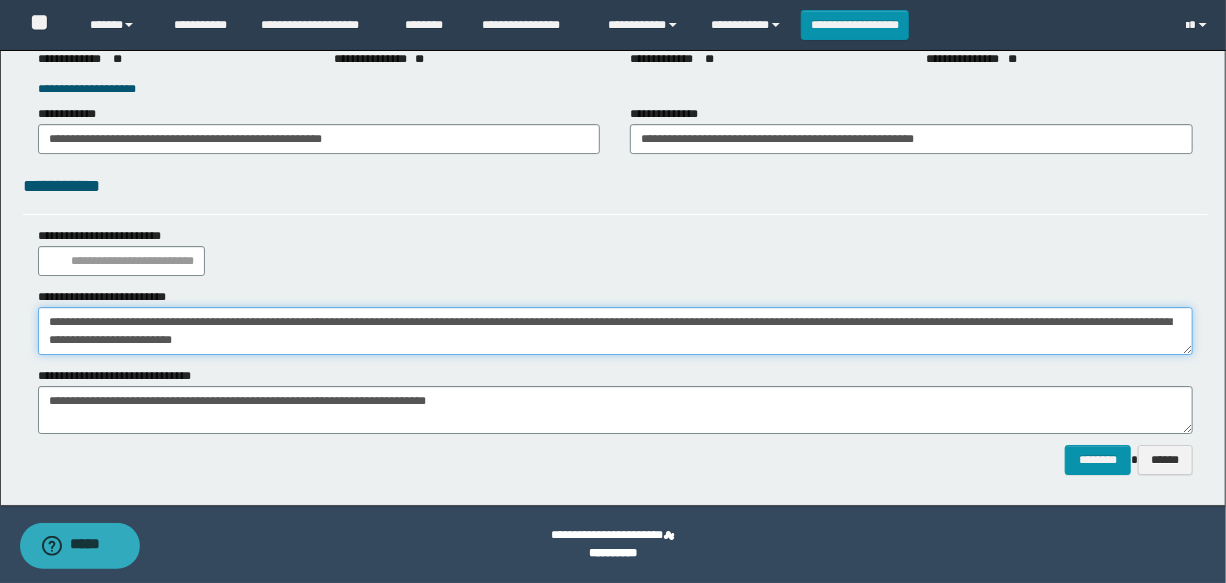 click on "**********" at bounding box center (615, 331) 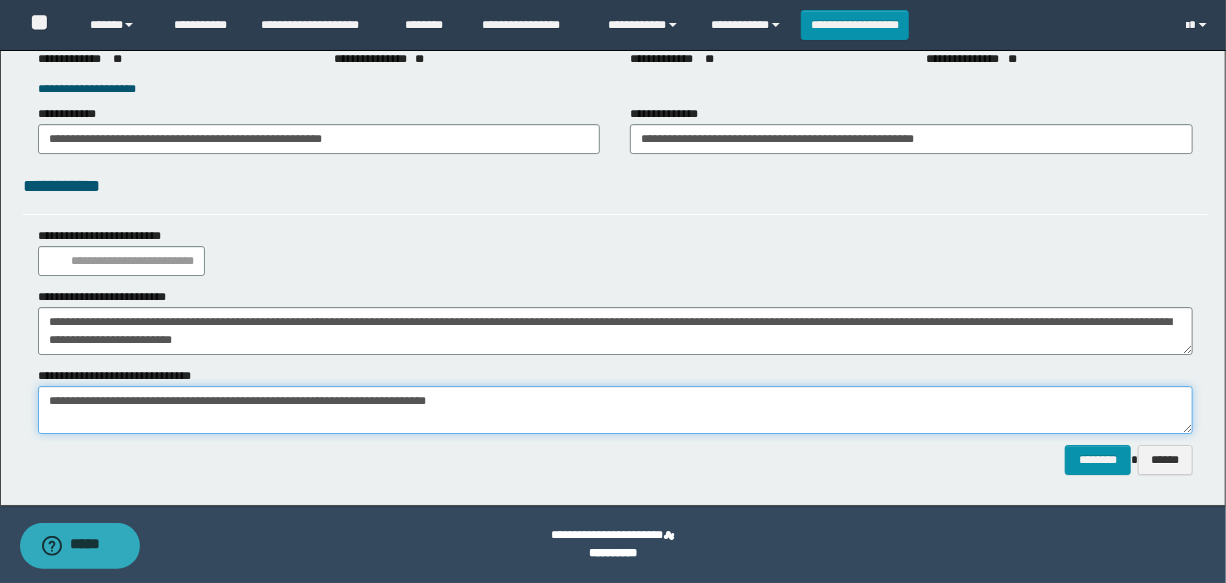 click on "**********" at bounding box center [615, 410] 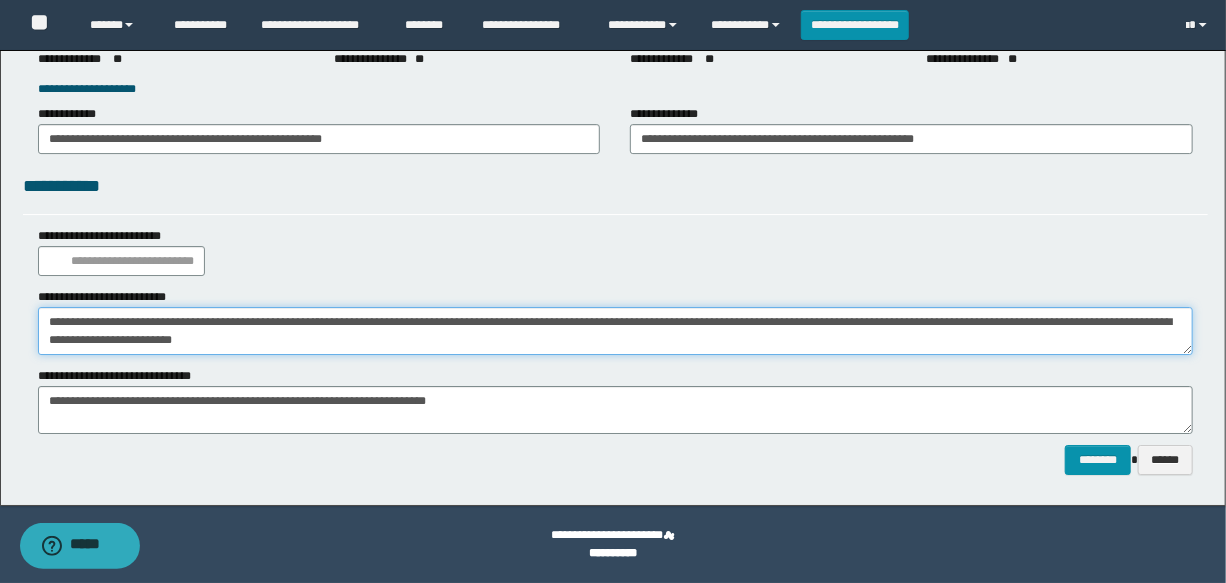 click on "**********" at bounding box center (615, 331) 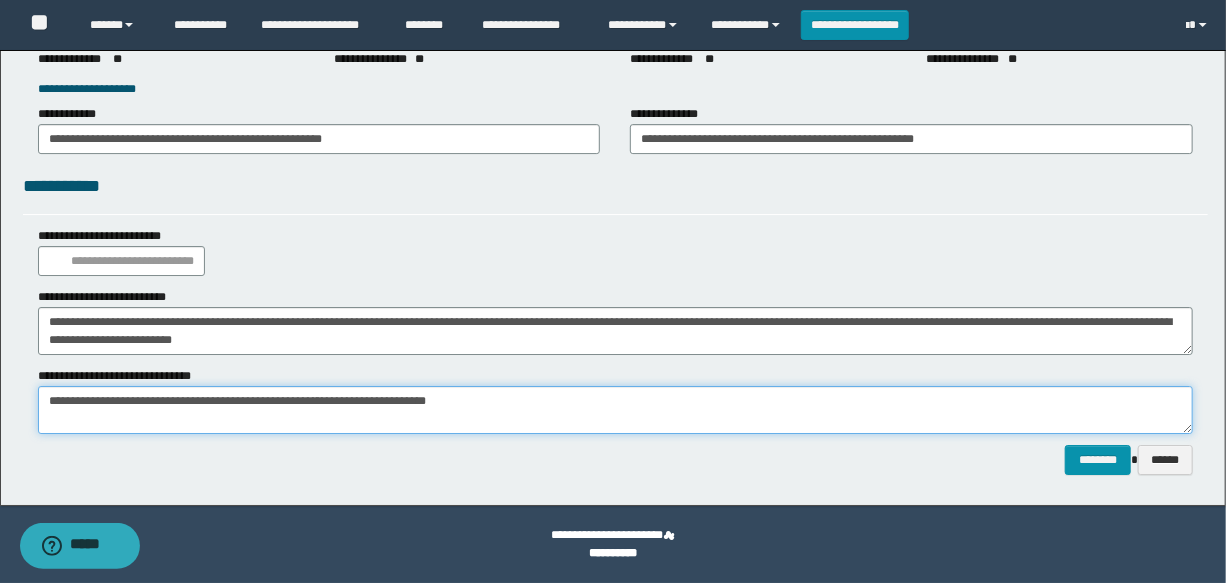 click on "**********" at bounding box center [615, 410] 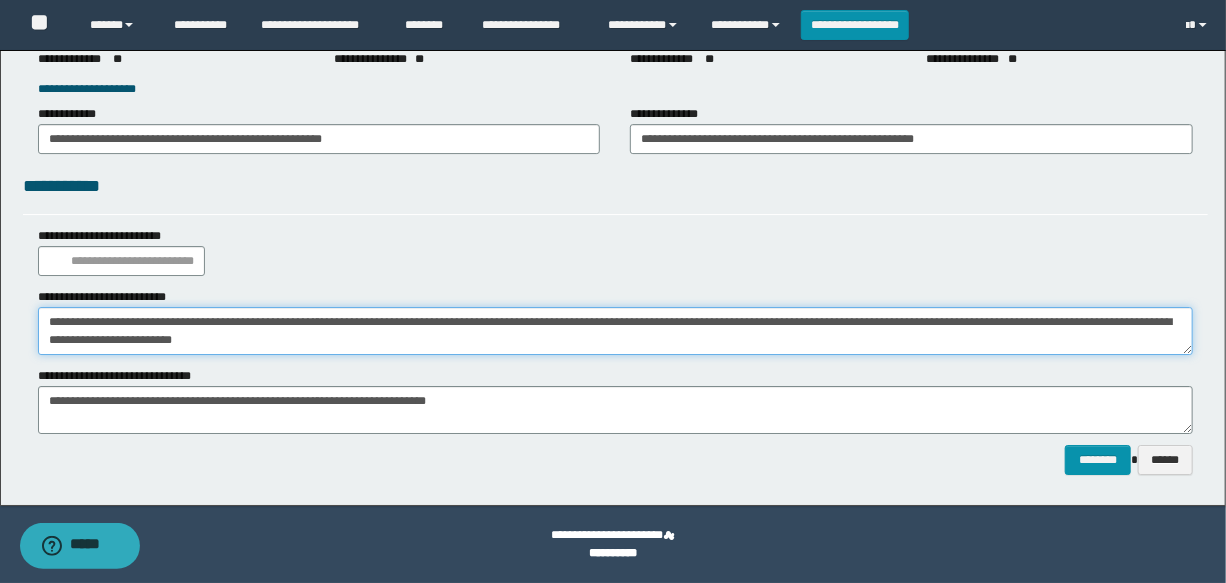 click on "**********" at bounding box center (615, 331) 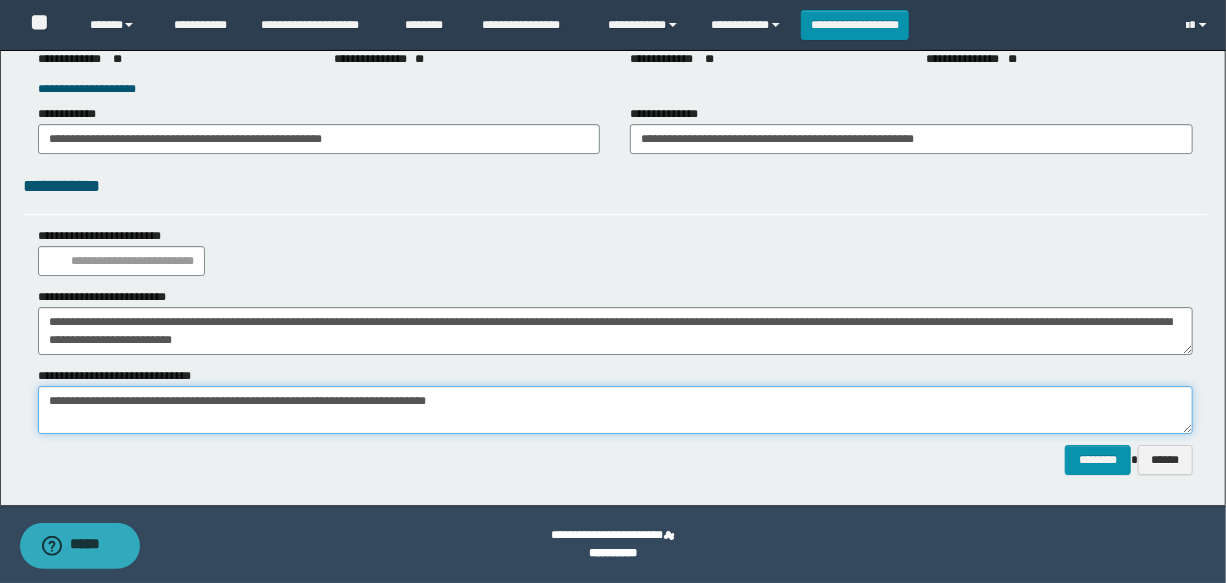 click on "**********" at bounding box center [615, 410] 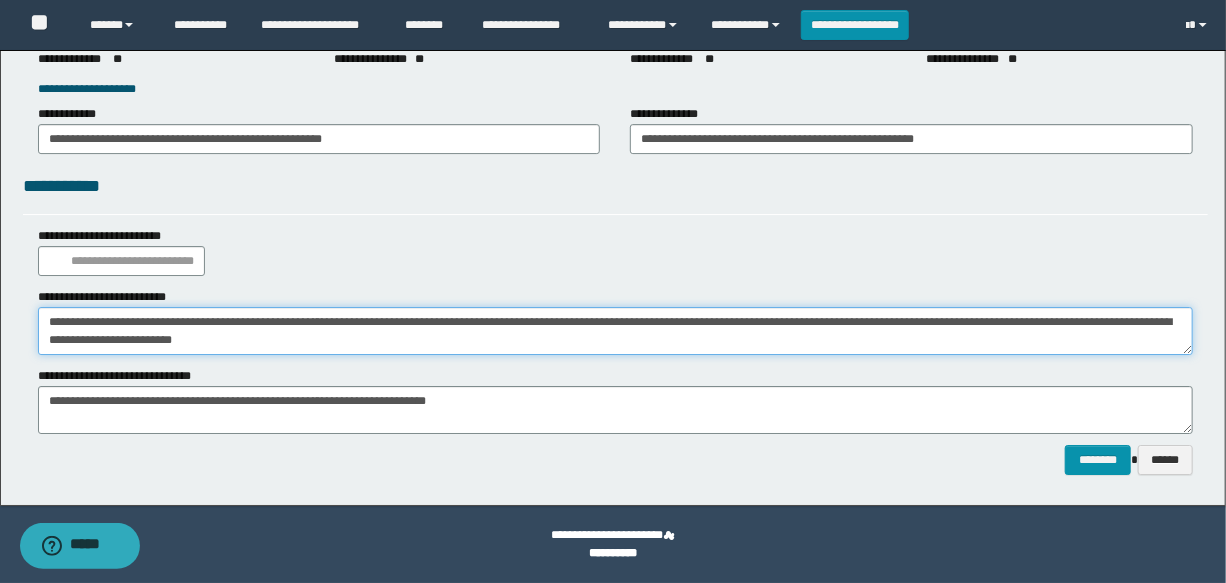 click on "**********" at bounding box center [615, 331] 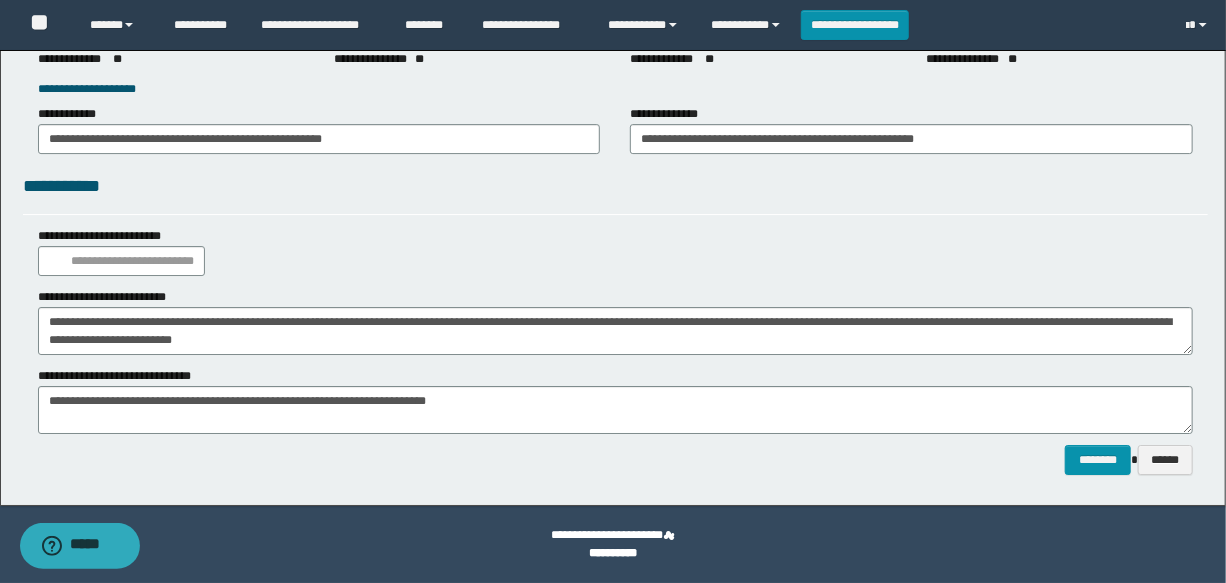 click on "**********" at bounding box center (615, 400) 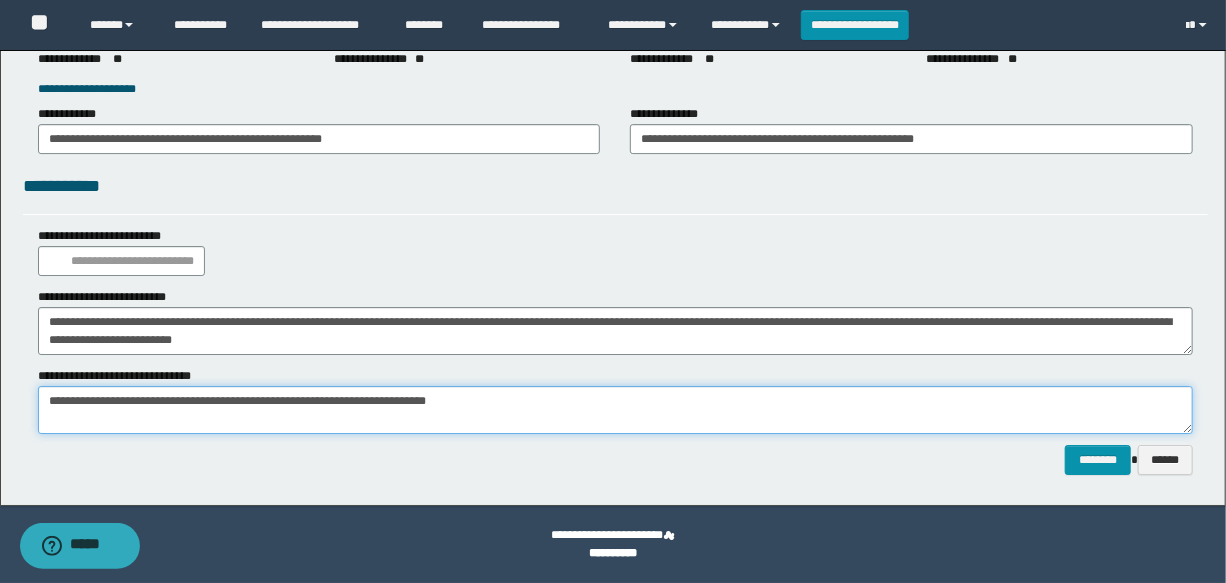 click on "**********" at bounding box center (615, 410) 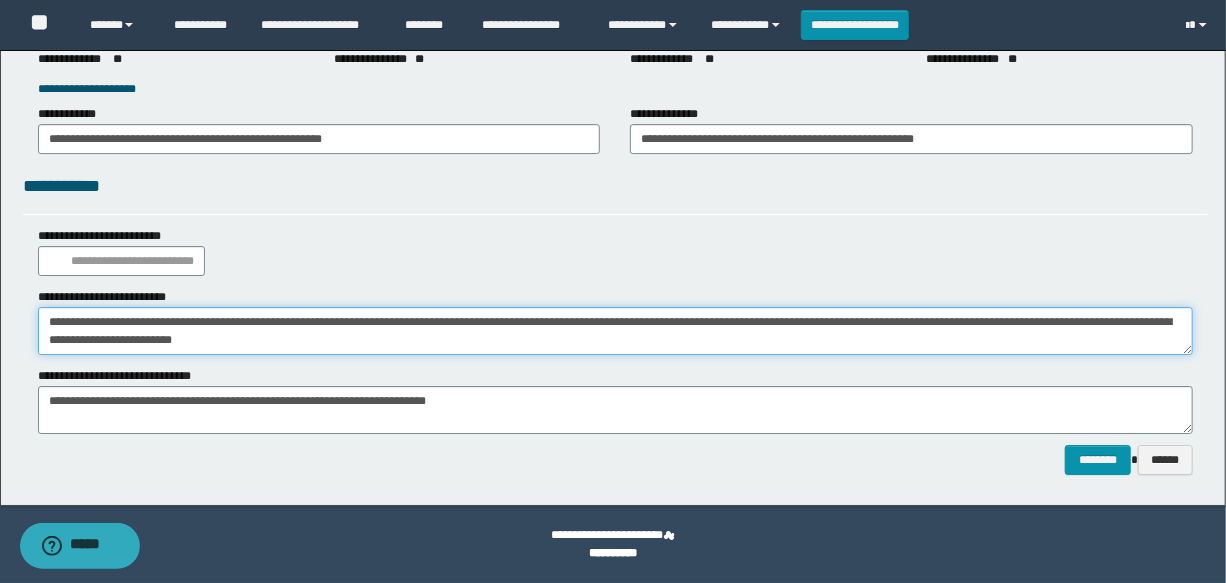 click on "**********" at bounding box center [615, 331] 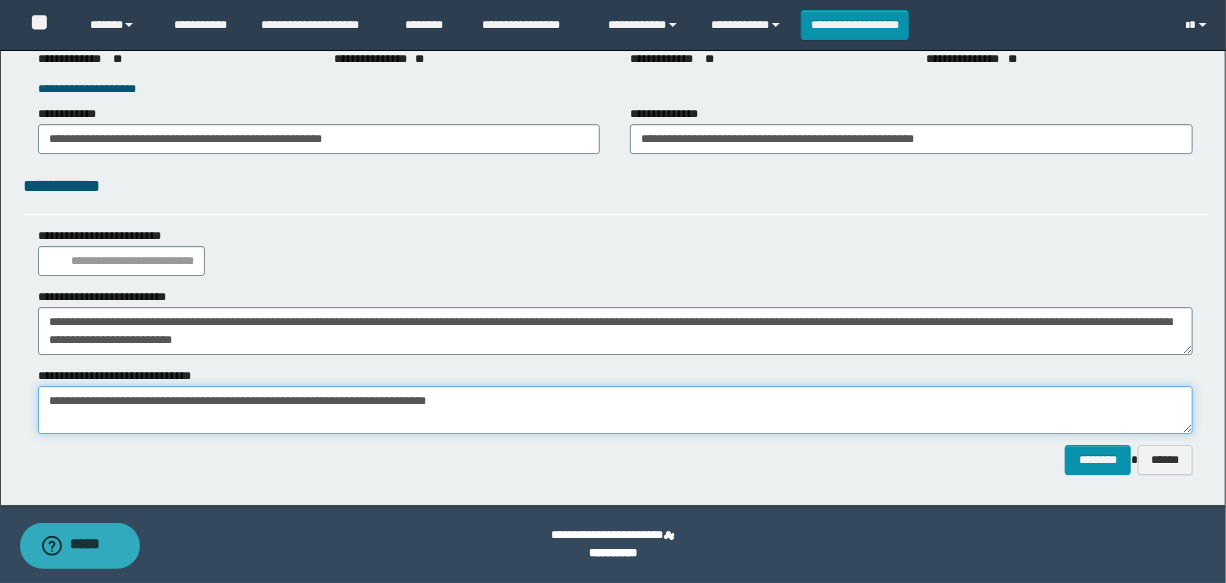click on "**********" at bounding box center (615, 410) 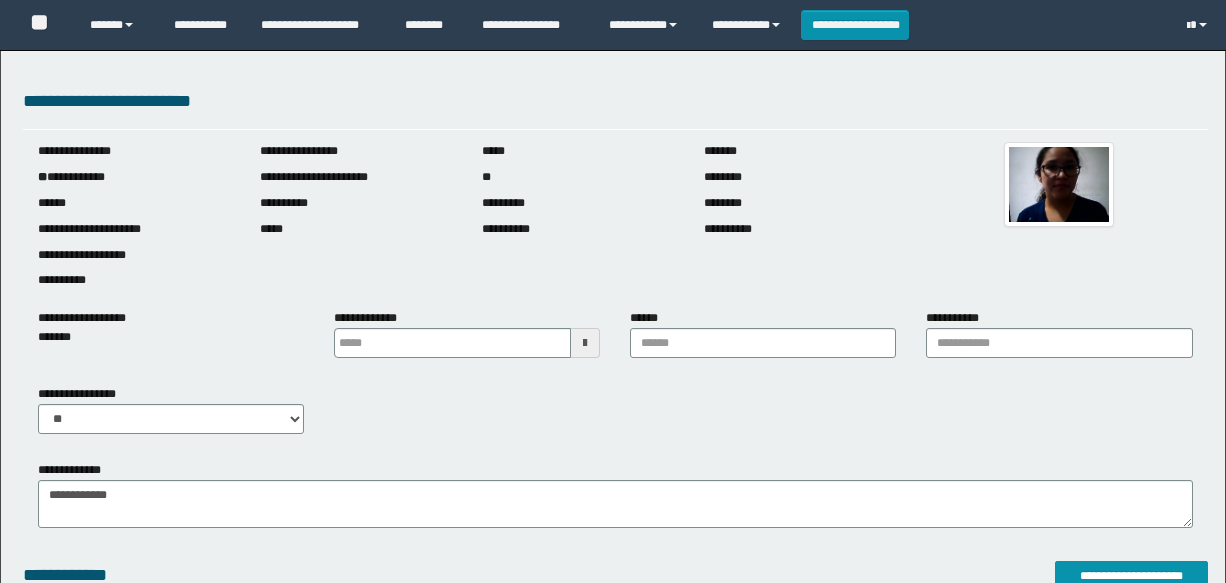 scroll, scrollTop: 1909, scrollLeft: 0, axis: vertical 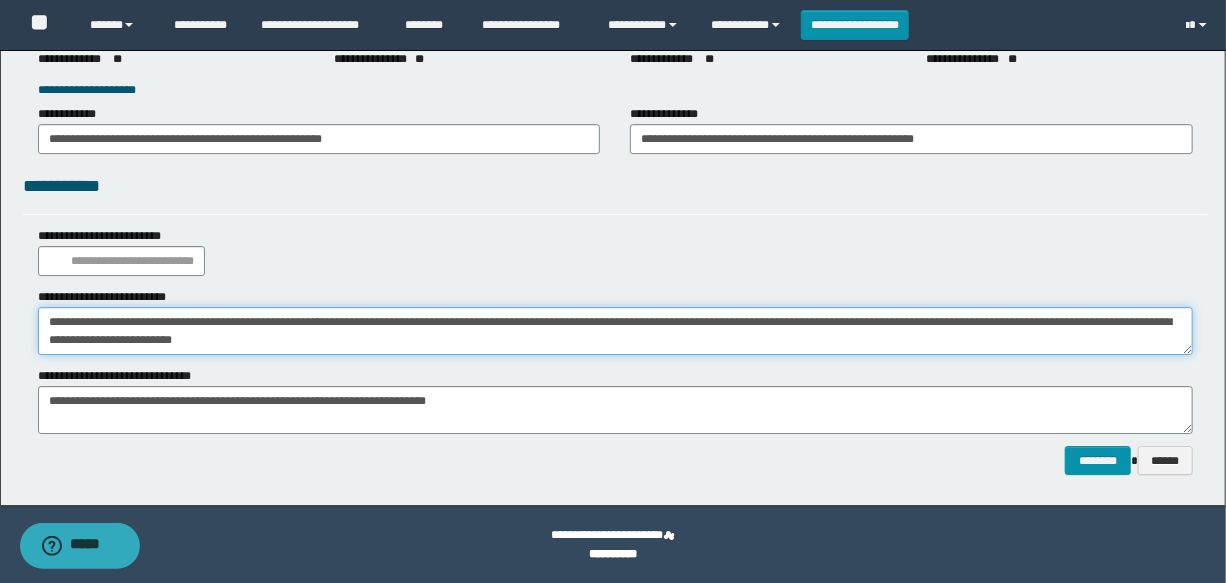 click on "**********" at bounding box center [615, 331] 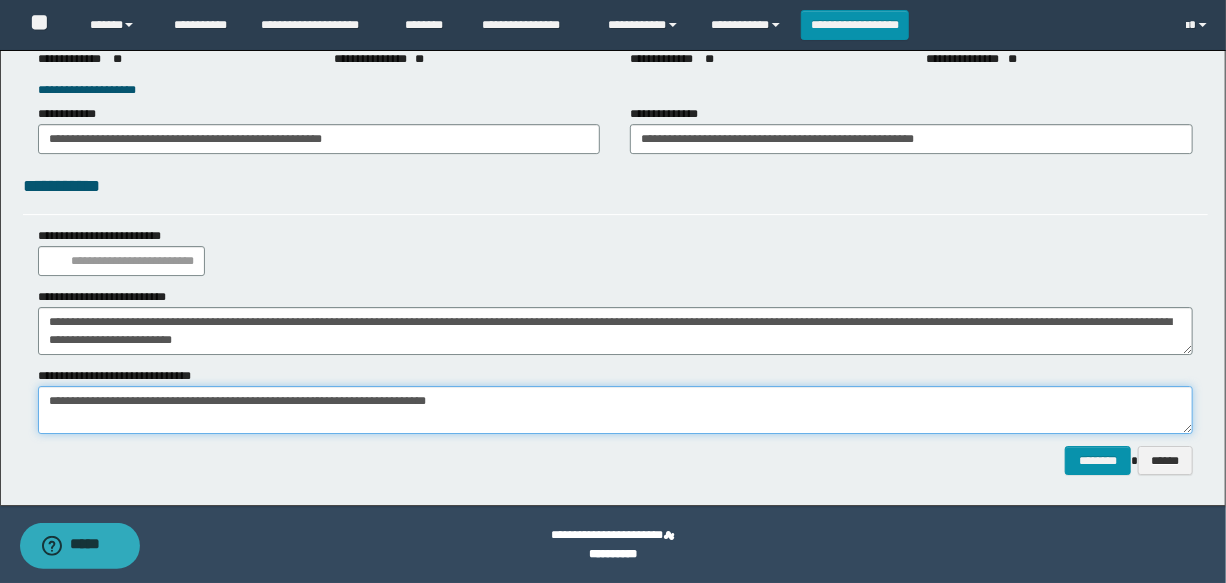 click on "**********" at bounding box center [615, 410] 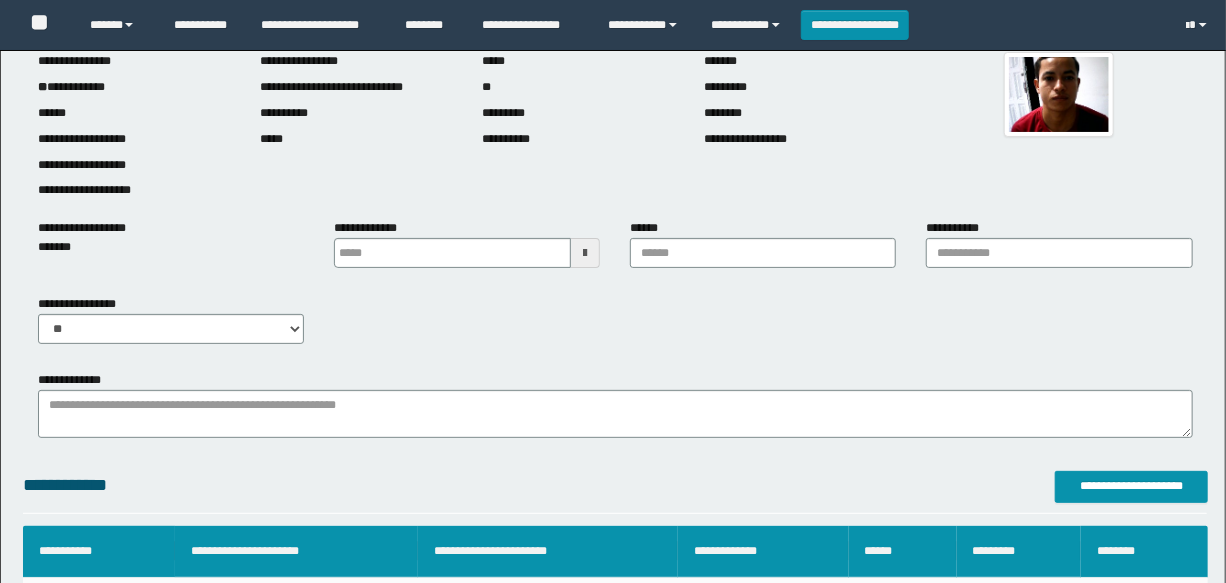 scroll, scrollTop: 90, scrollLeft: 0, axis: vertical 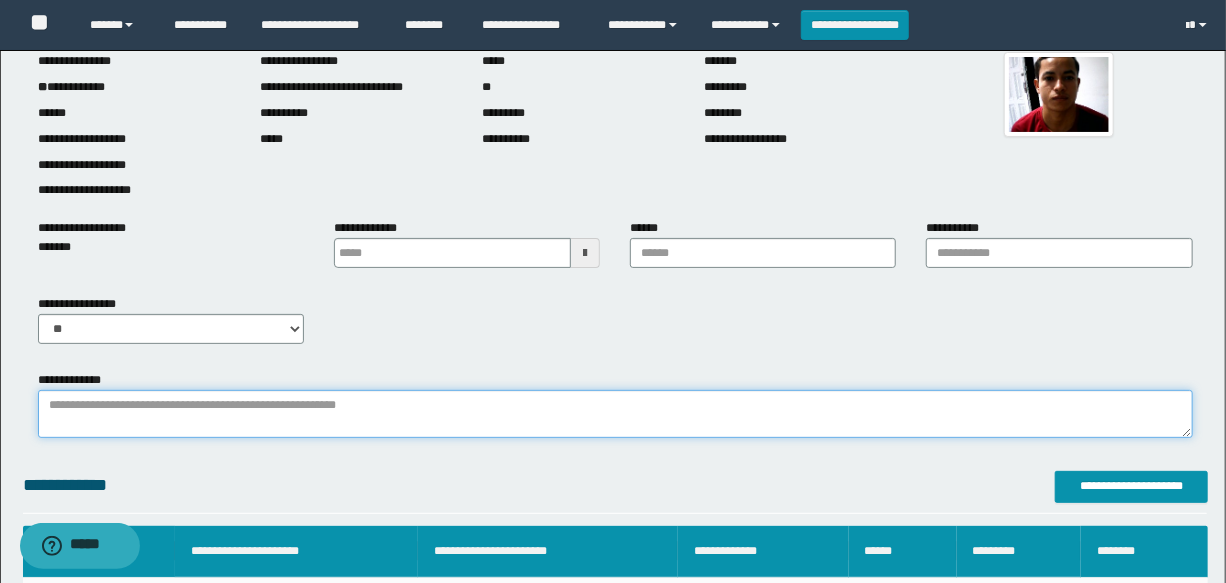 click on "**********" at bounding box center [615, 414] 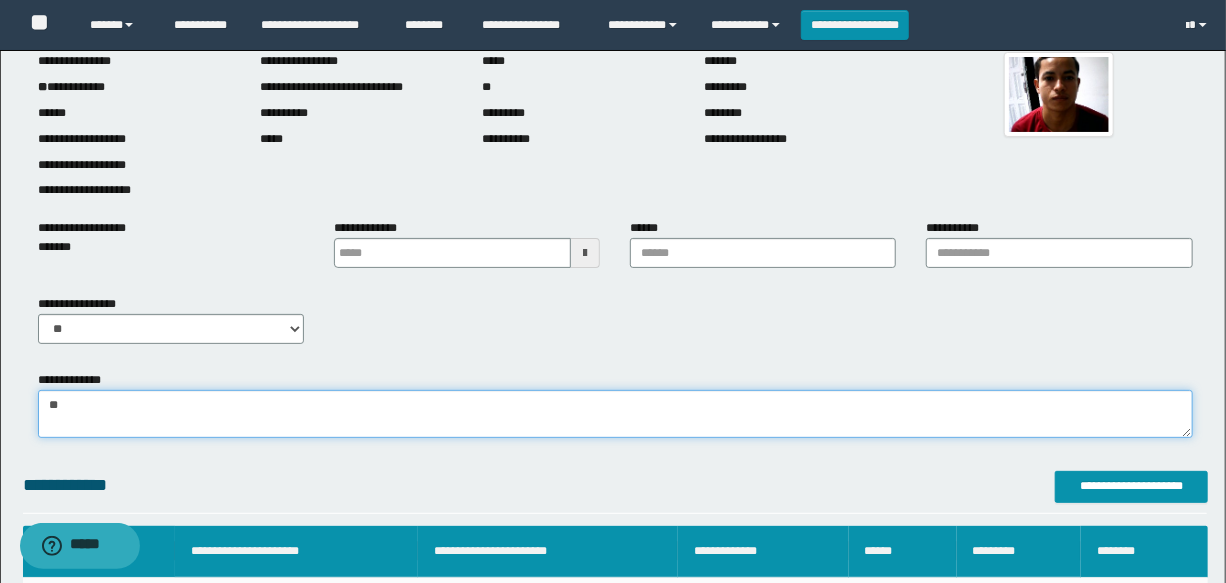 type on "*" 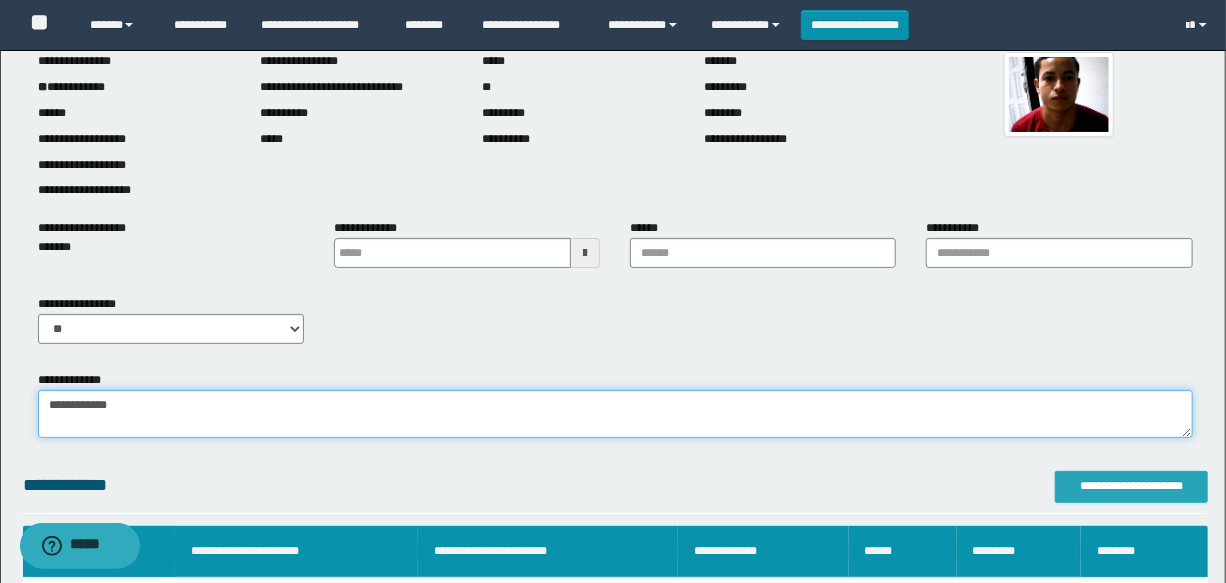type on "**********" 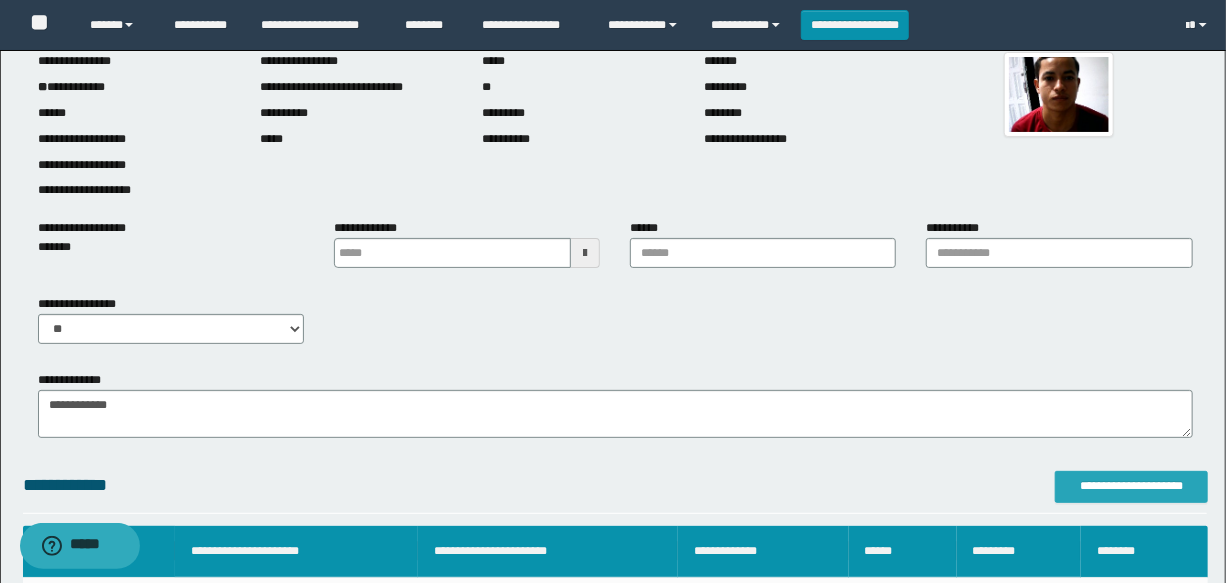 click on "**********" at bounding box center (1131, 487) 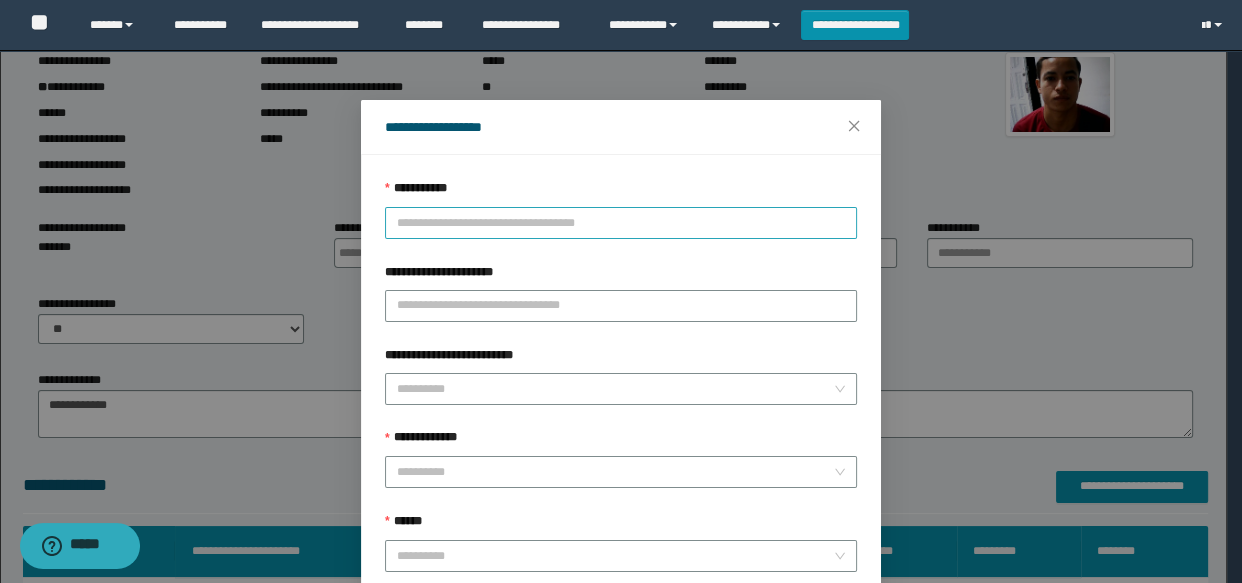 click on "**********" at bounding box center (621, 223) 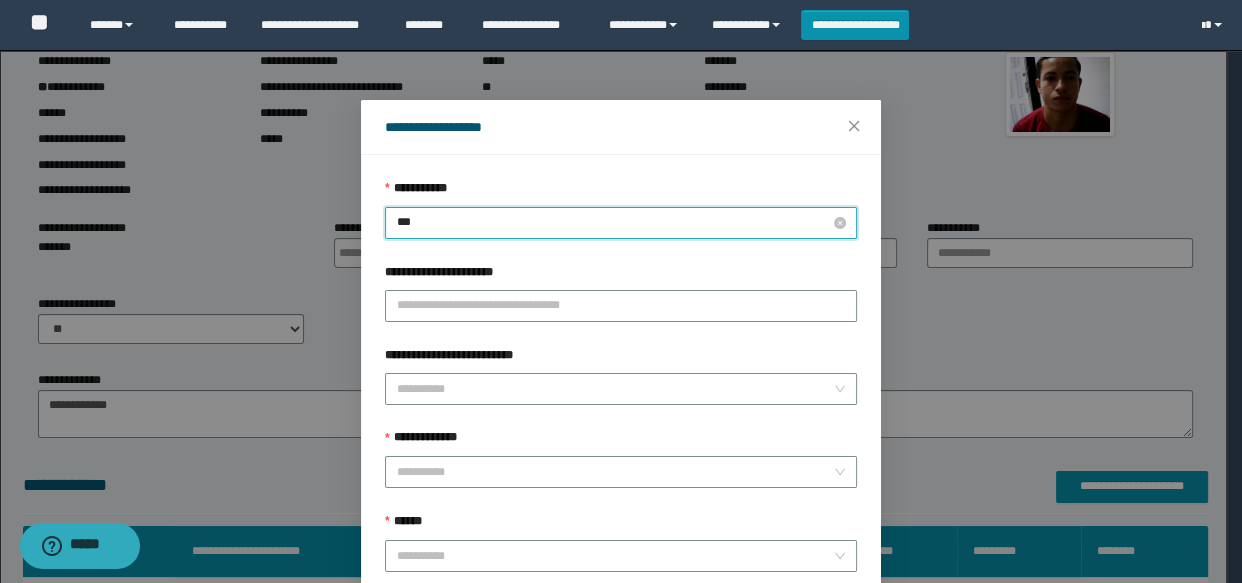 type on "****" 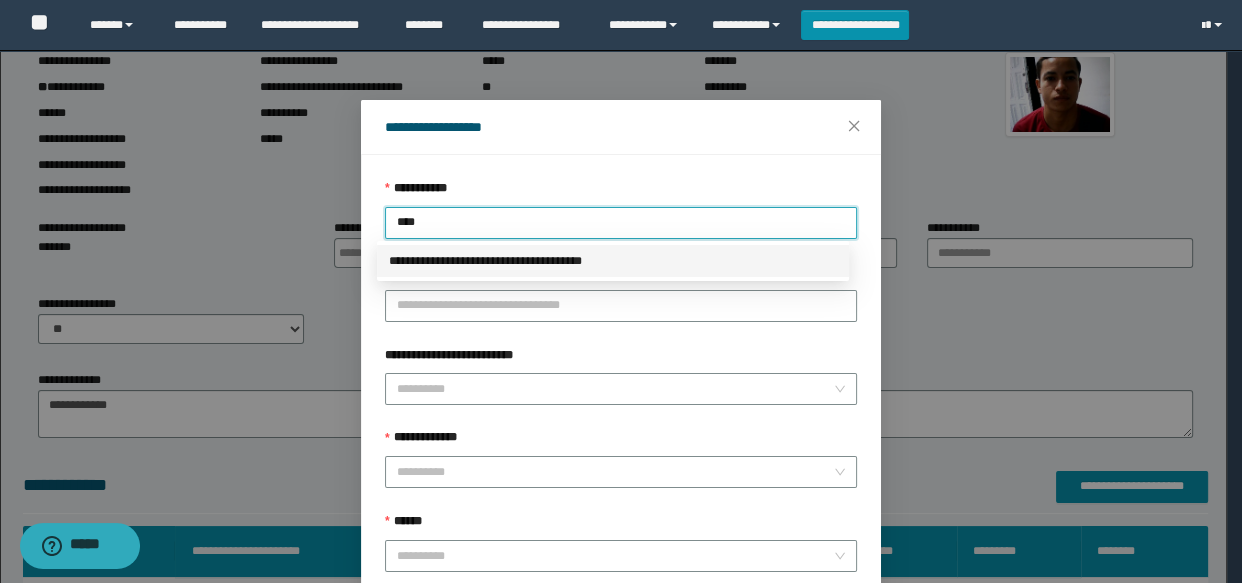click on "**********" at bounding box center (613, 261) 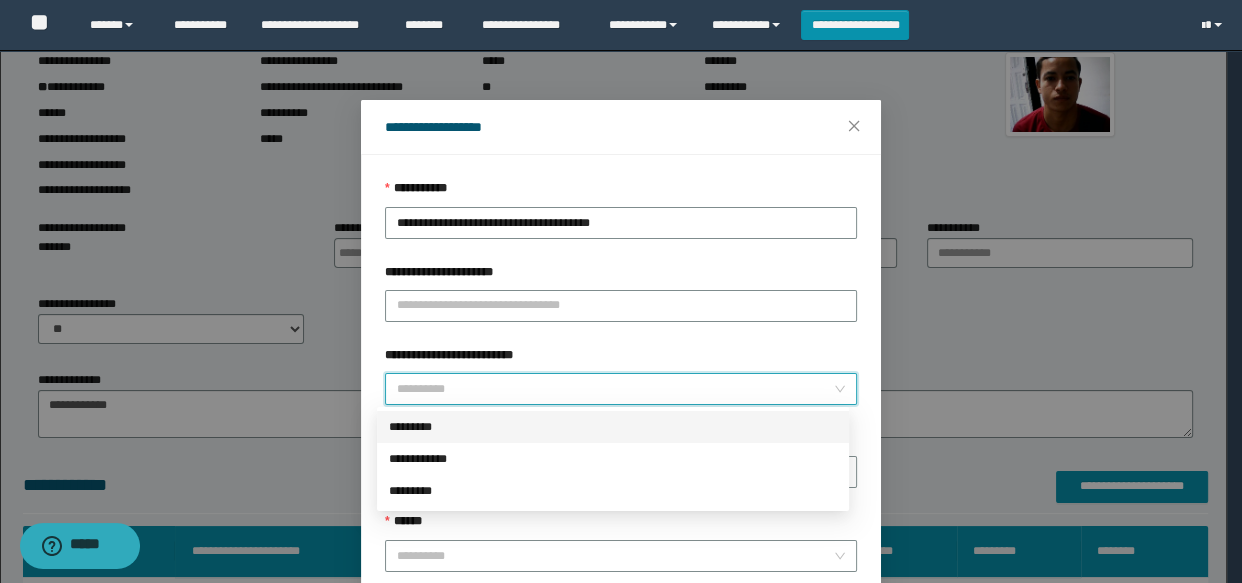 click on "**********" at bounding box center (615, 389) 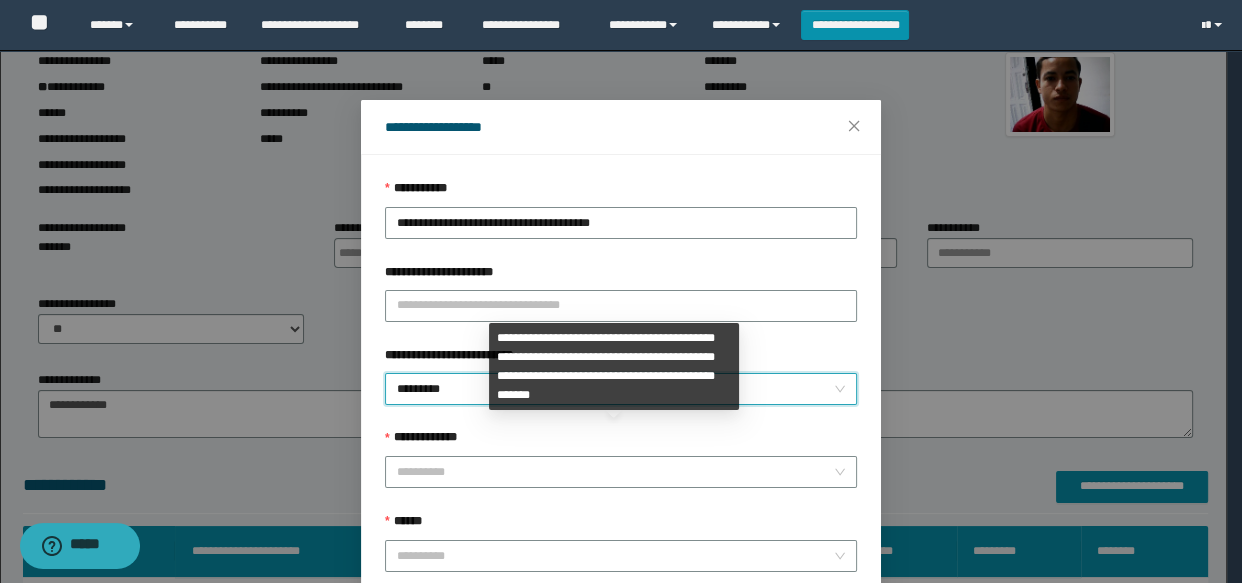 scroll, scrollTop: 168, scrollLeft: 0, axis: vertical 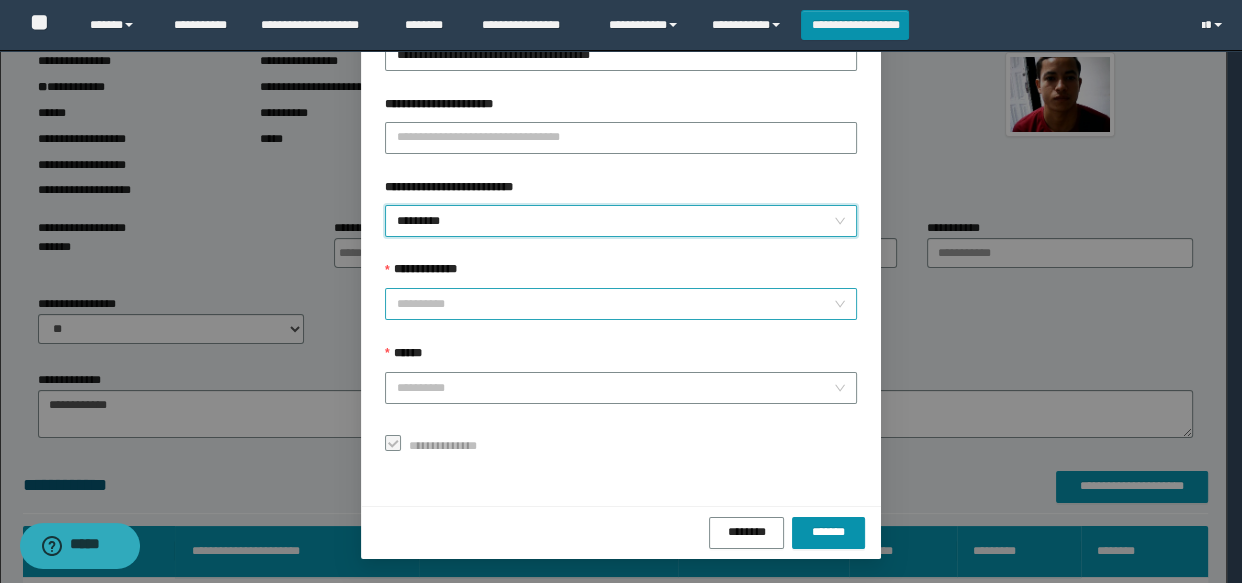 click on "**********" at bounding box center [615, 304] 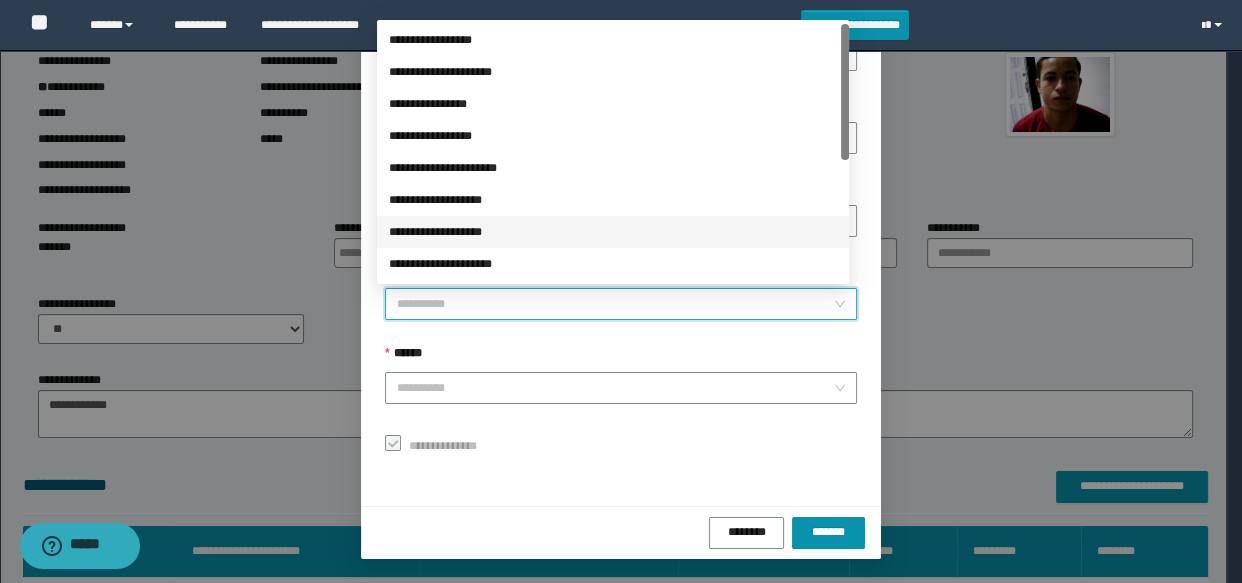 scroll, scrollTop: 223, scrollLeft: 0, axis: vertical 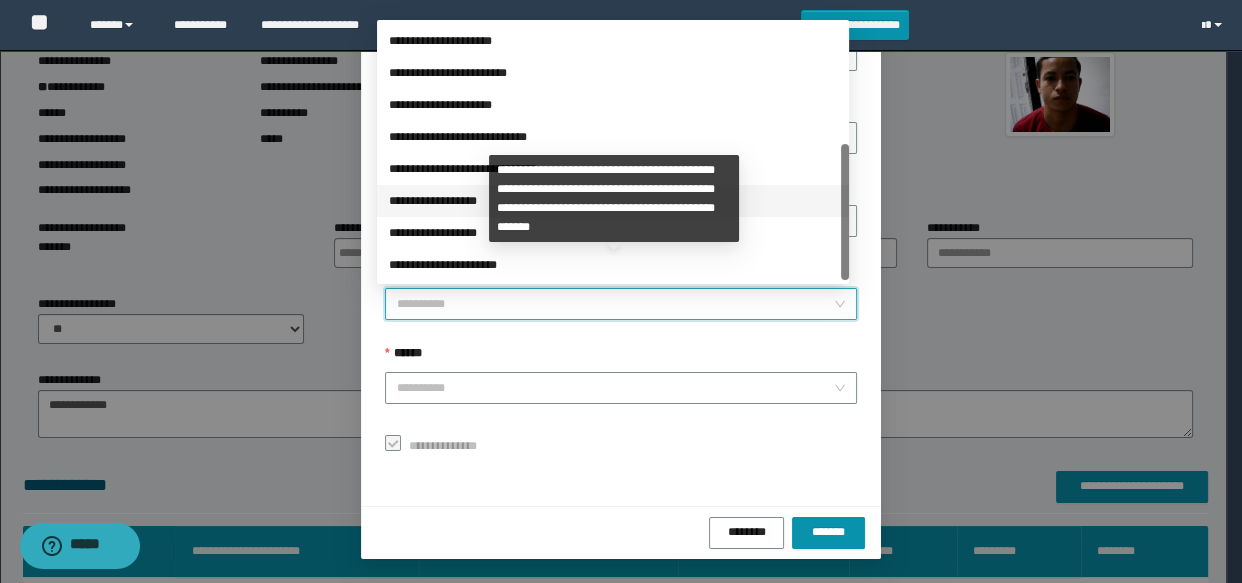 click on "**********" at bounding box center (613, 201) 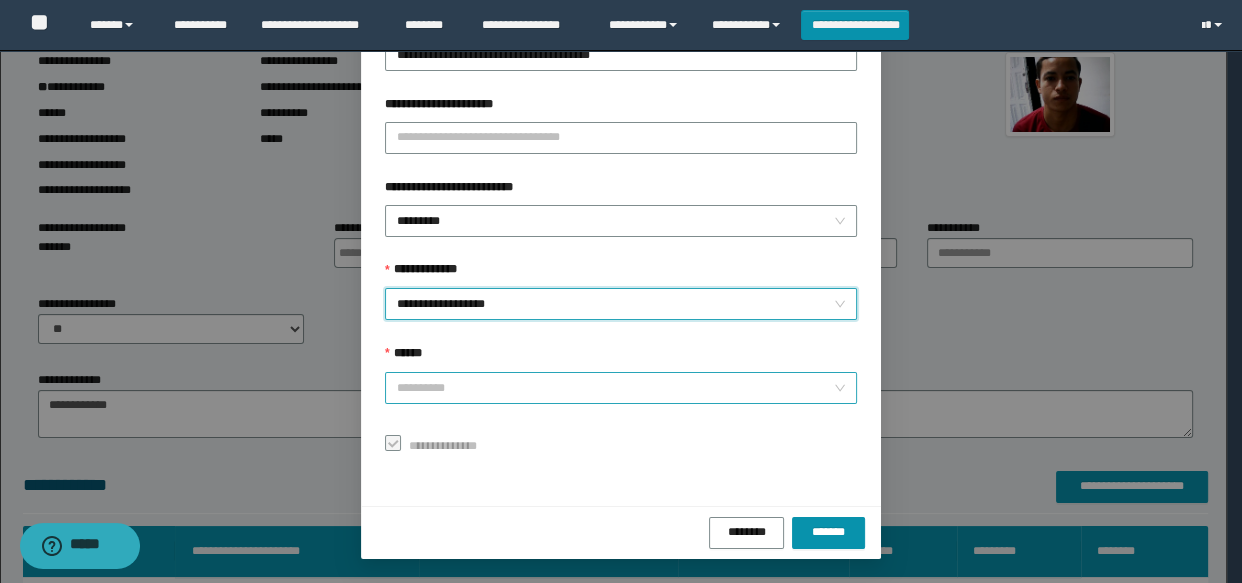 click on "******" at bounding box center [615, 388] 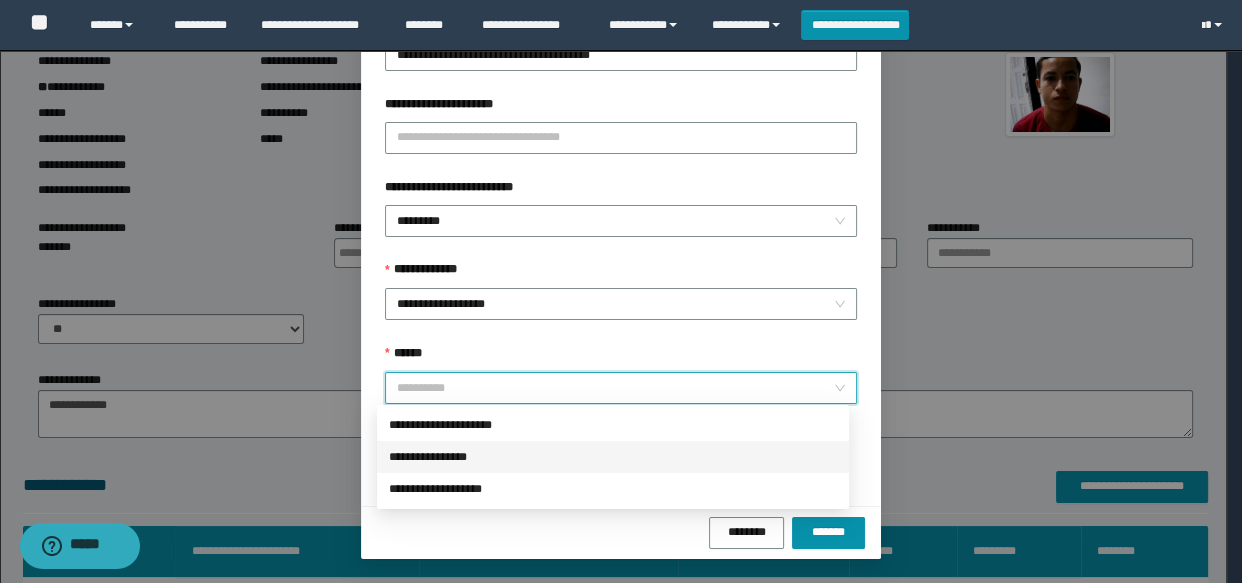 click on "**********" at bounding box center (613, 457) 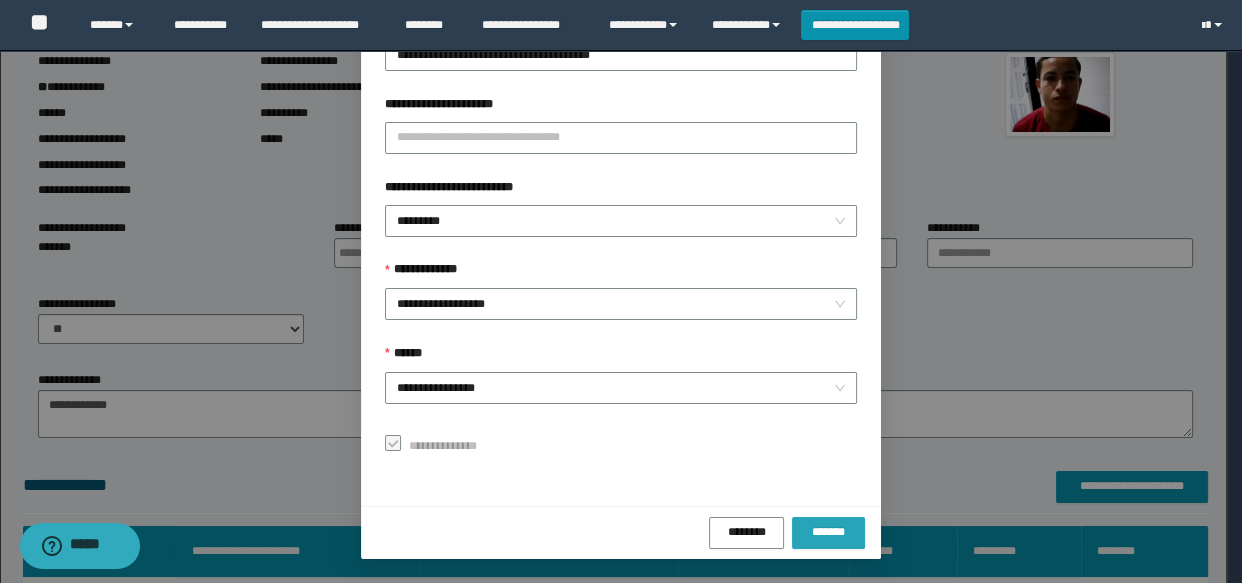 click on "*******" at bounding box center [828, 532] 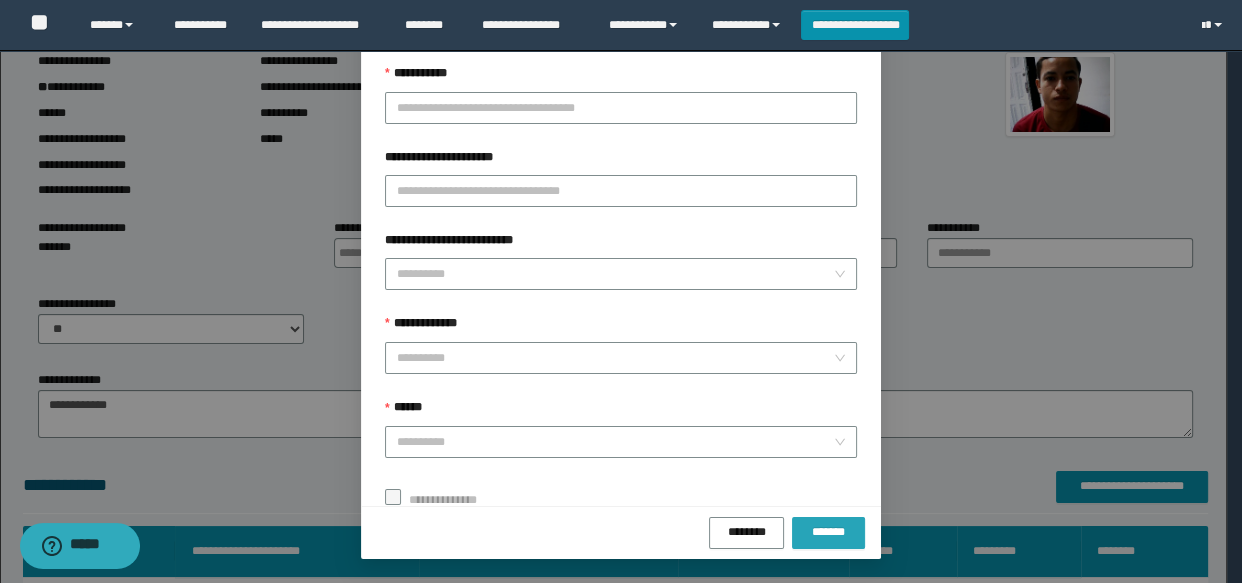 scroll, scrollTop: 150, scrollLeft: 0, axis: vertical 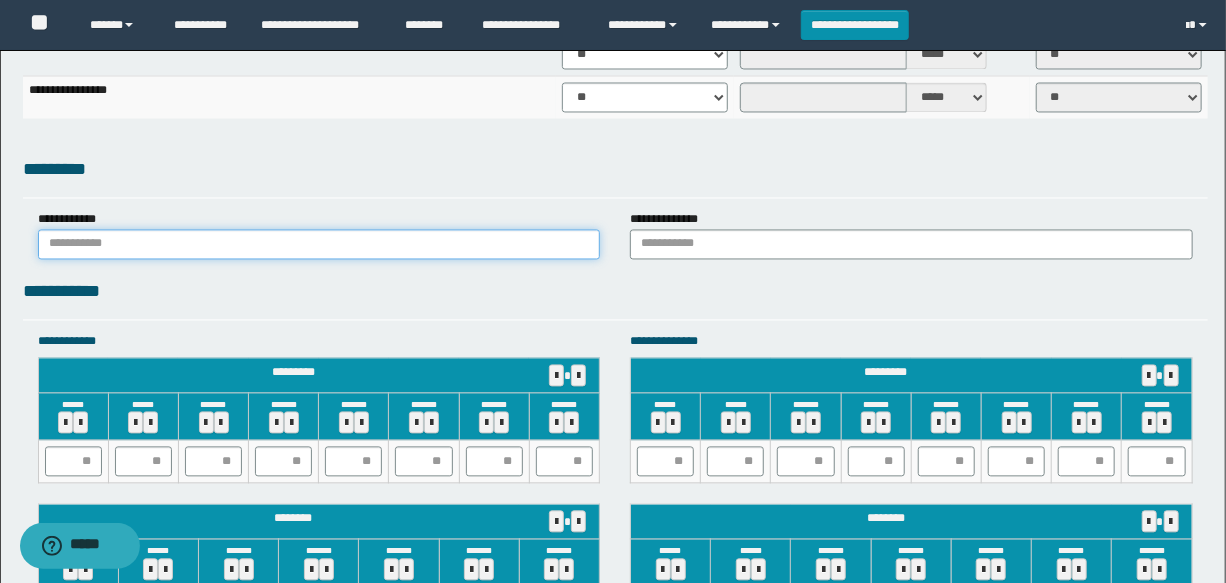 click at bounding box center (319, 245) 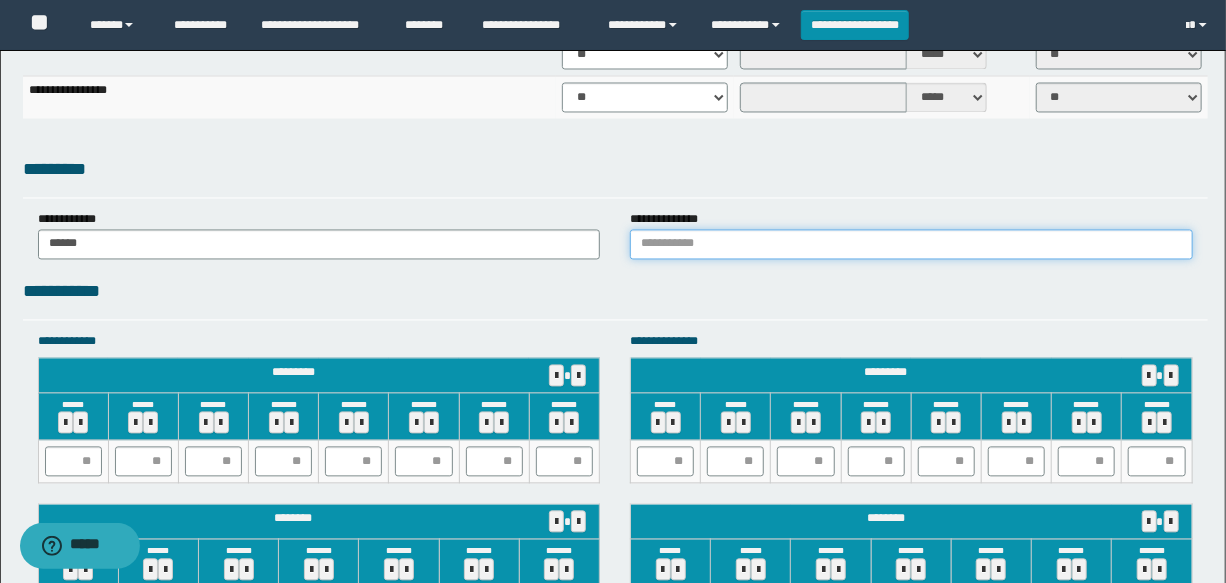 click at bounding box center [911, 245] 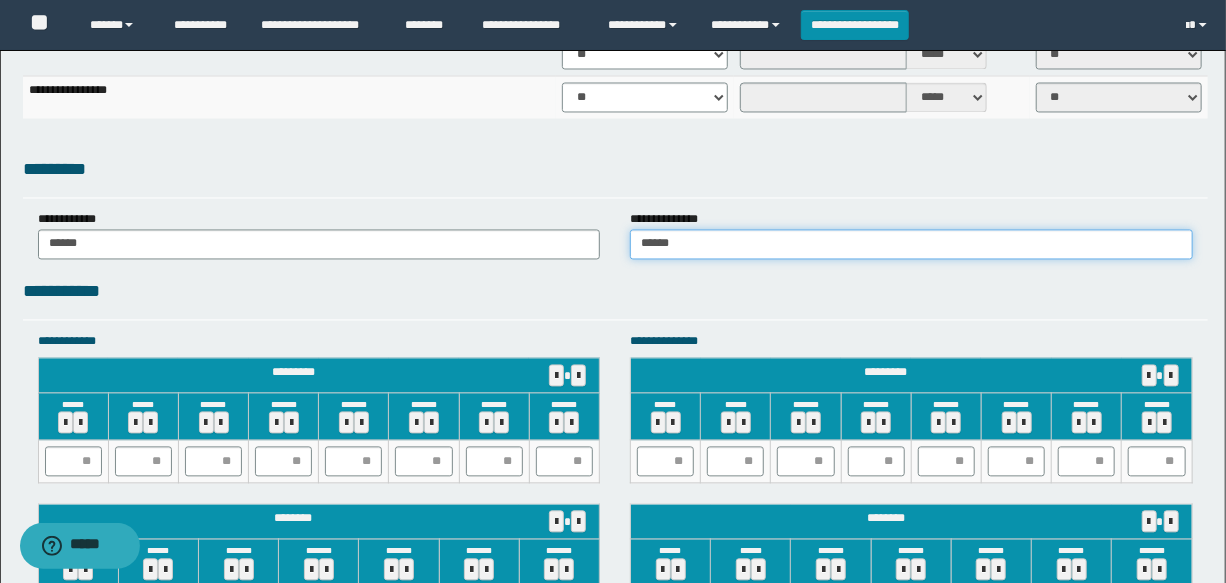 scroll, scrollTop: 1727, scrollLeft: 0, axis: vertical 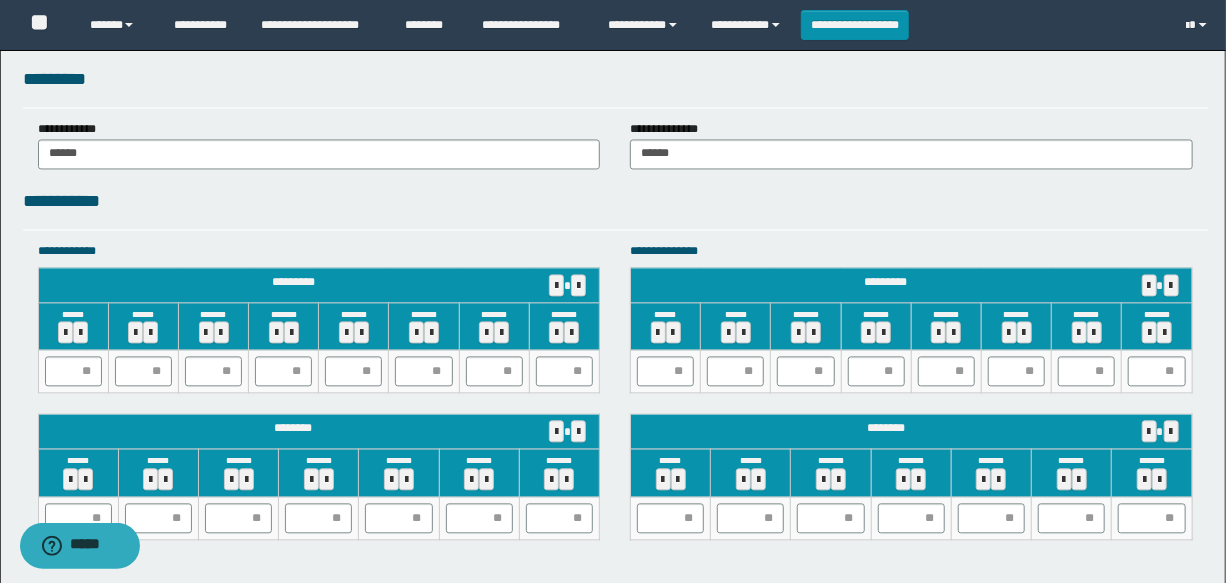 click at bounding box center (73, 371) 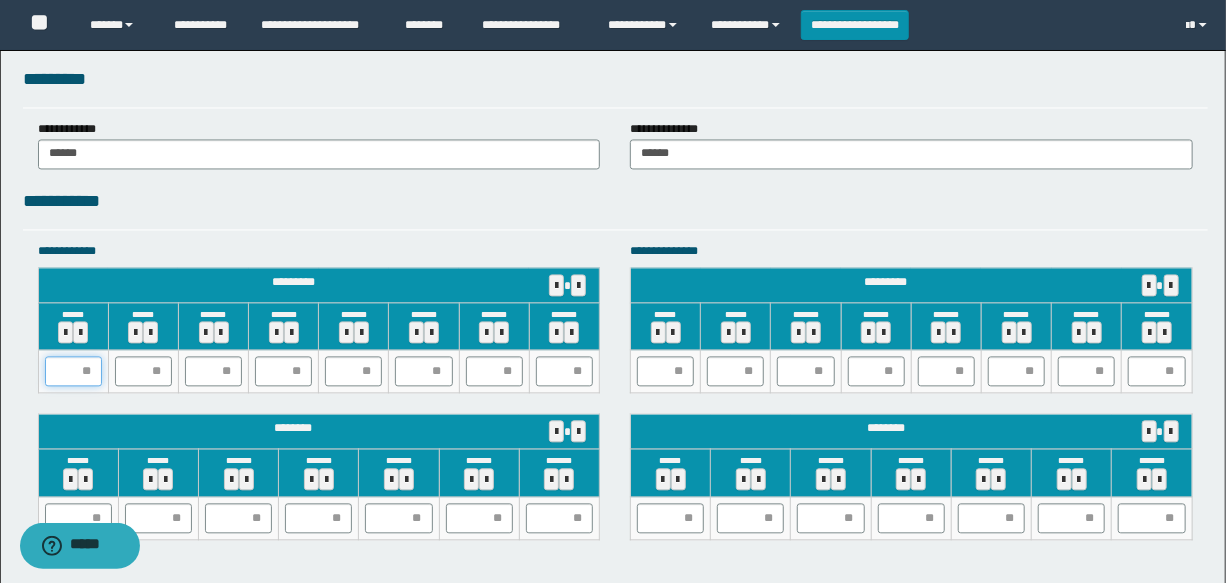 click at bounding box center [73, 371] 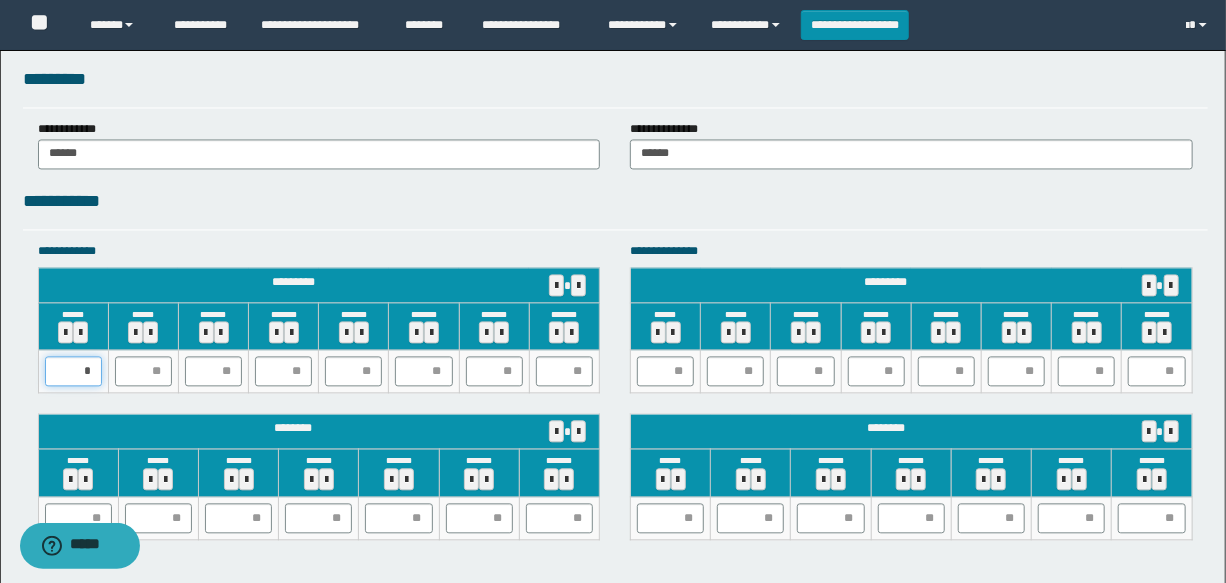 type on "**" 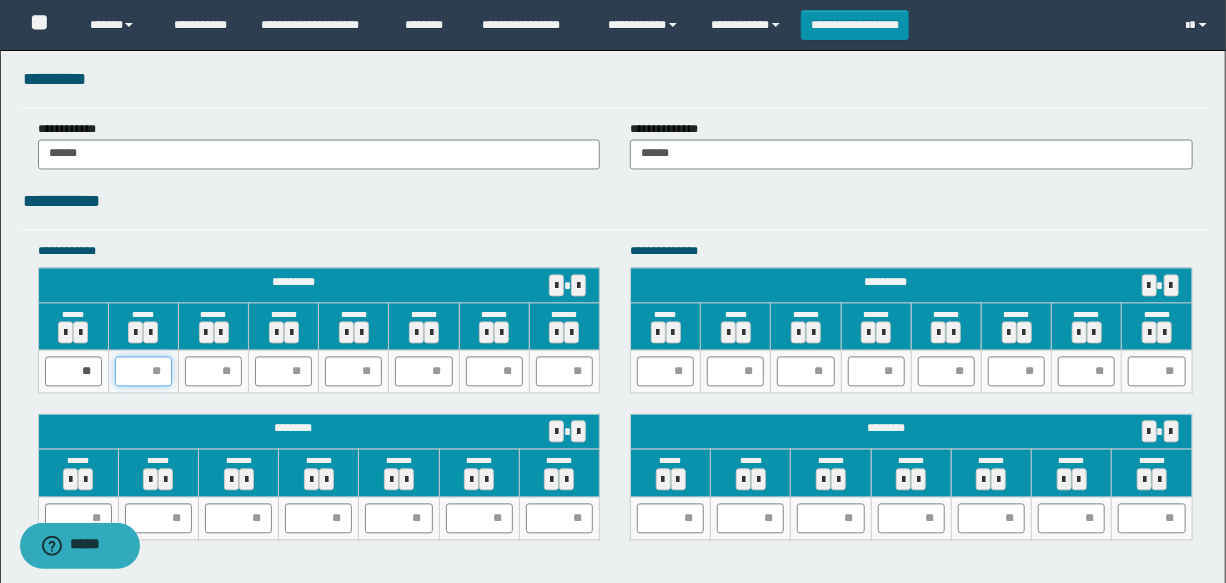 click at bounding box center (143, 371) 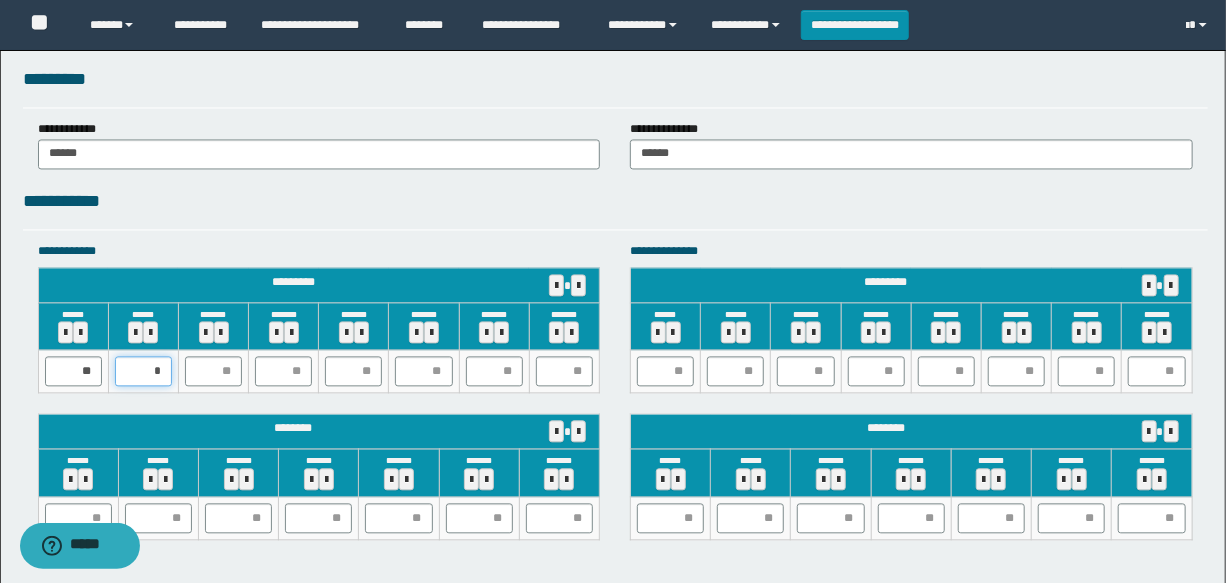 type on "**" 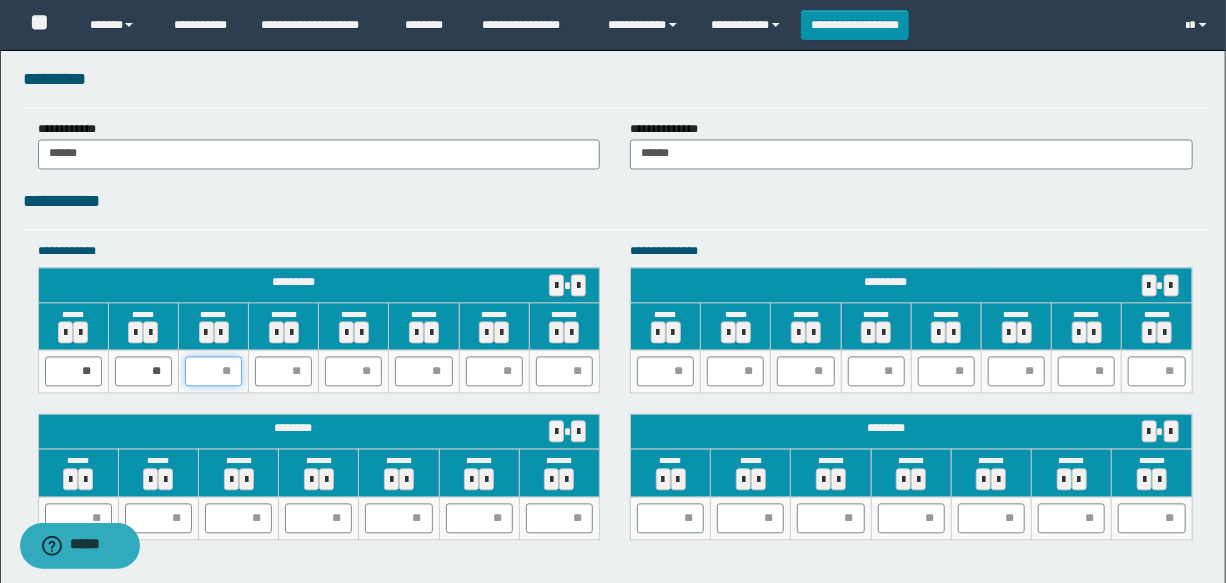 click at bounding box center [213, 371] 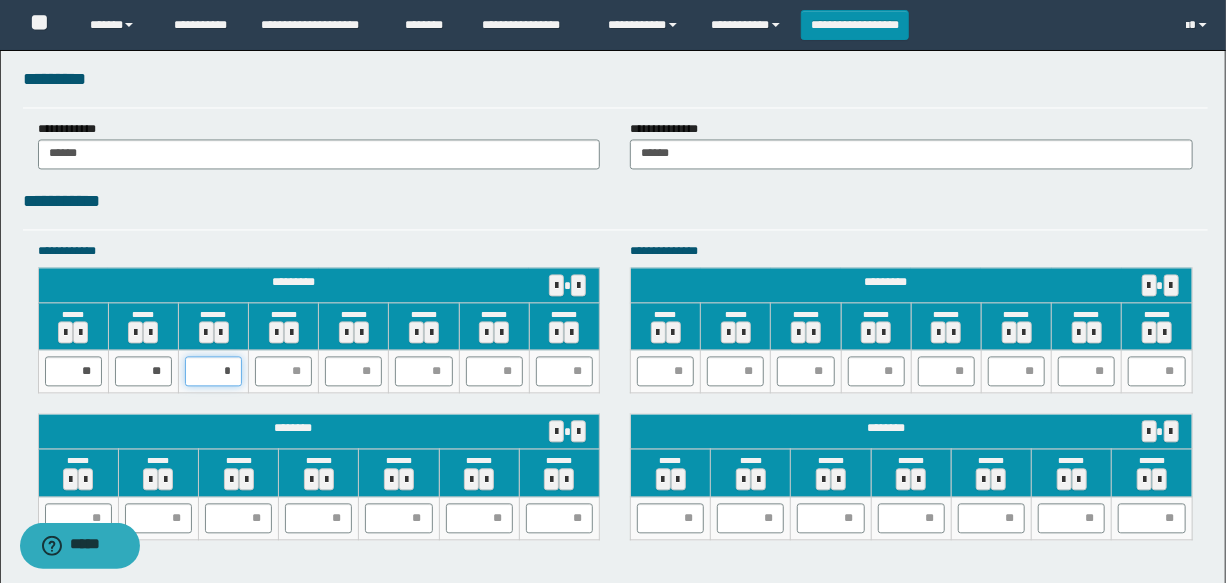 type on "**" 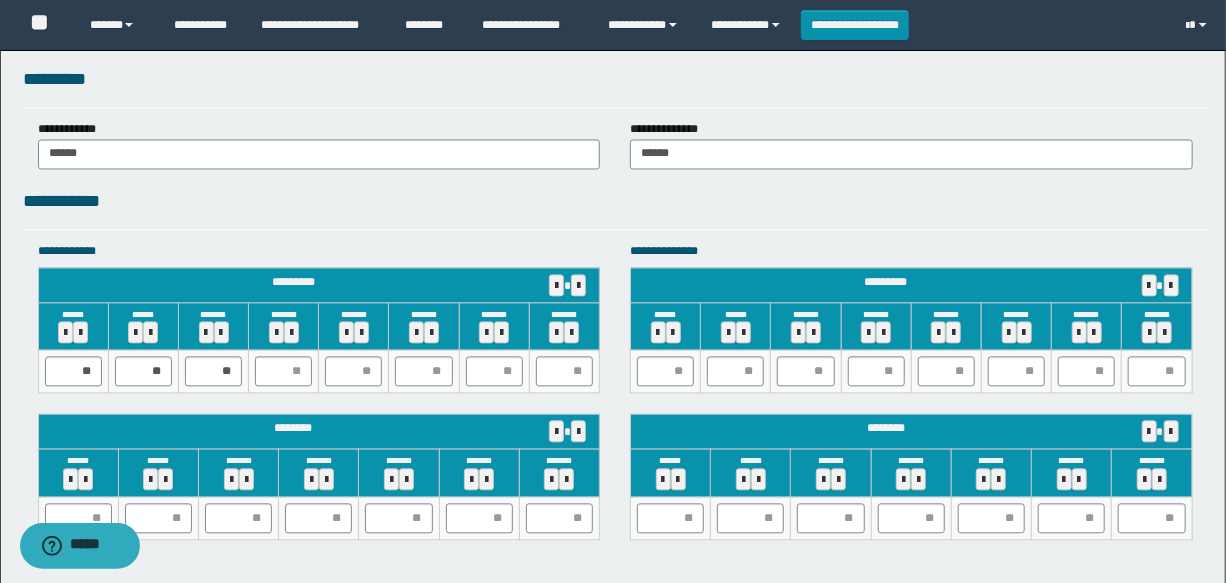 click at bounding box center (284, 371) 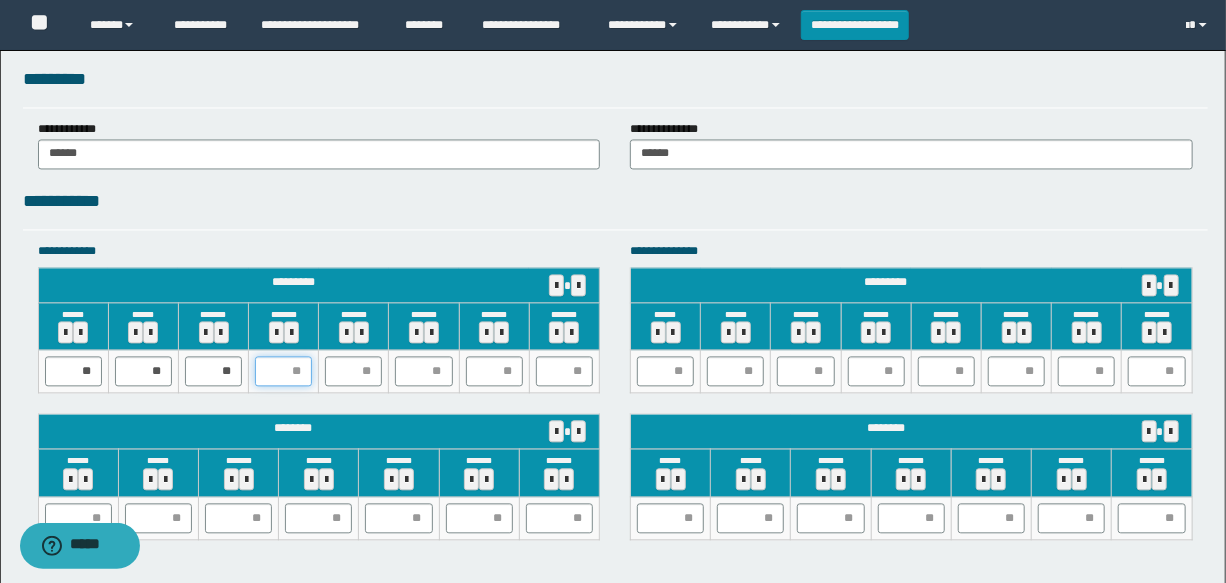 click at bounding box center (283, 371) 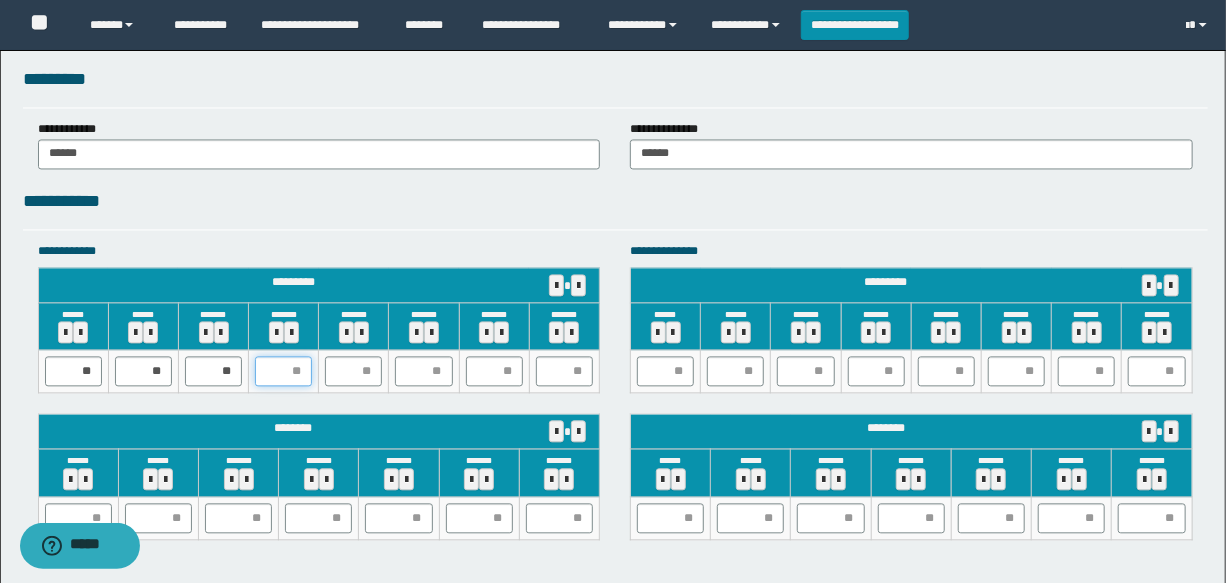 type on "*" 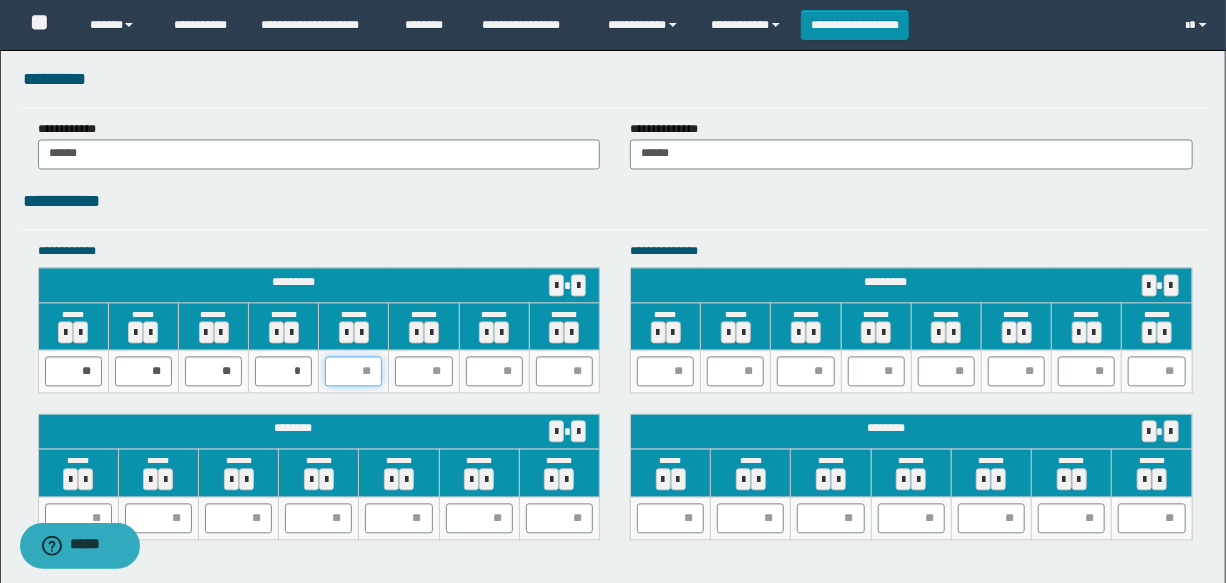 click at bounding box center (353, 371) 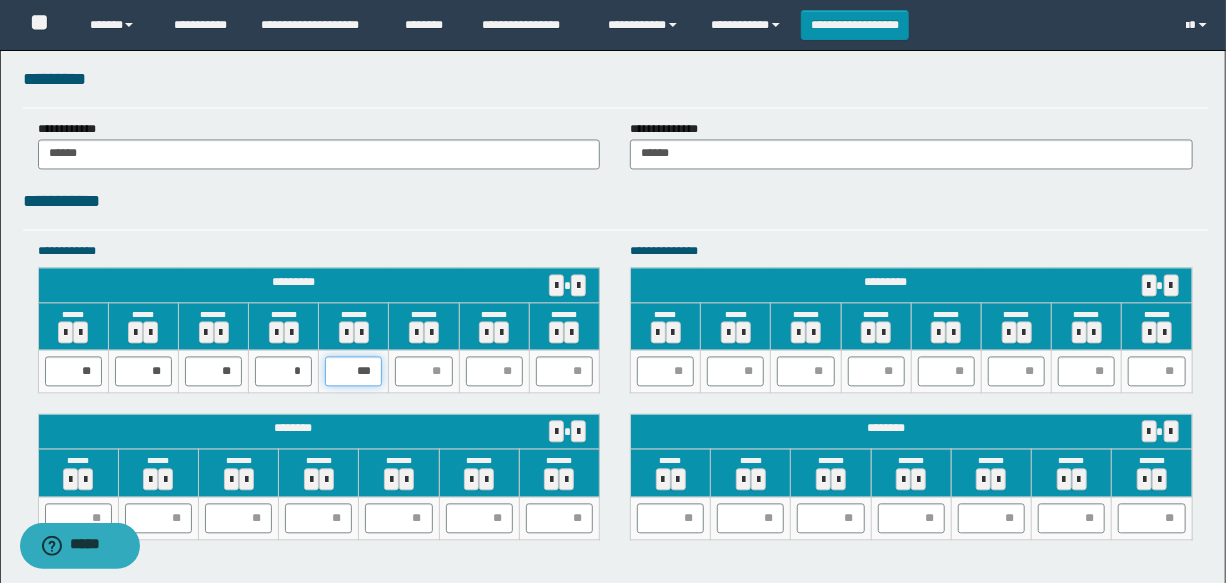 type on "**" 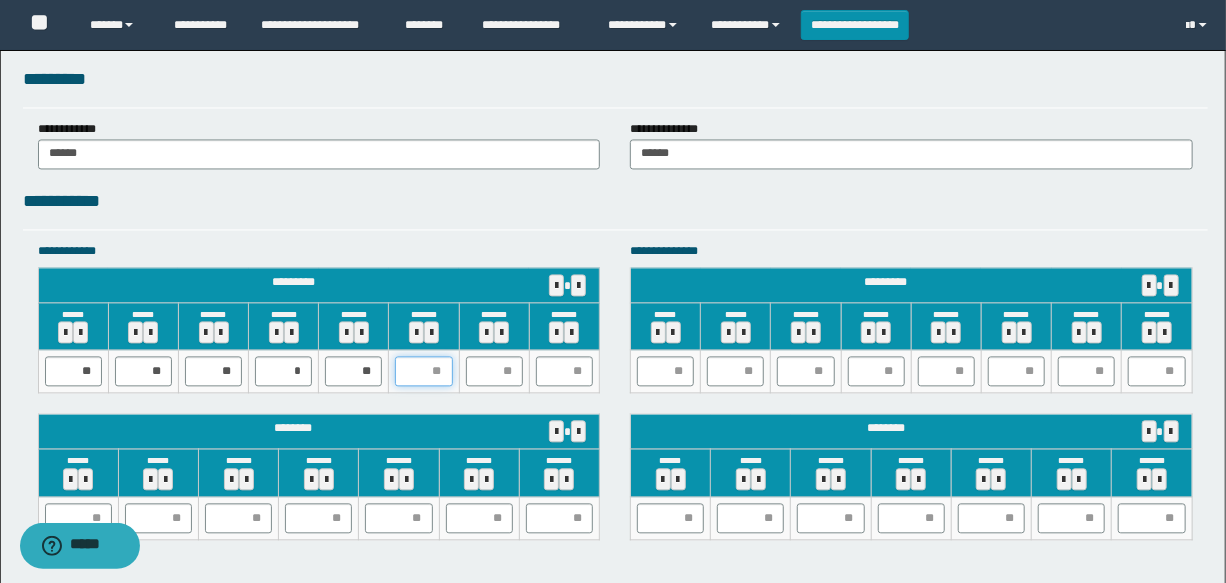 click at bounding box center [423, 371] 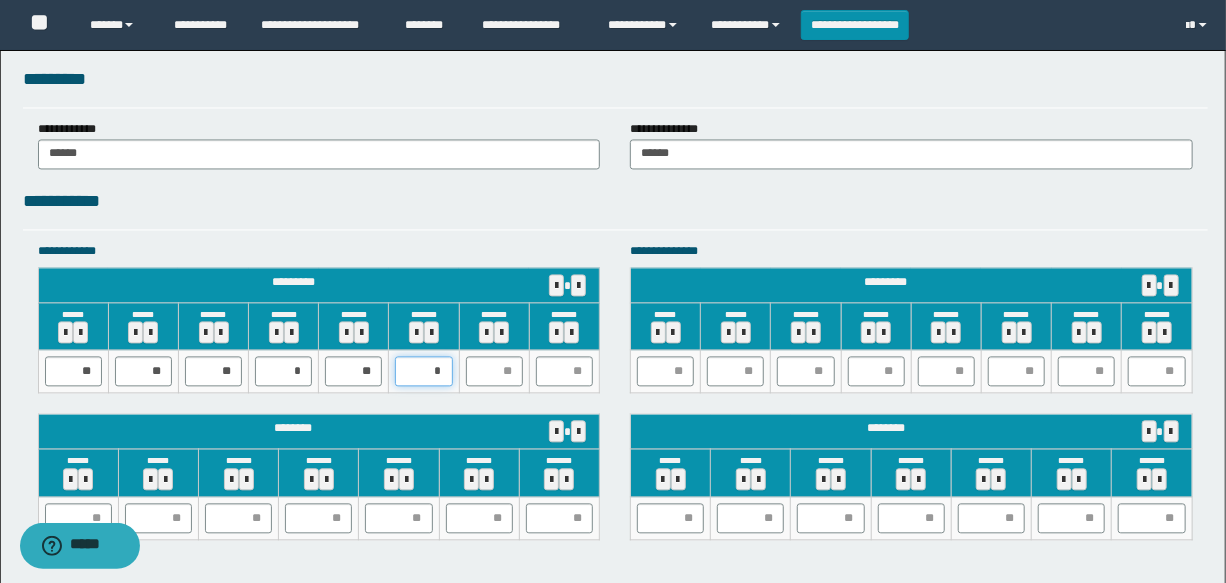 type on "**" 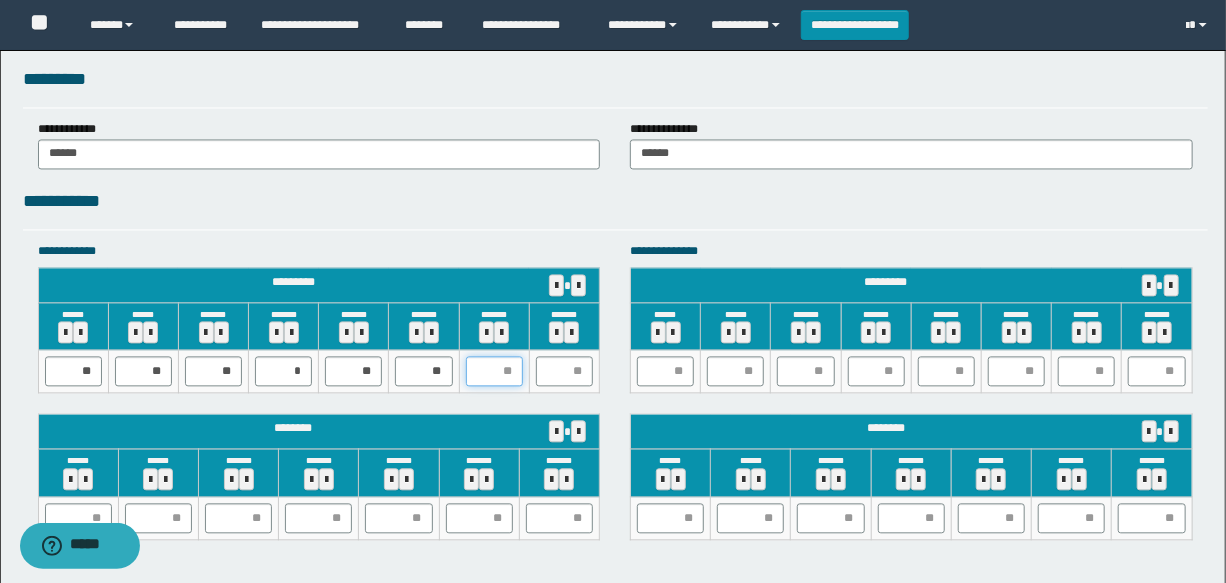 click at bounding box center [494, 371] 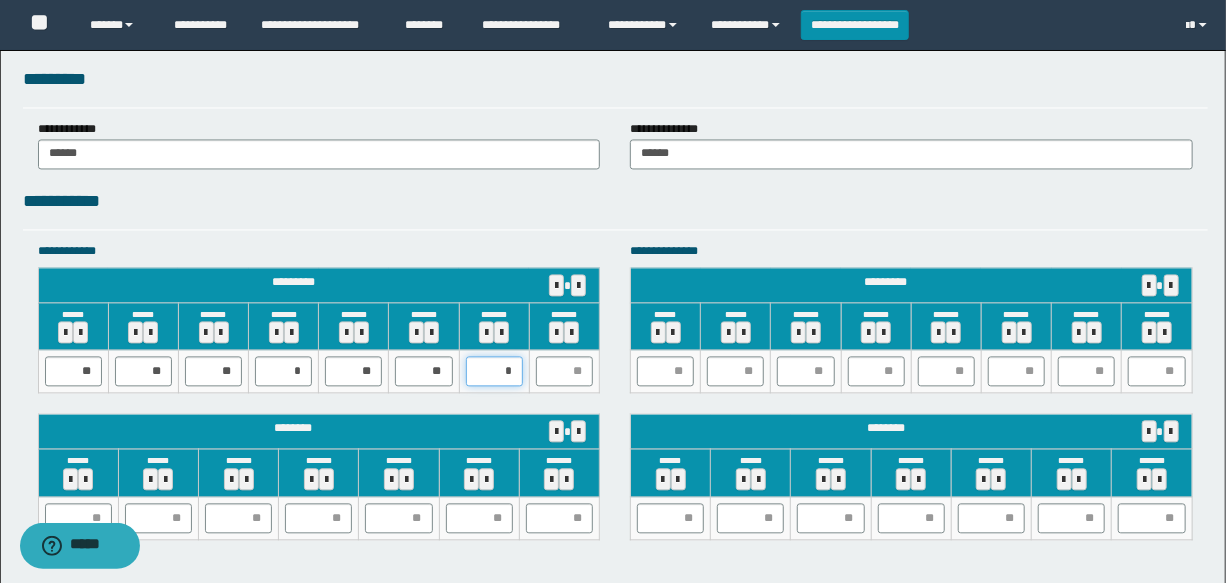 type on "**" 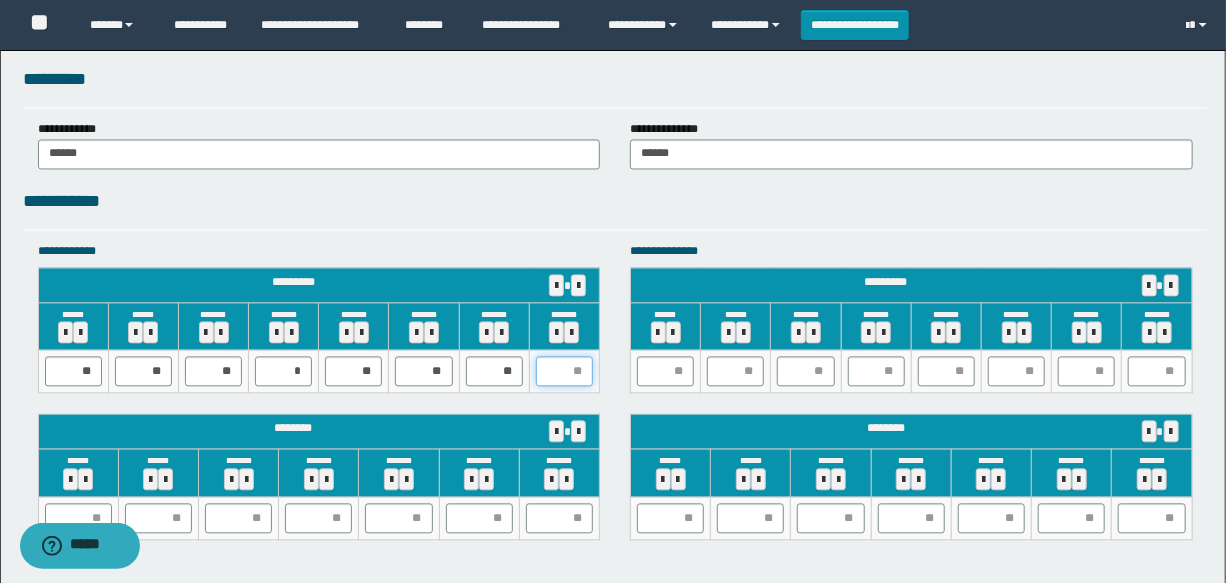 click at bounding box center [564, 371] 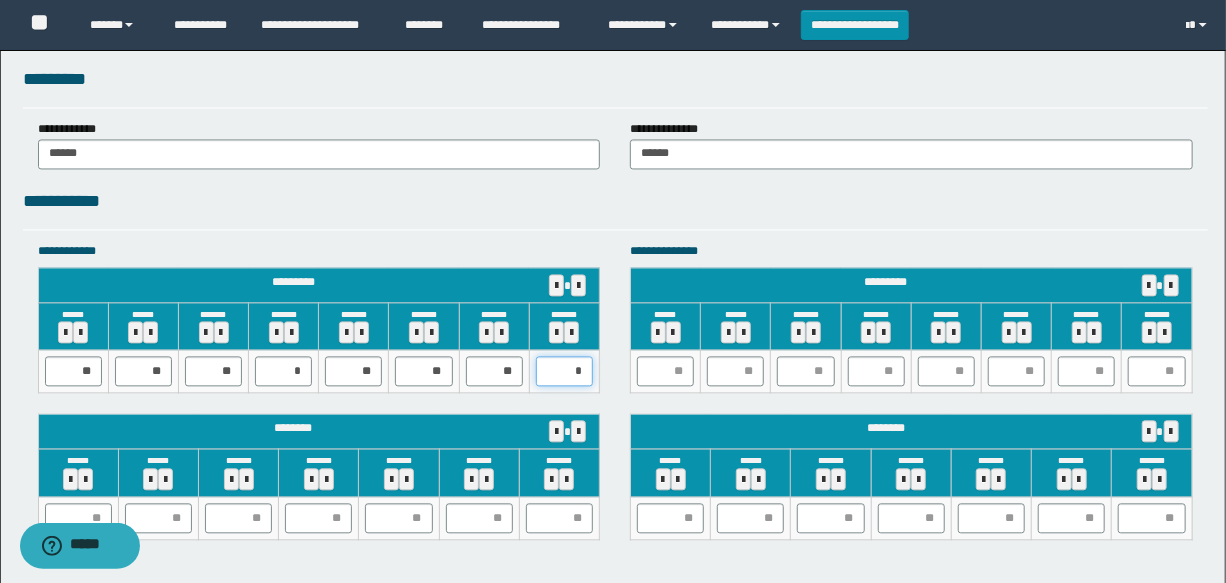 type on "**" 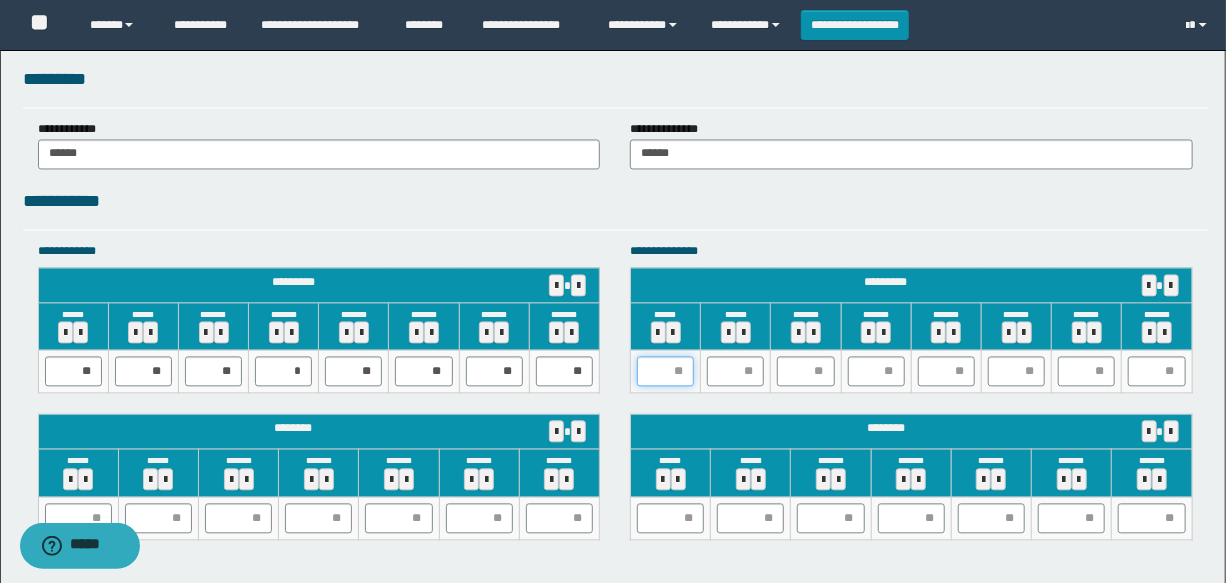 click at bounding box center [665, 371] 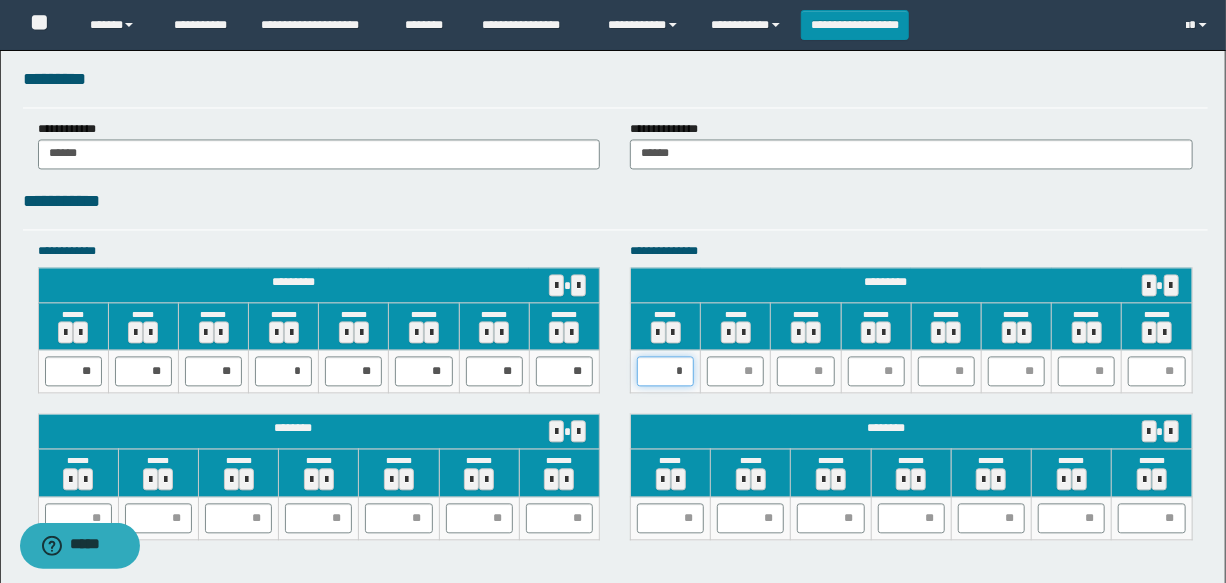 type on "**" 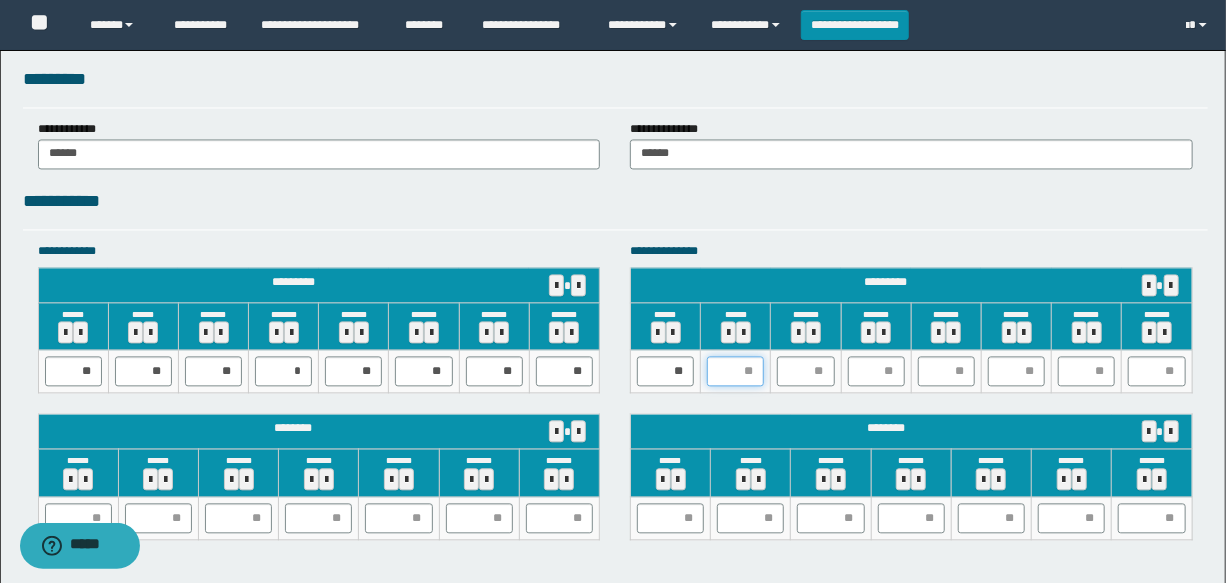 click at bounding box center [735, 371] 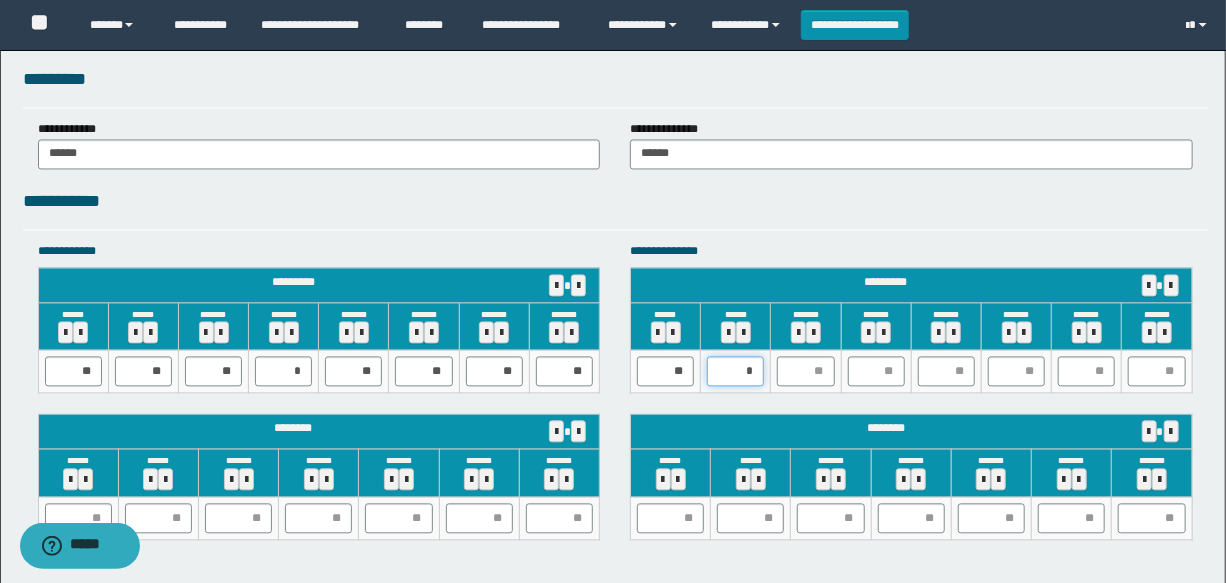 type on "**" 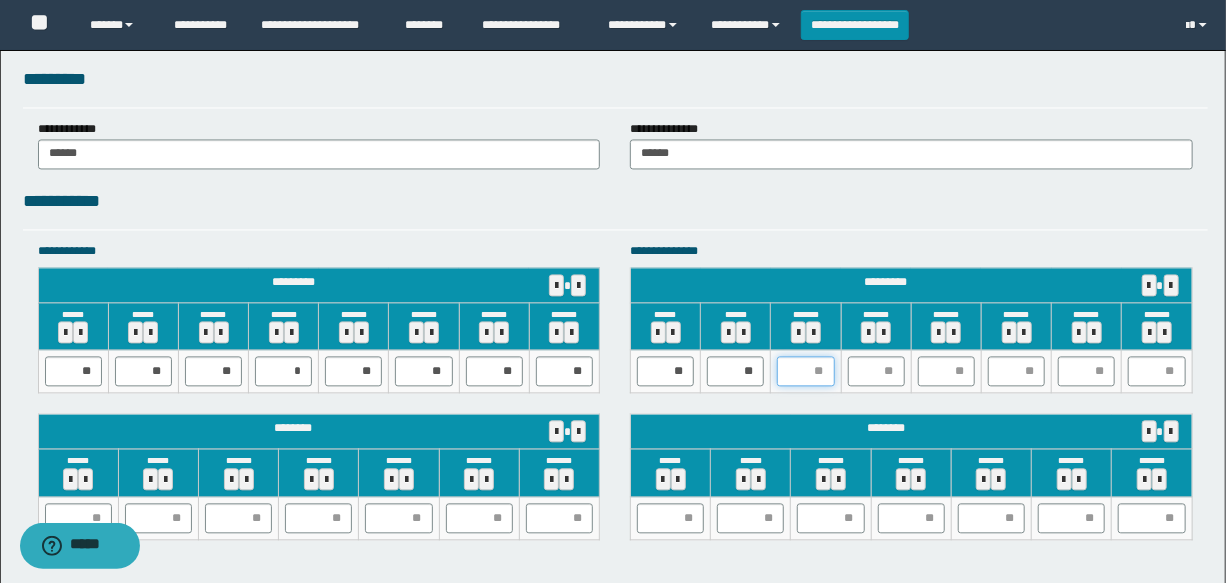 click at bounding box center [805, 371] 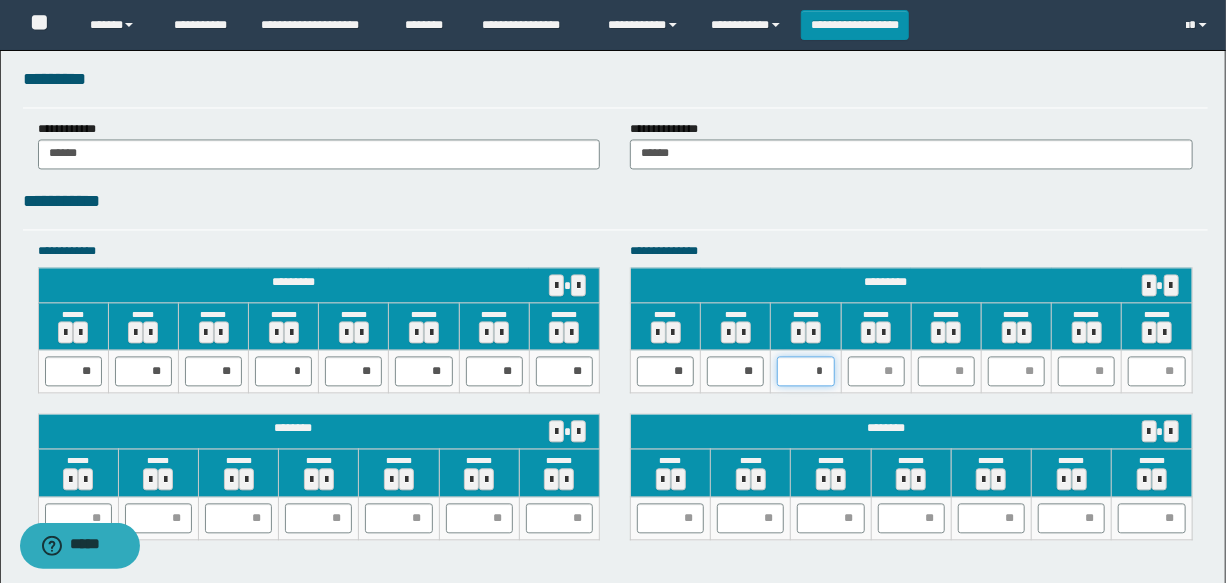 type on "**" 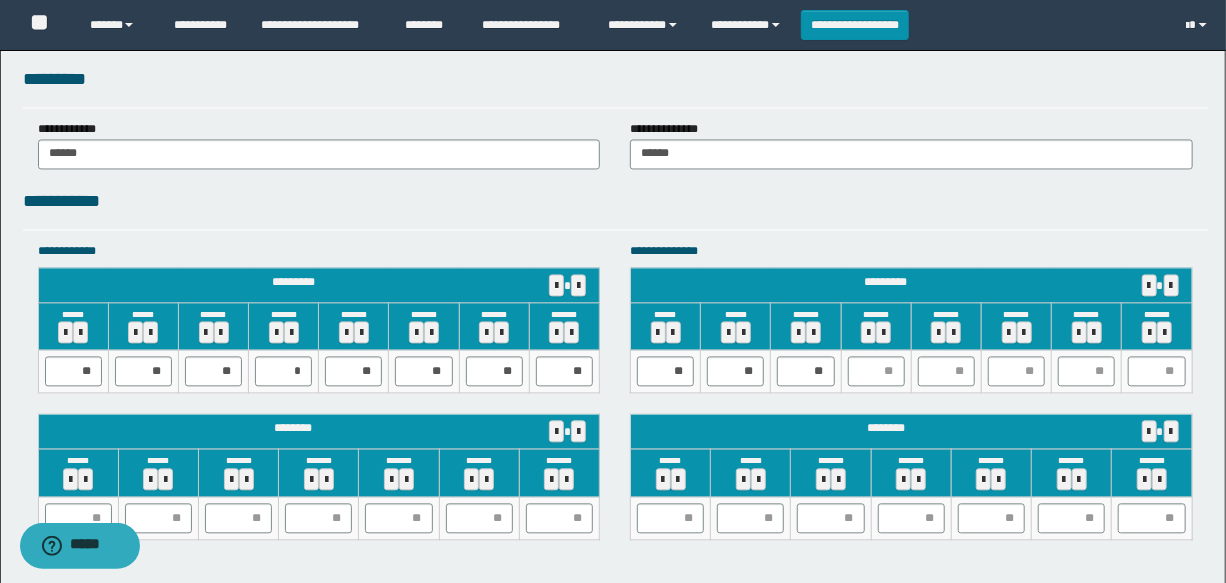 drag, startPoint x: 903, startPoint y: 350, endPoint x: 894, endPoint y: 368, distance: 20.12461 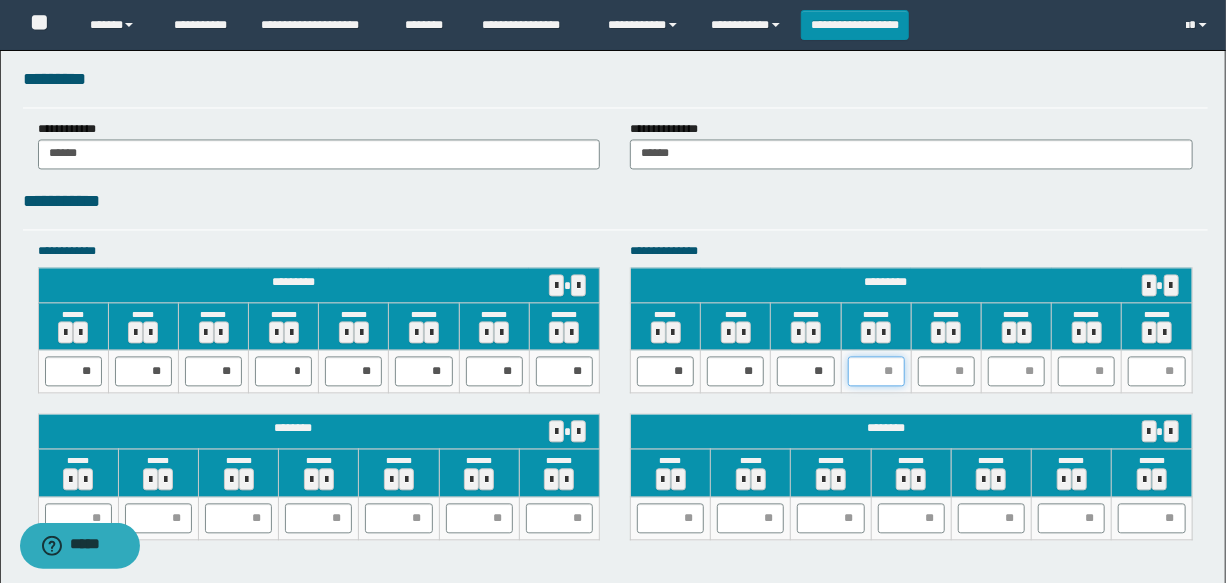 click at bounding box center (876, 371) 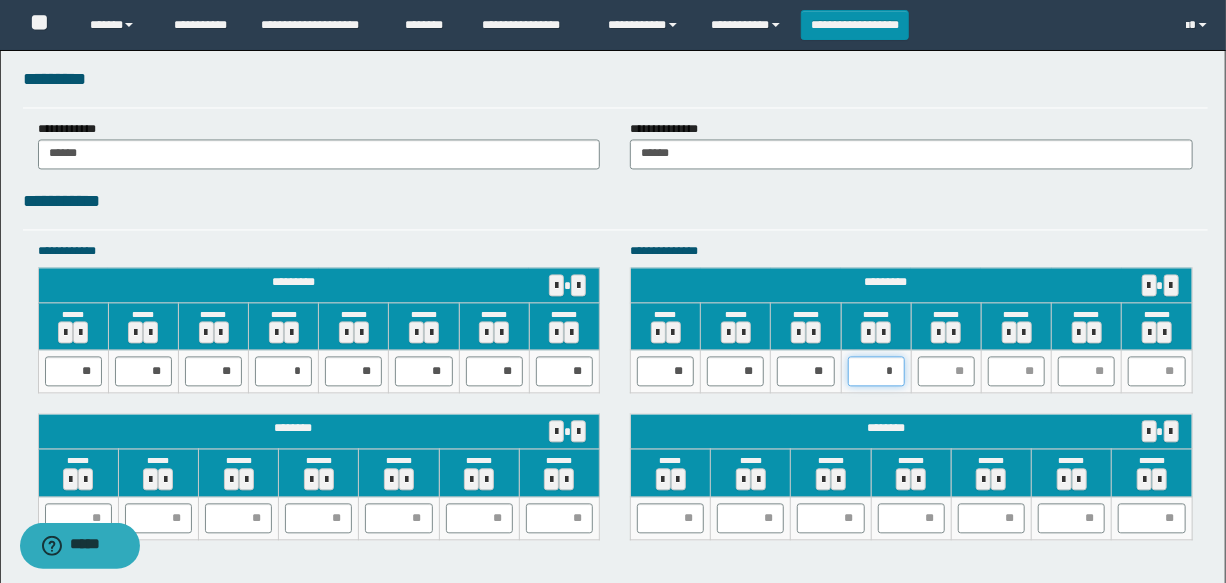 type on "**" 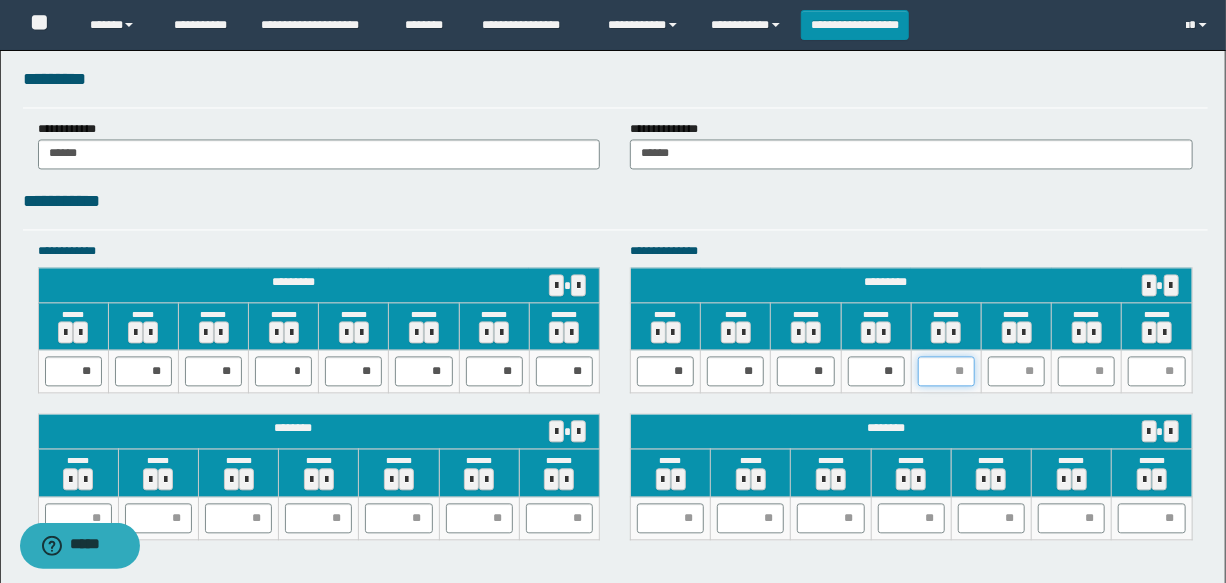 click at bounding box center [946, 371] 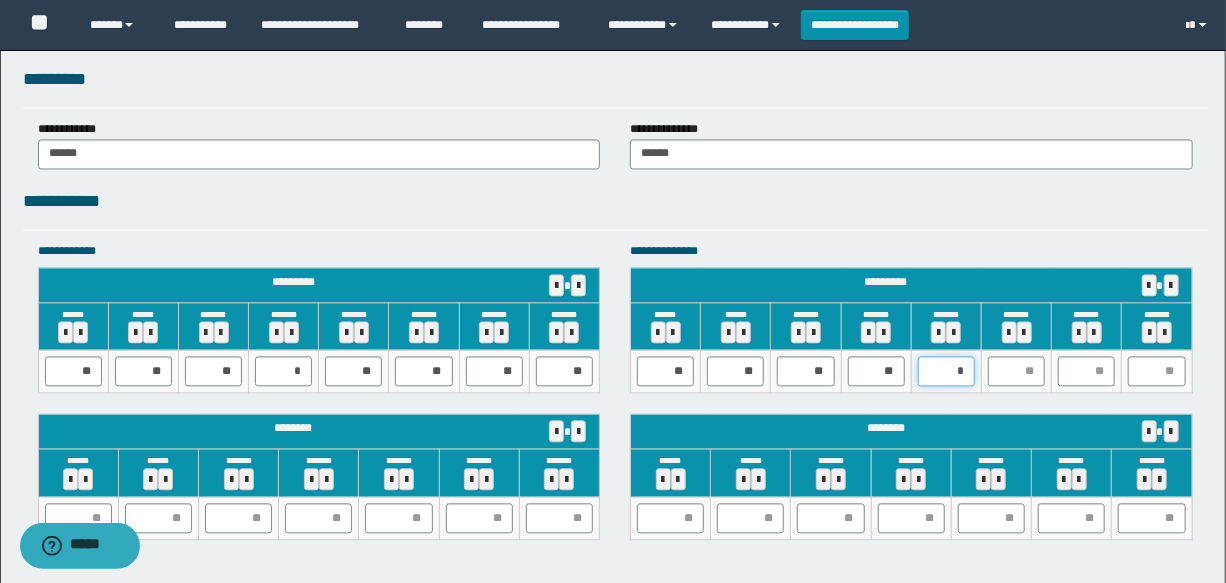 type on "**" 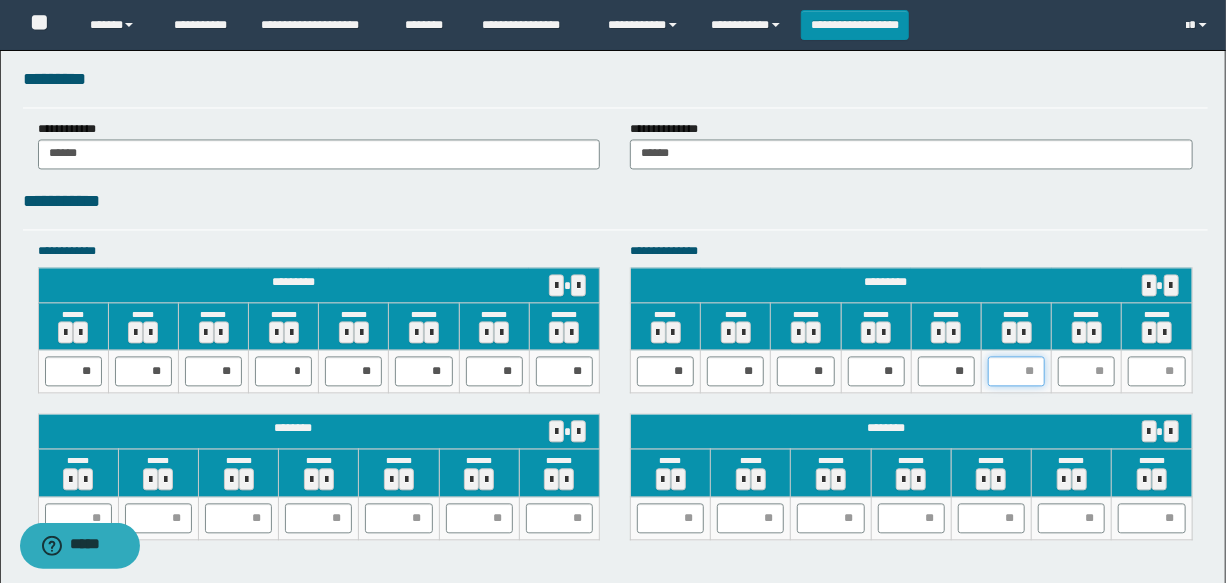 click at bounding box center [1016, 371] 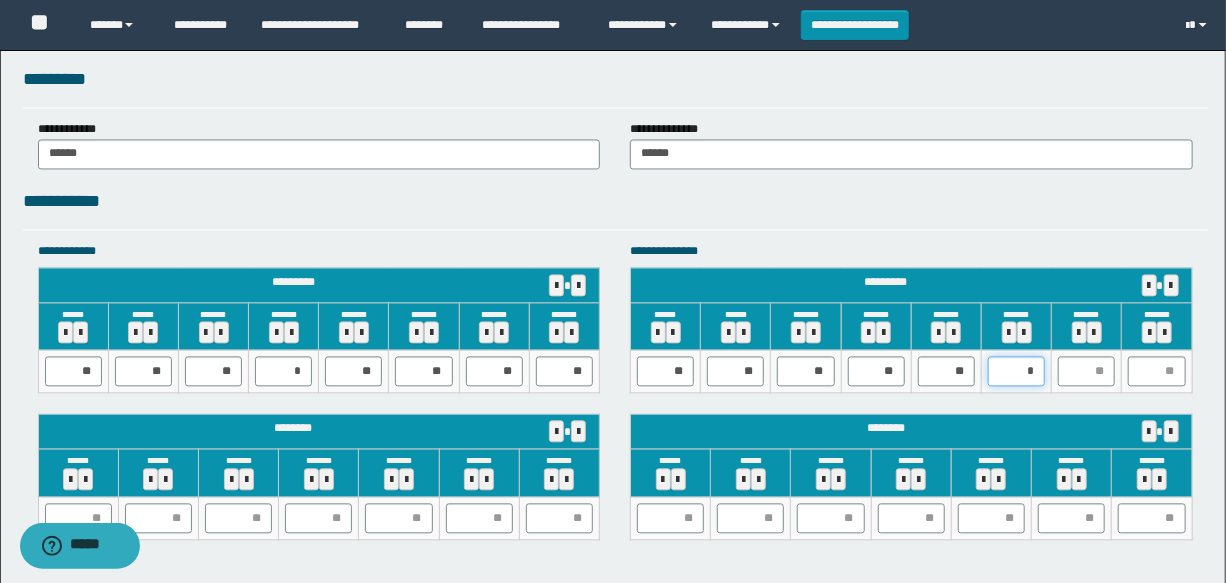 type on "**" 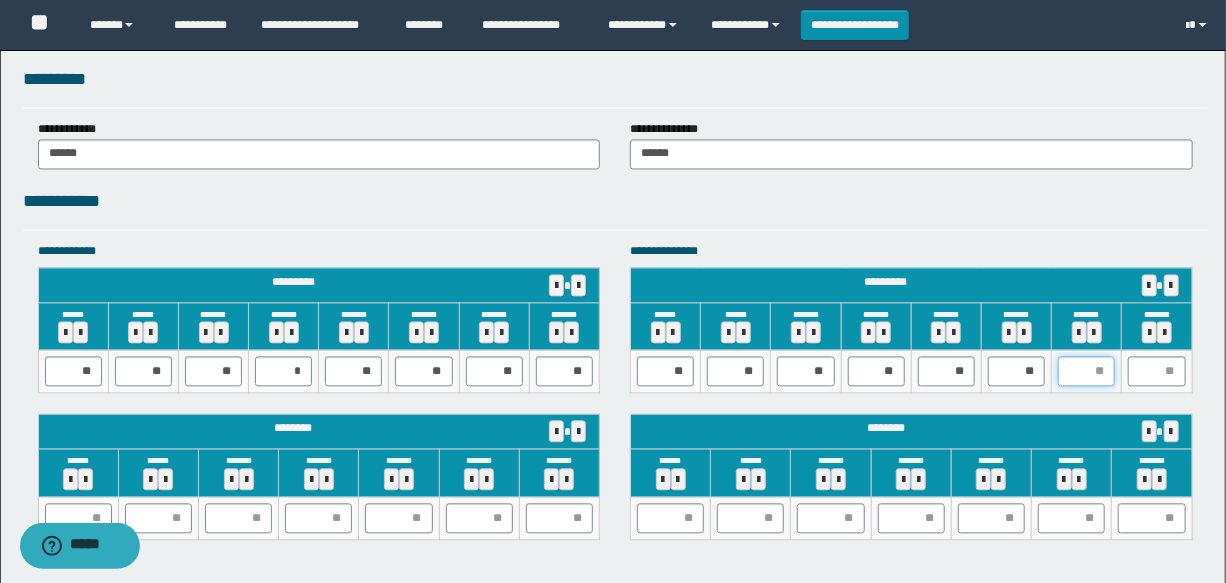 click at bounding box center [1086, 371] 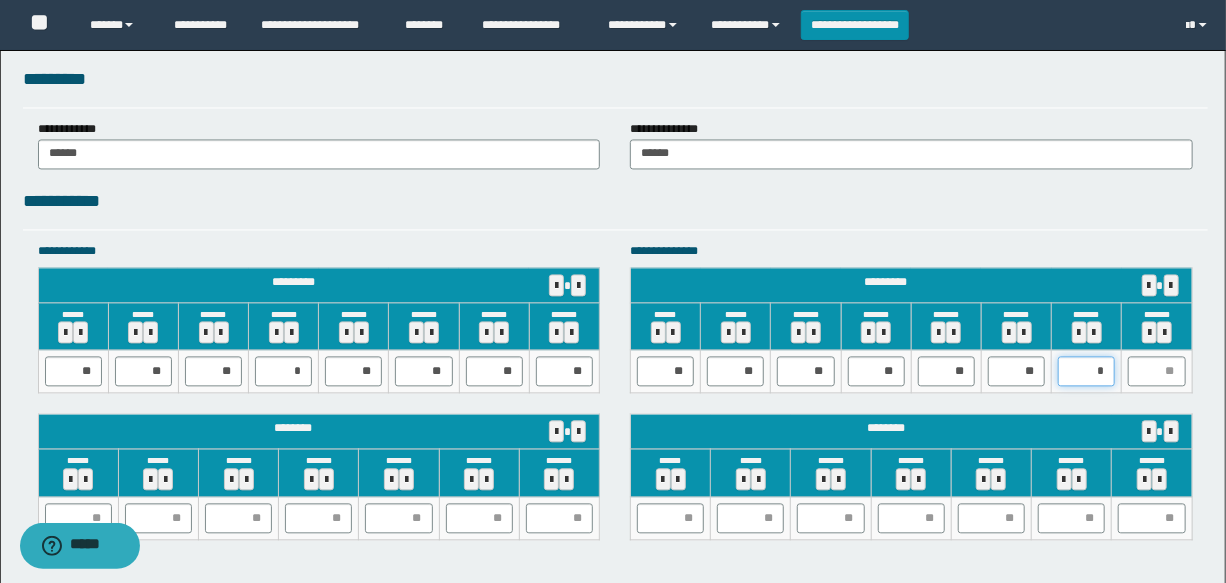 type on "**" 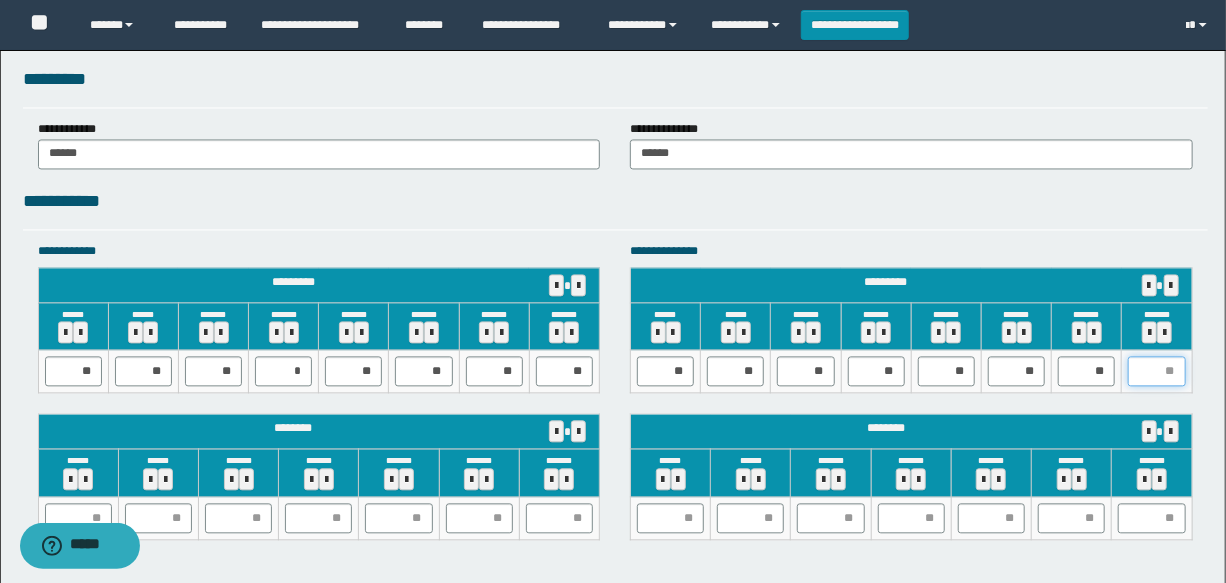 click at bounding box center (1156, 371) 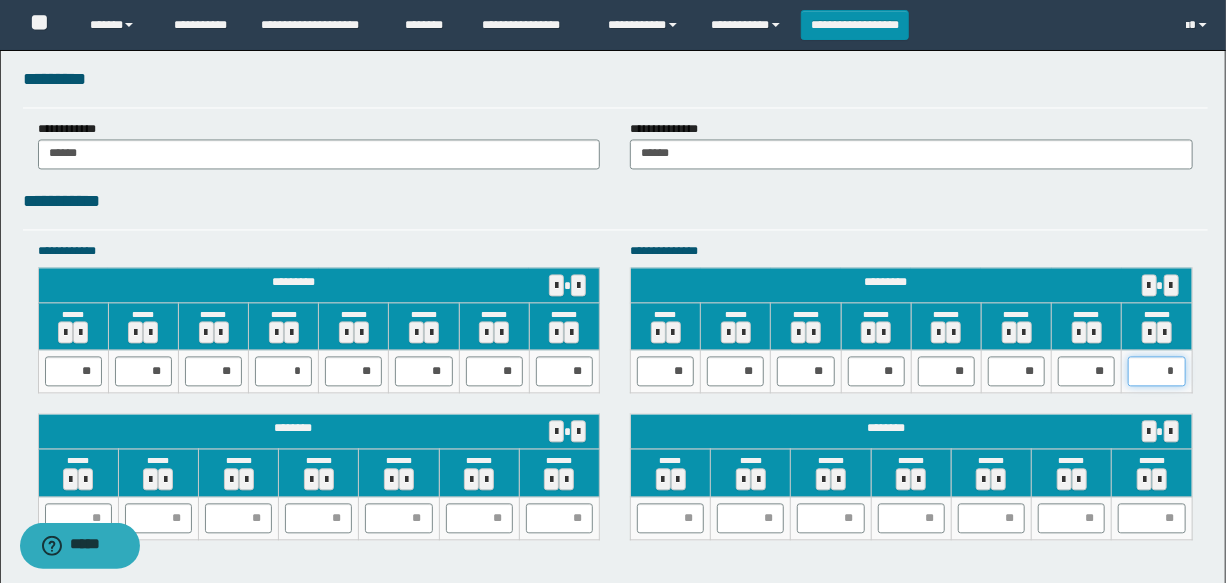 type on "**" 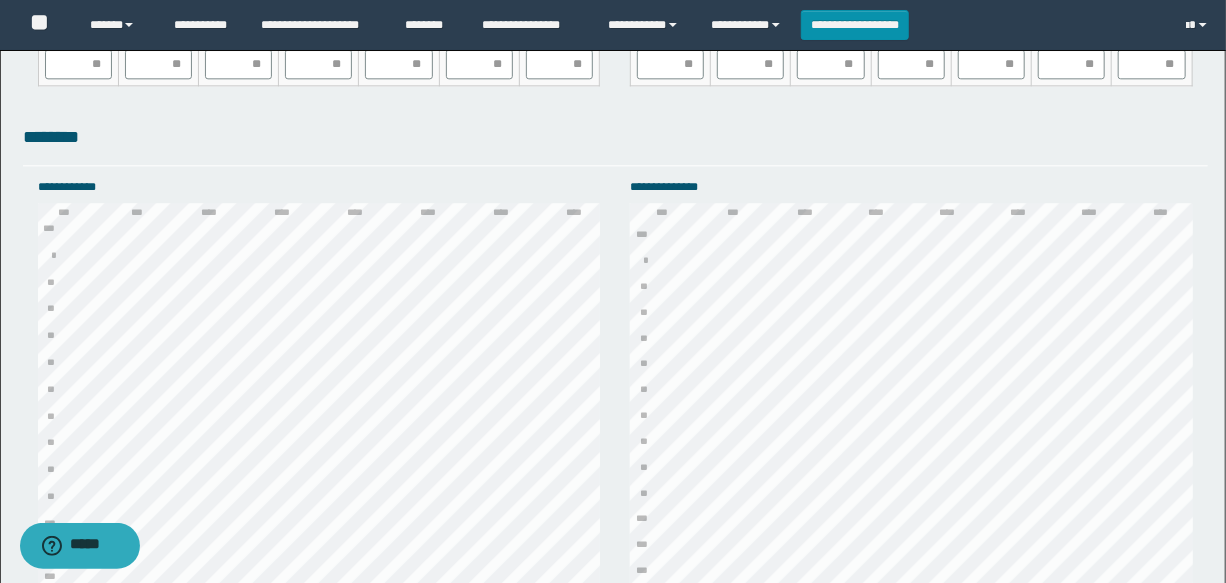 scroll, scrollTop: 2636, scrollLeft: 0, axis: vertical 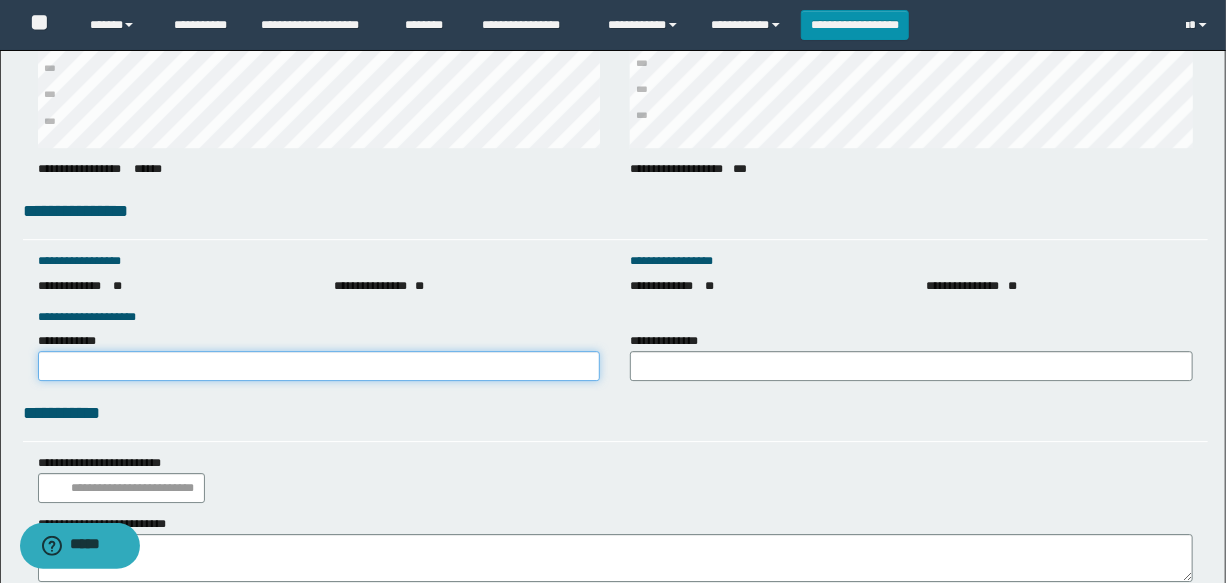click on "**********" at bounding box center [319, 366] 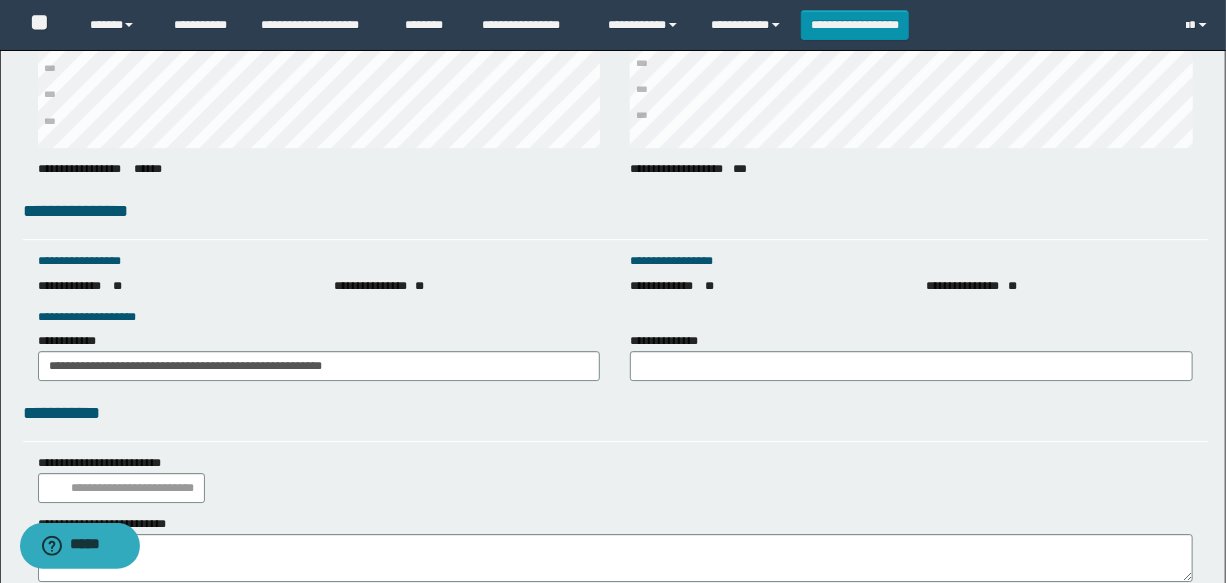 click on "**********" at bounding box center (613, -927) 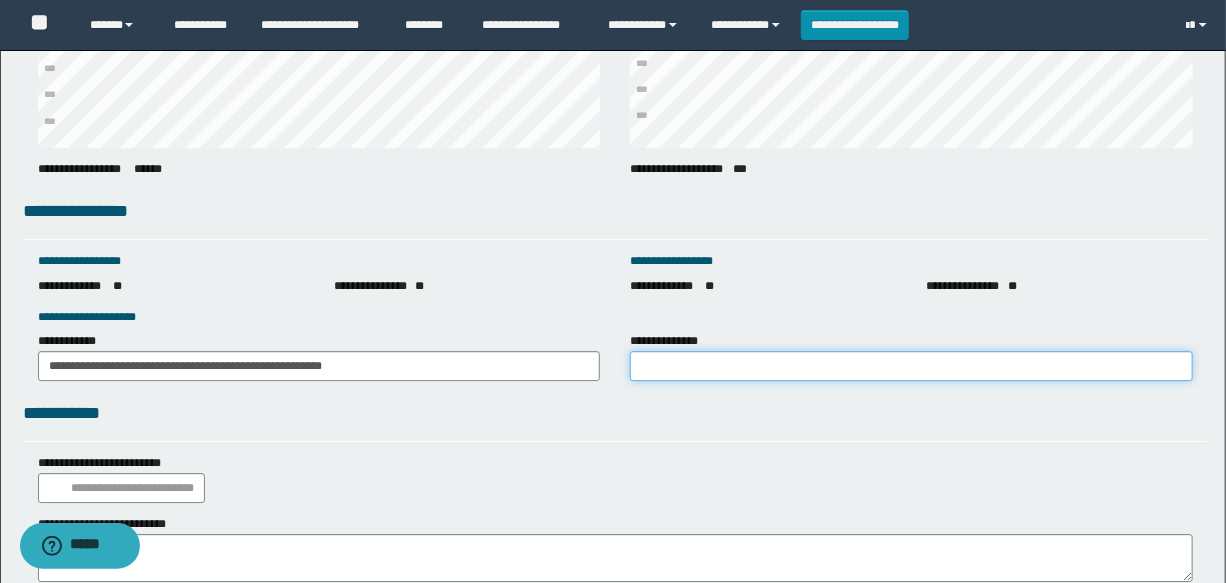 click on "**********" at bounding box center [911, 366] 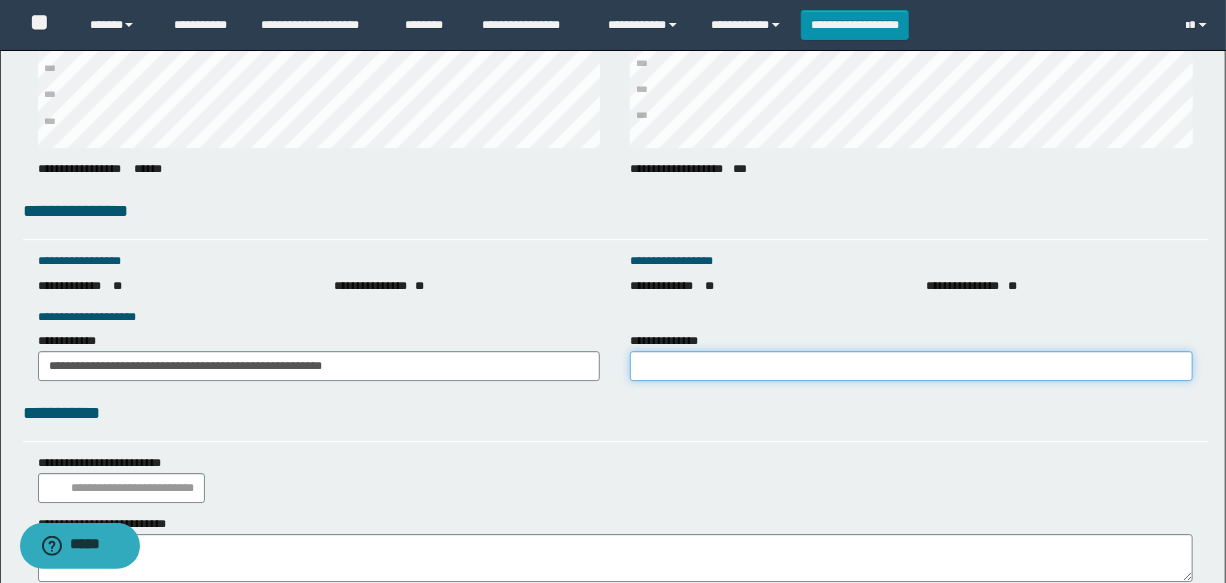 type on "**********" 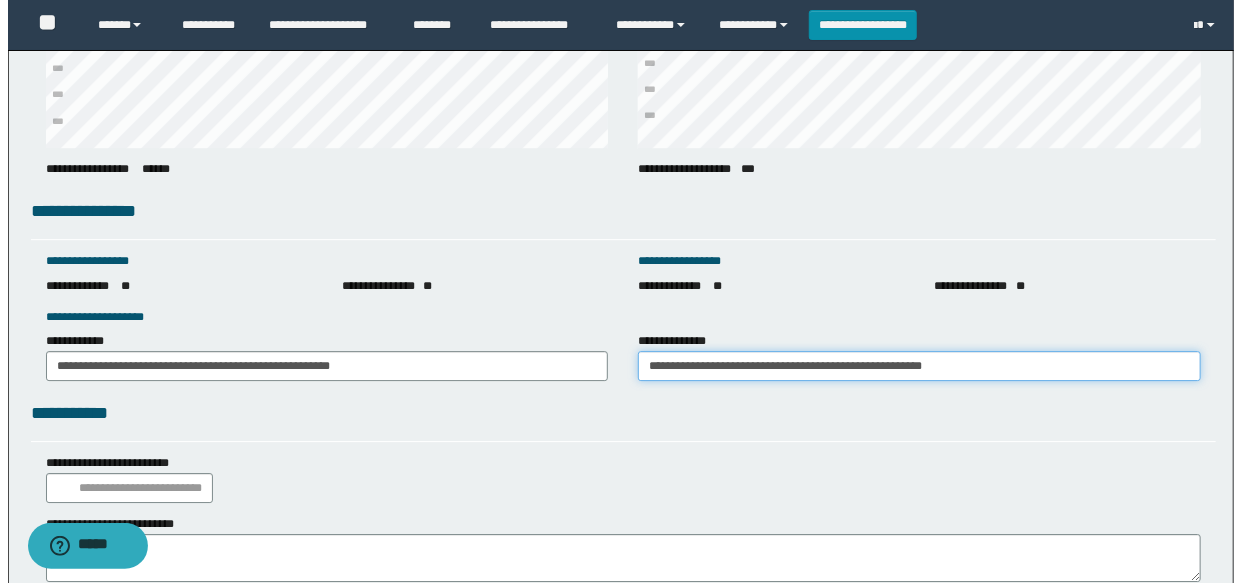 scroll, scrollTop: 2863, scrollLeft: 0, axis: vertical 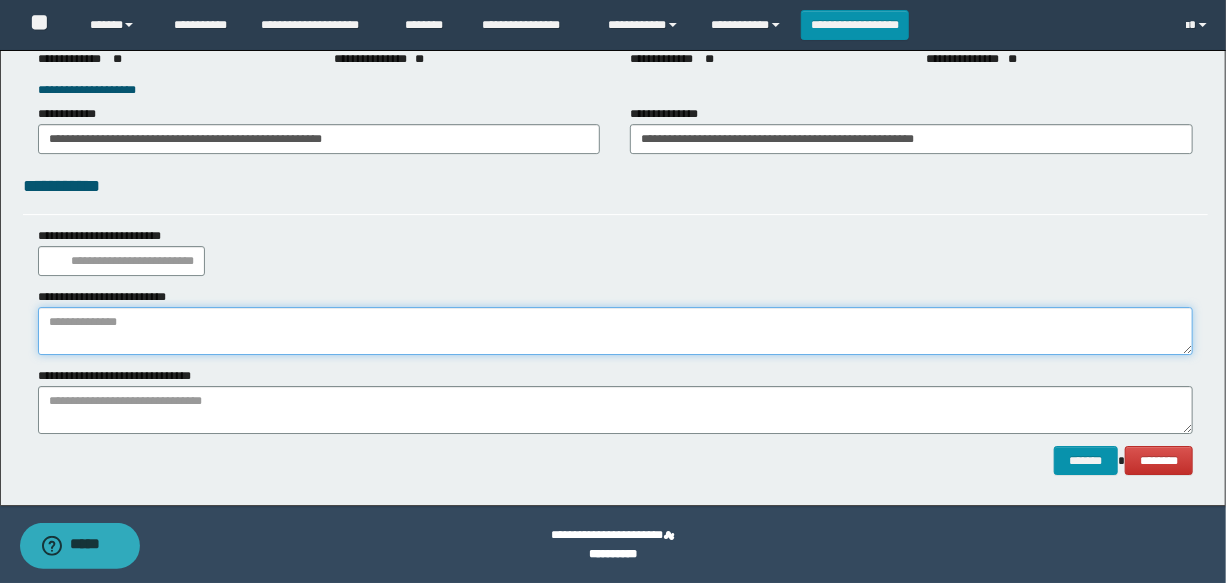 click at bounding box center [615, 331] 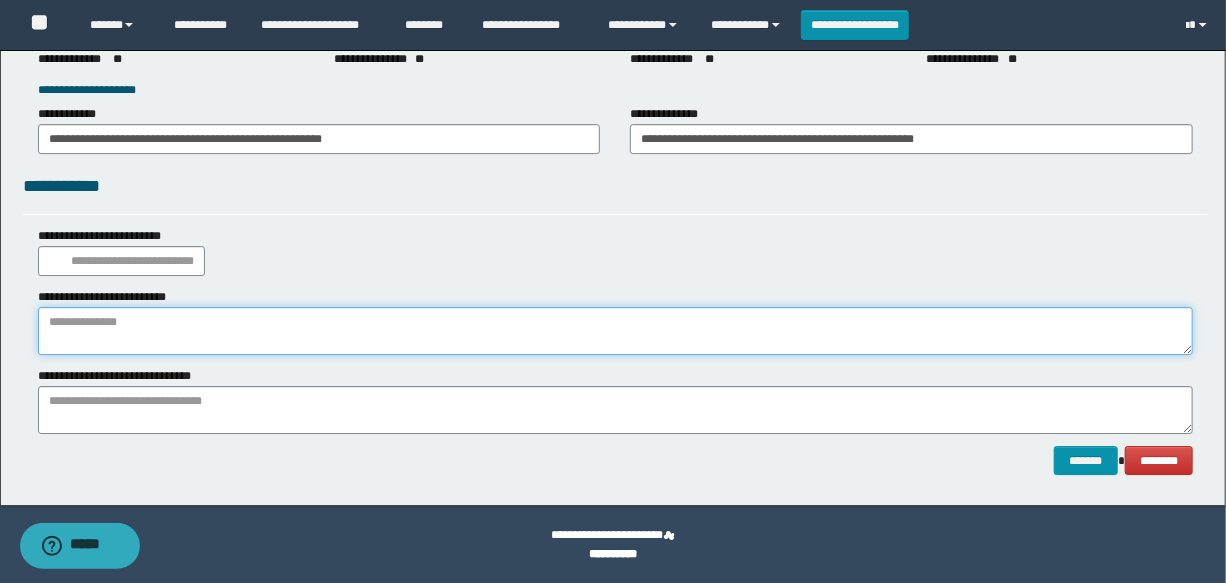 paste on "**********" 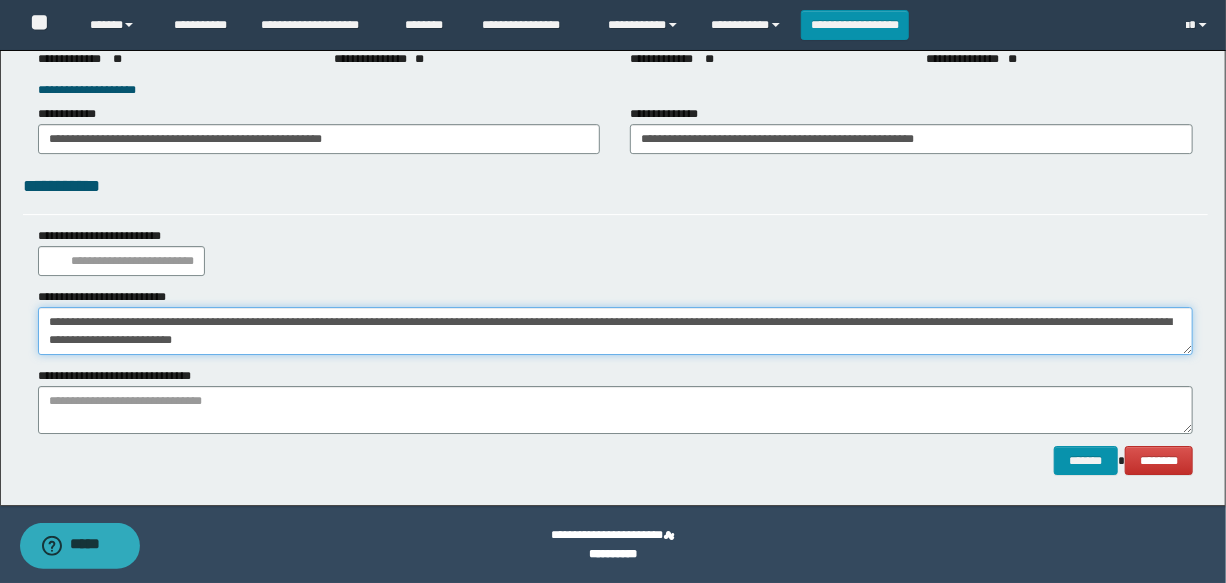 click on "**********" at bounding box center (615, 331) 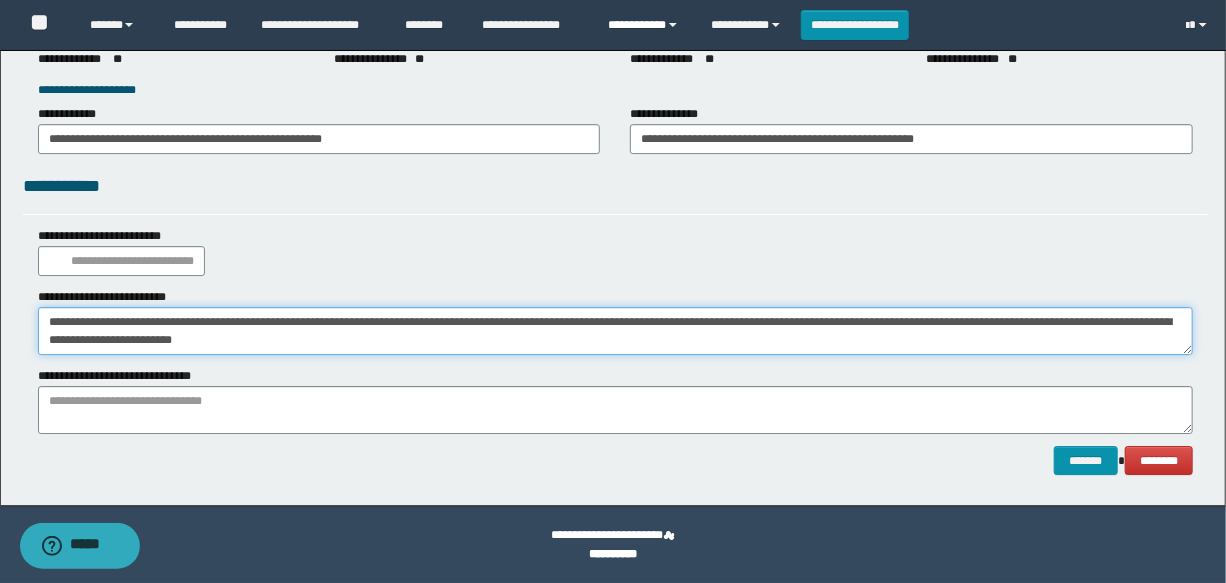 type on "**********" 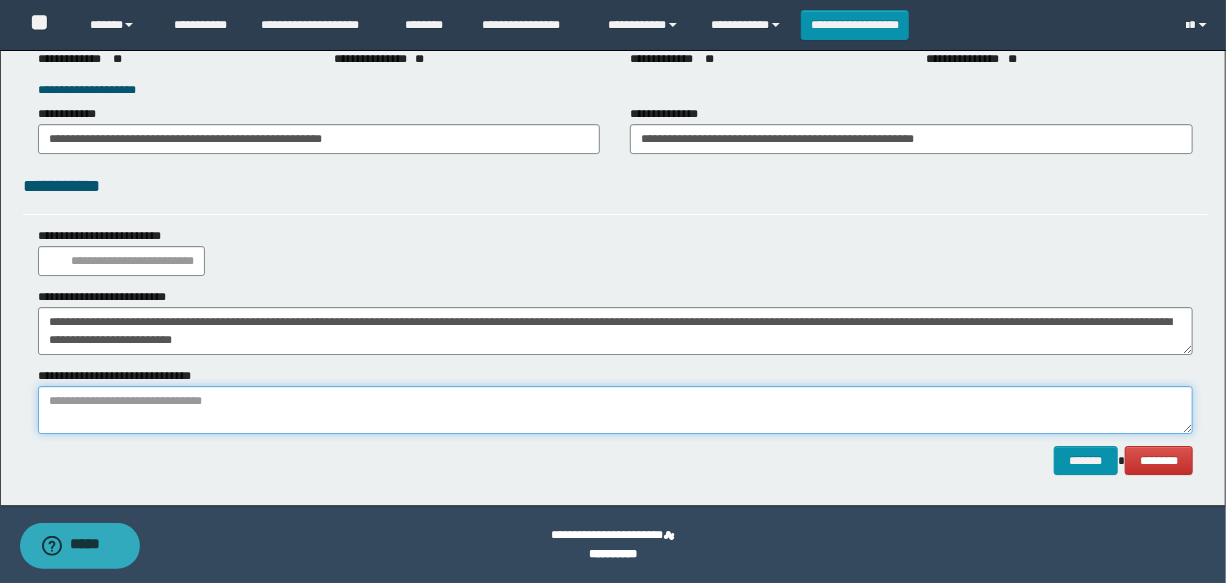 click at bounding box center [615, 410] 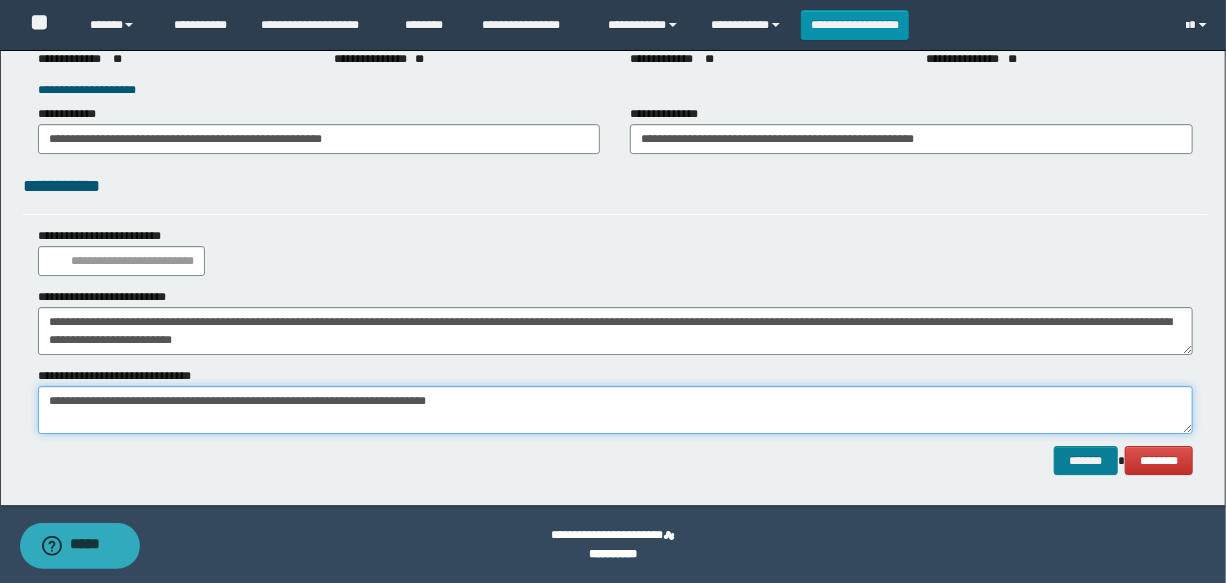 type on "**********" 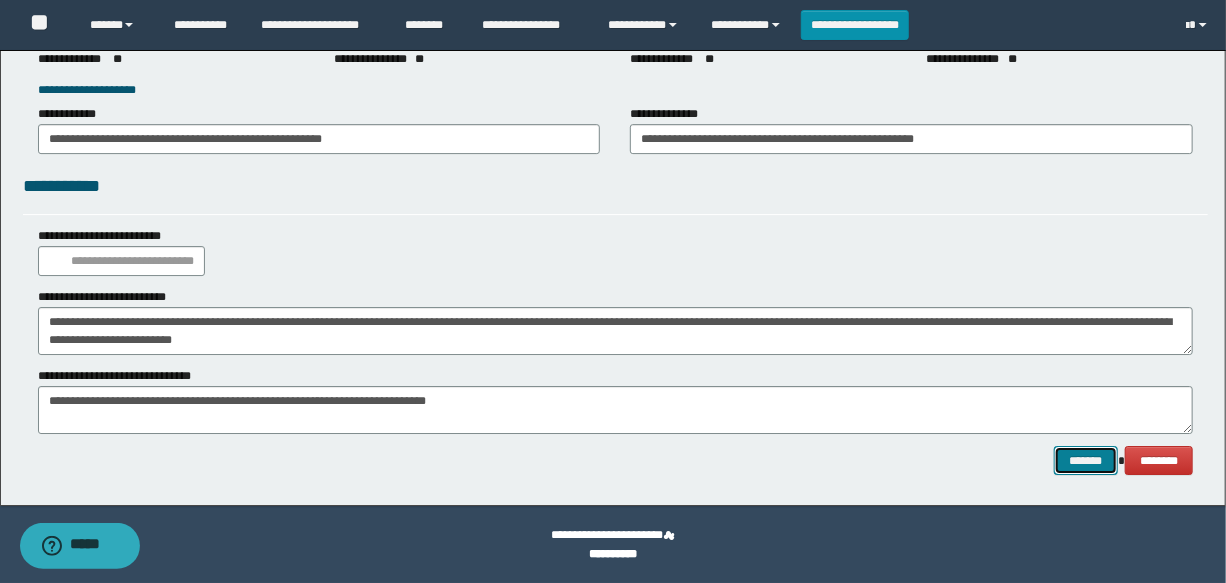 click on "*******" at bounding box center [1086, 461] 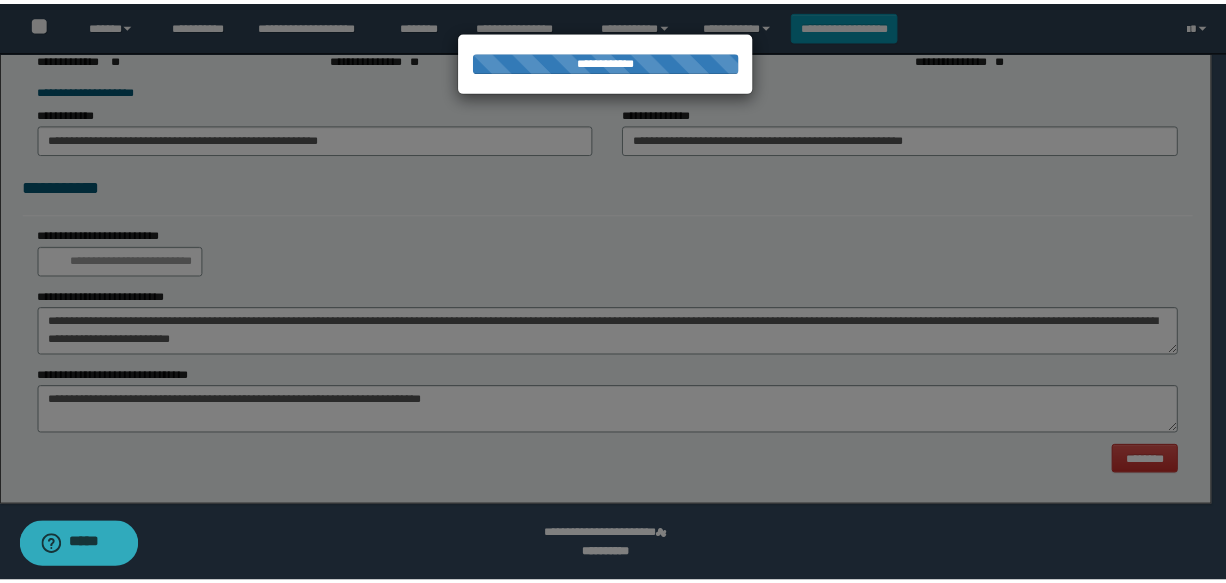 scroll, scrollTop: 0, scrollLeft: 0, axis: both 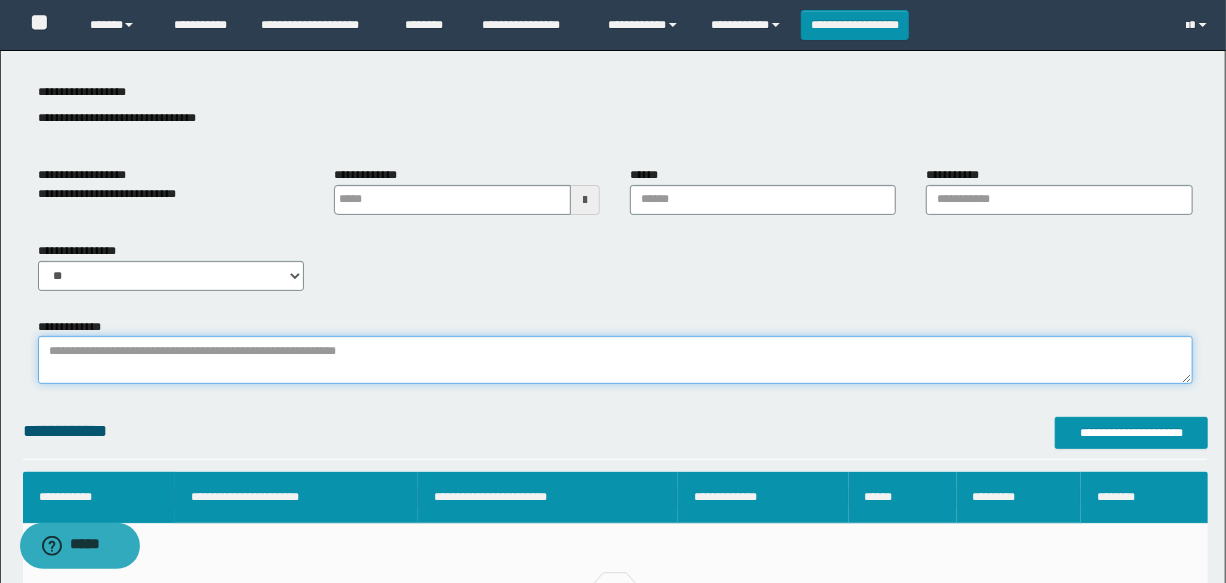 click on "**********" at bounding box center (615, 360) 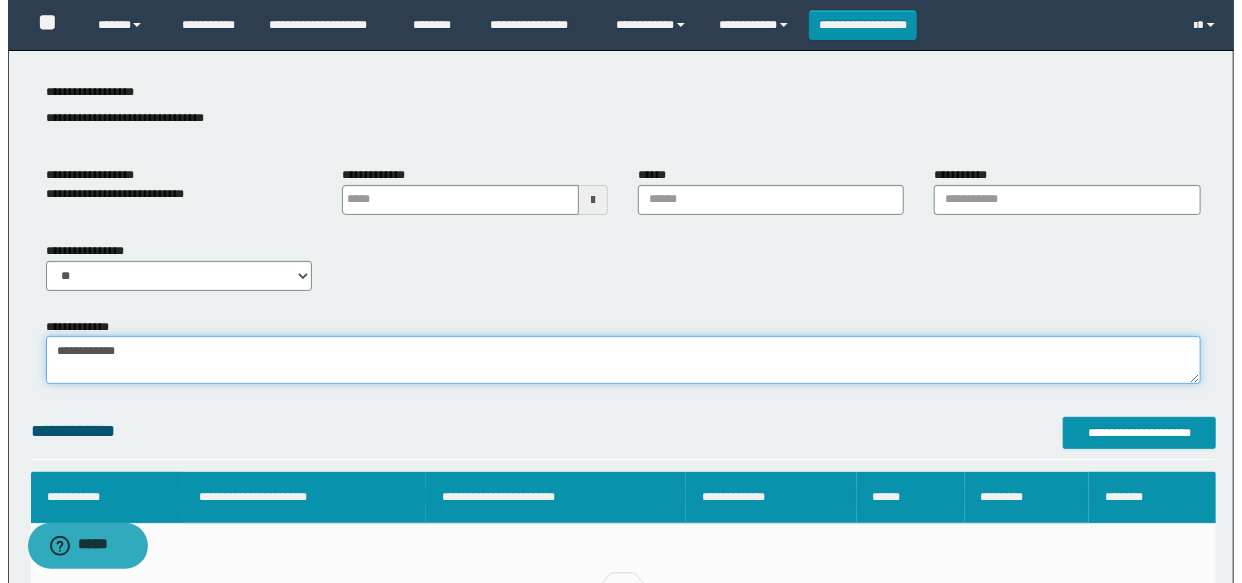 scroll, scrollTop: 90, scrollLeft: 0, axis: vertical 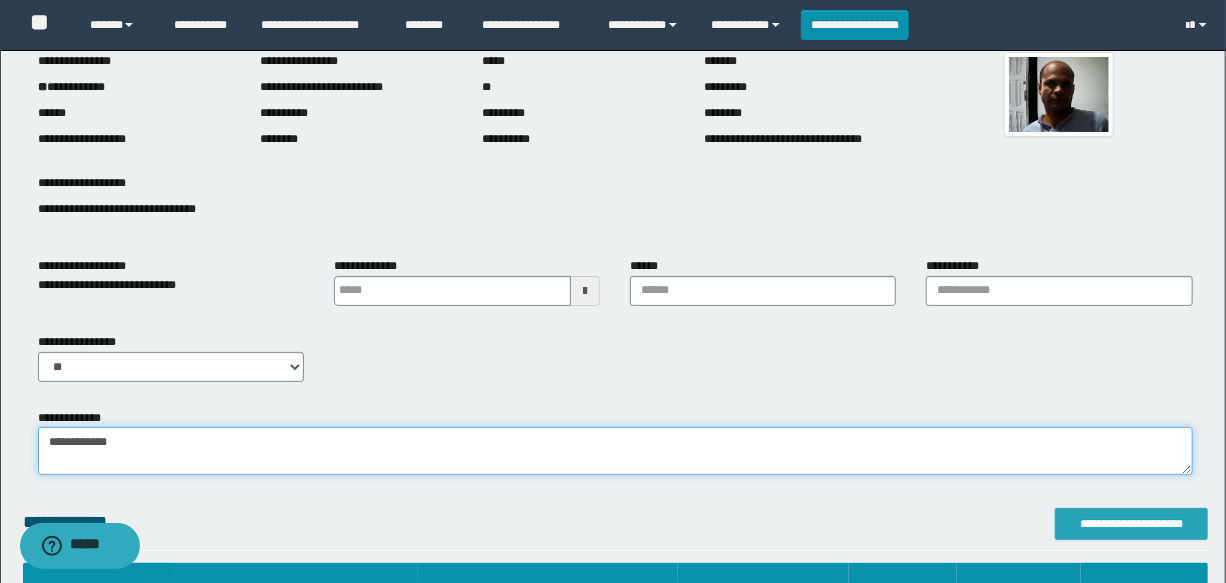 type on "**********" 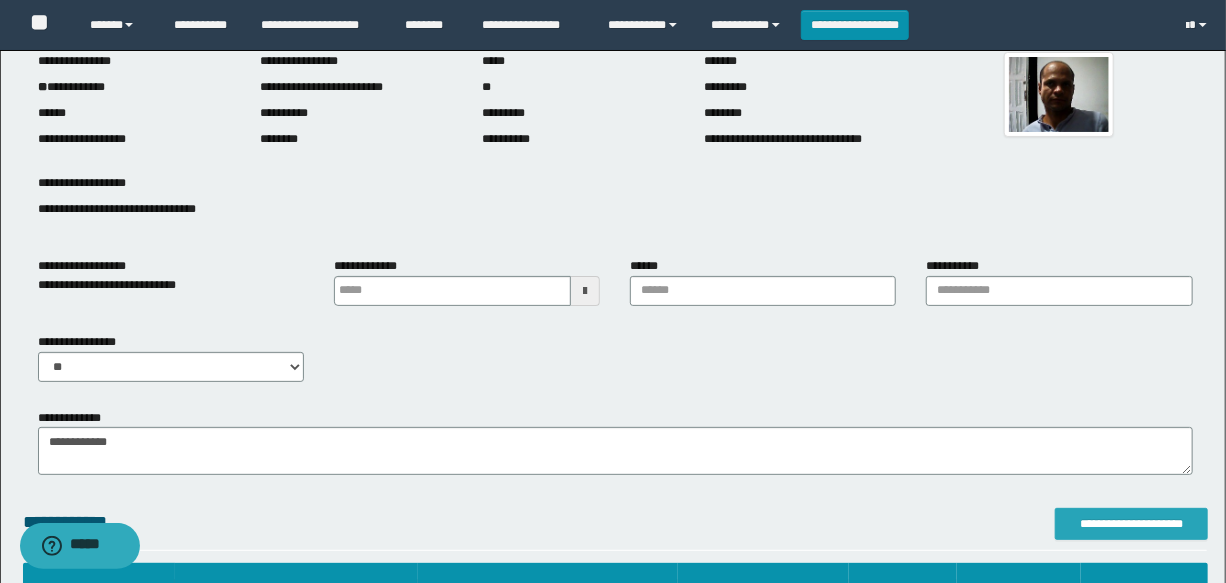 click on "**********" at bounding box center [1131, 524] 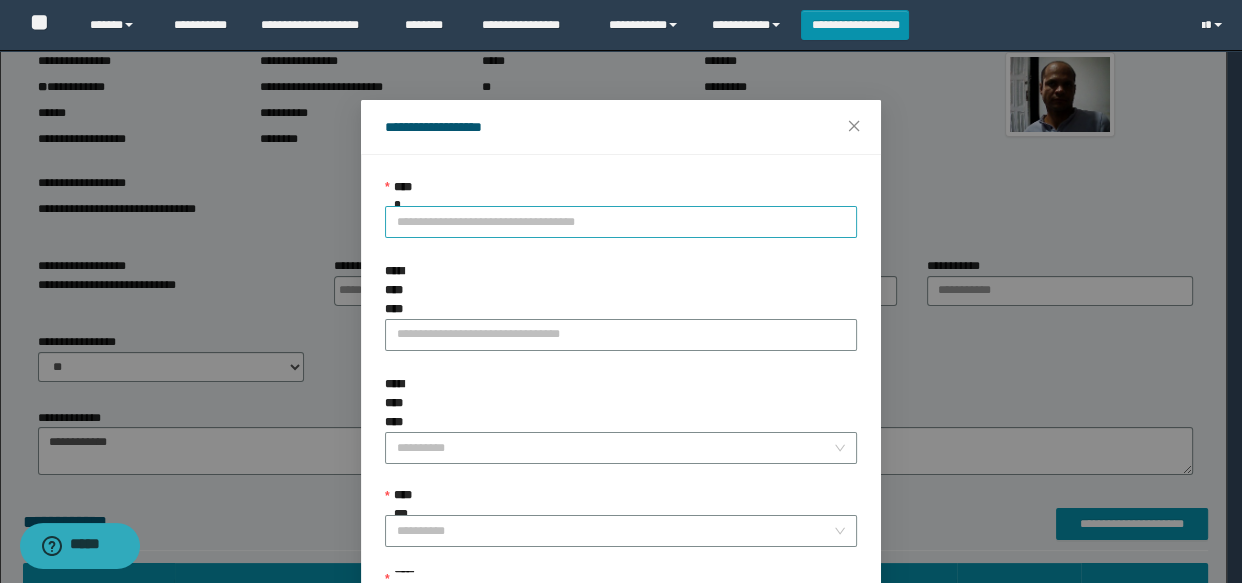 click on "**********" at bounding box center (621, 222) 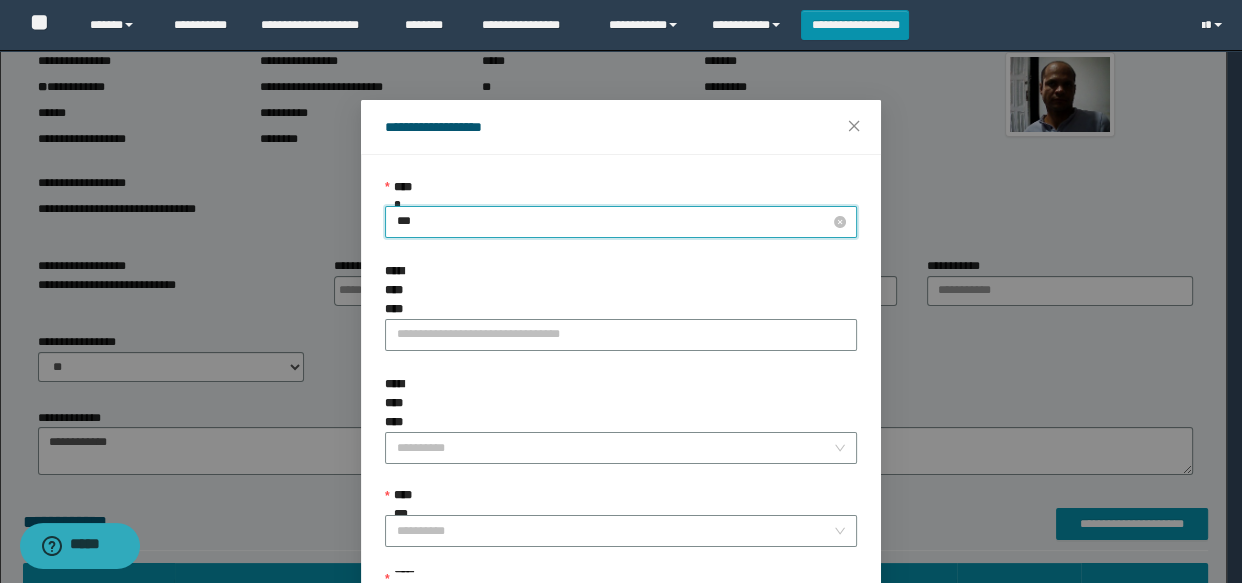 type on "****" 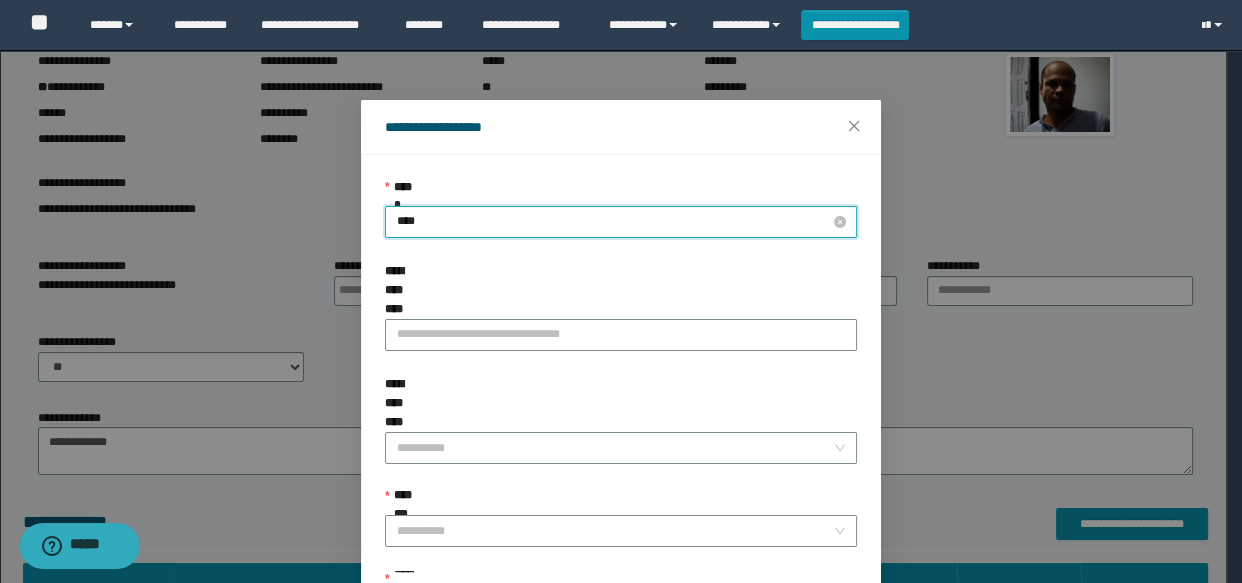 click on "****" at bounding box center [621, 222] 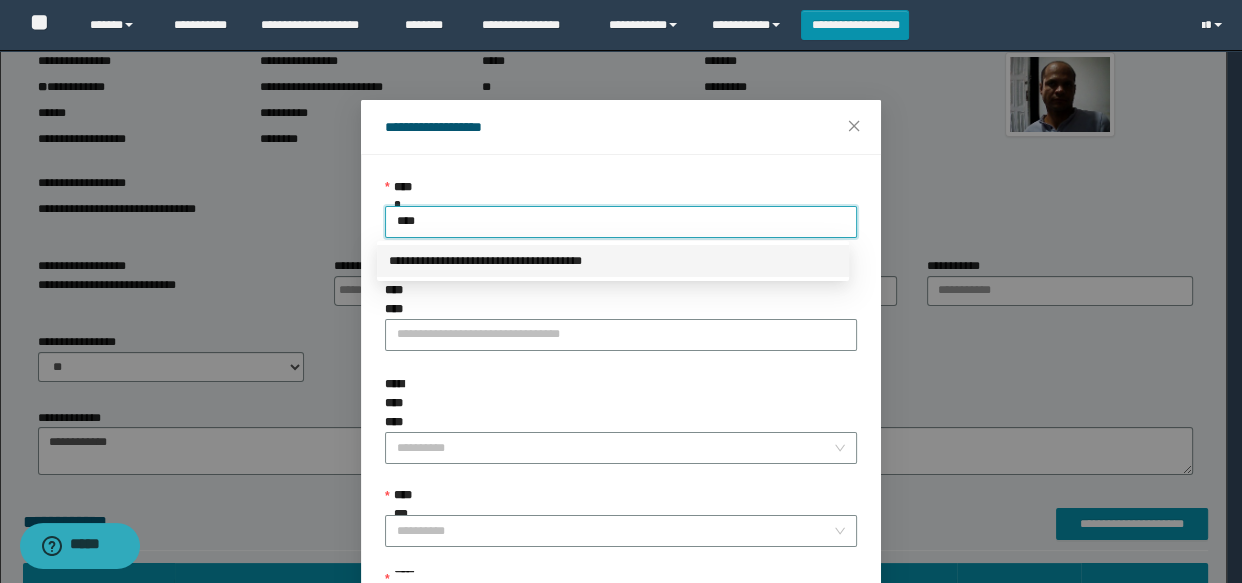 click on "**********" at bounding box center [613, 261] 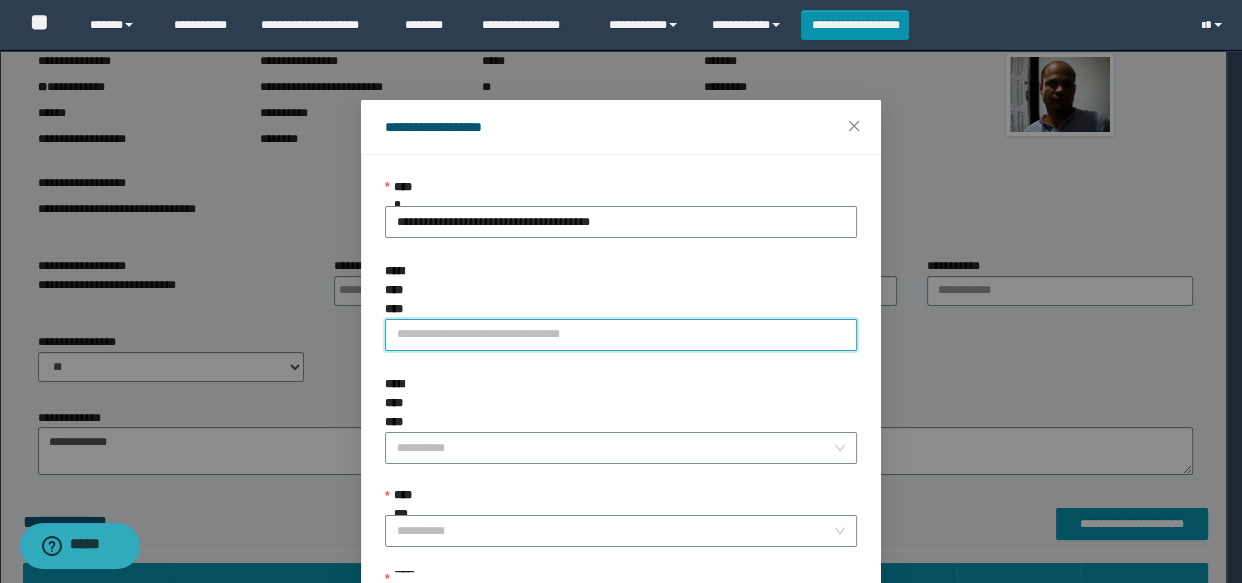 click on "**********" at bounding box center (621, 335) 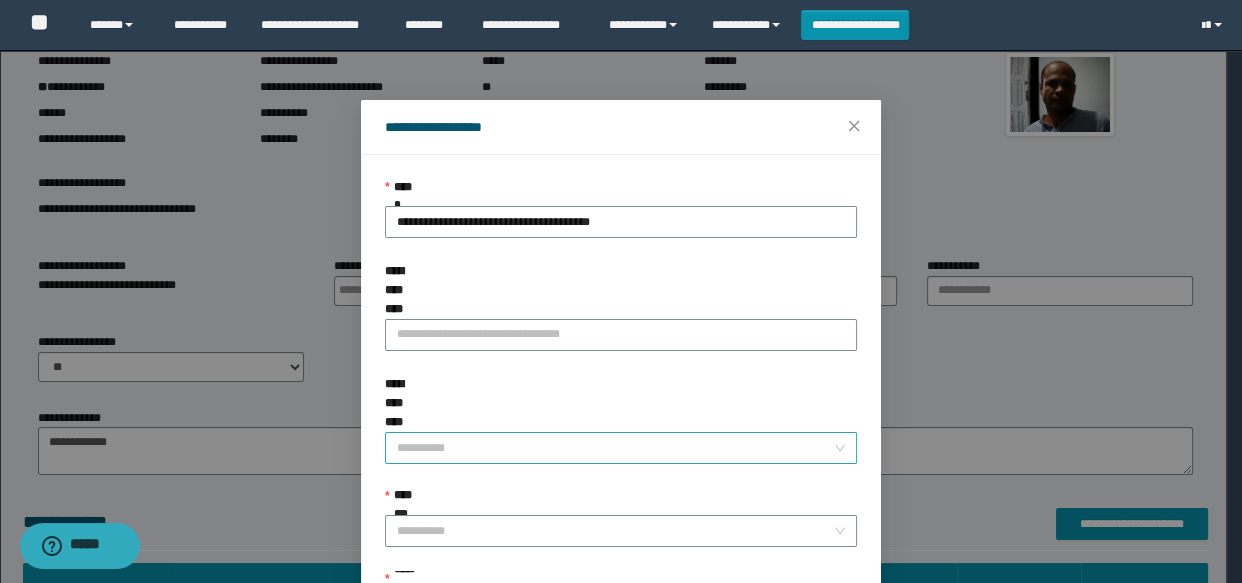 click on "**********" at bounding box center [615, 448] 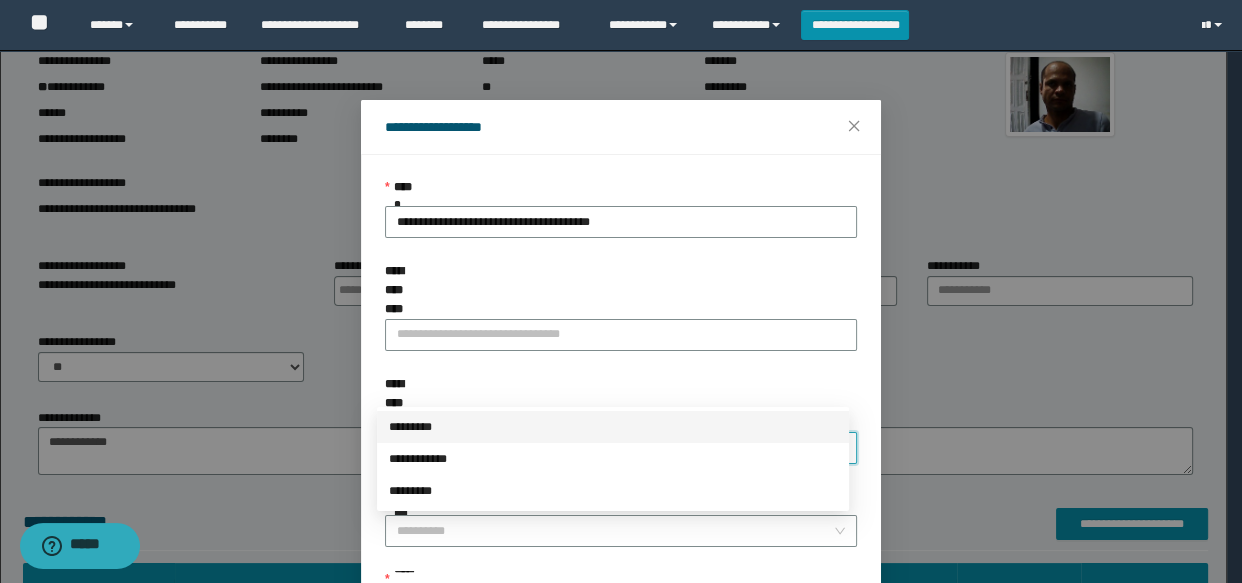 click on "*********" at bounding box center (613, 427) 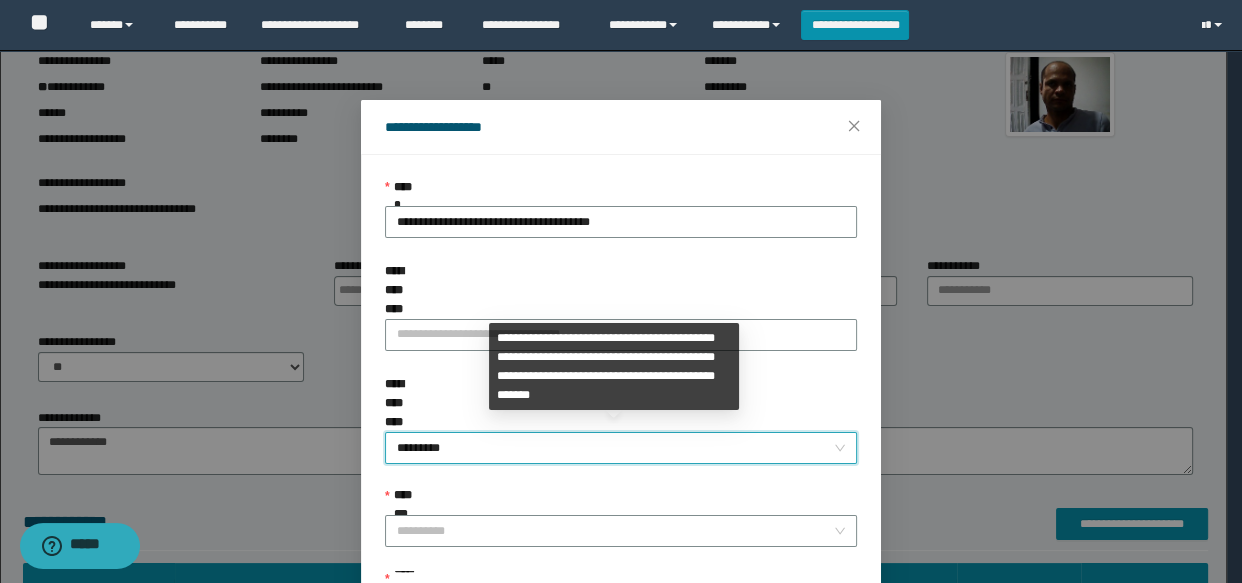 scroll, scrollTop: 90, scrollLeft: 0, axis: vertical 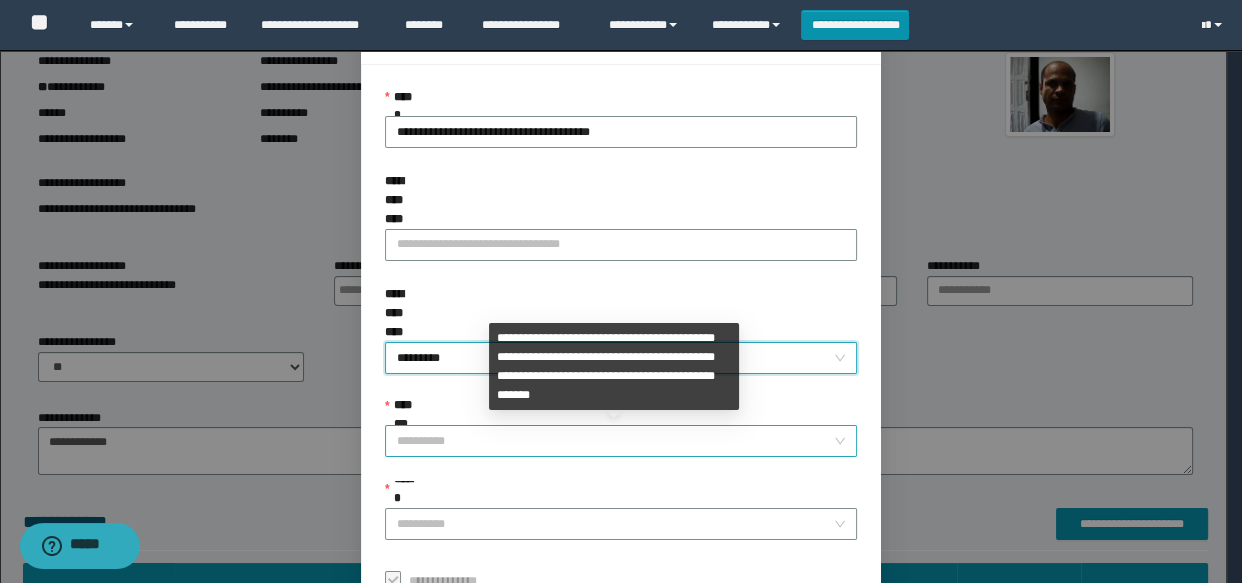 click on "**********" at bounding box center [615, 441] 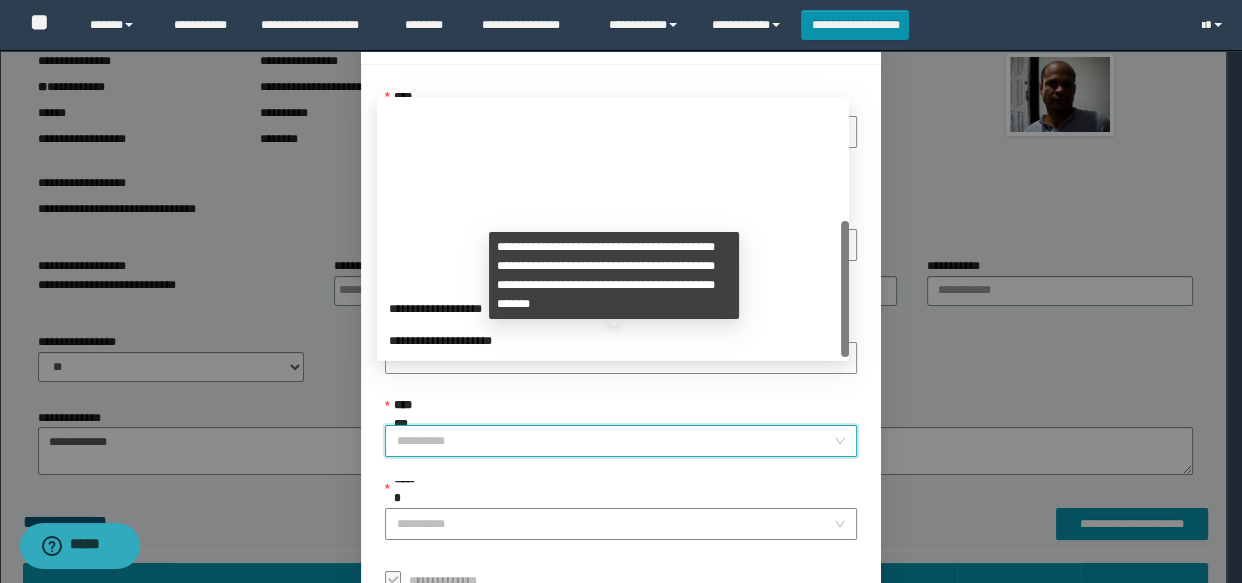 scroll, scrollTop: 223, scrollLeft: 0, axis: vertical 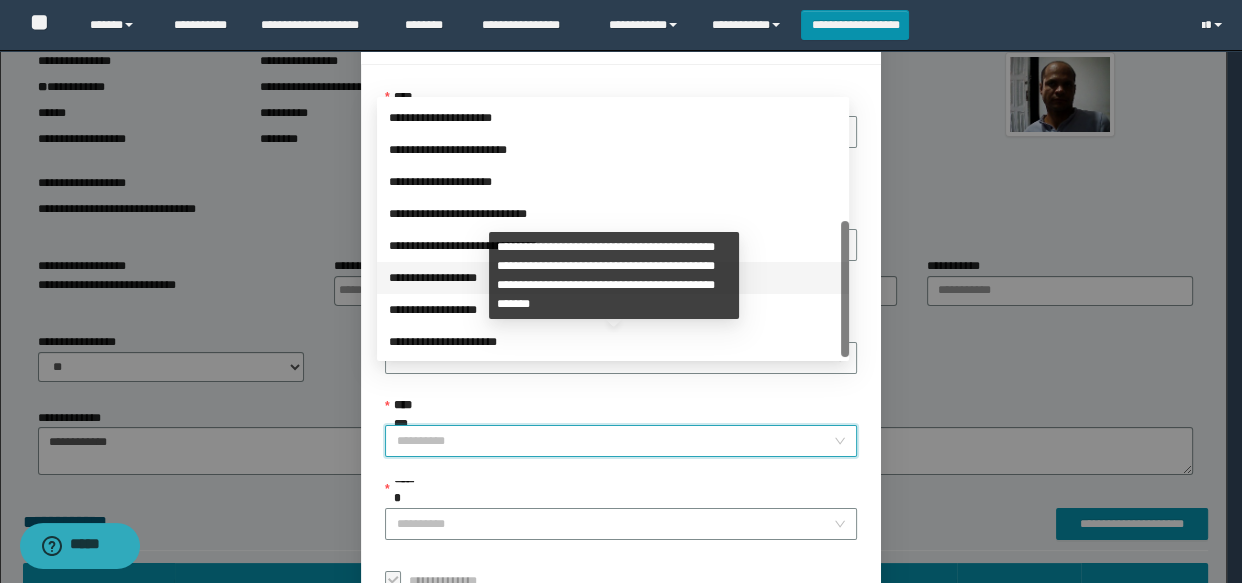 click on "**********" at bounding box center [613, 278] 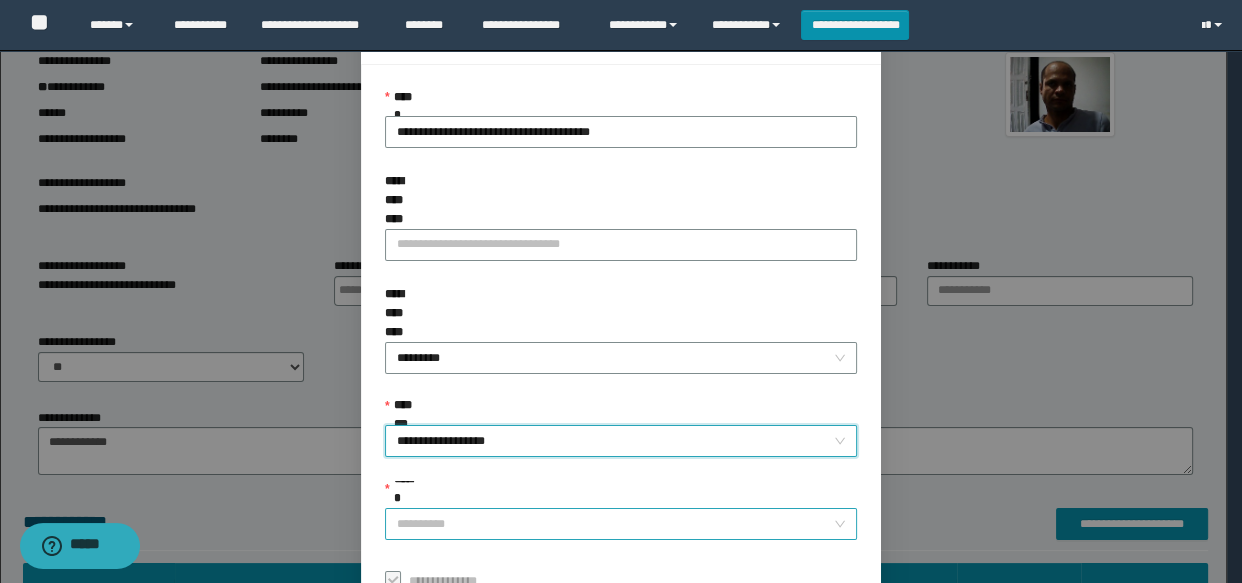 click on "******" at bounding box center [615, 524] 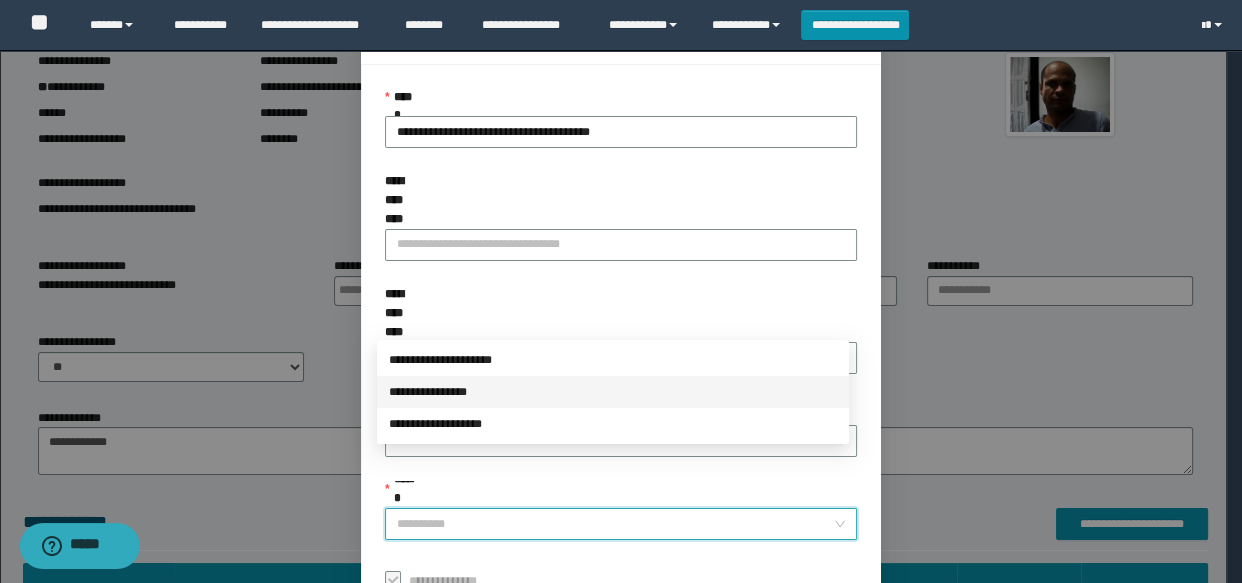 click on "**********" at bounding box center [613, 392] 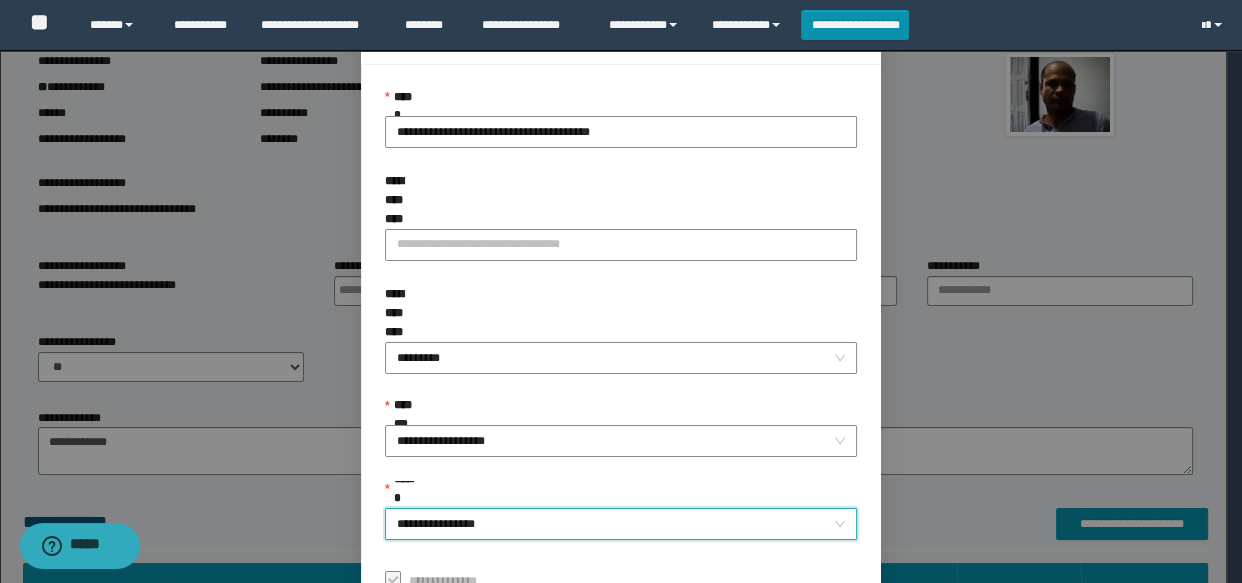 scroll, scrollTop: 168, scrollLeft: 0, axis: vertical 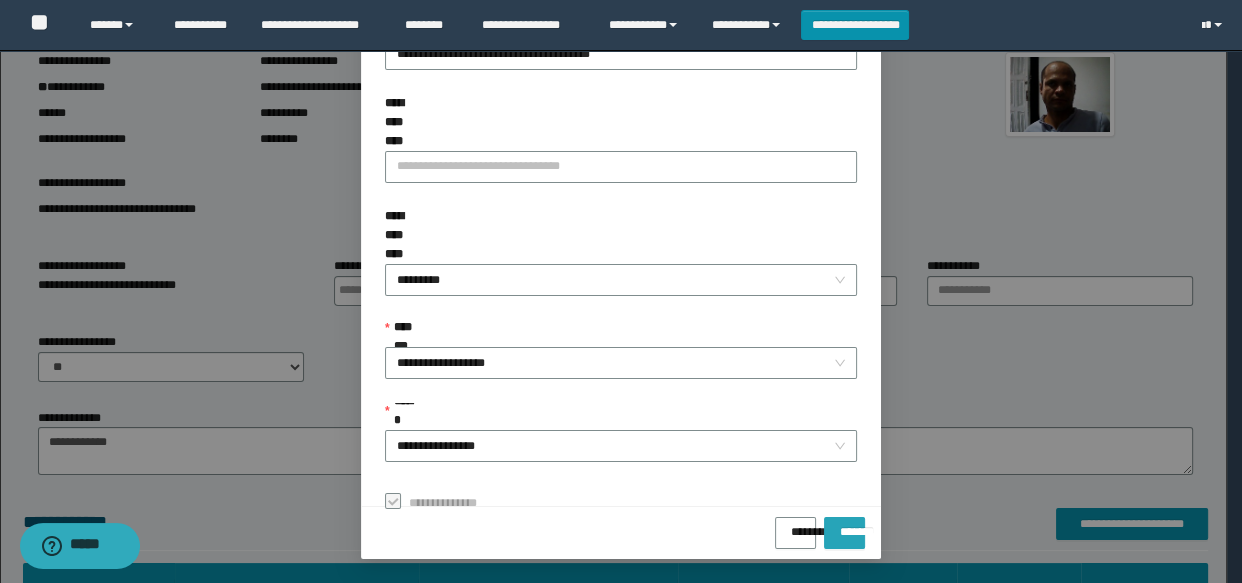 click on "*******" at bounding box center (844, 525) 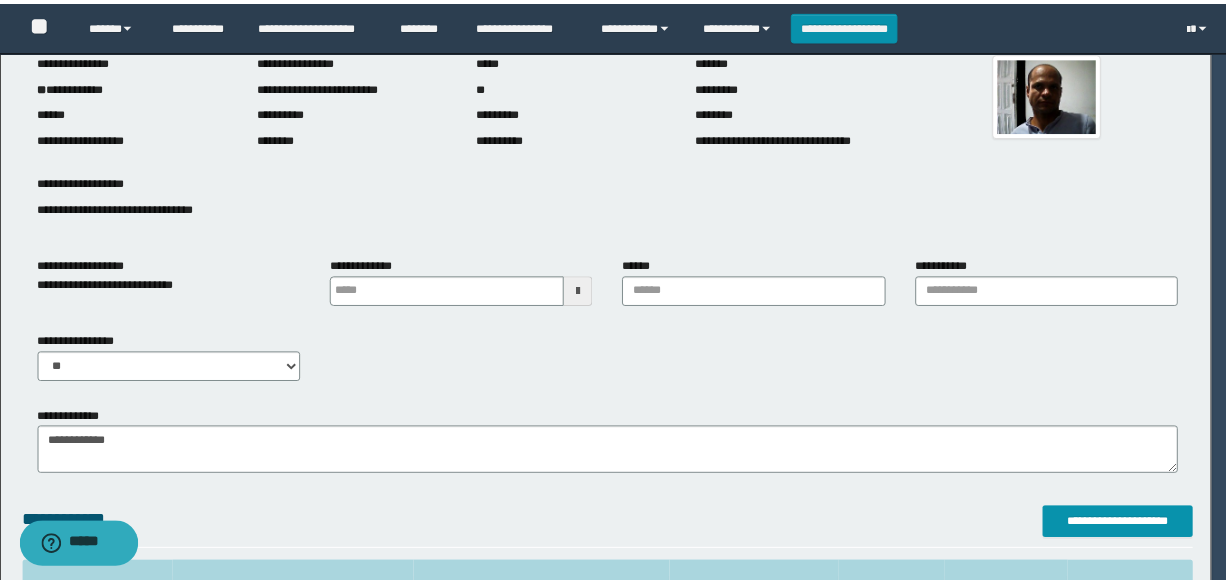 scroll, scrollTop: 153, scrollLeft: 0, axis: vertical 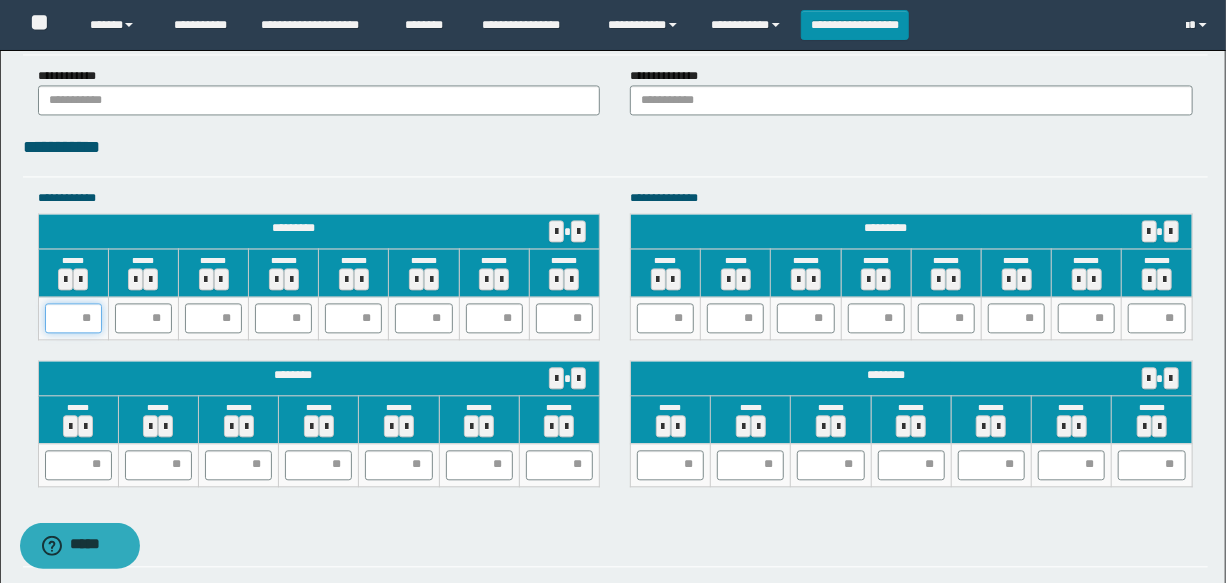 click at bounding box center [73, 318] 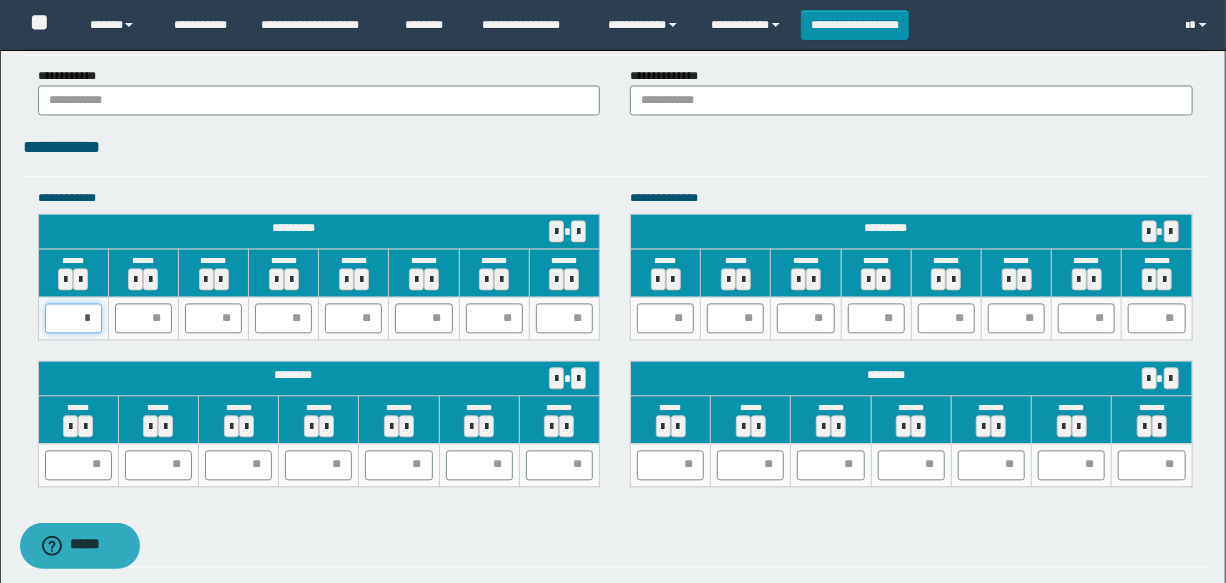 type on "**" 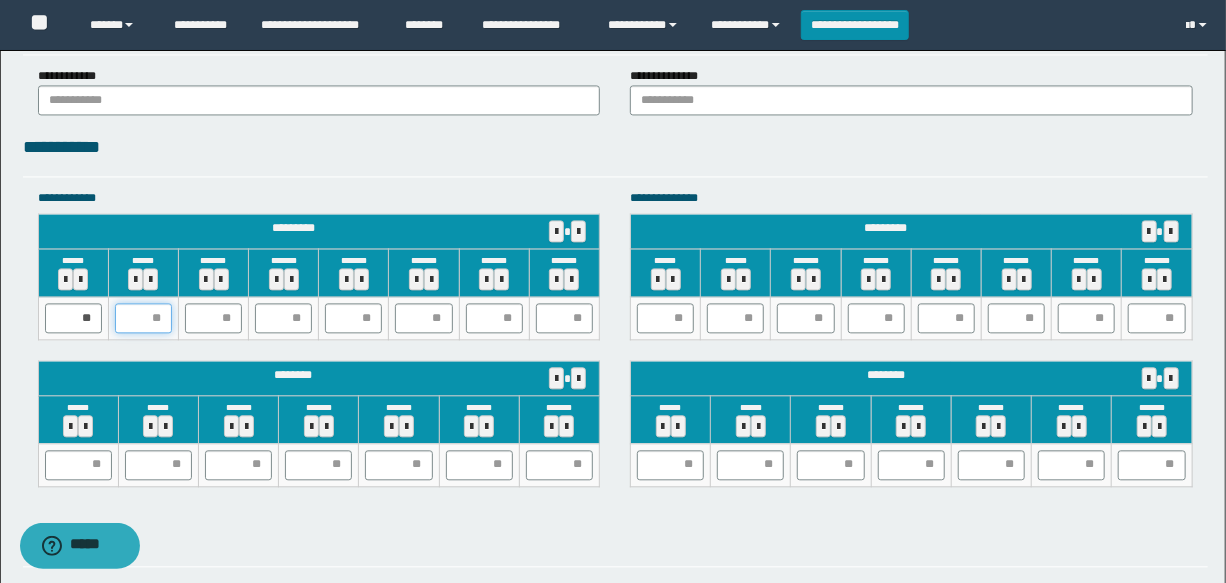 click at bounding box center [143, 318] 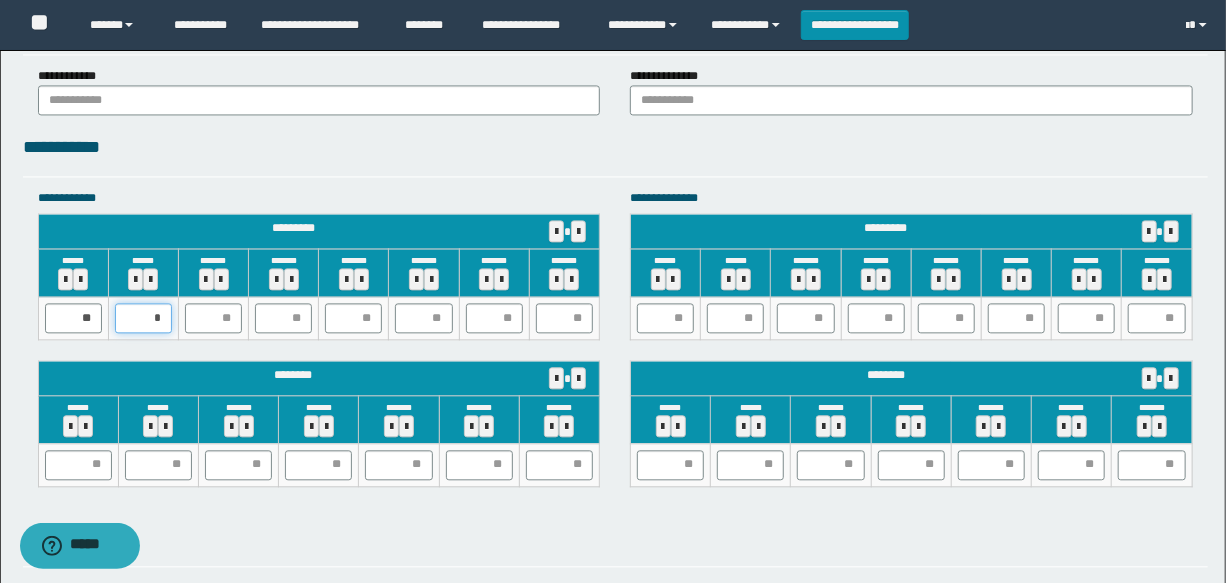 type on "**" 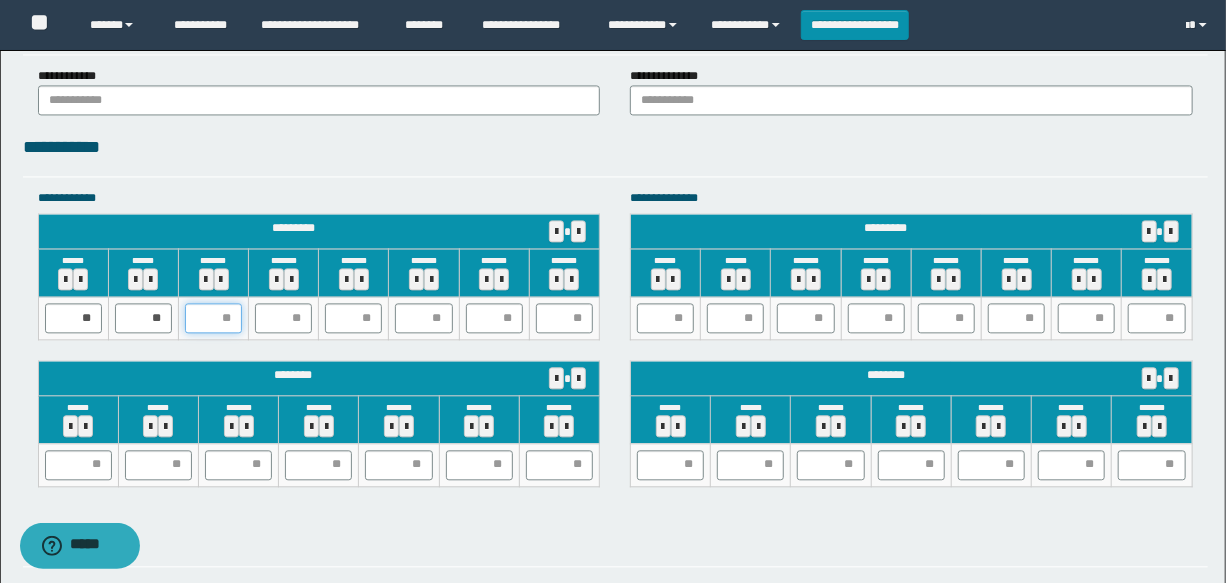 click at bounding box center [213, 318] 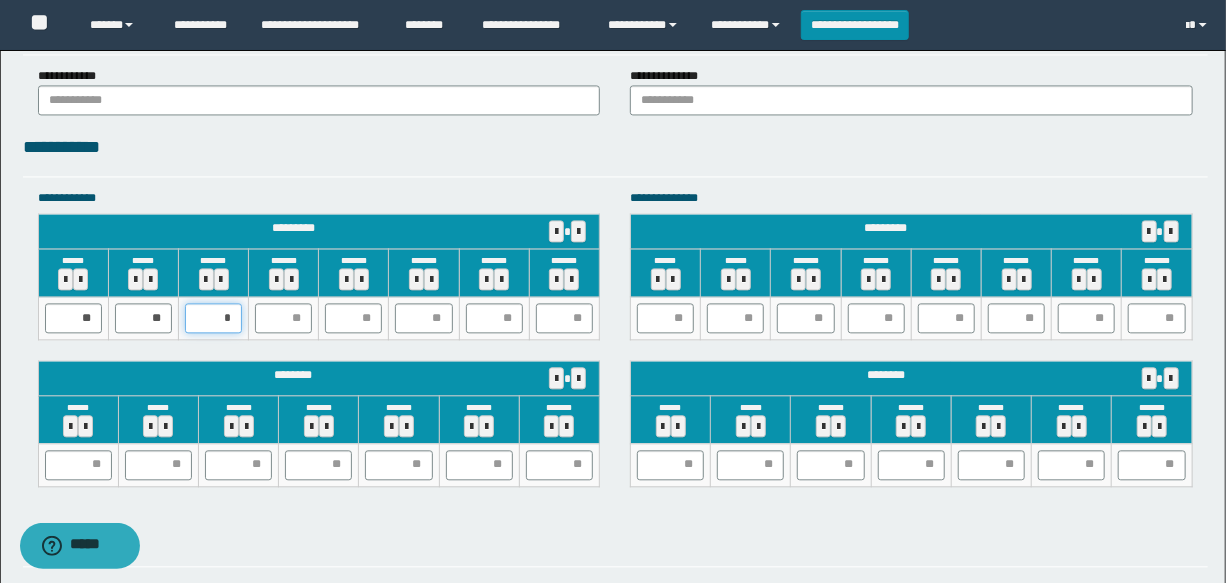 type on "**" 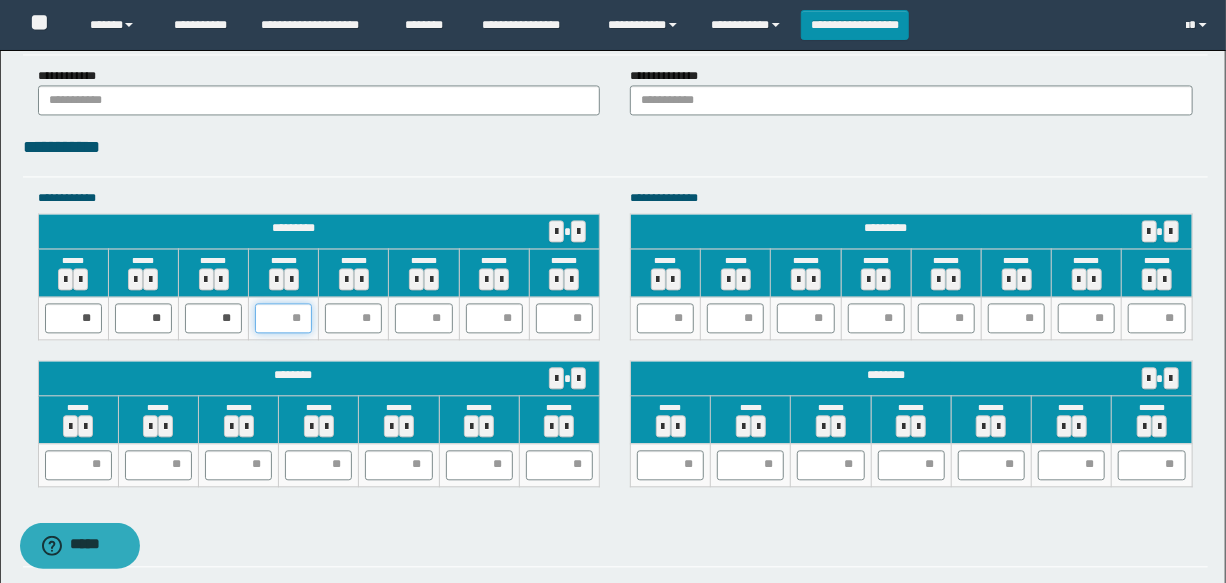 click at bounding box center (283, 318) 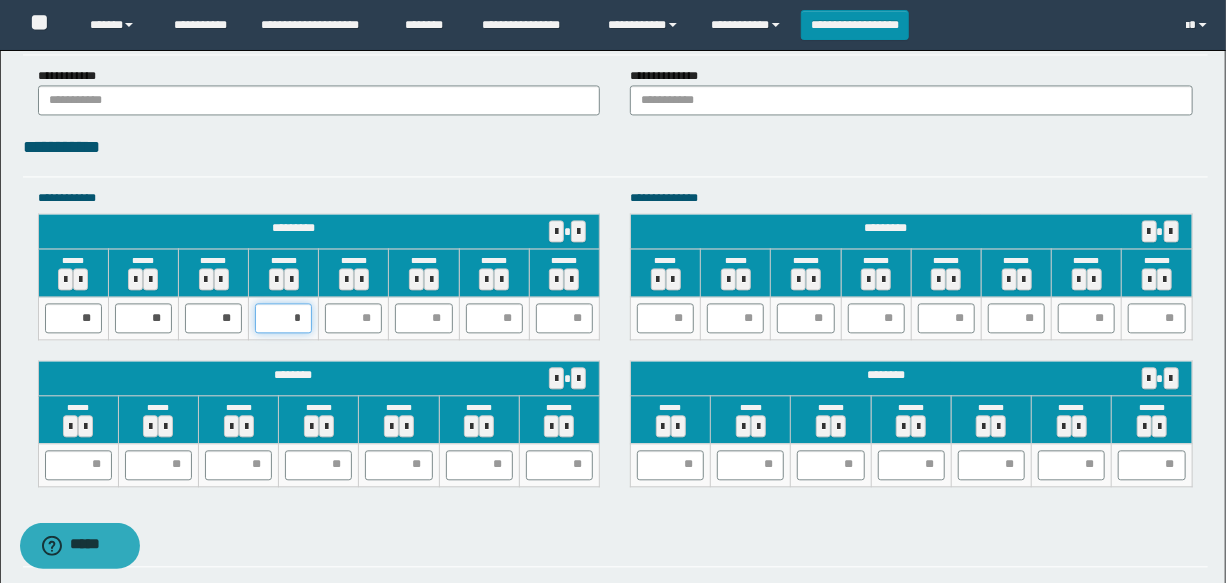 type on "**" 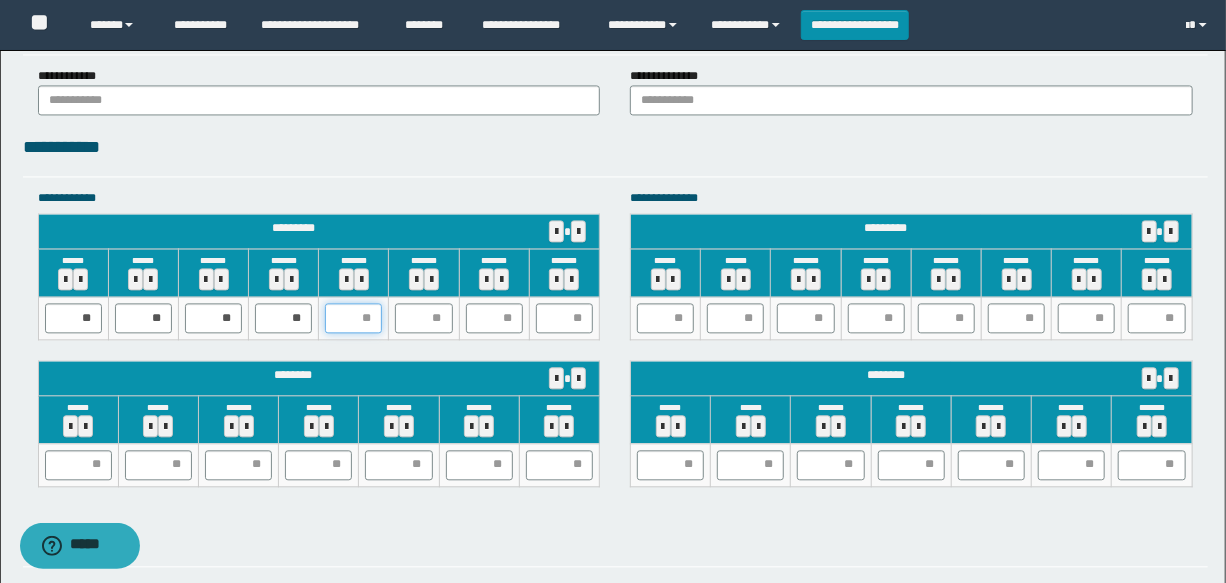 click at bounding box center [353, 318] 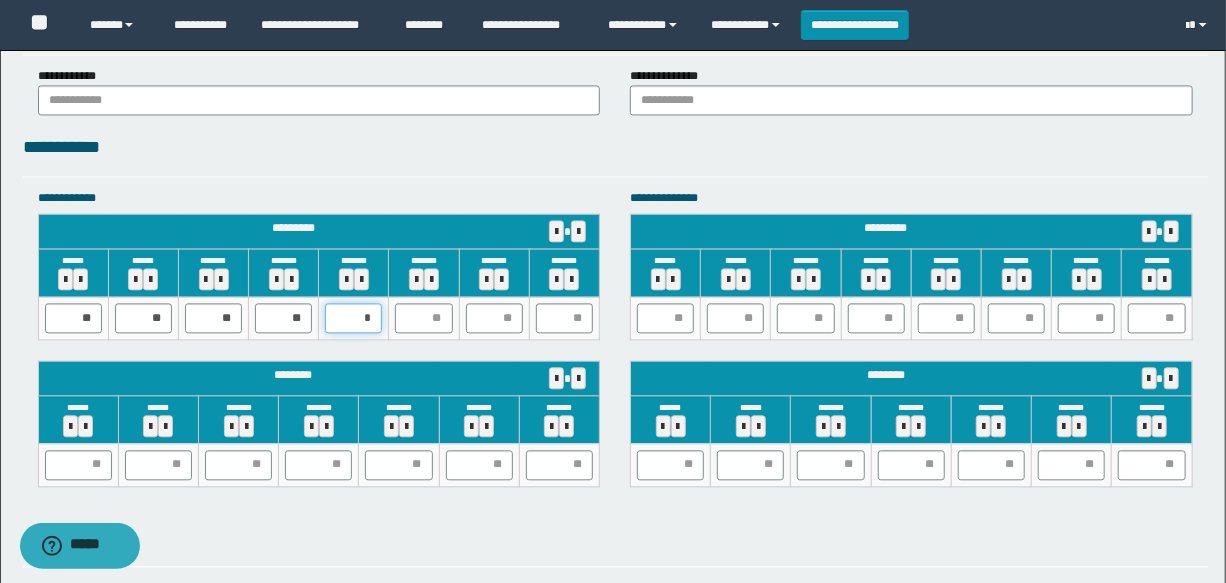 type on "**" 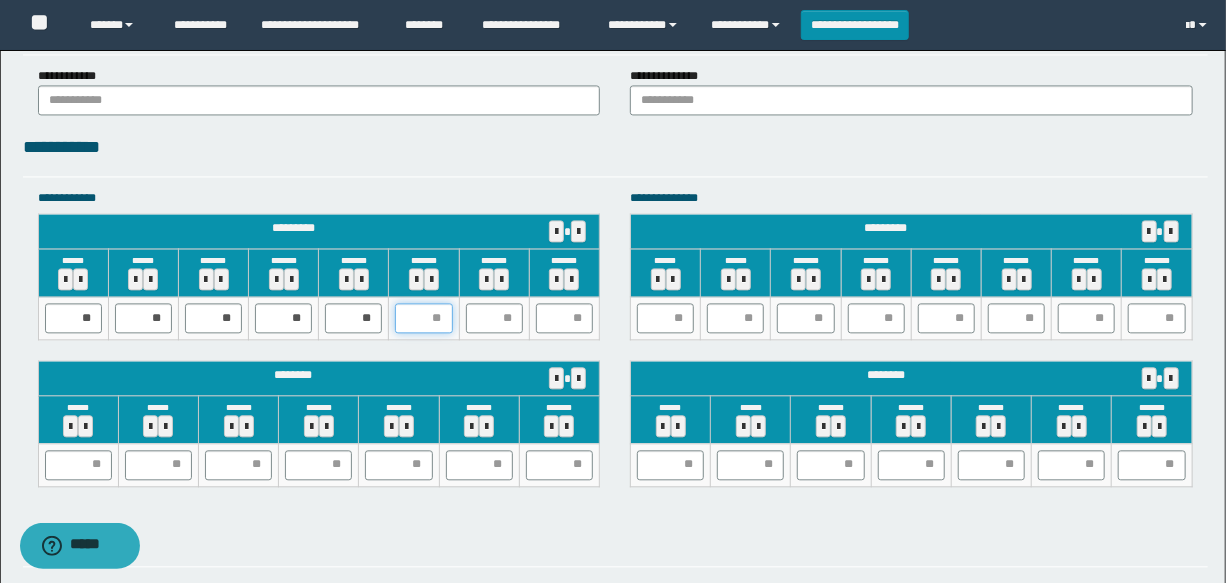 click at bounding box center [423, 318] 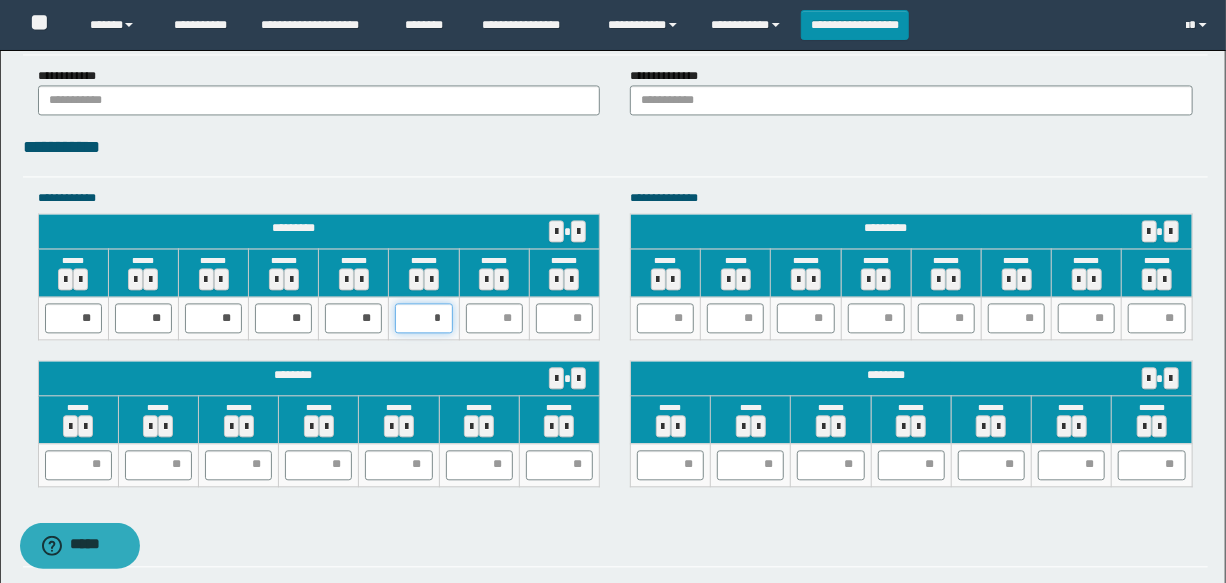 type on "**" 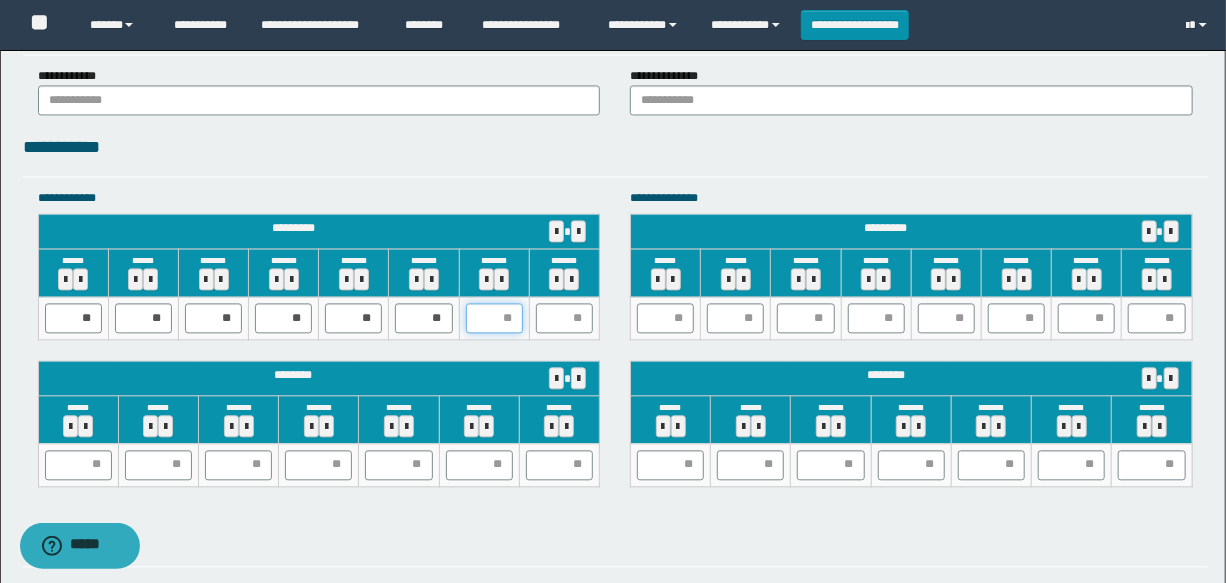 click at bounding box center (494, 318) 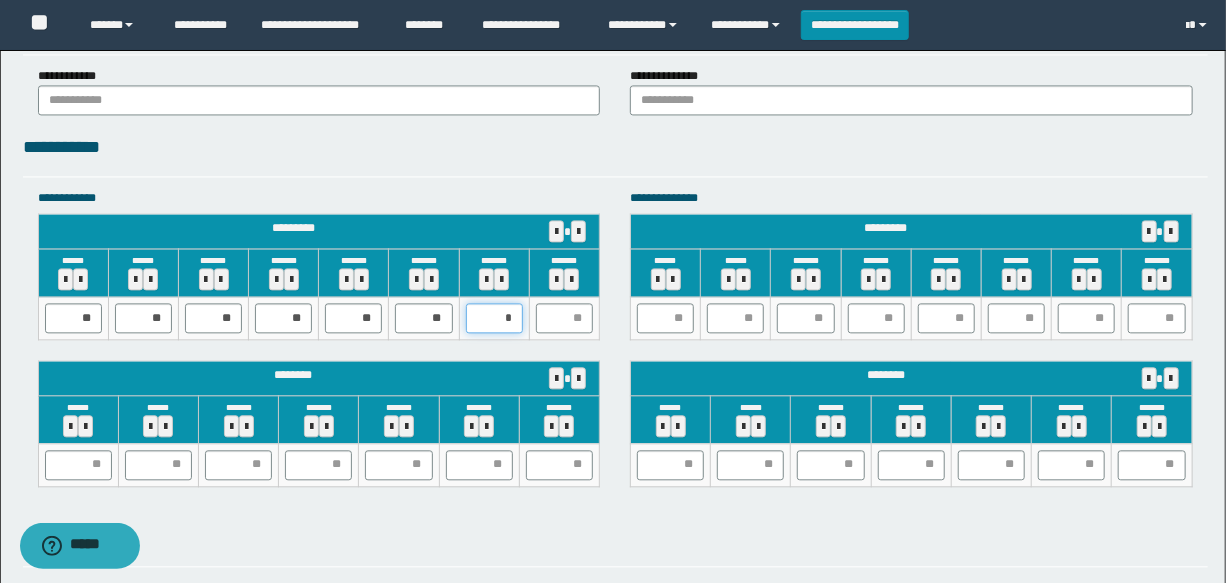 type on "**" 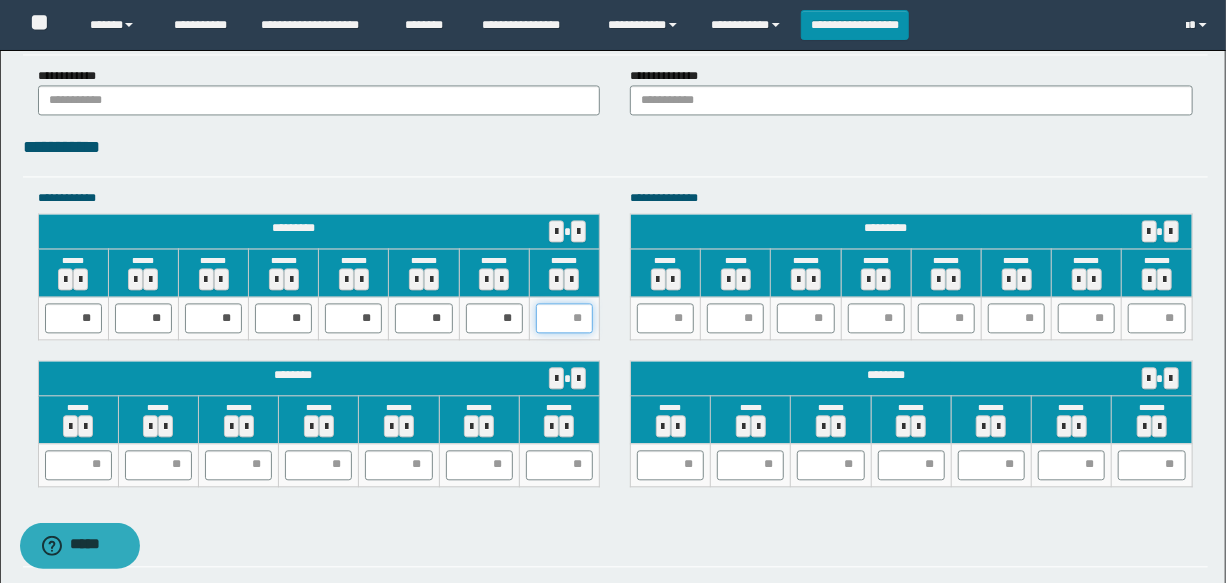 click at bounding box center (564, 318) 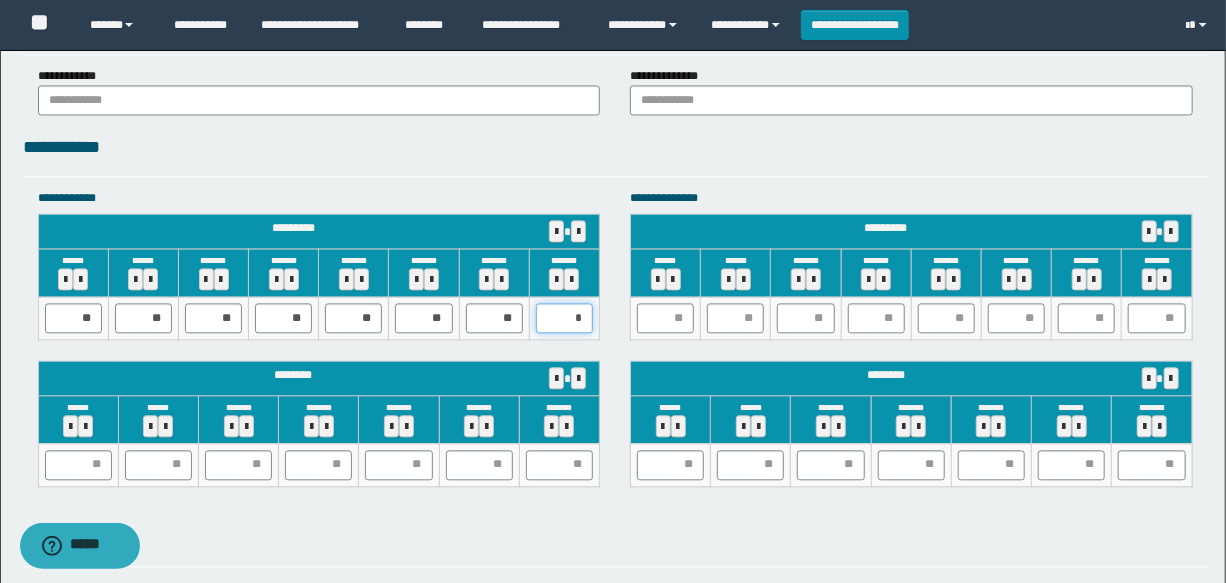 type on "**" 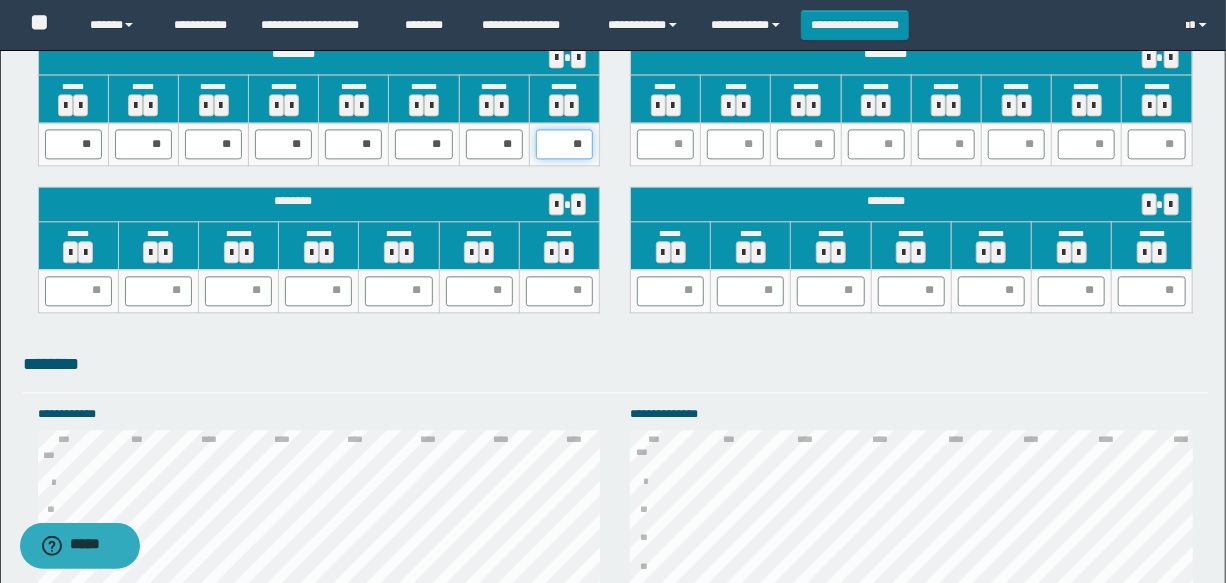 scroll, scrollTop: 1810, scrollLeft: 0, axis: vertical 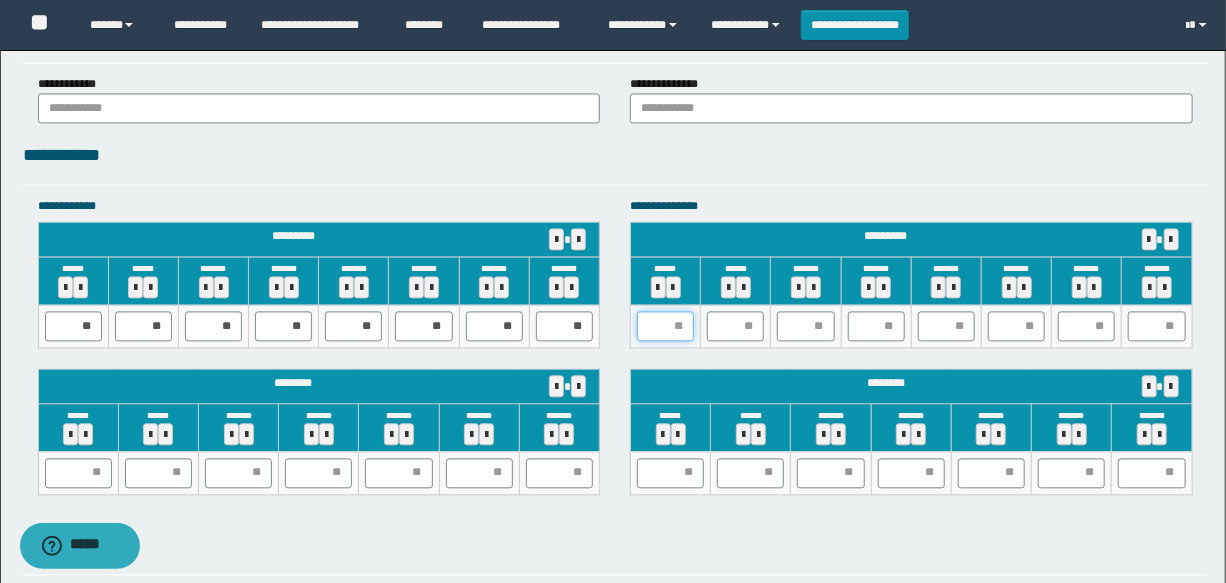 click at bounding box center (665, 326) 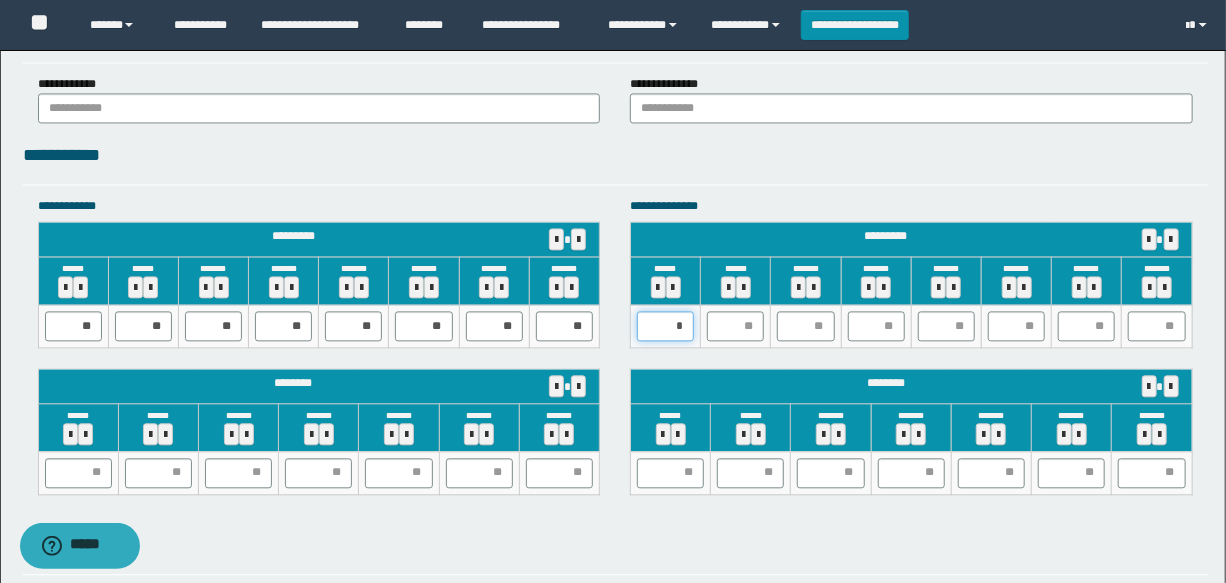 type on "**" 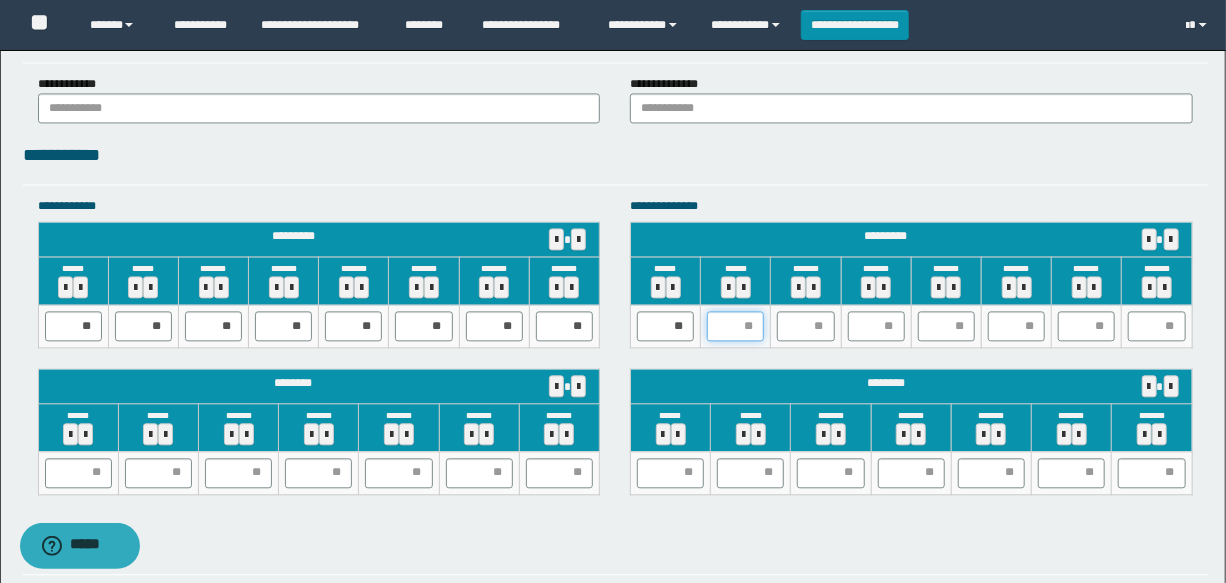 click at bounding box center [735, 326] 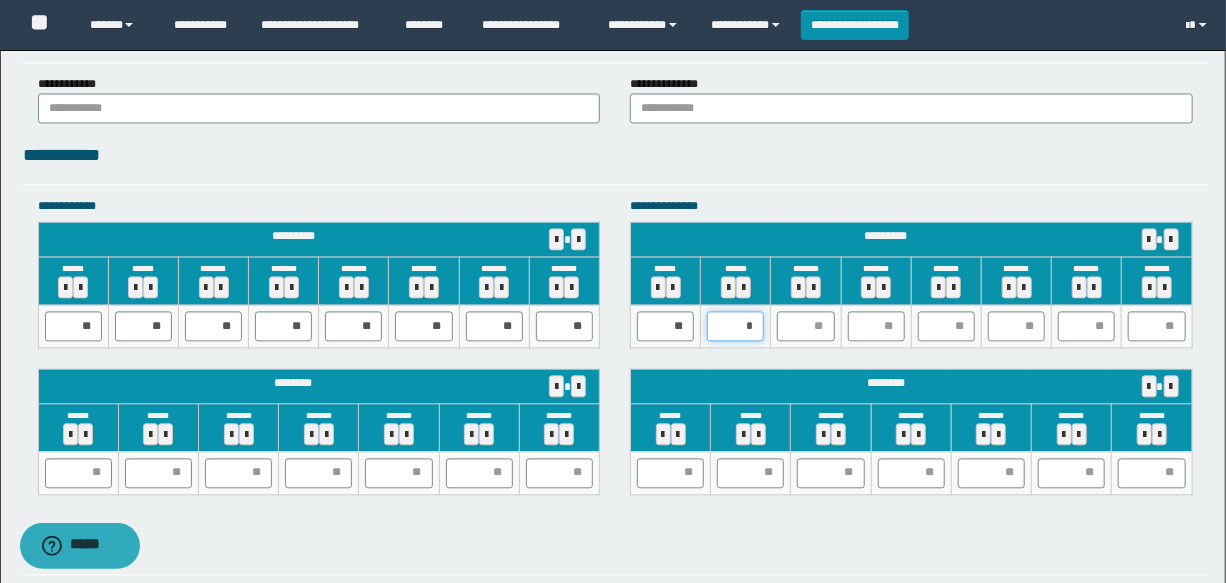 type on "**" 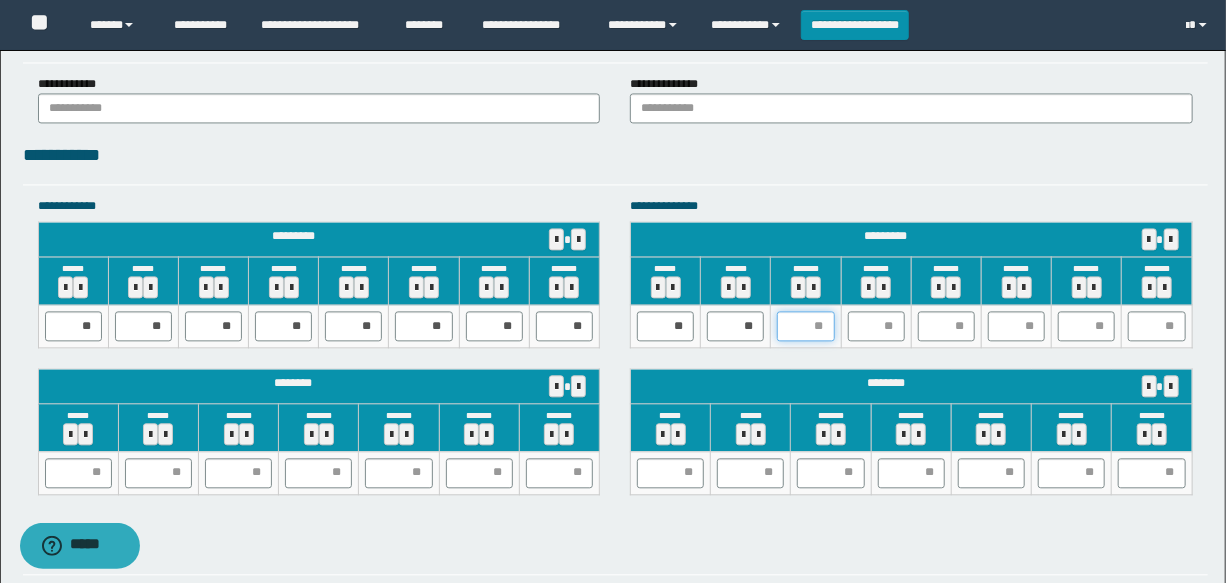 click at bounding box center [805, 326] 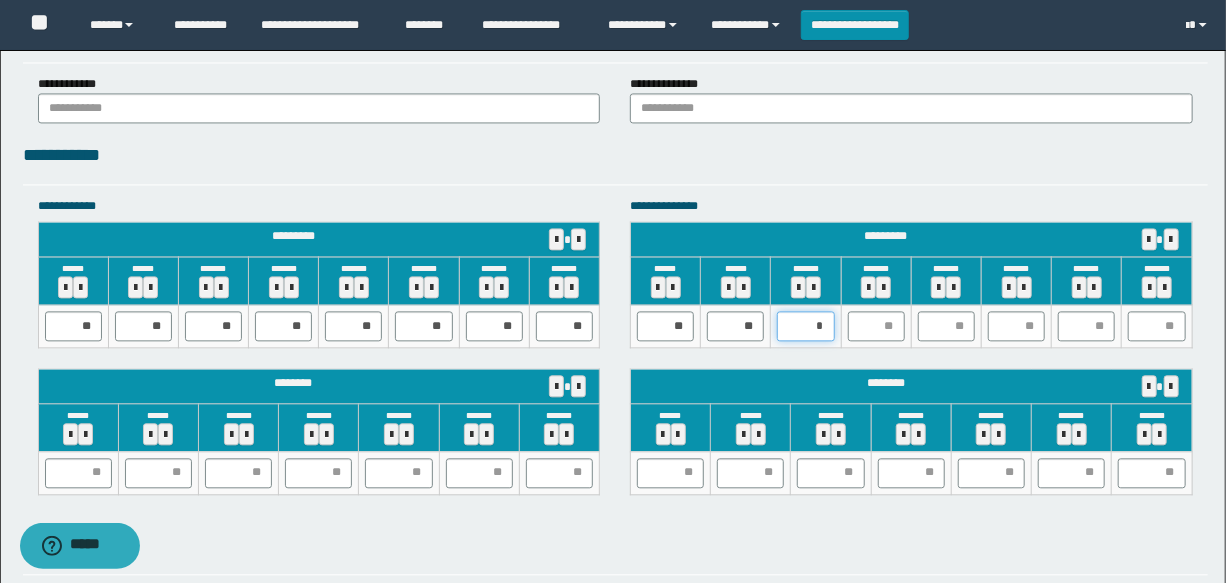 type on "**" 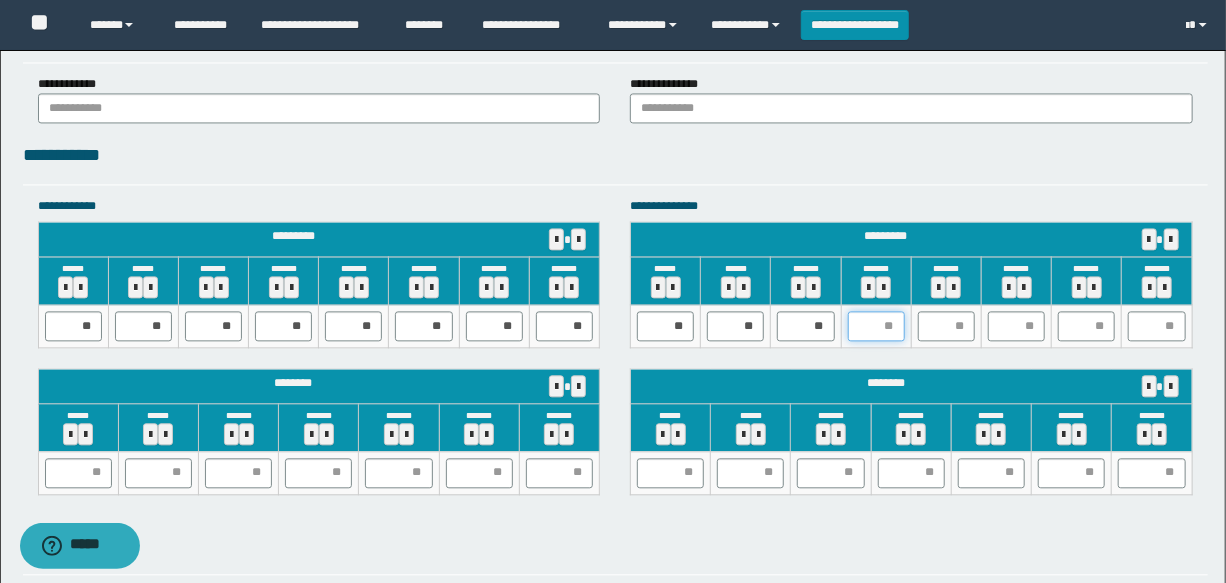 click at bounding box center (876, 326) 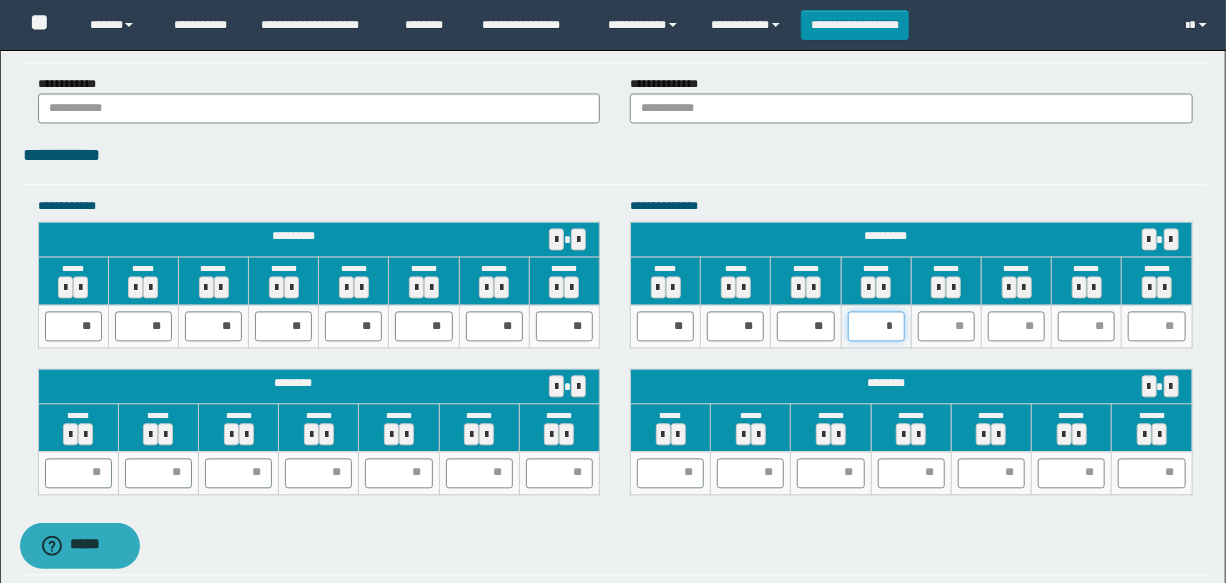 type on "**" 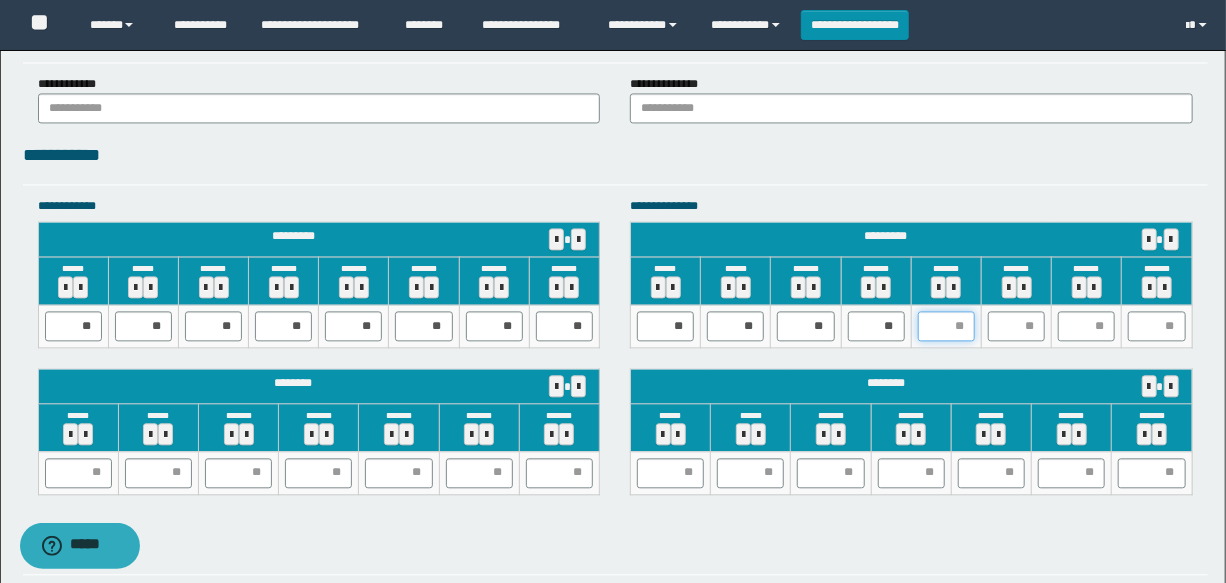 click at bounding box center (946, 326) 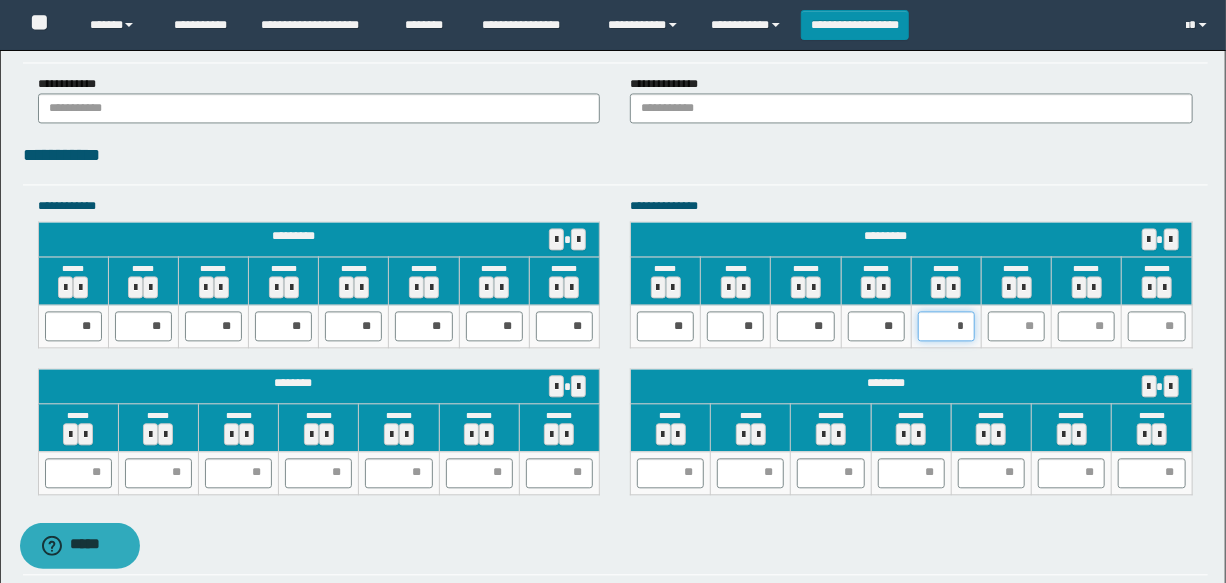 type on "**" 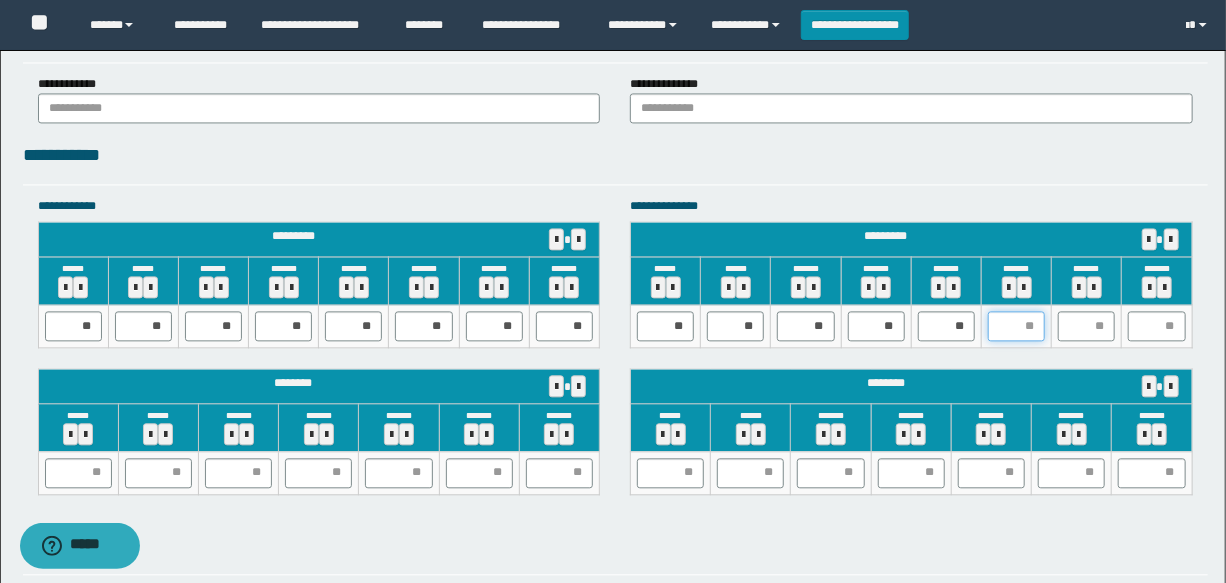 click at bounding box center [1016, 326] 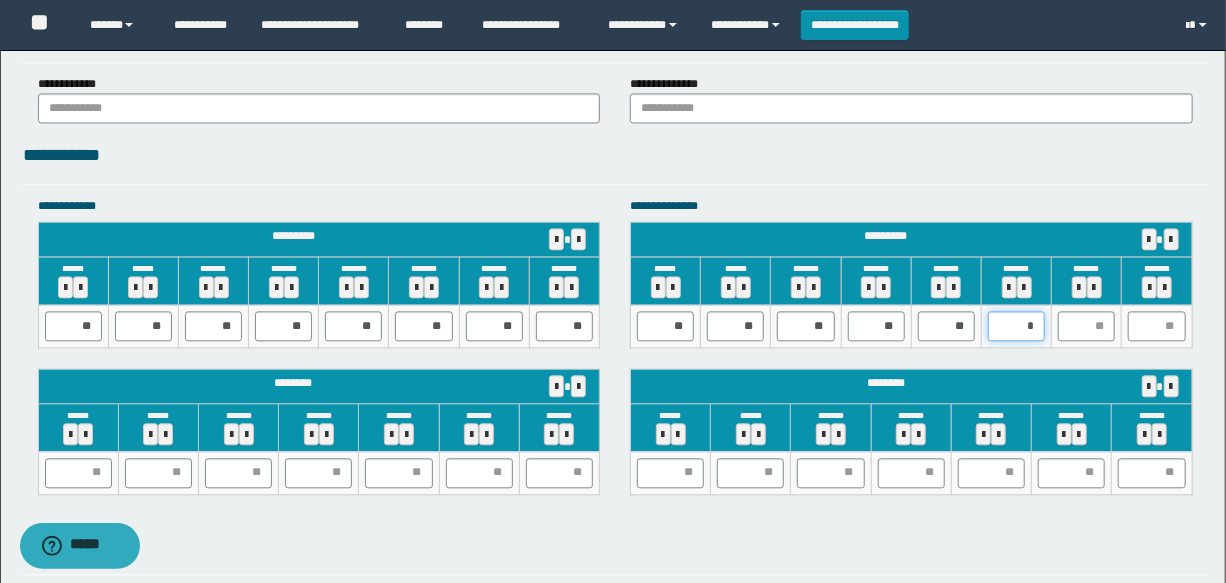 type on "**" 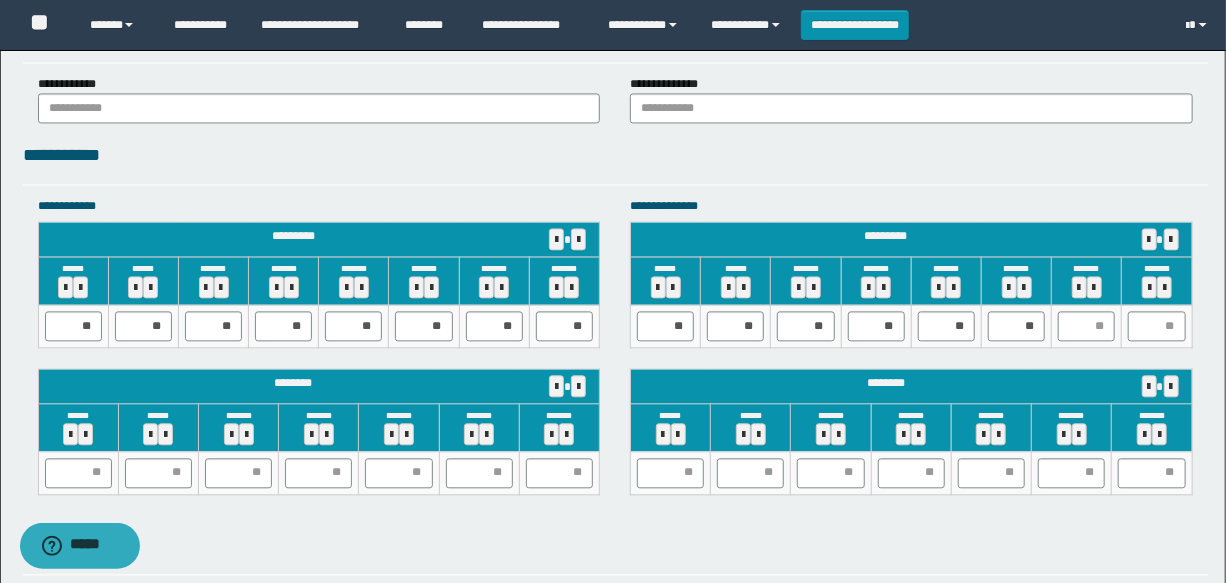 click at bounding box center (1087, 326) 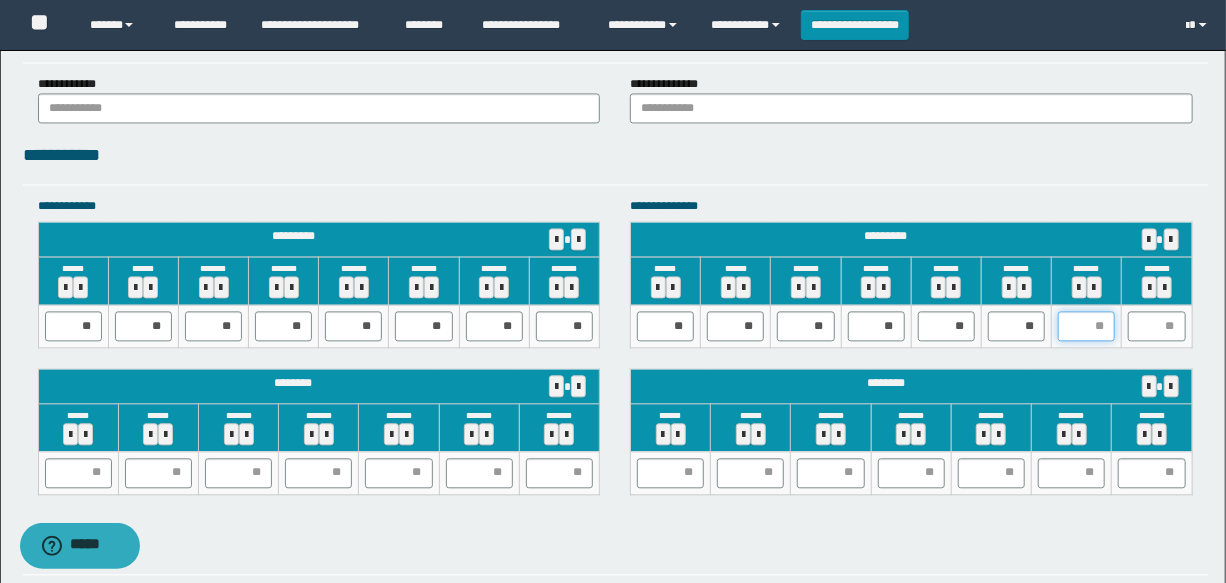 click at bounding box center [1086, 326] 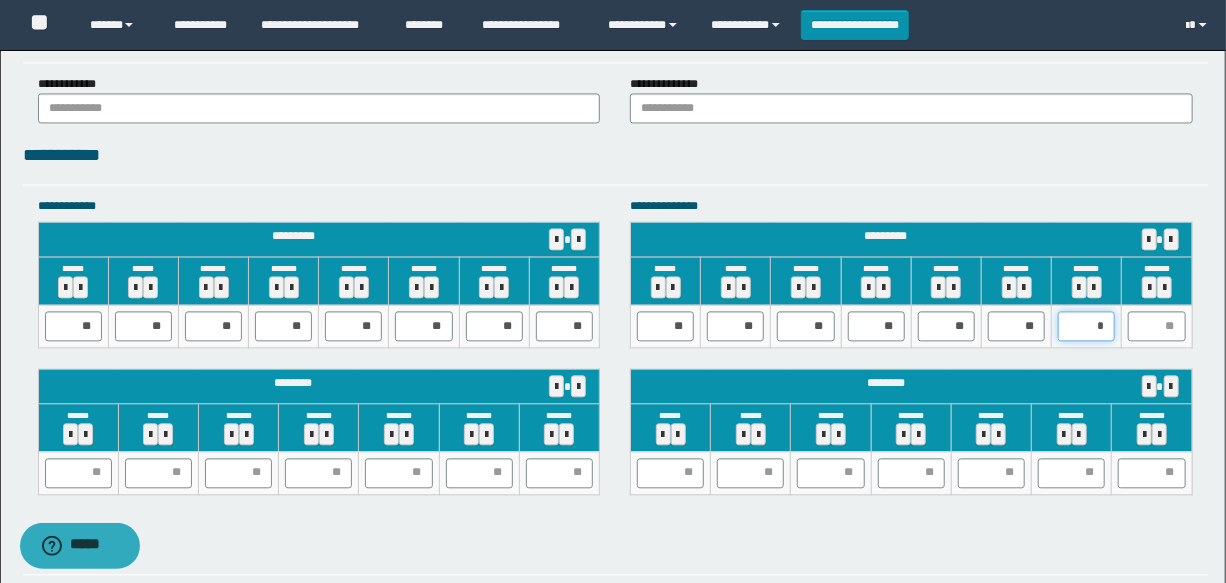 type on "**" 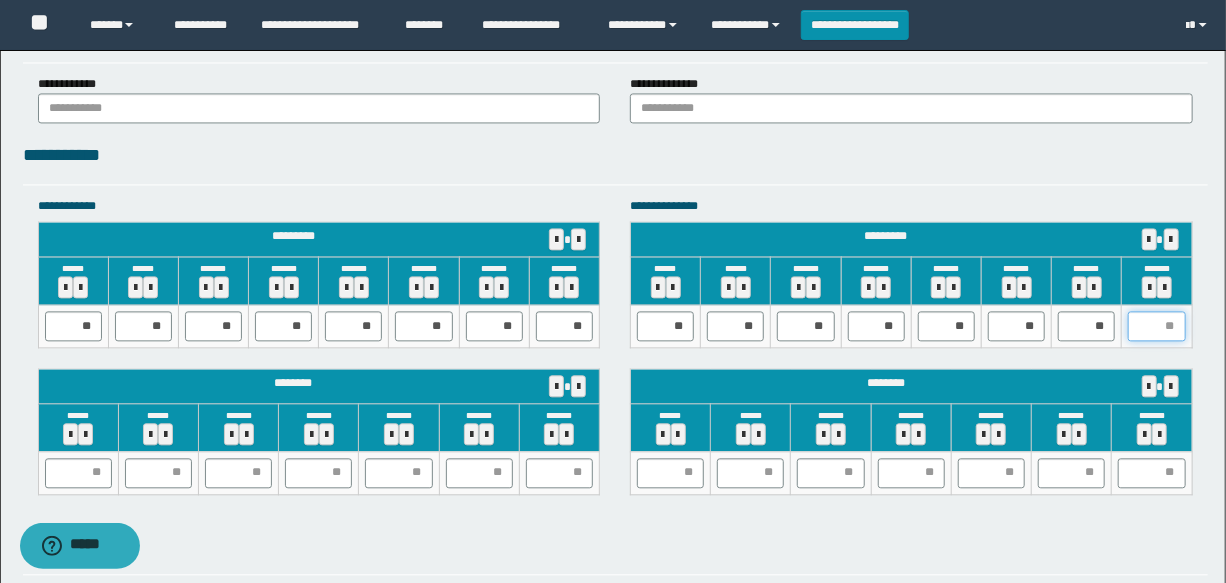 click at bounding box center (1156, 326) 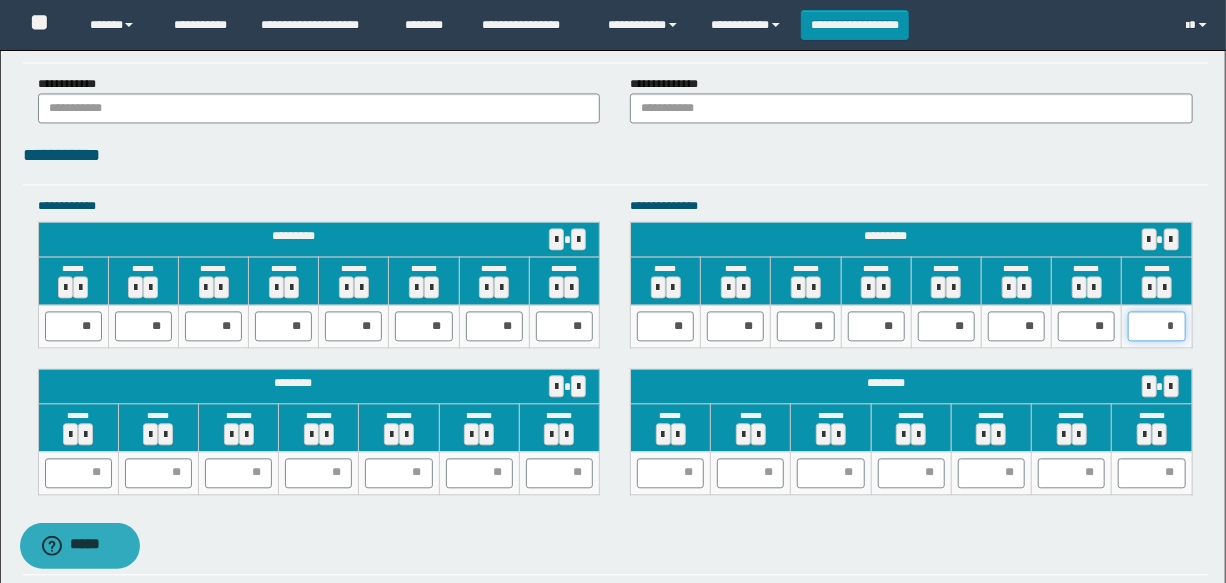 type on "**" 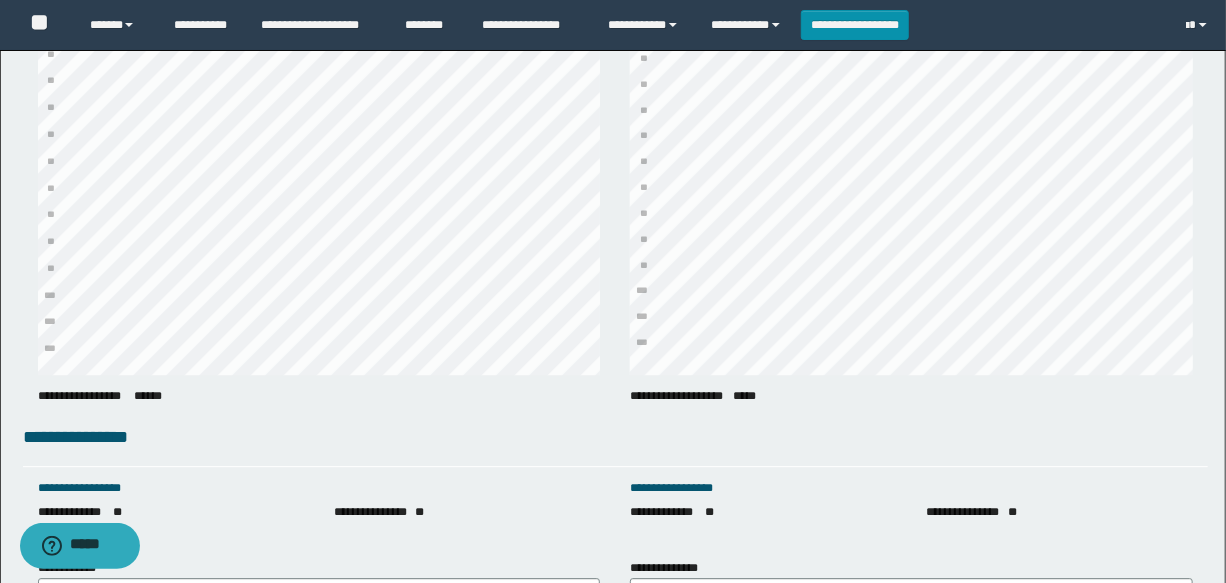scroll, scrollTop: 2629, scrollLeft: 0, axis: vertical 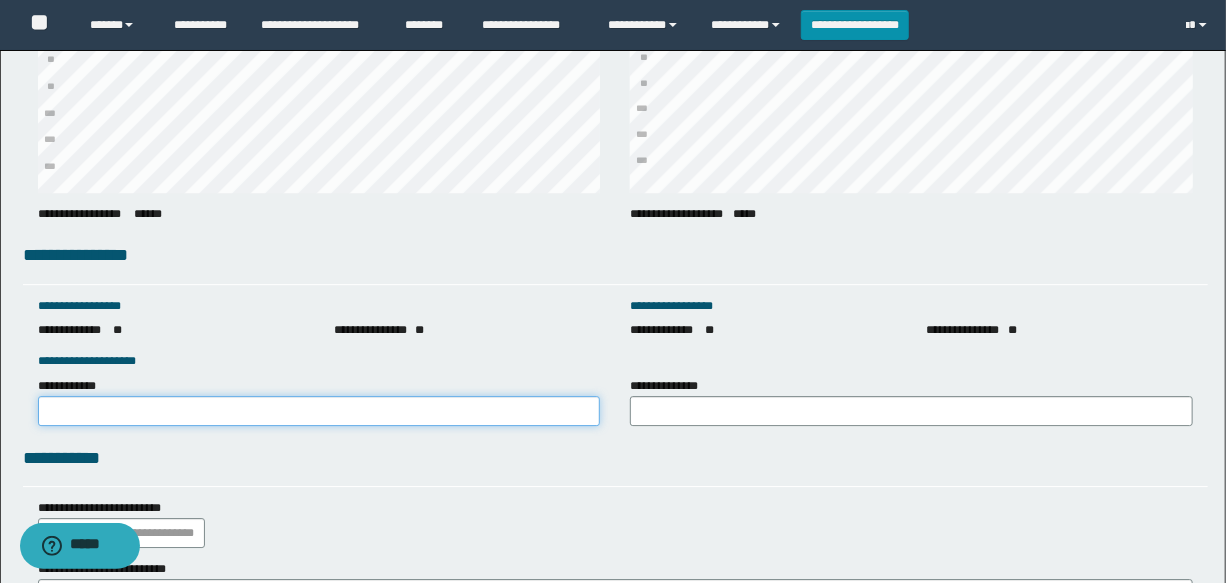 click on "**********" at bounding box center (319, 411) 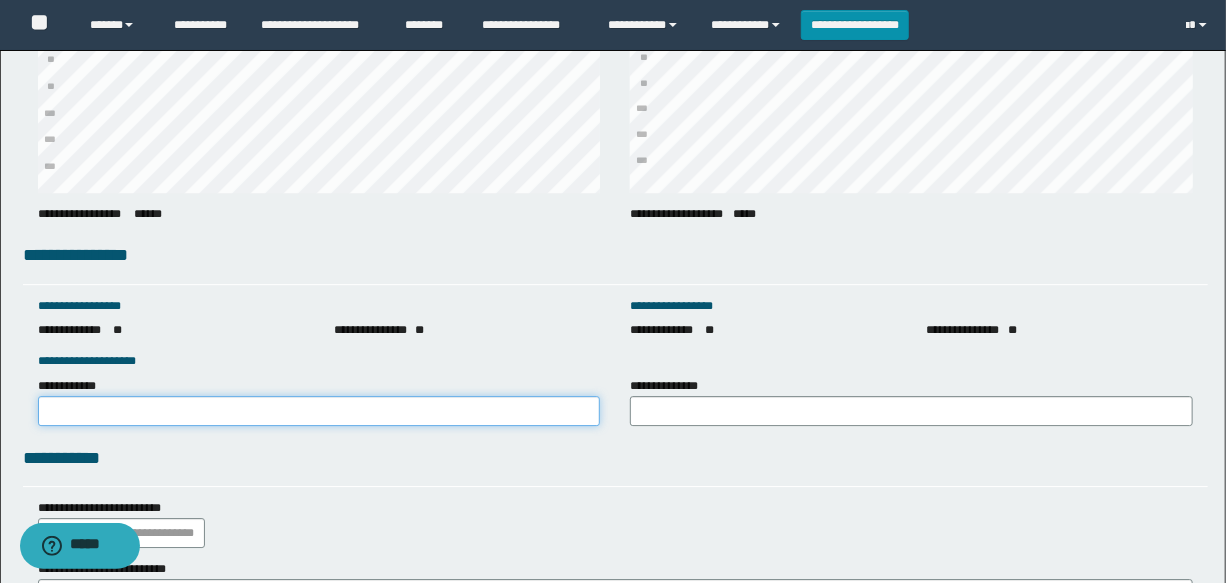 type on "**********" 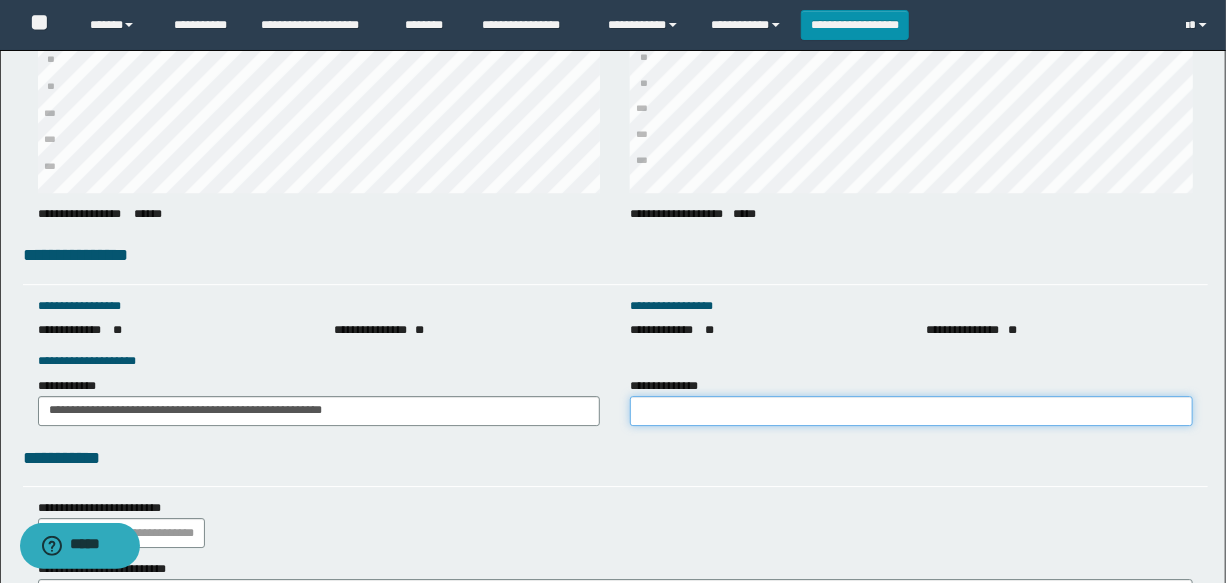 click on "**********" at bounding box center [911, 411] 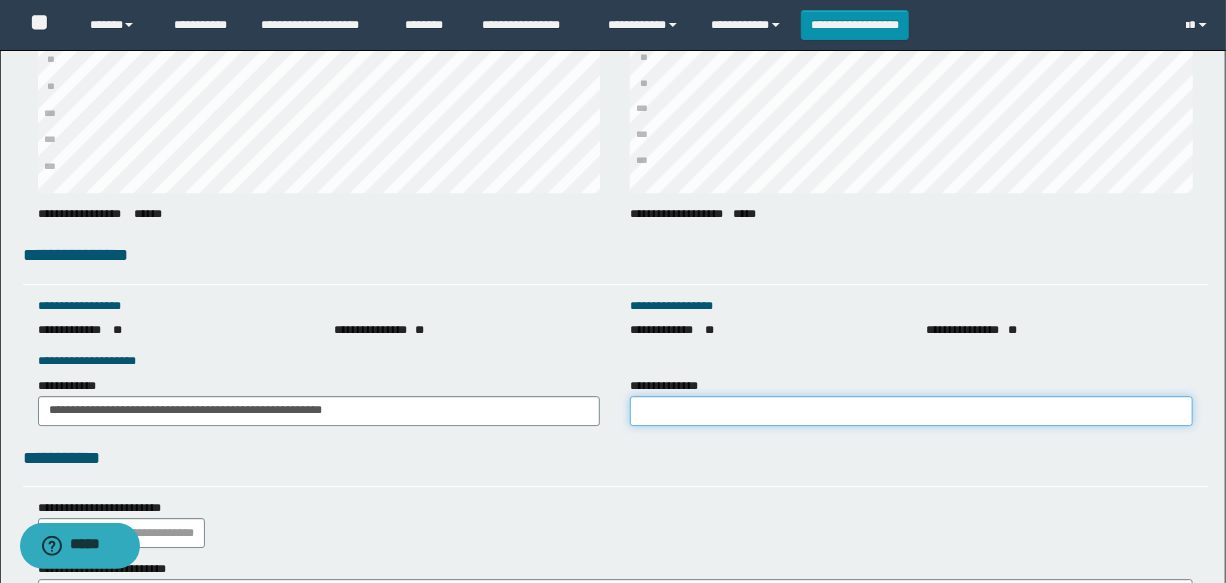 type on "**********" 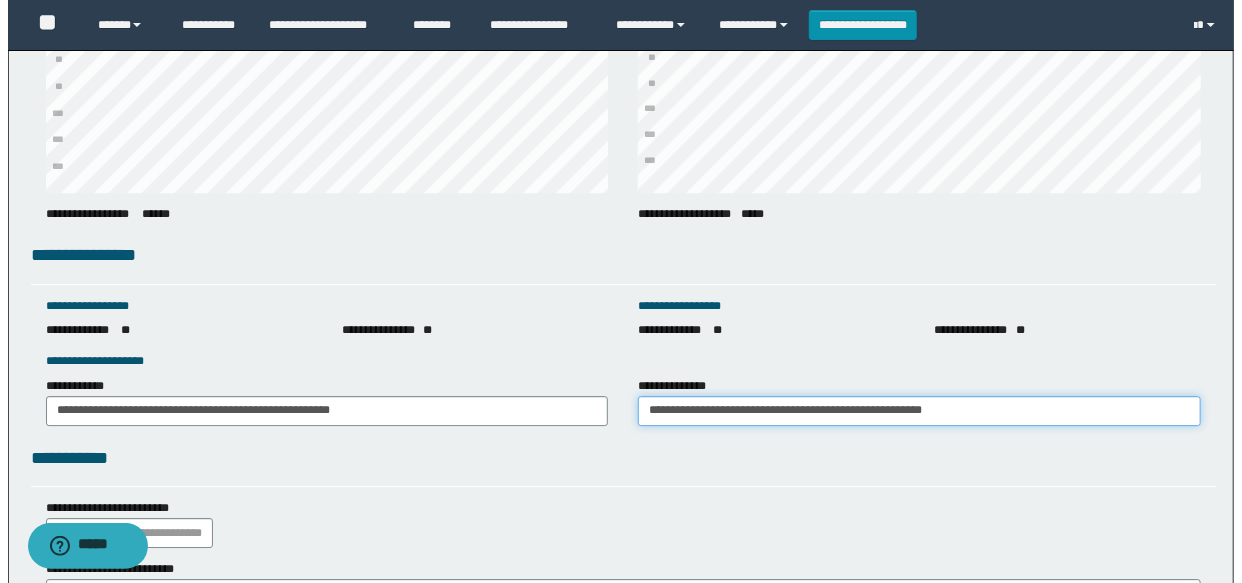 scroll, scrollTop: 2901, scrollLeft: 0, axis: vertical 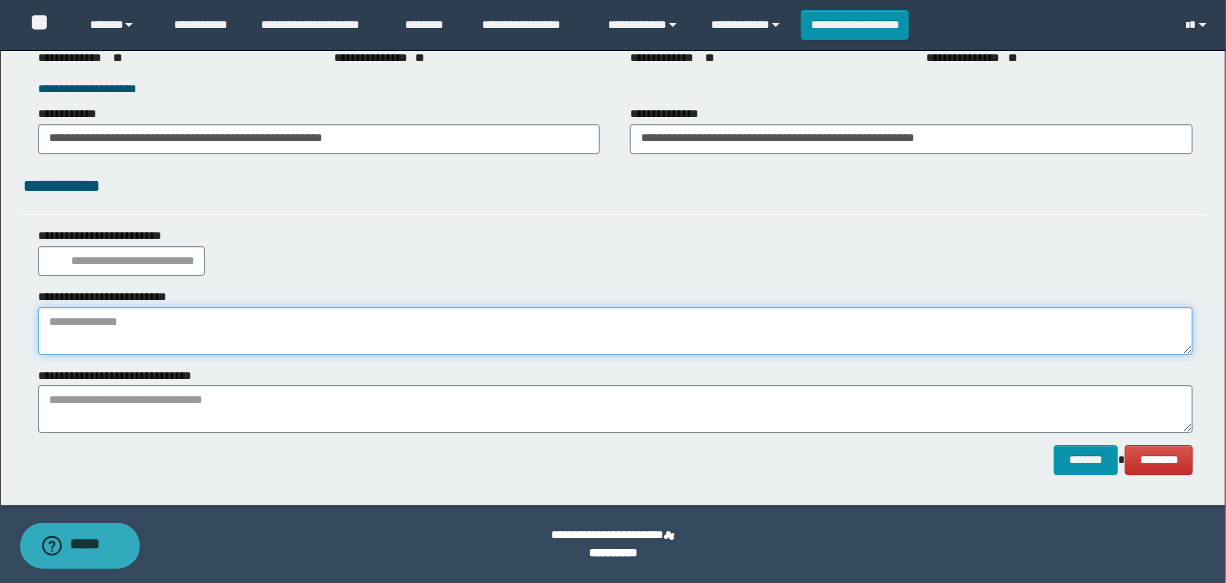 click at bounding box center (615, 331) 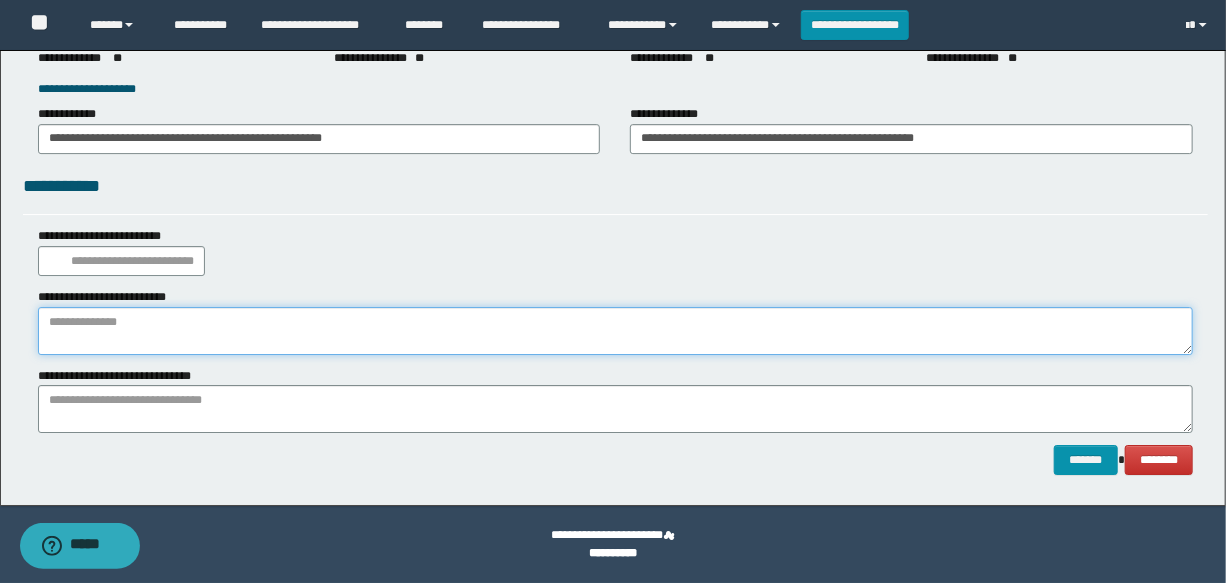 paste on "**********" 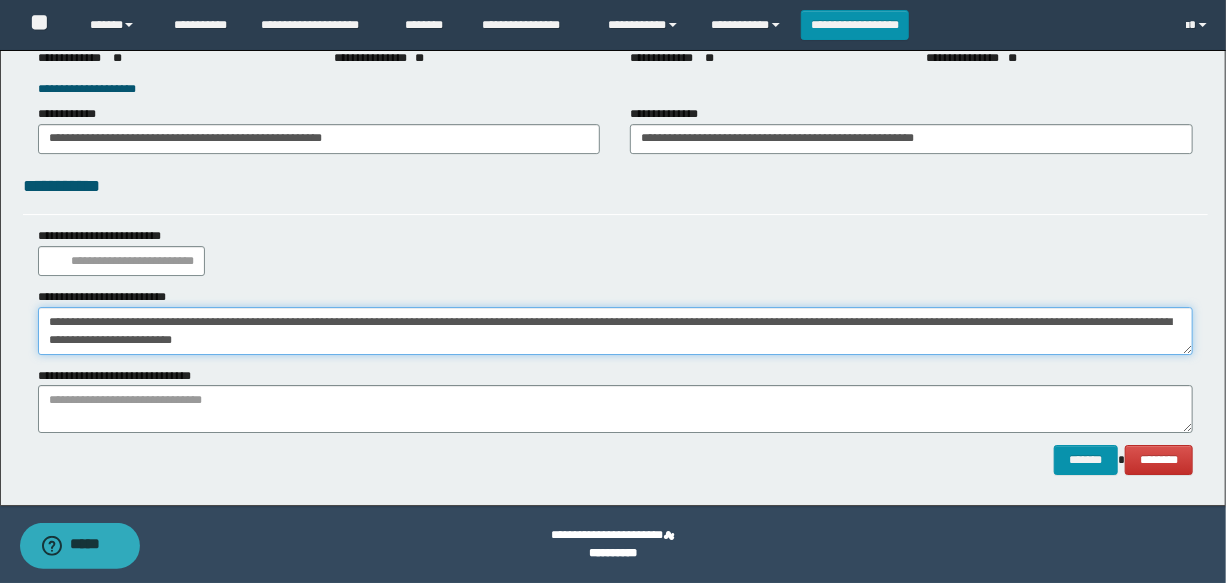 click on "**********" at bounding box center [615, 331] 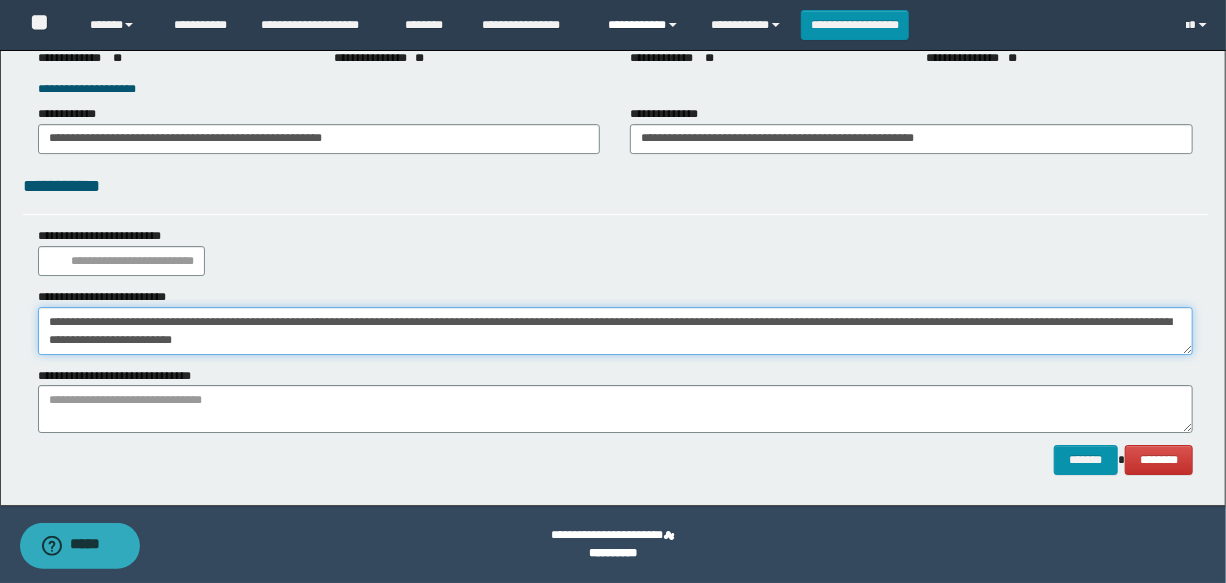 type on "**********" 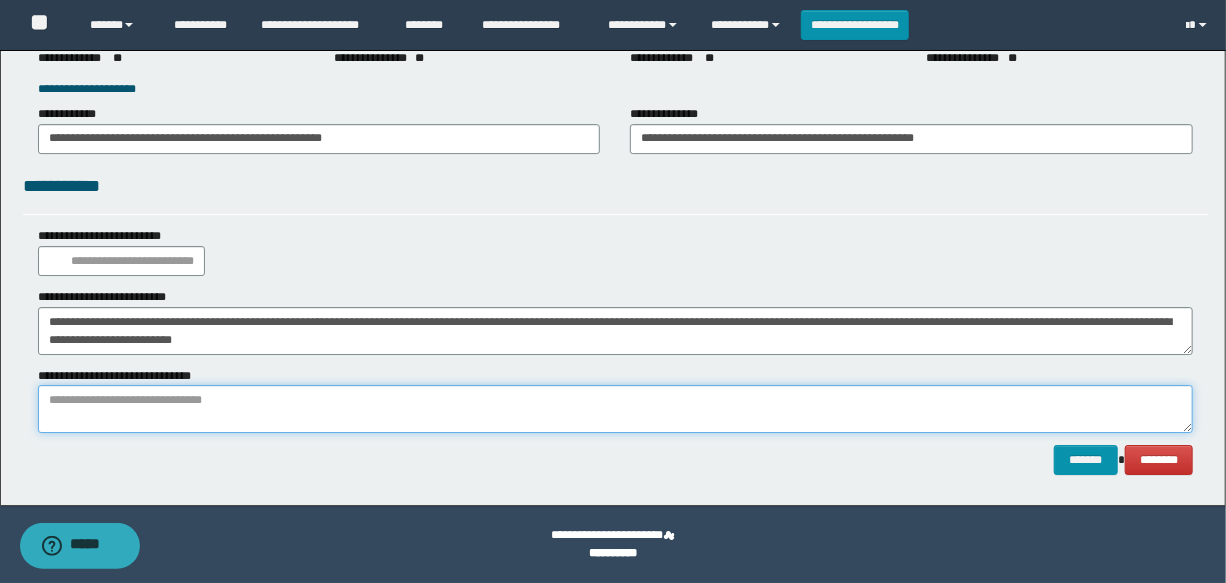 click at bounding box center (615, 409) 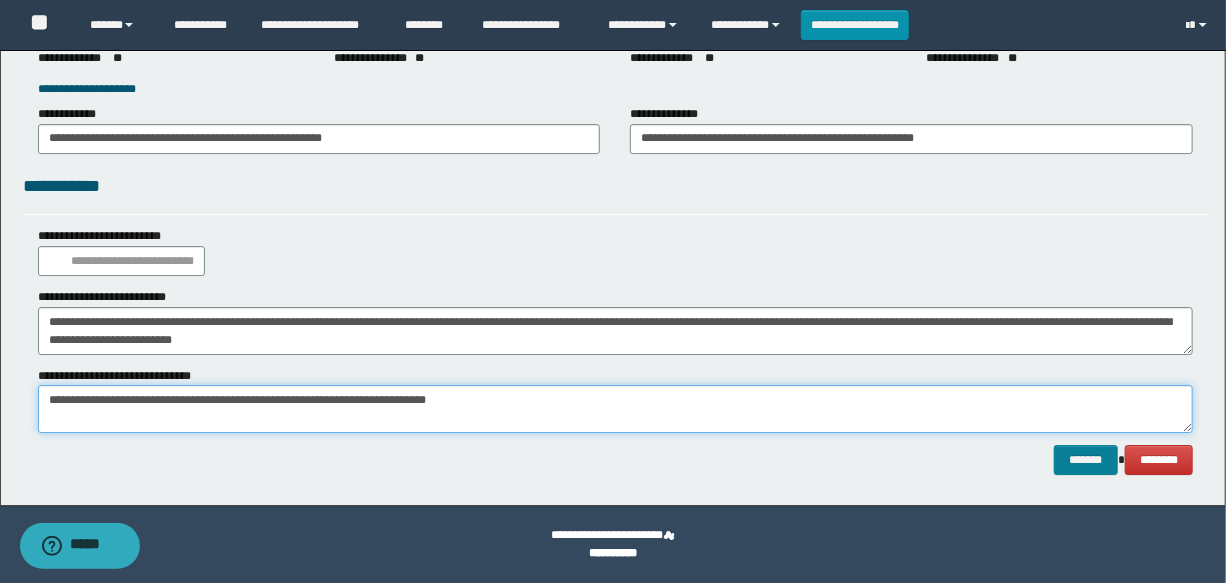 type on "**********" 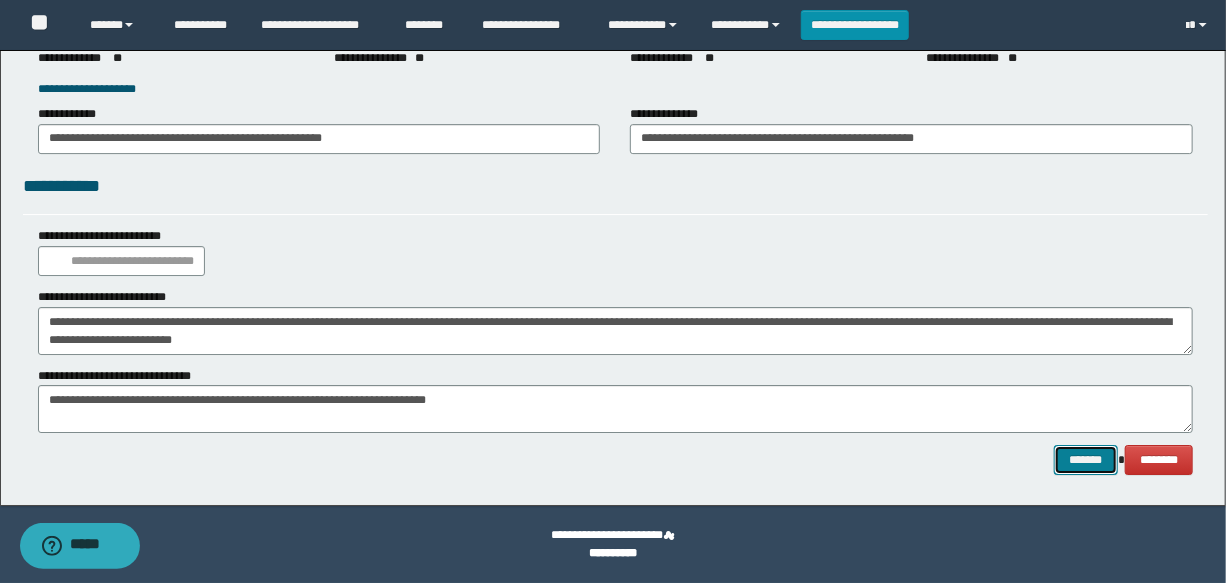 click on "*******" at bounding box center [1086, 460] 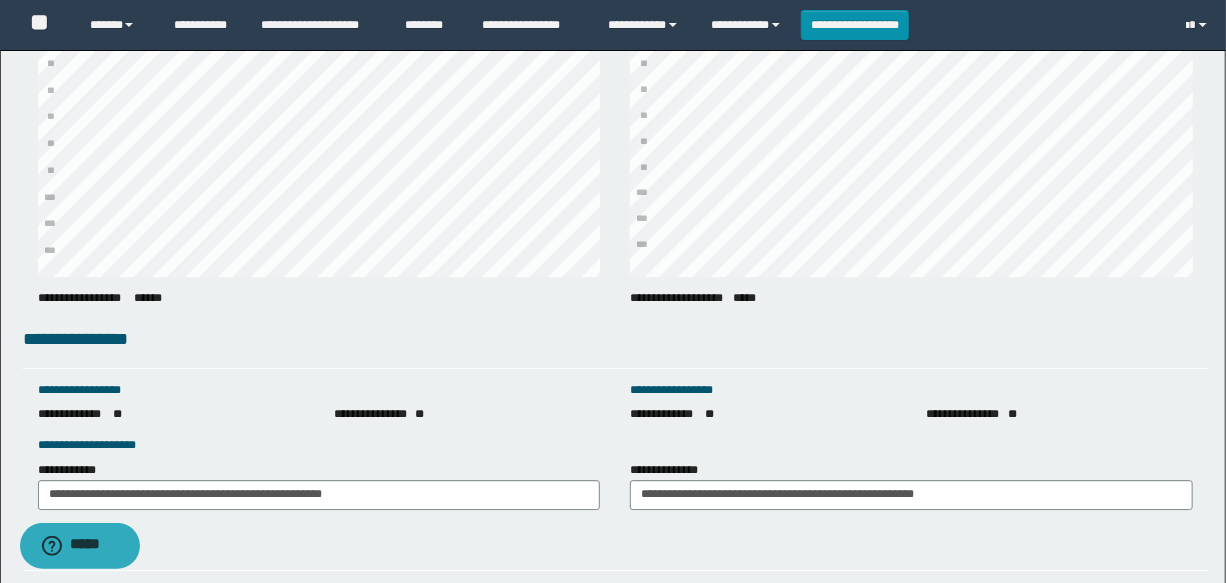 scroll, scrollTop: 2901, scrollLeft: 0, axis: vertical 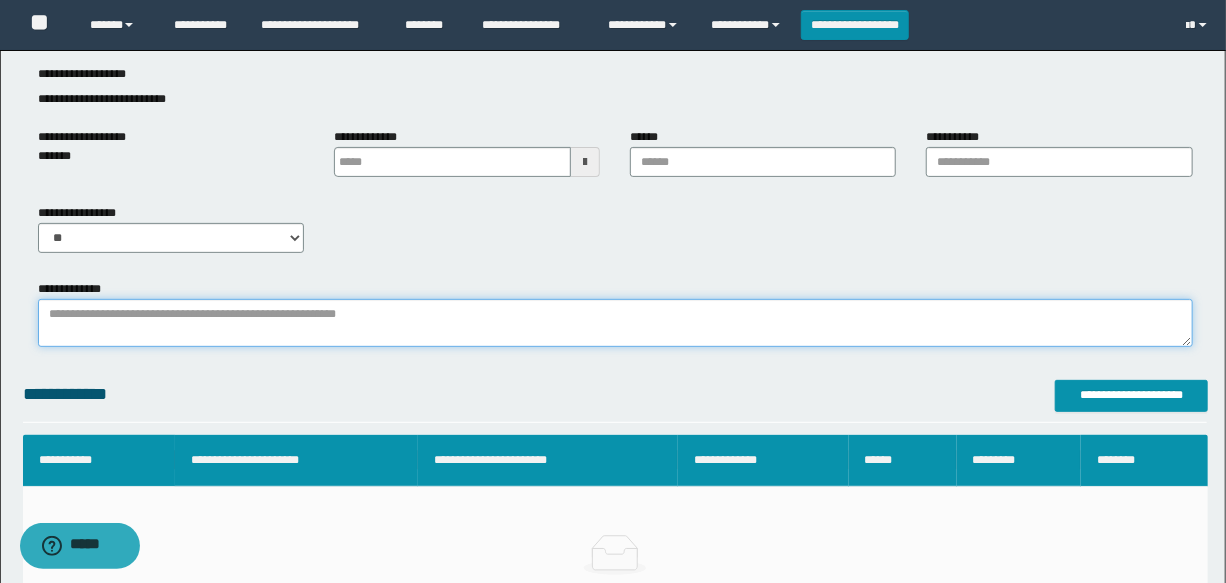 click on "**********" at bounding box center [615, 323] 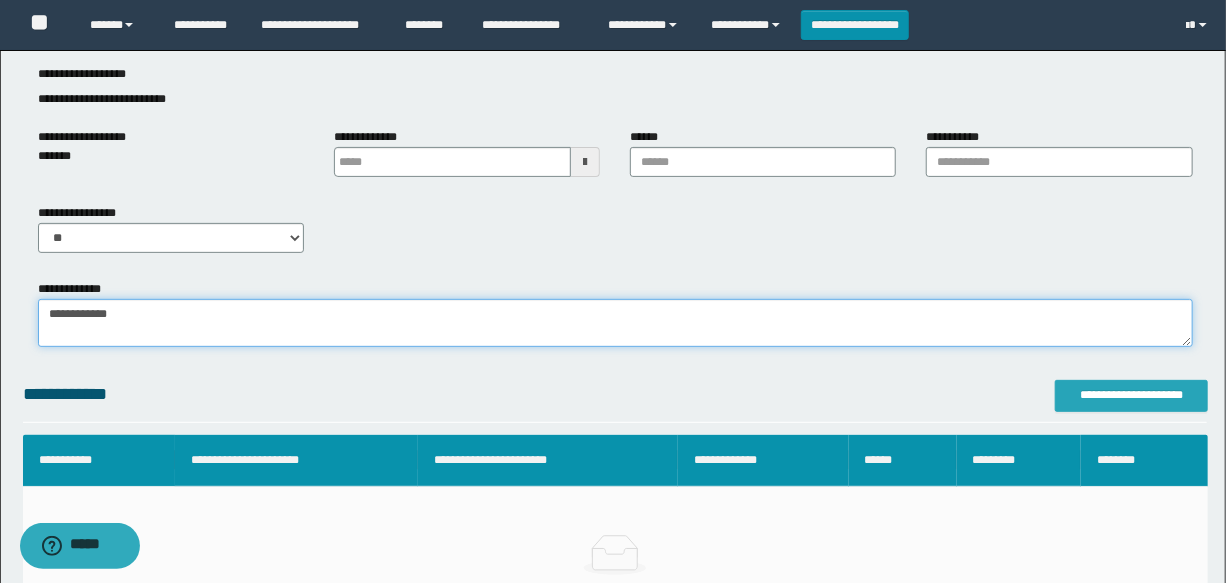 type on "**********" 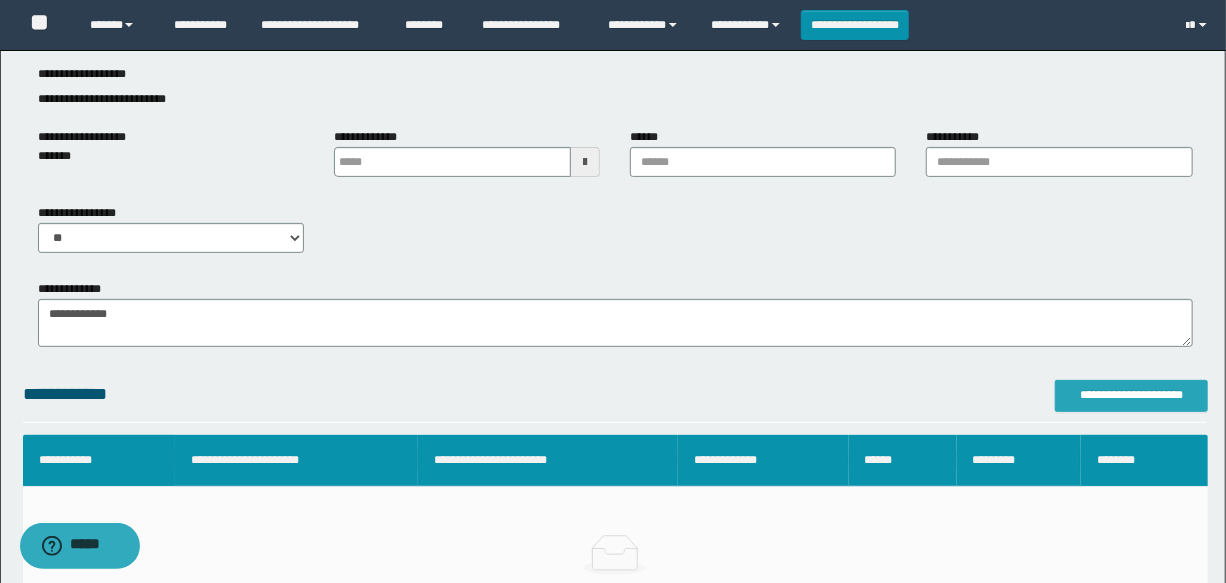 click on "**********" at bounding box center (1131, 395) 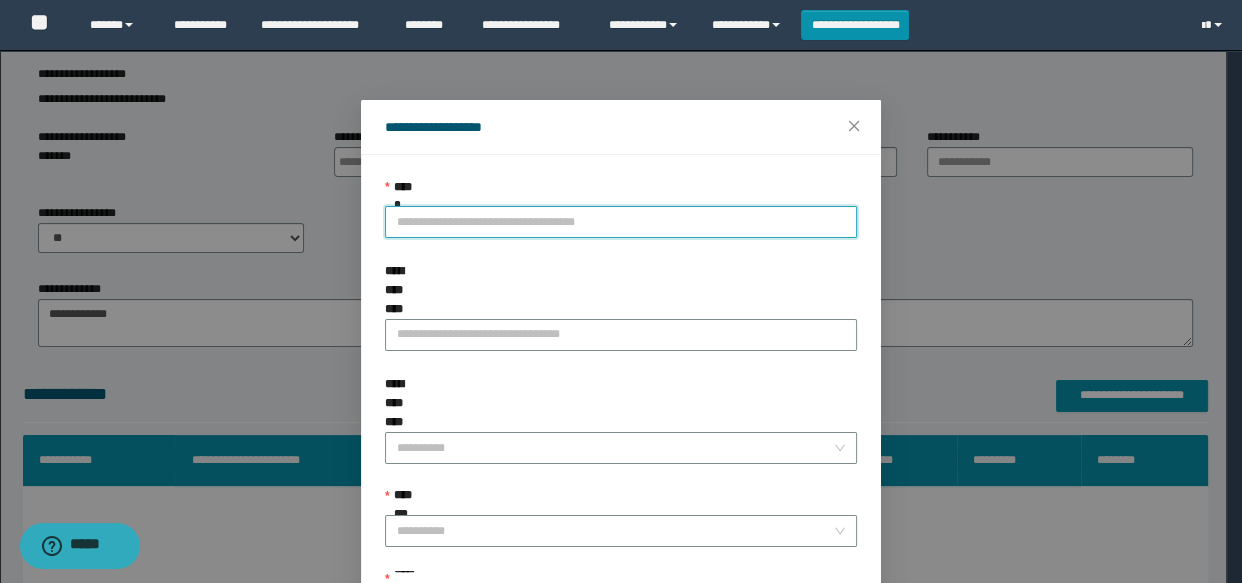 click on "**********" at bounding box center [621, 222] 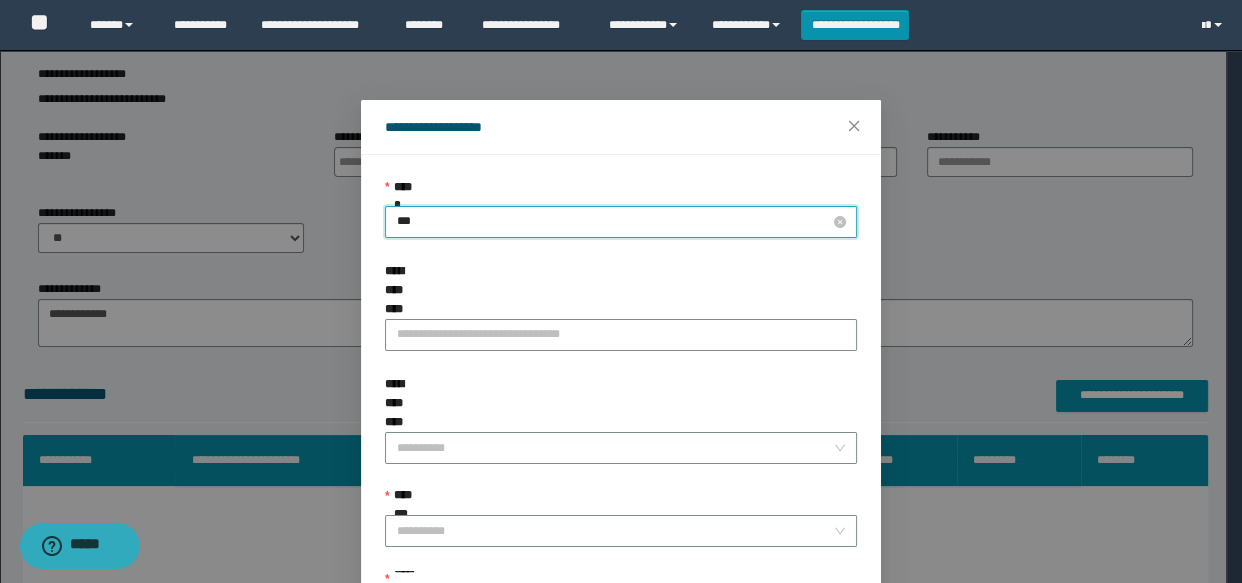 type on "****" 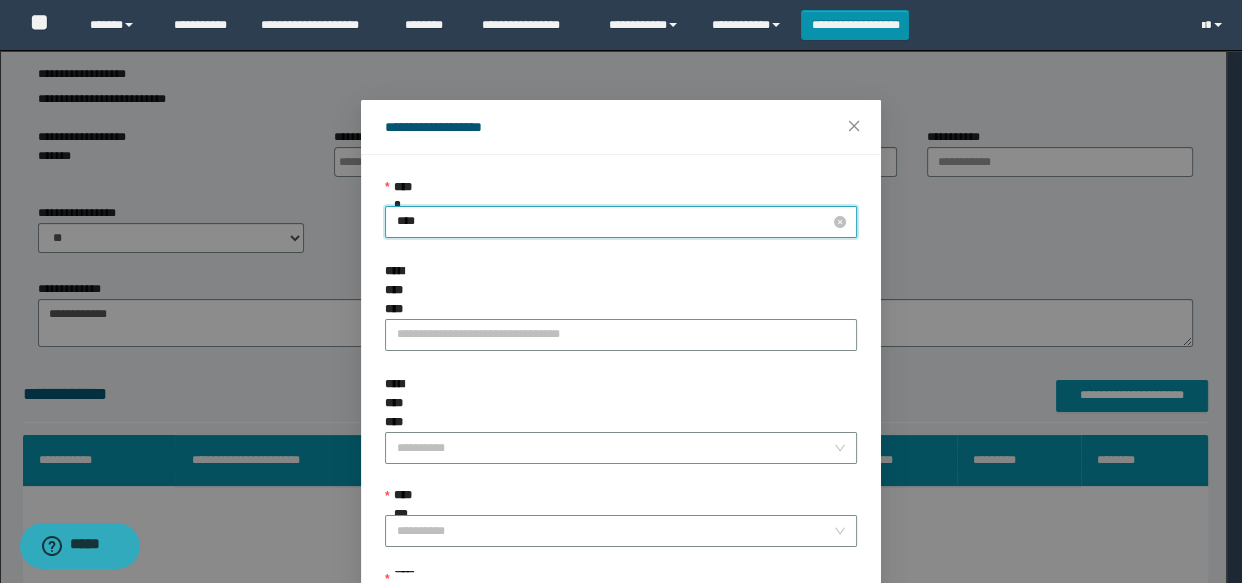 click on "****" at bounding box center [621, 222] 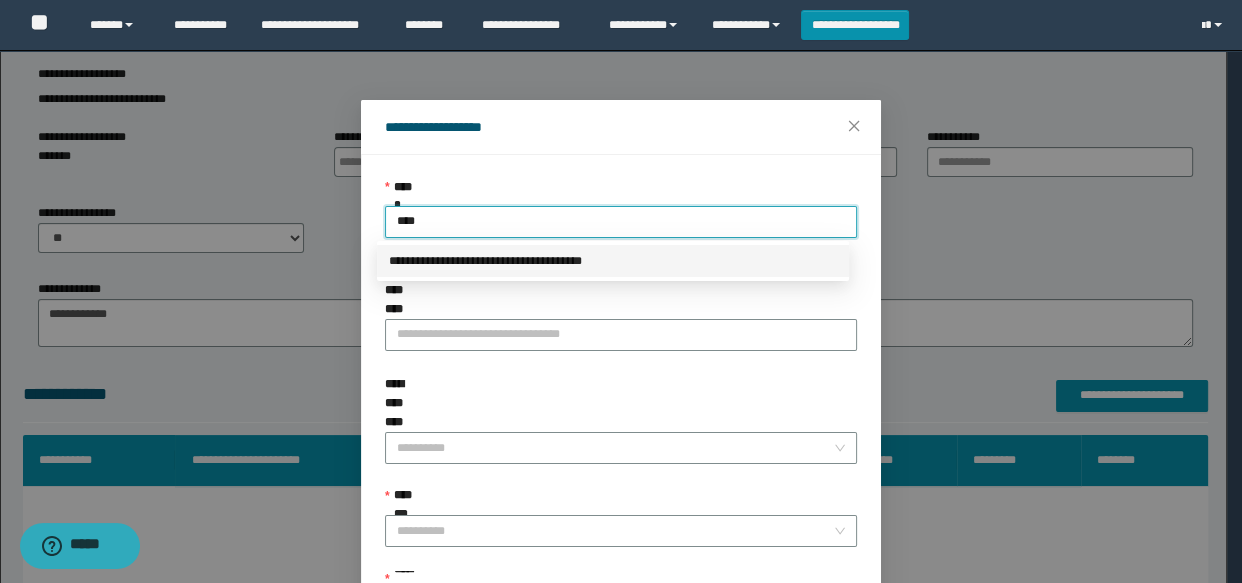 click on "**********" at bounding box center [613, 261] 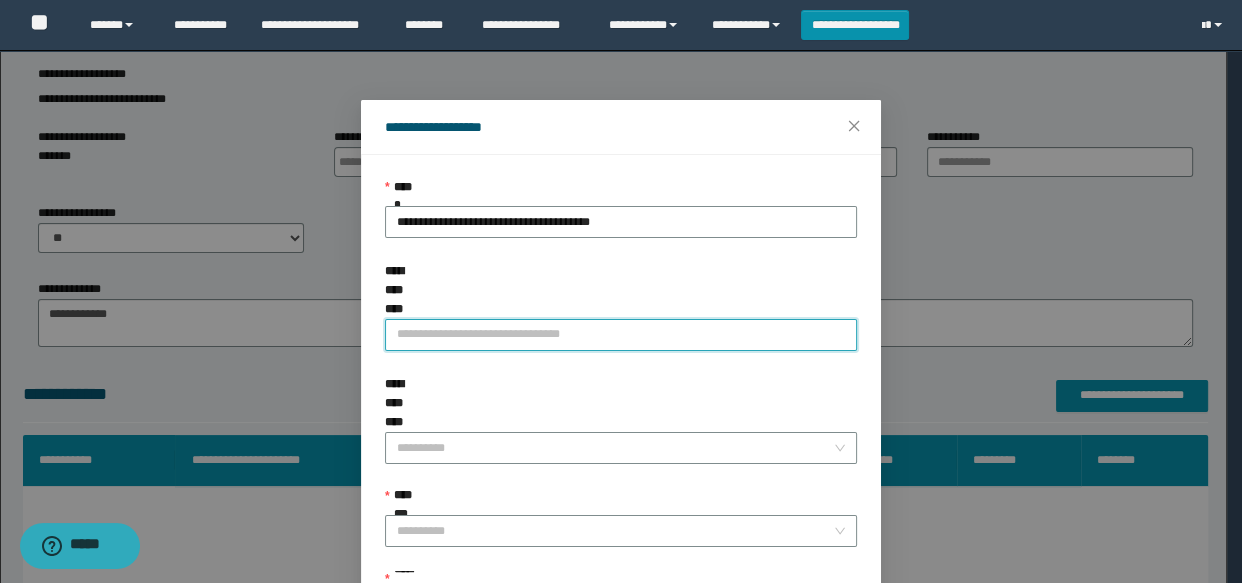 click on "**********" at bounding box center [621, 335] 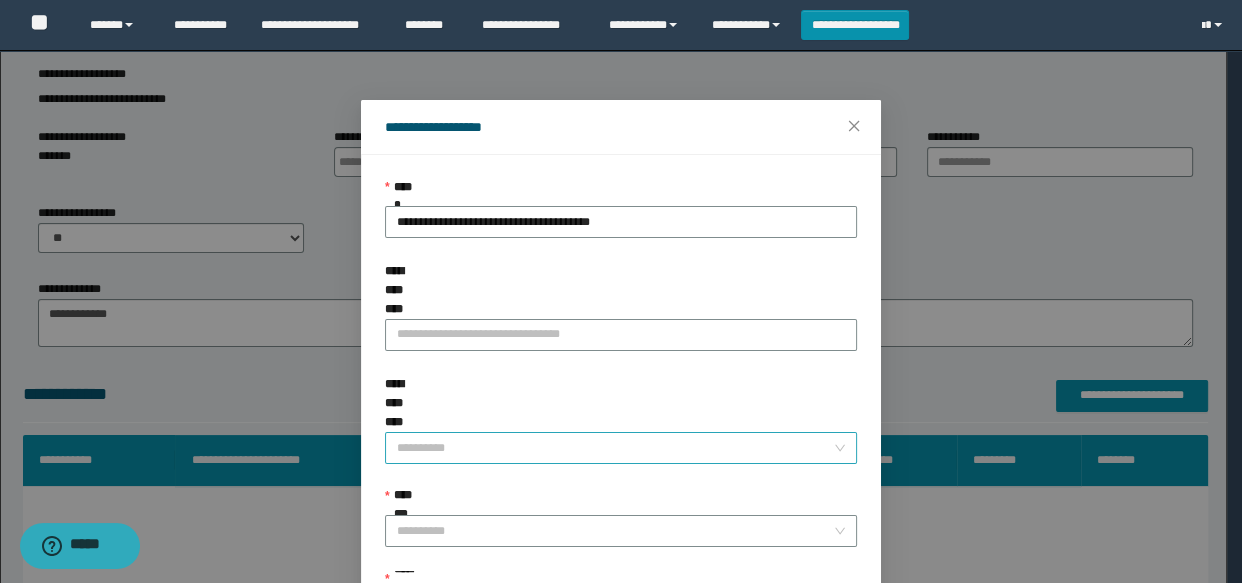 click on "**********" at bounding box center (615, 448) 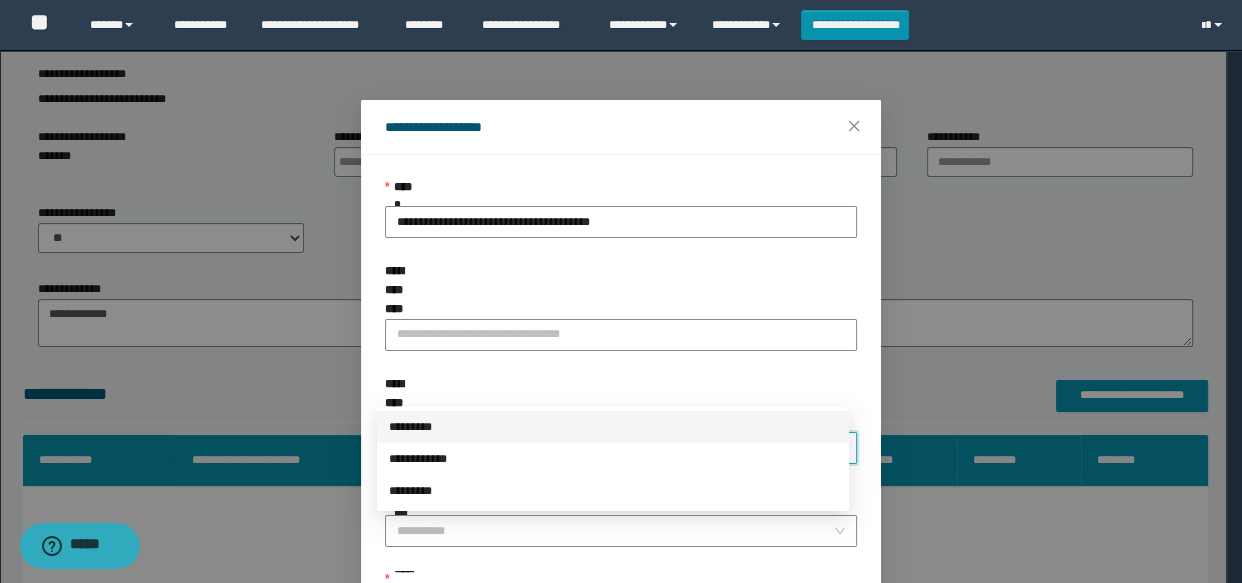 click on "*********" at bounding box center [613, 427] 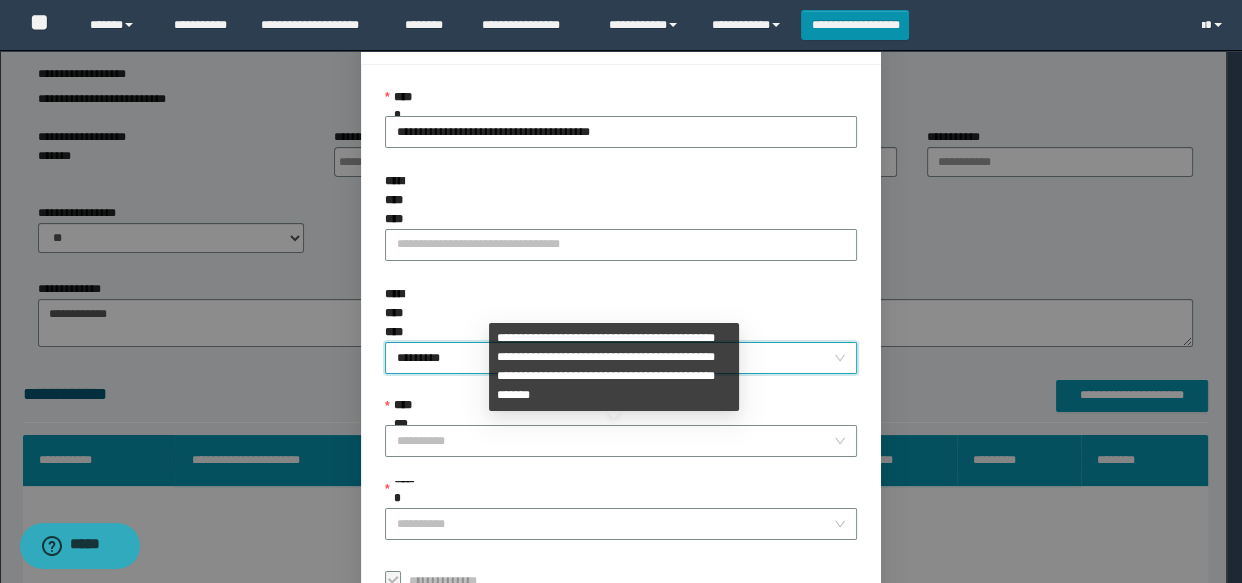 scroll, scrollTop: 168, scrollLeft: 0, axis: vertical 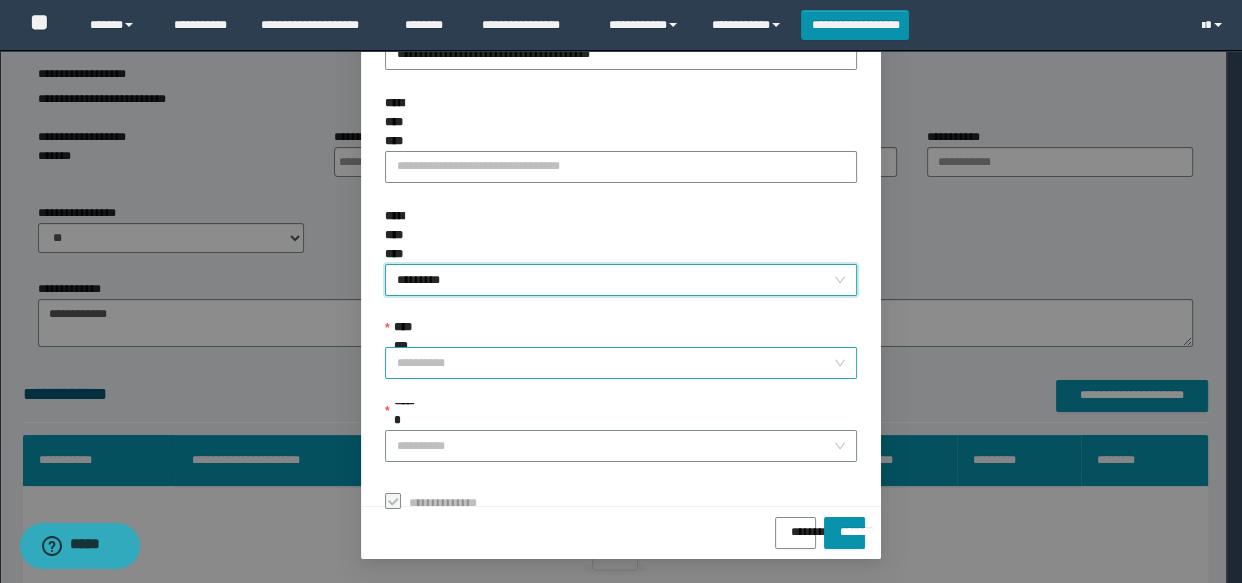 click on "**********" at bounding box center [615, 363] 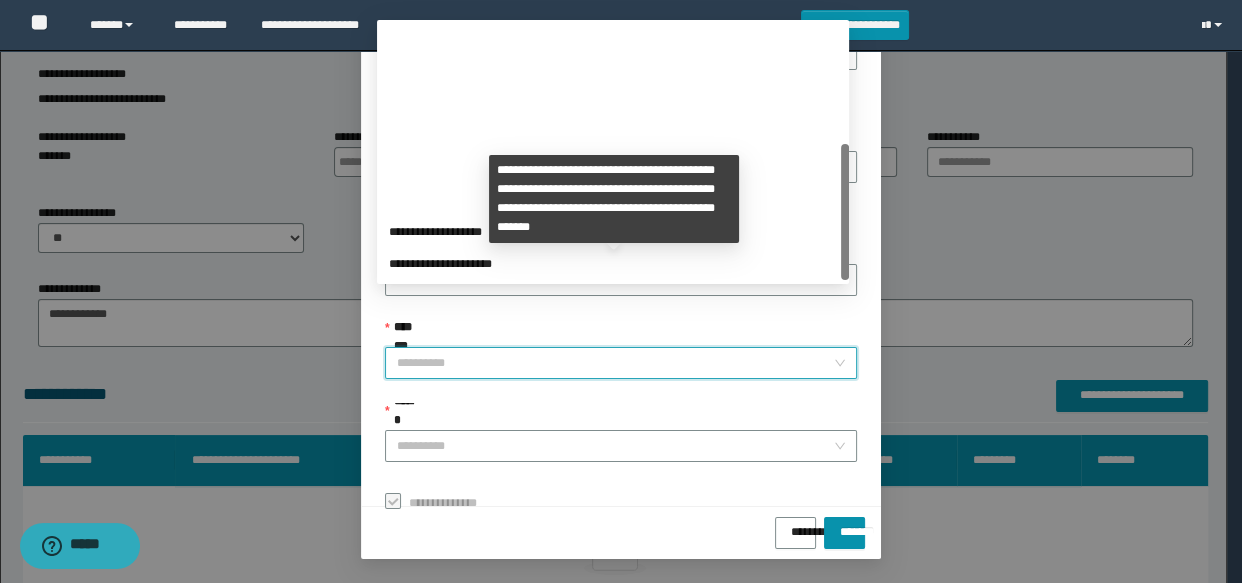scroll, scrollTop: 223, scrollLeft: 0, axis: vertical 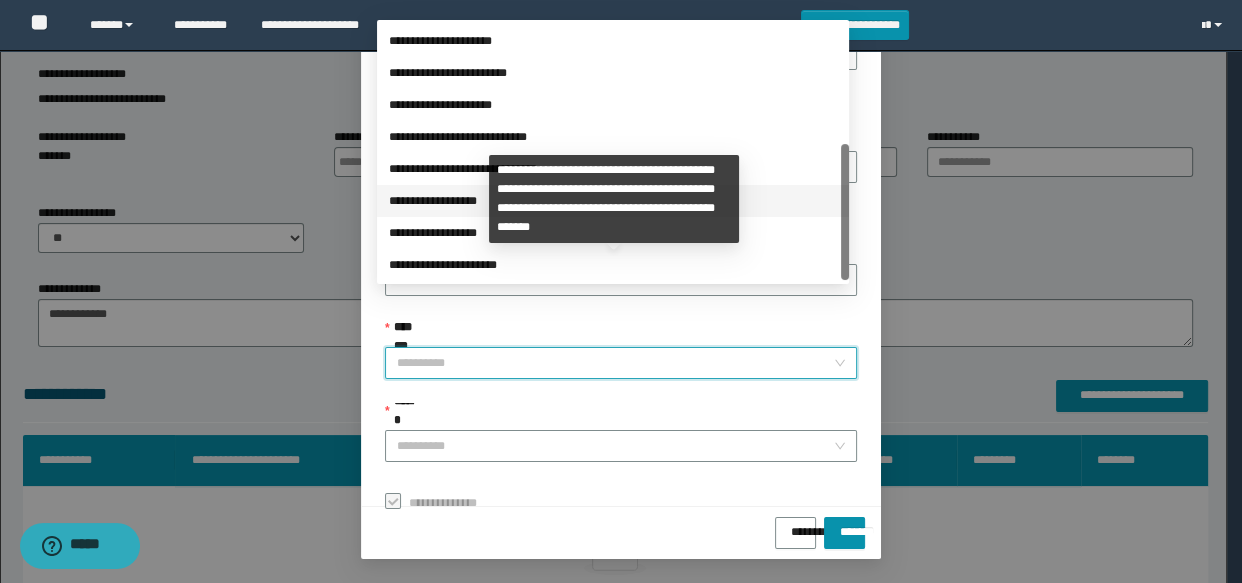 click on "**********" at bounding box center [613, 201] 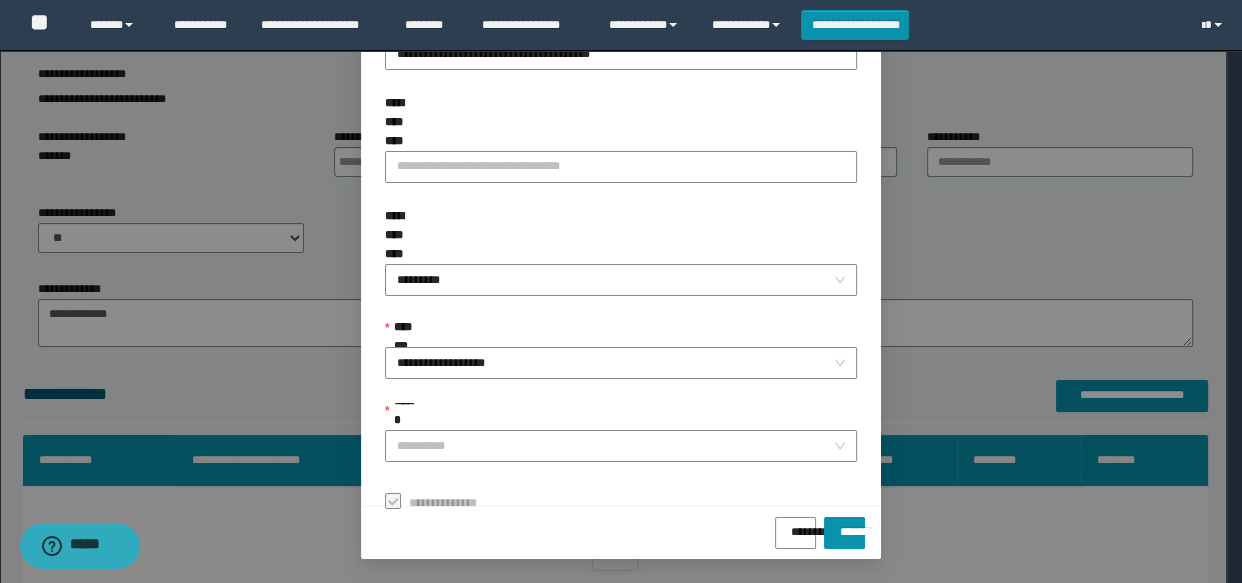 click on "******" at bounding box center [621, 416] 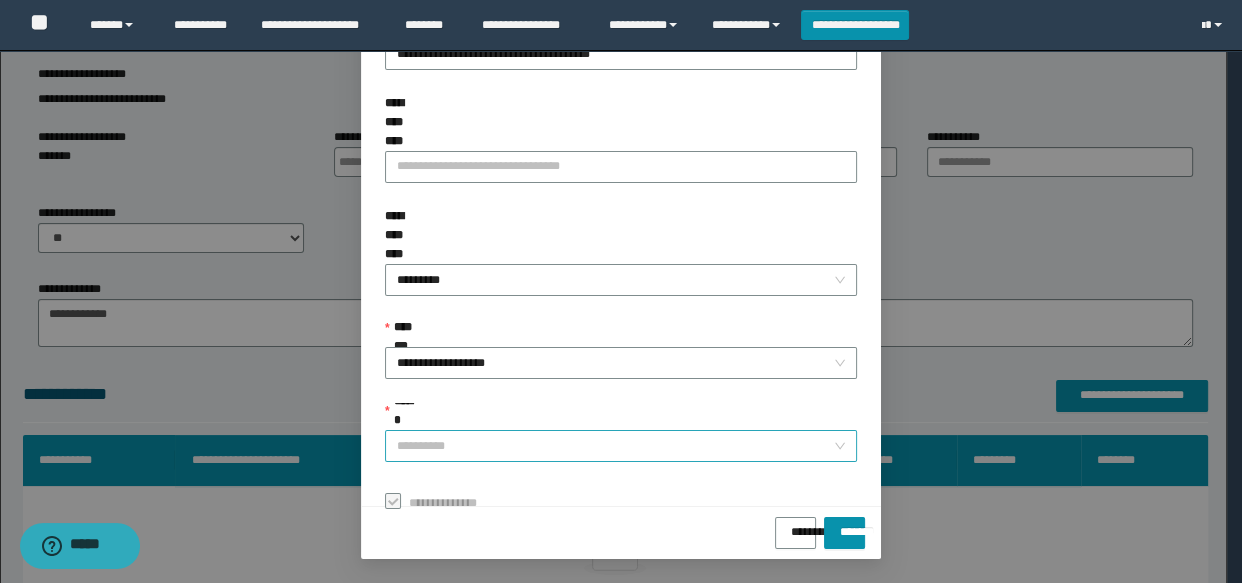click on "******" at bounding box center [615, 446] 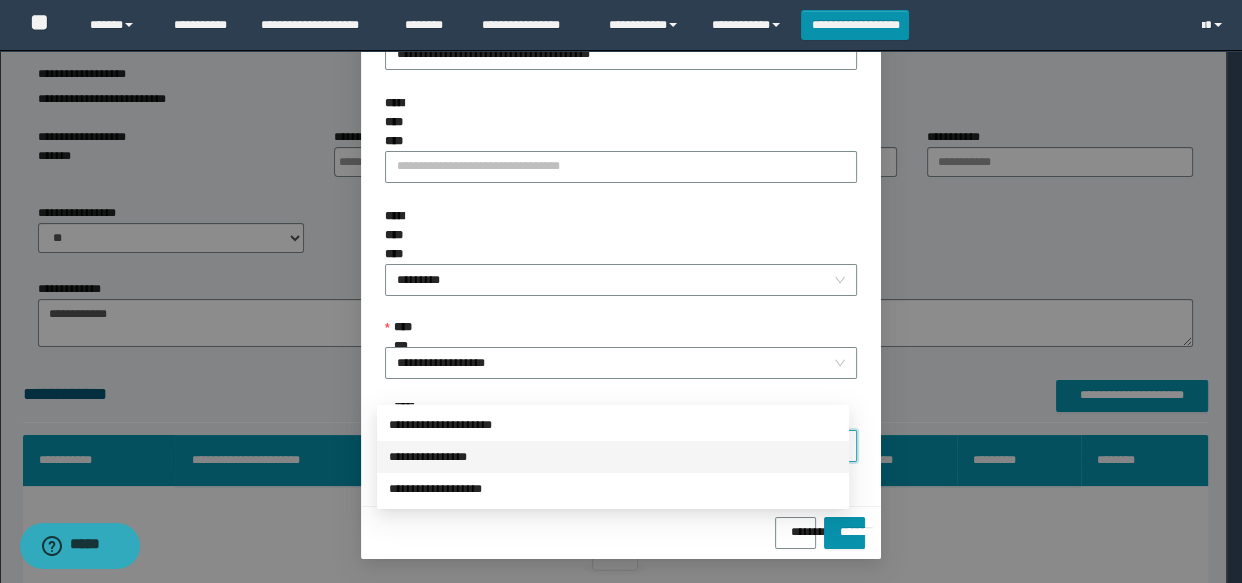 click on "**********" at bounding box center (613, 457) 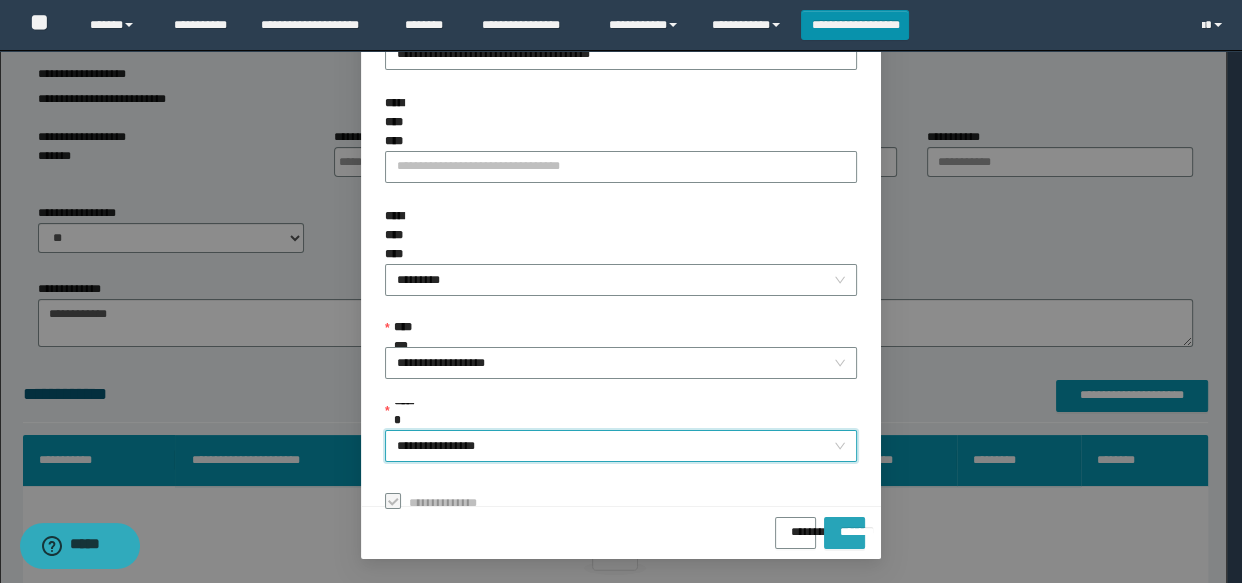 click on "*******" at bounding box center [844, 525] 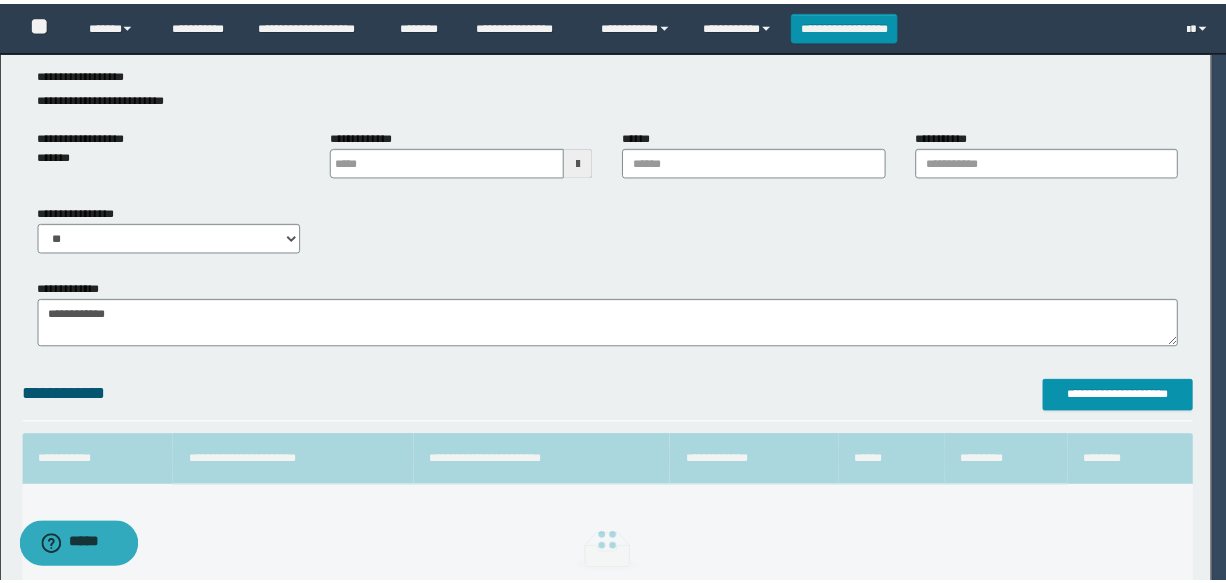 scroll, scrollTop: 120, scrollLeft: 0, axis: vertical 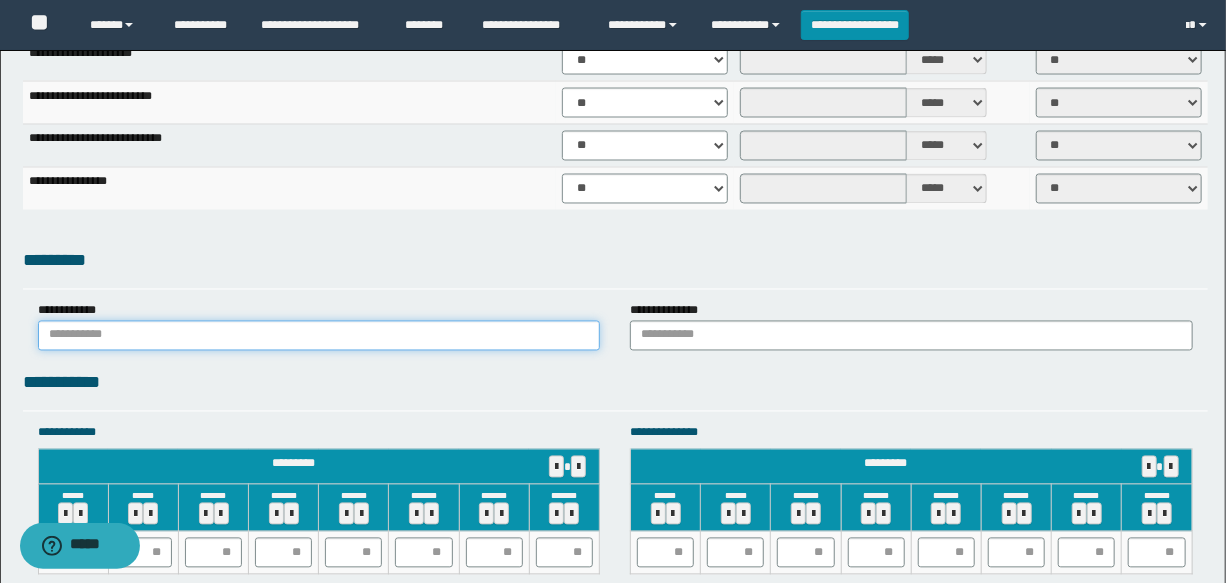 click at bounding box center (319, 336) 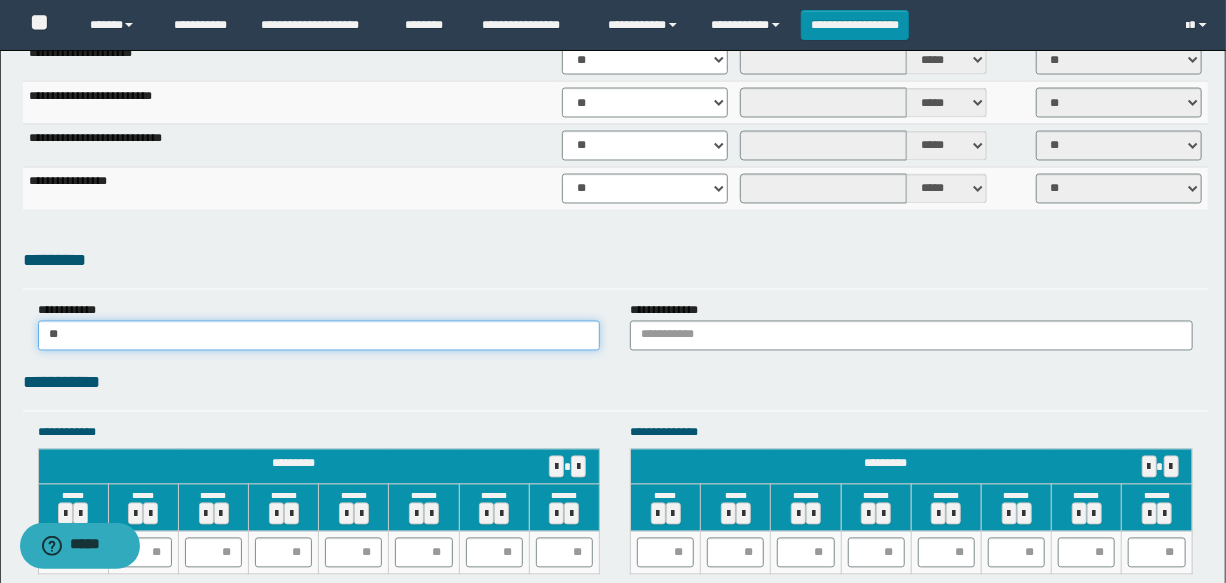 type on "******" 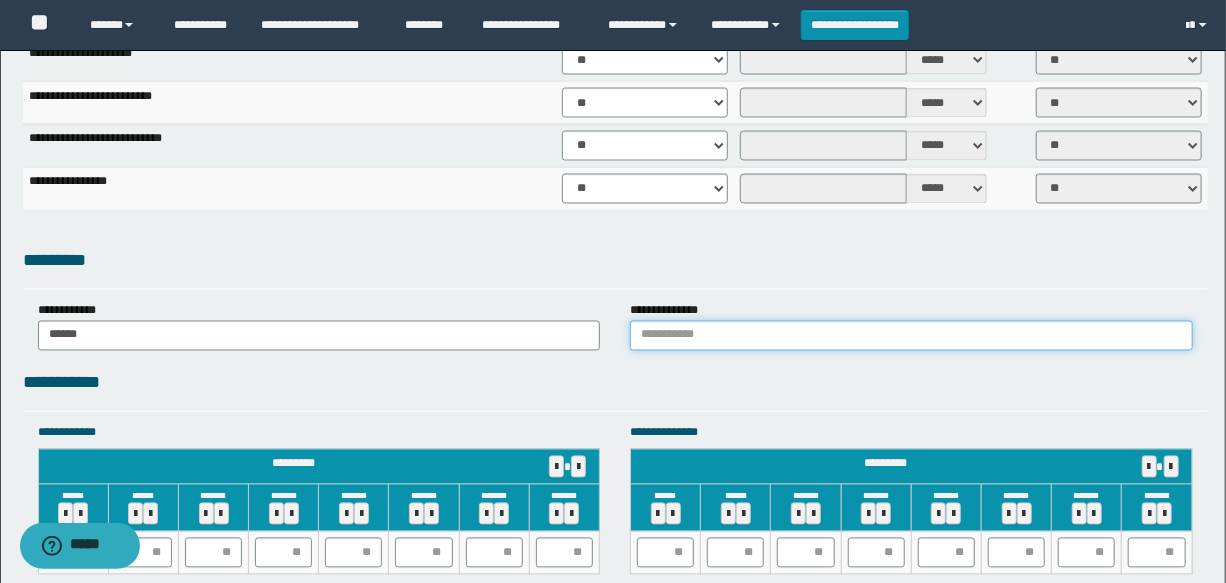 click at bounding box center (911, 336) 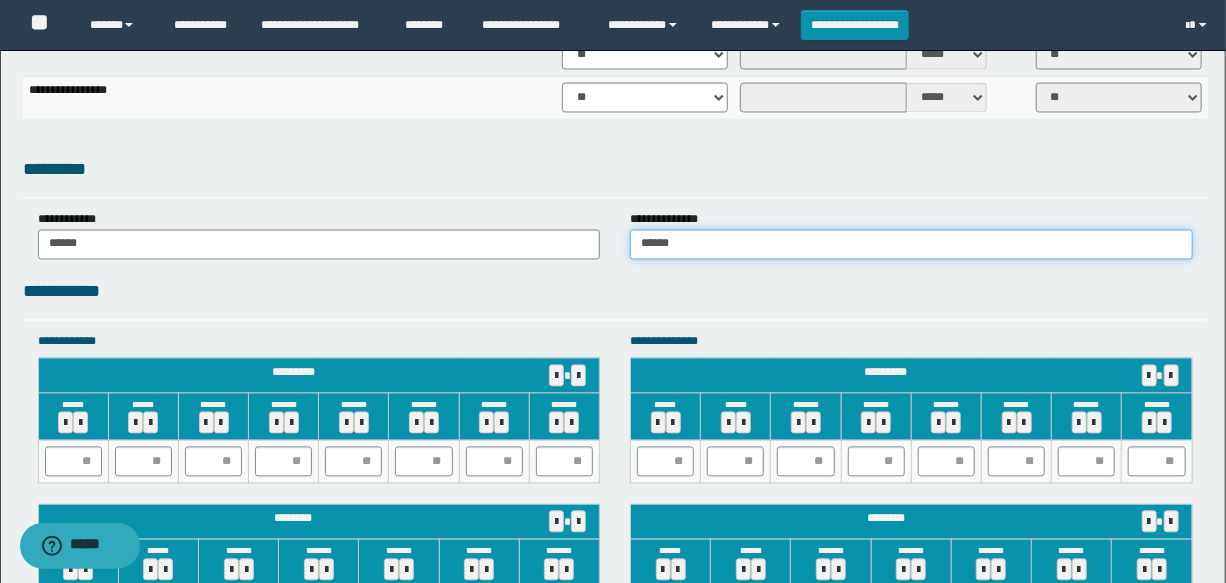 scroll, scrollTop: 1818, scrollLeft: 0, axis: vertical 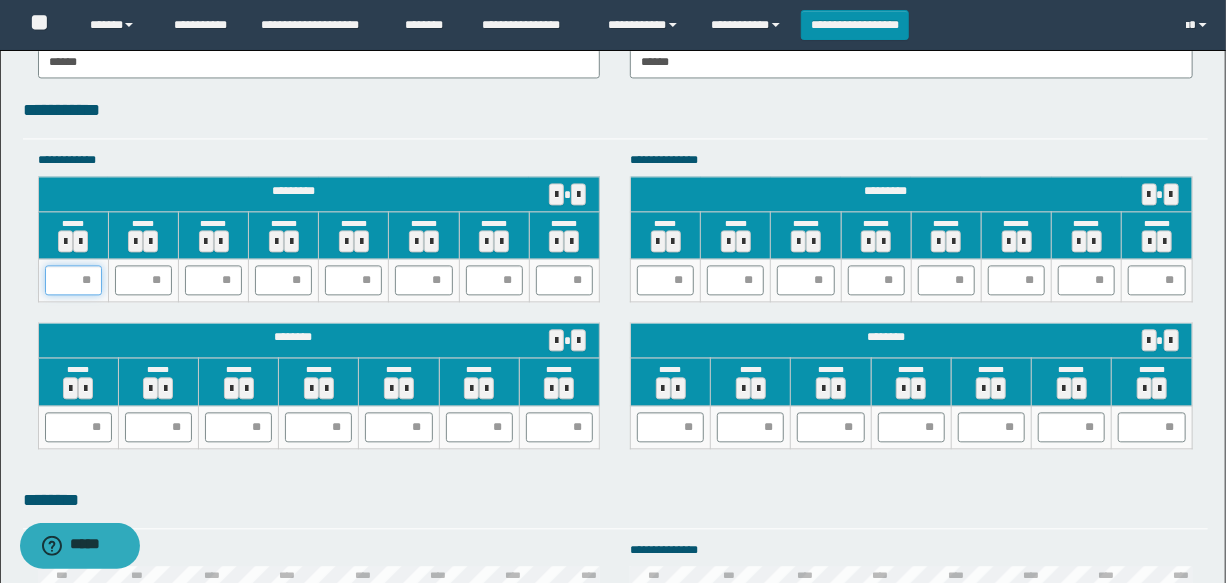 click at bounding box center (73, 280) 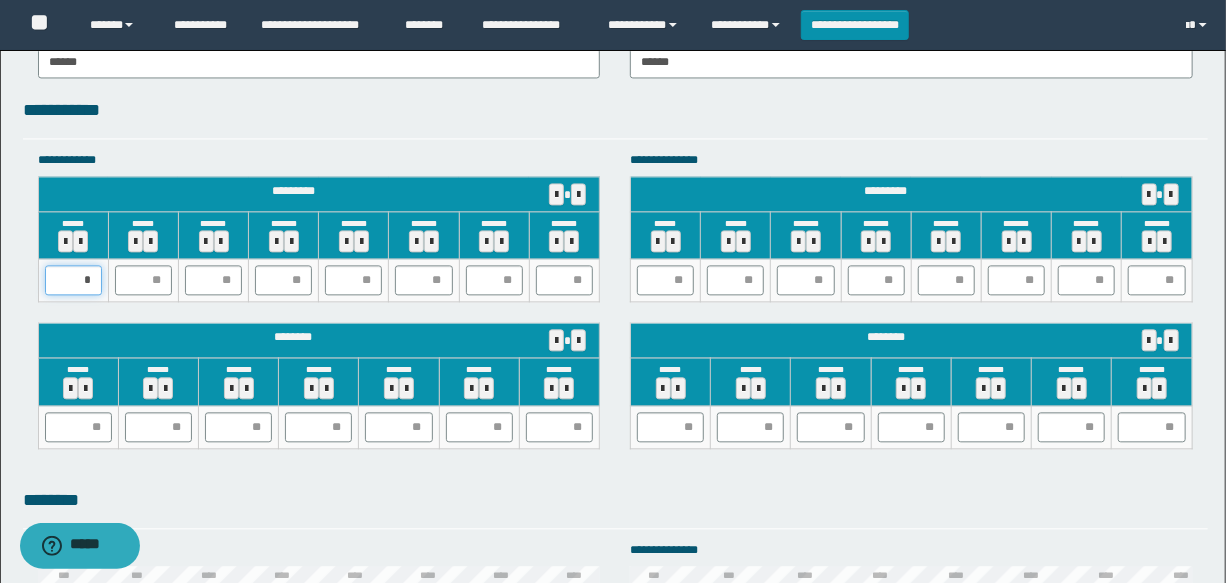 type on "**" 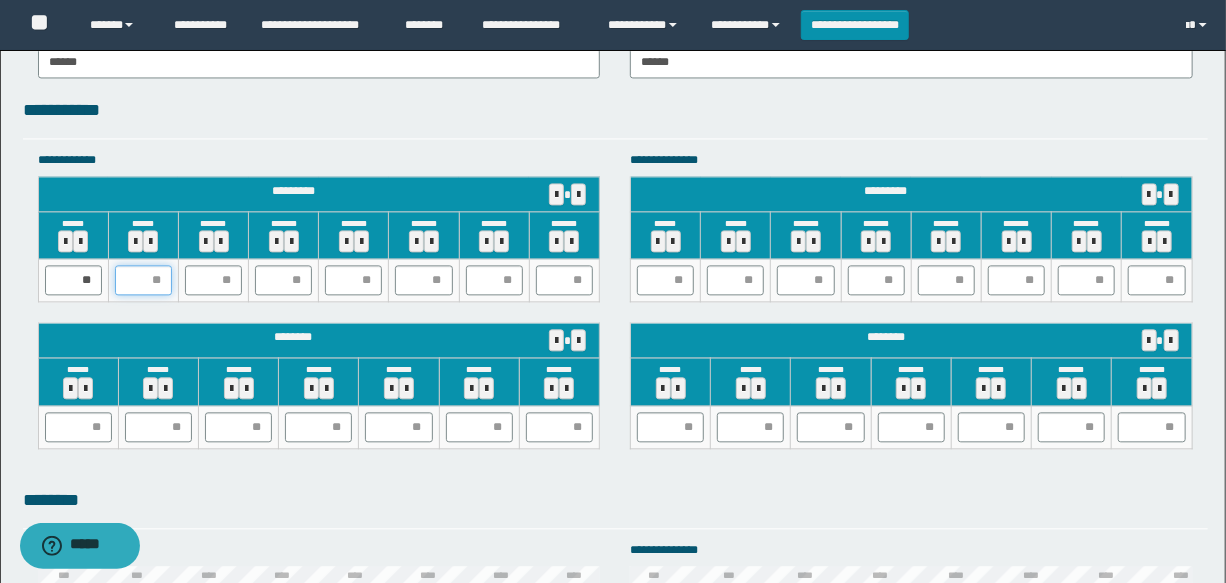 click at bounding box center [143, 280] 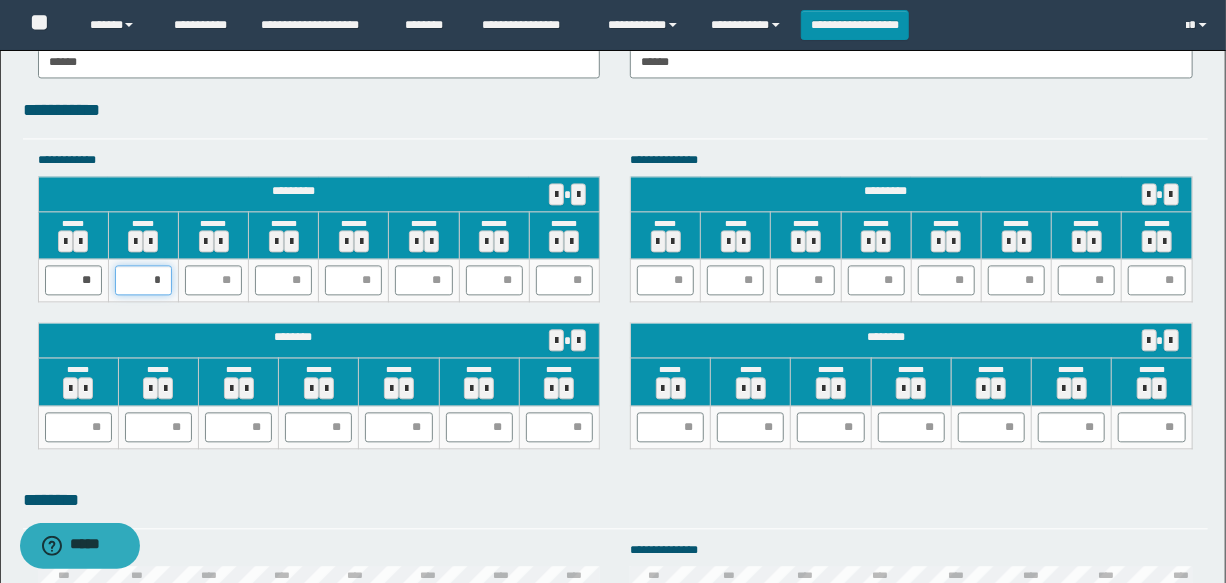 type on "**" 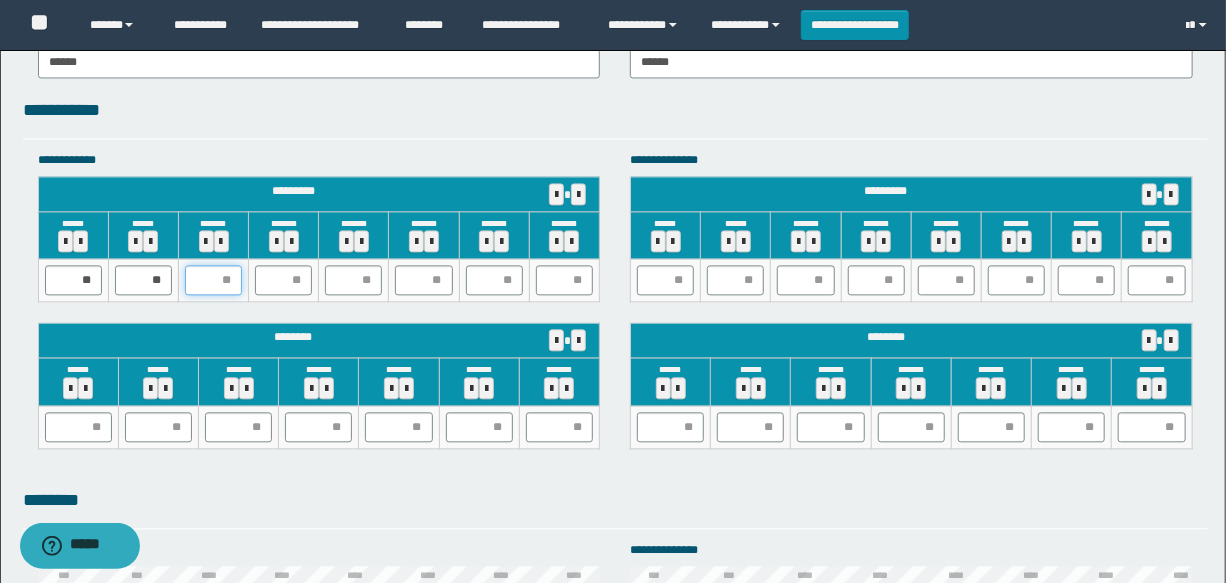 click at bounding box center [213, 280] 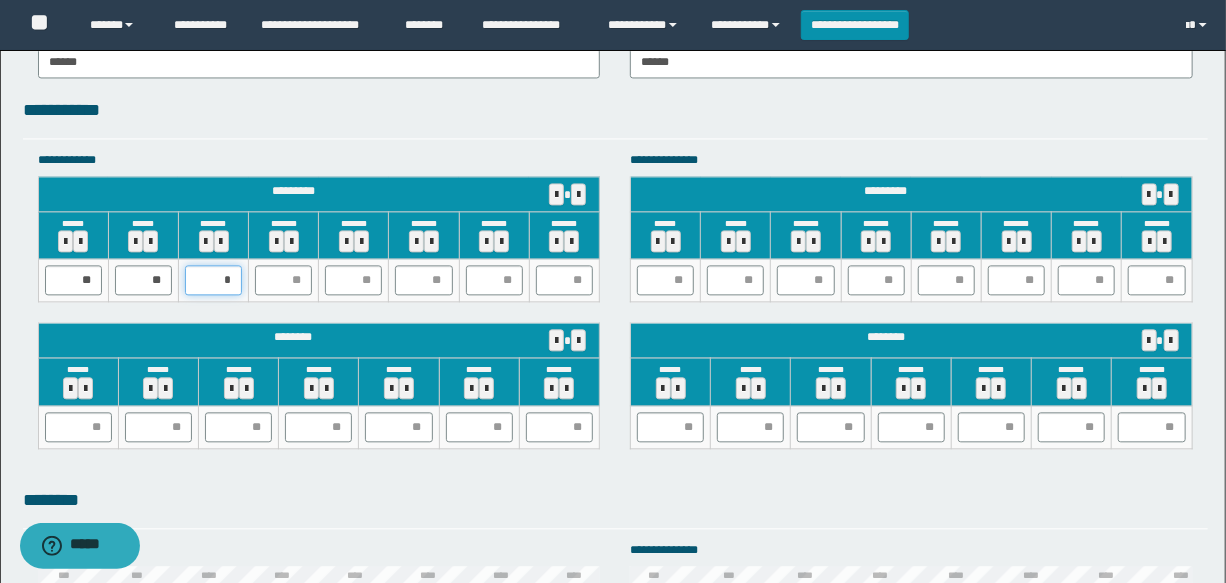 type on "**" 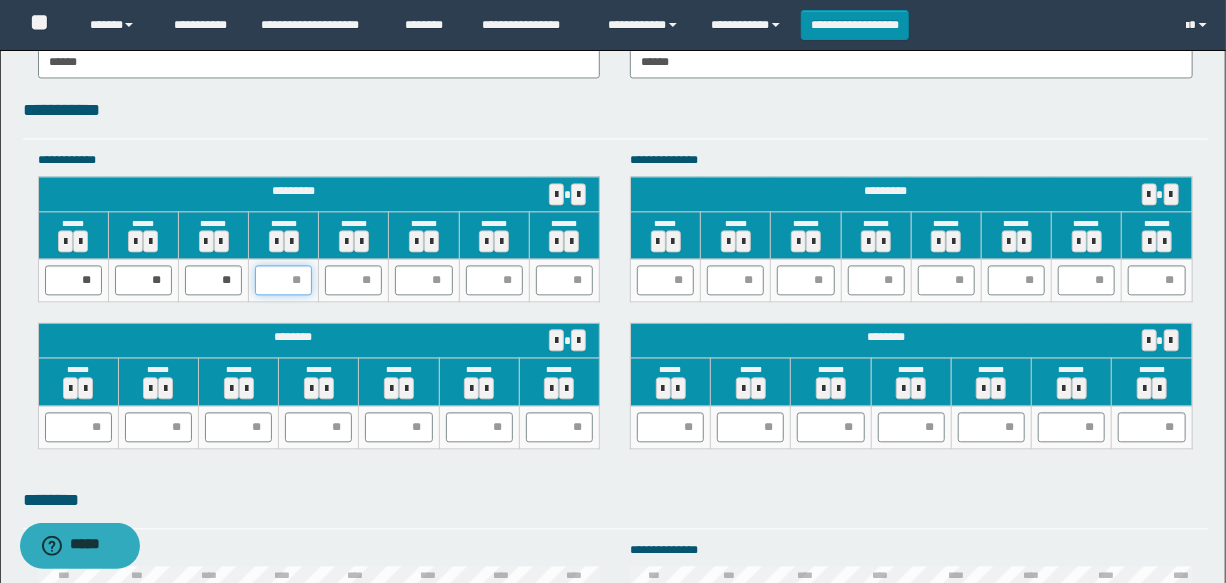 click at bounding box center [283, 280] 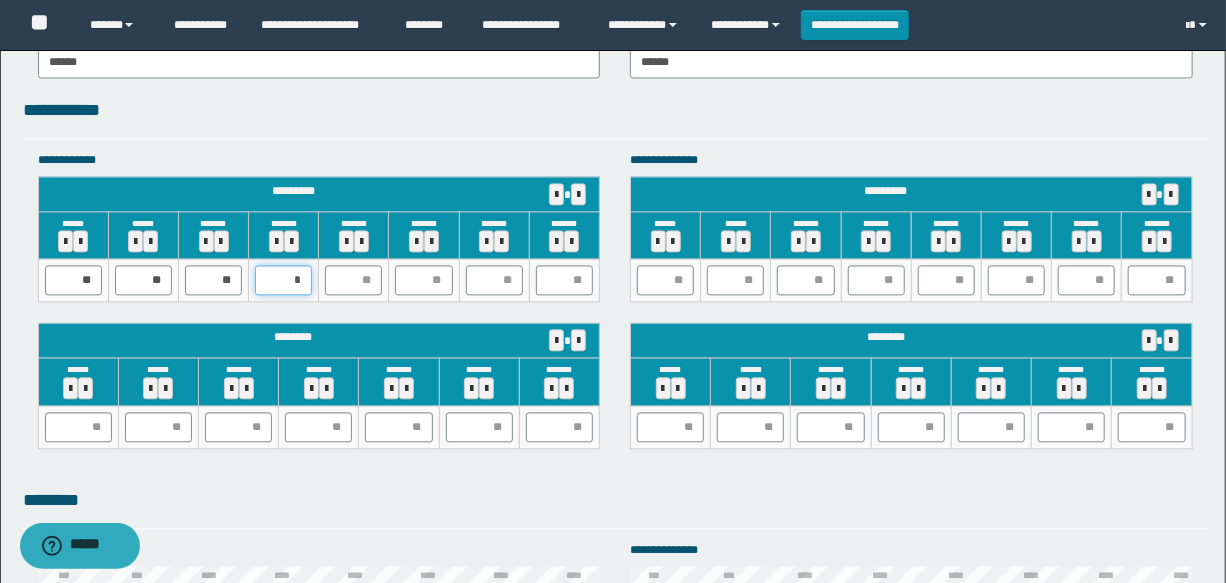 type on "**" 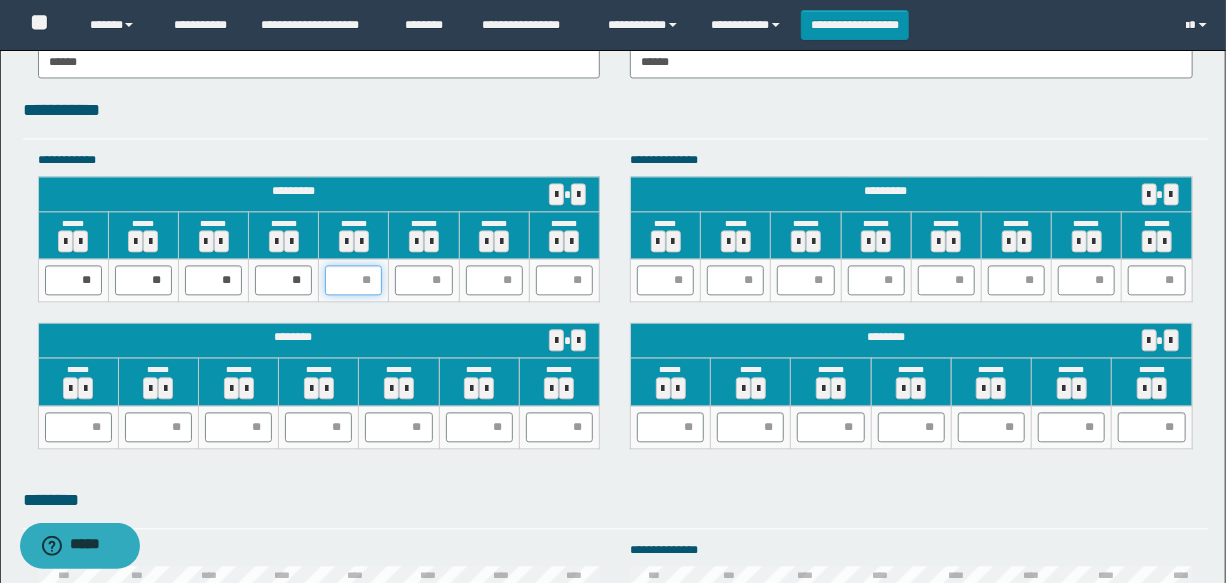 click at bounding box center (353, 280) 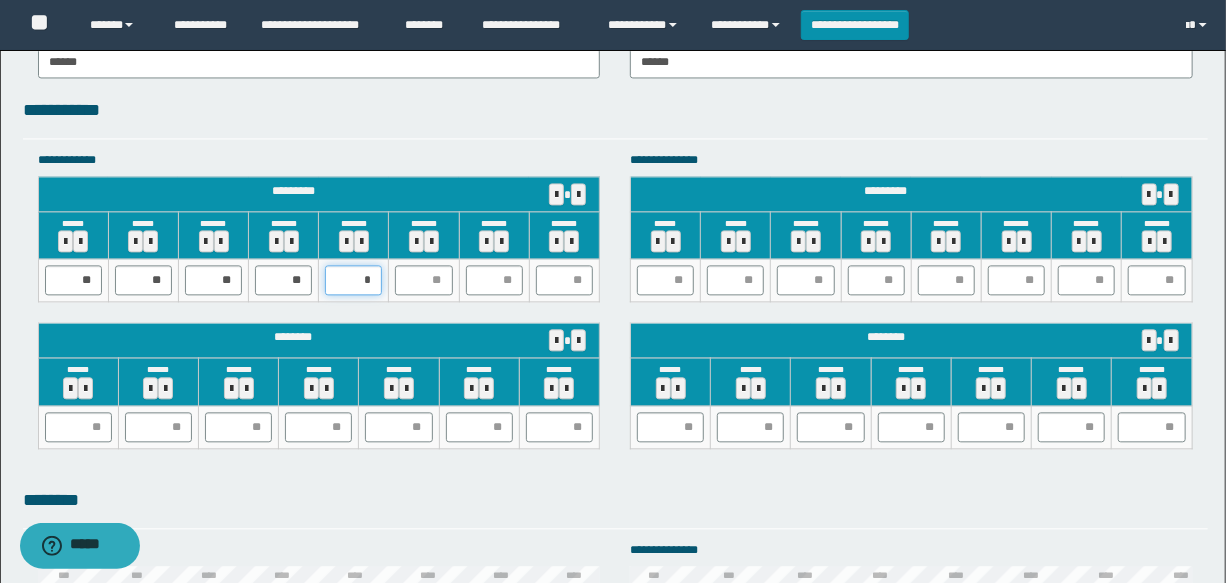 type on "**" 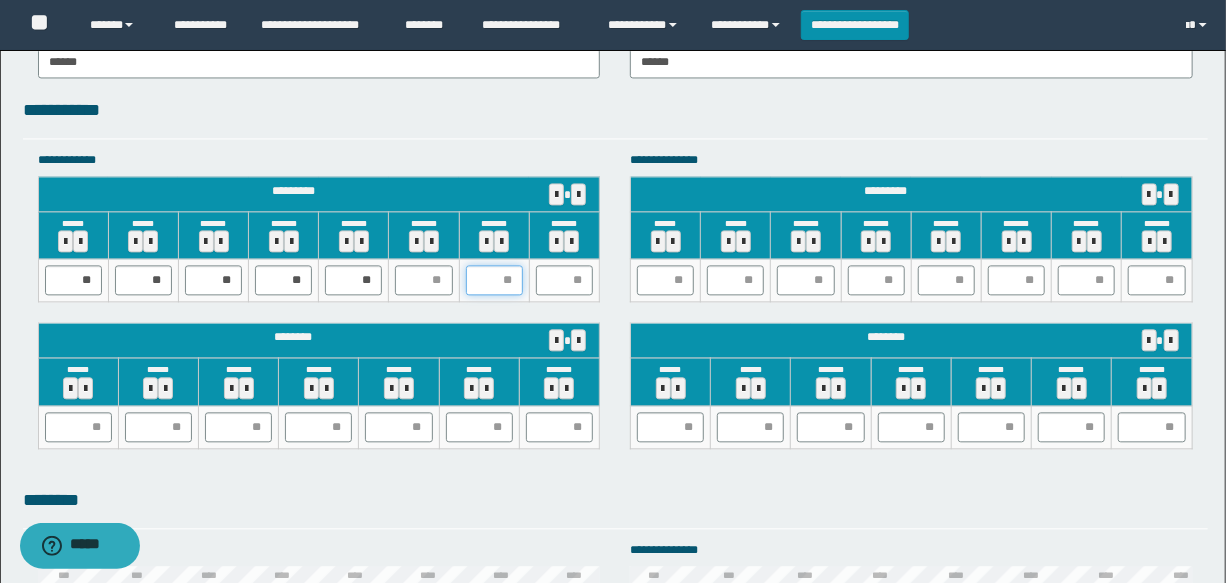 click at bounding box center [494, 280] 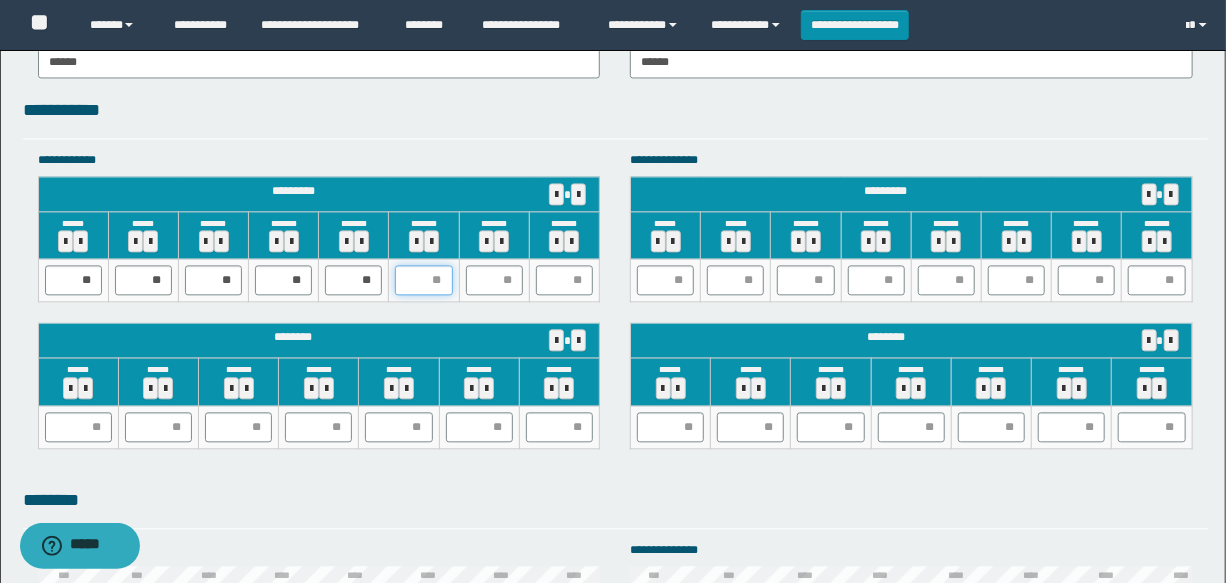 click at bounding box center (423, 280) 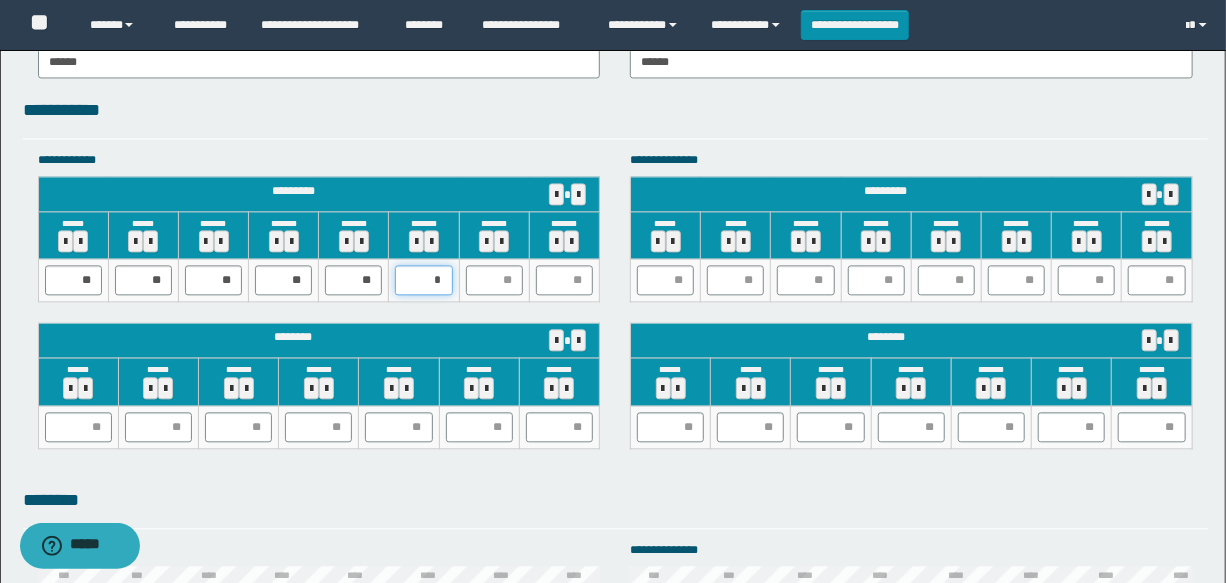 type on "**" 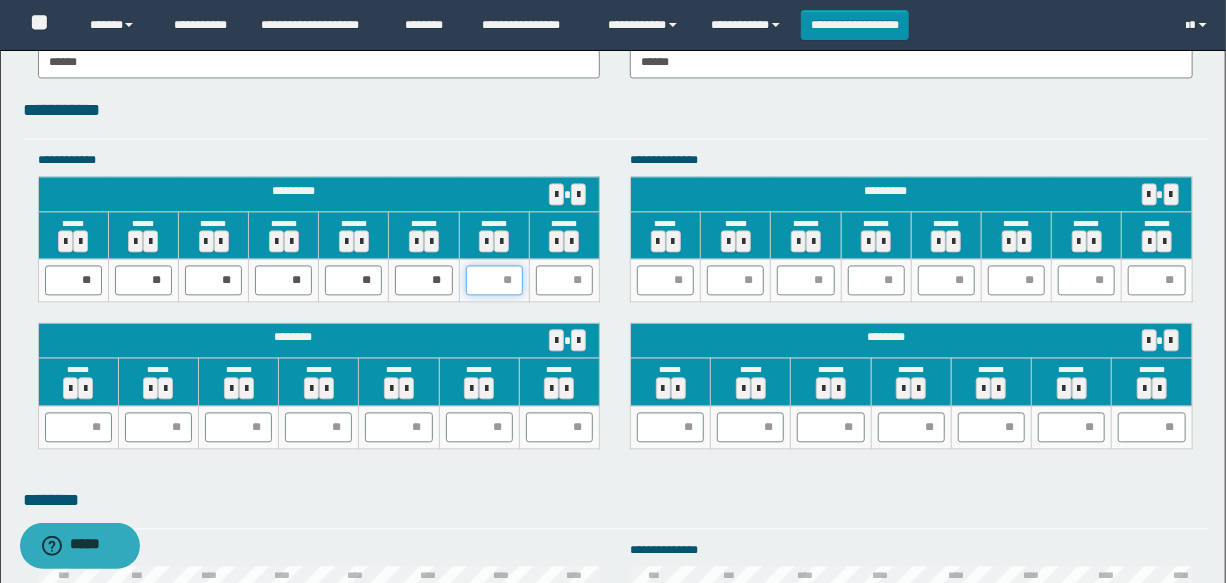 click at bounding box center [494, 280] 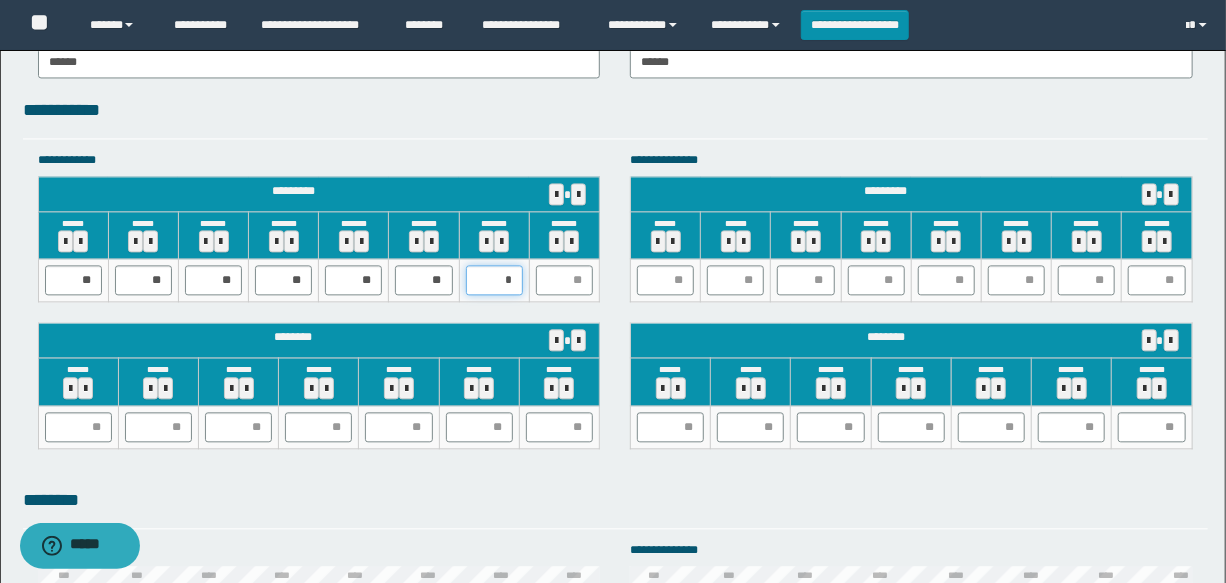 type on "**" 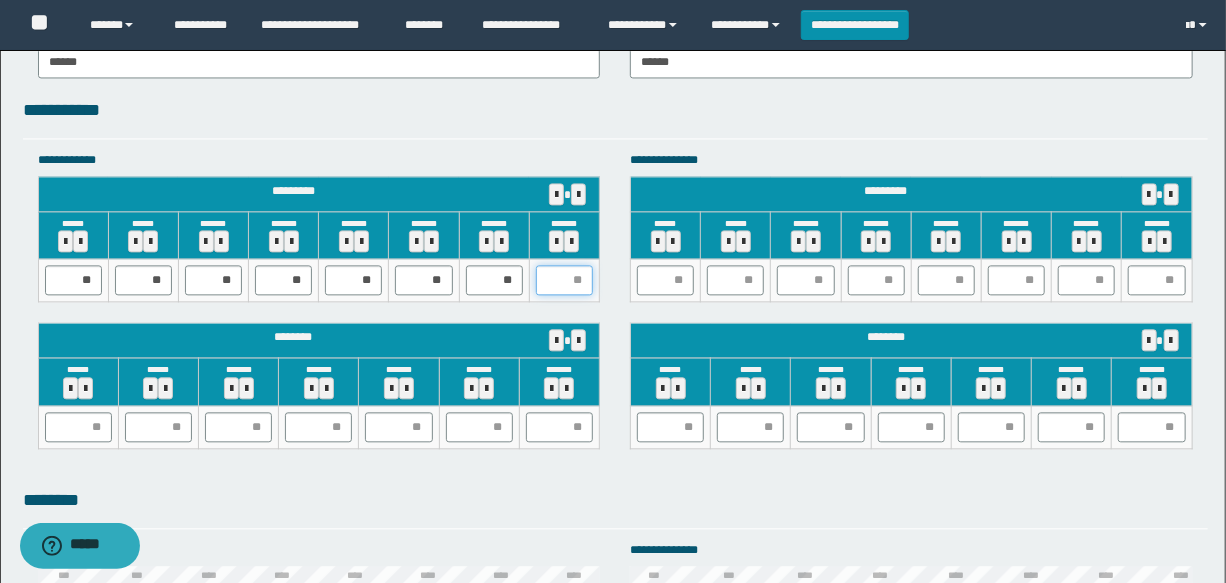 click at bounding box center [564, 280] 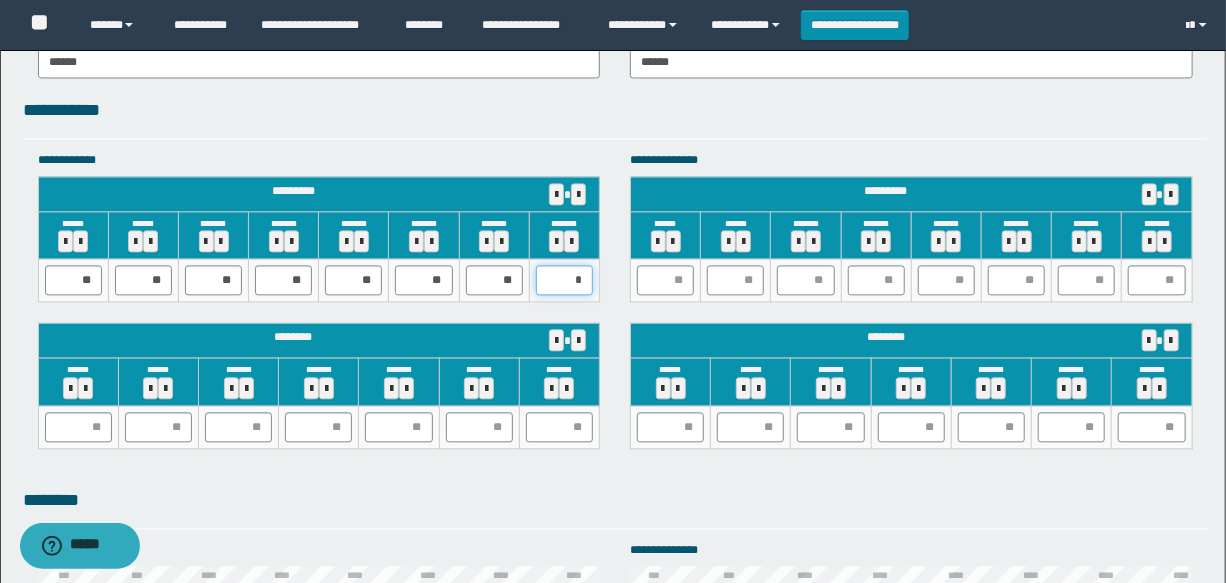 type on "**" 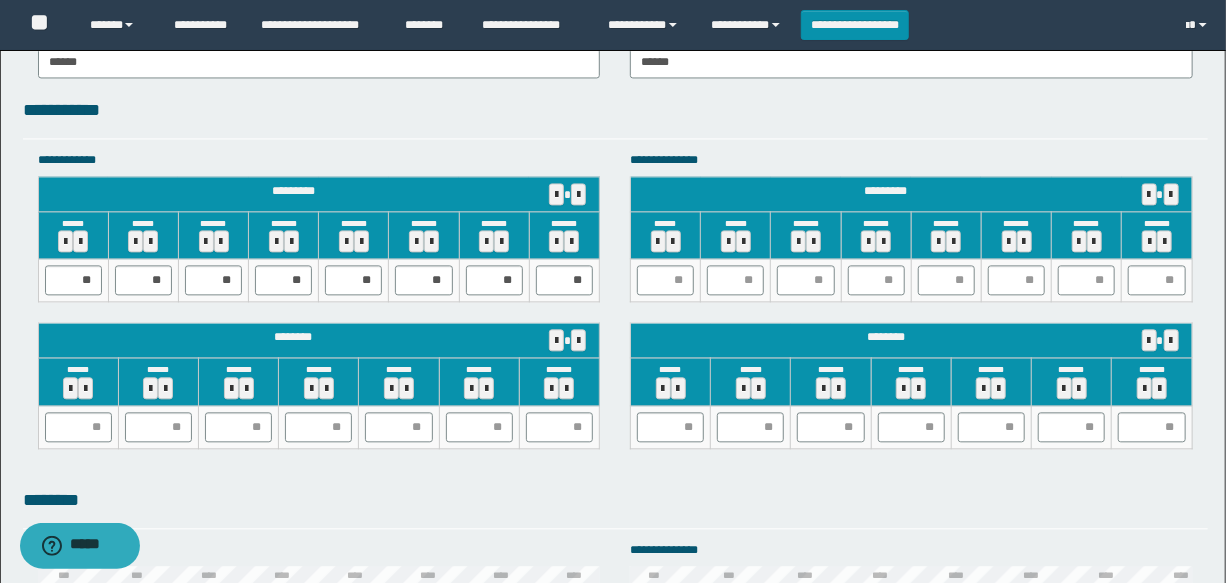 click at bounding box center [736, 280] 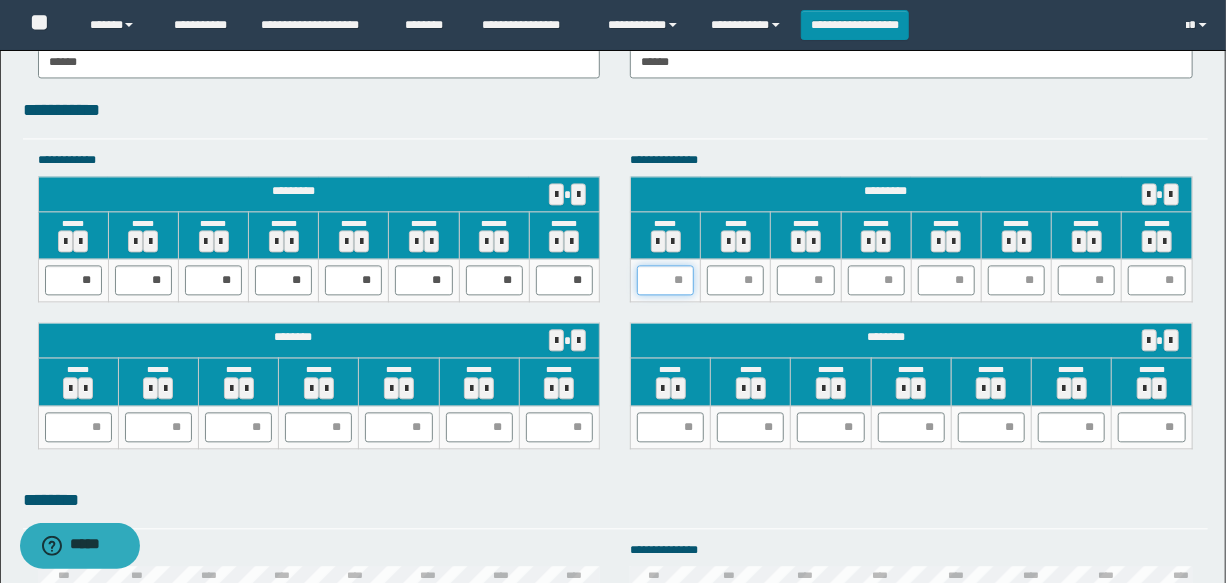 click at bounding box center [665, 280] 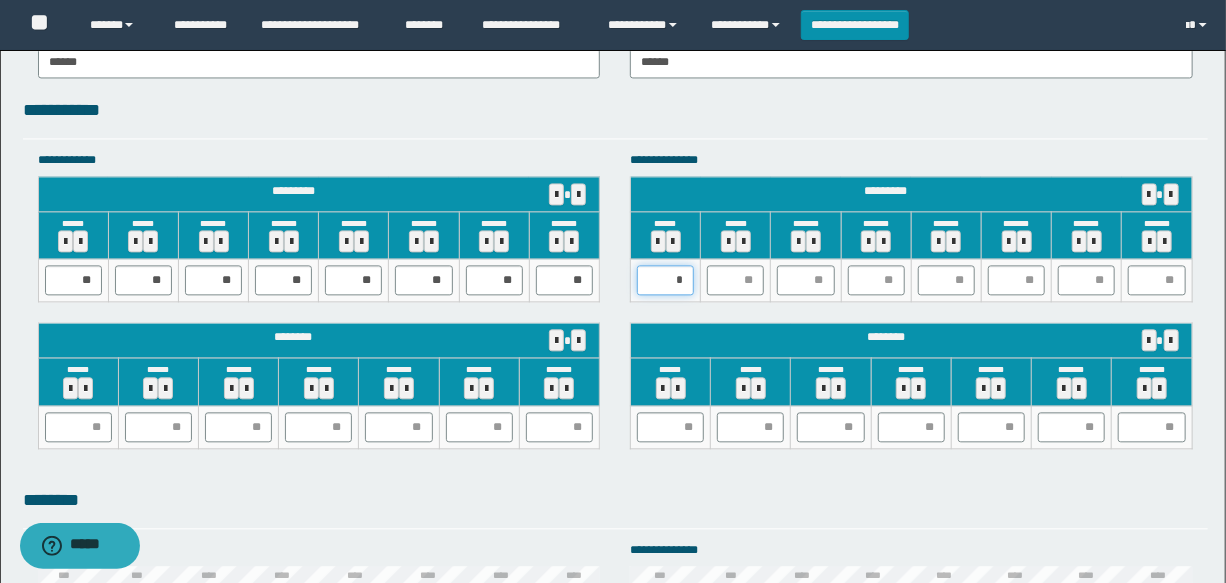 type on "**" 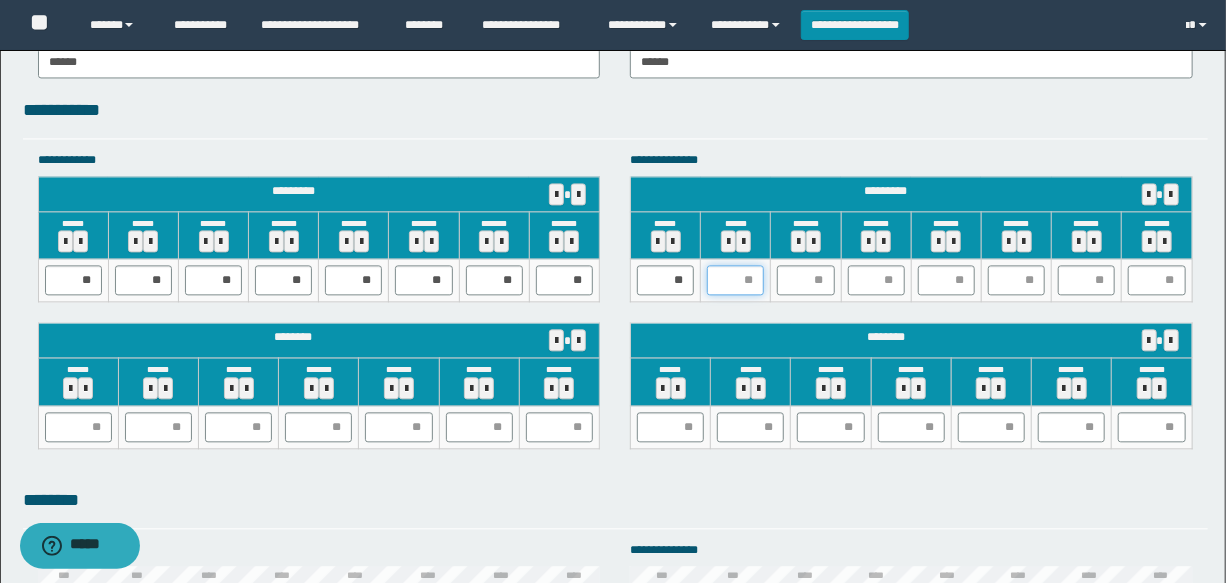 click at bounding box center (735, 280) 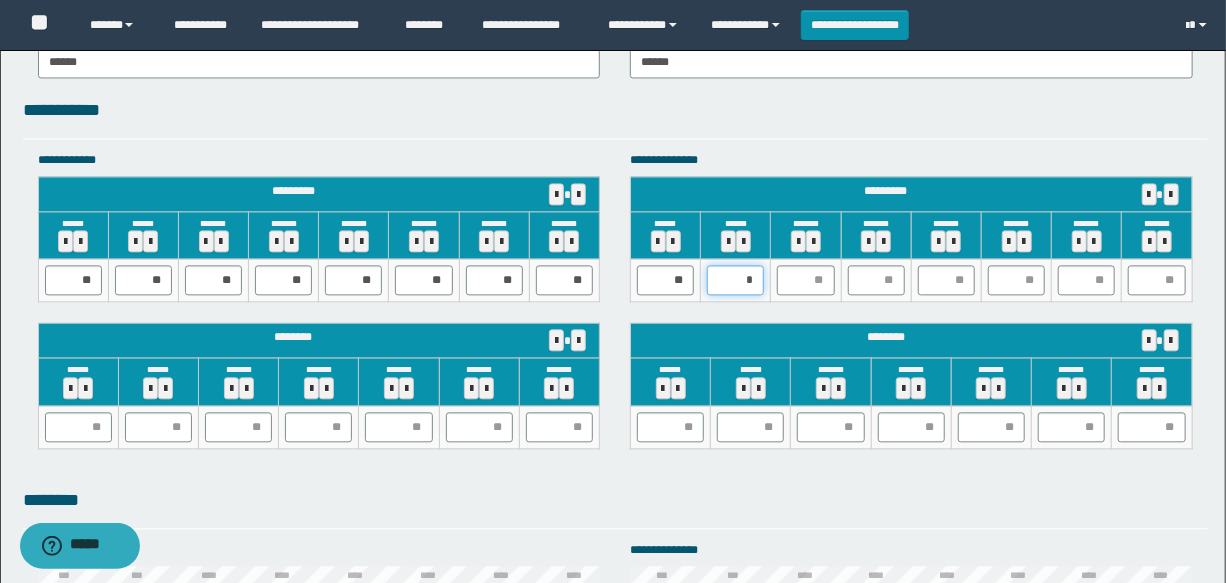 type on "**" 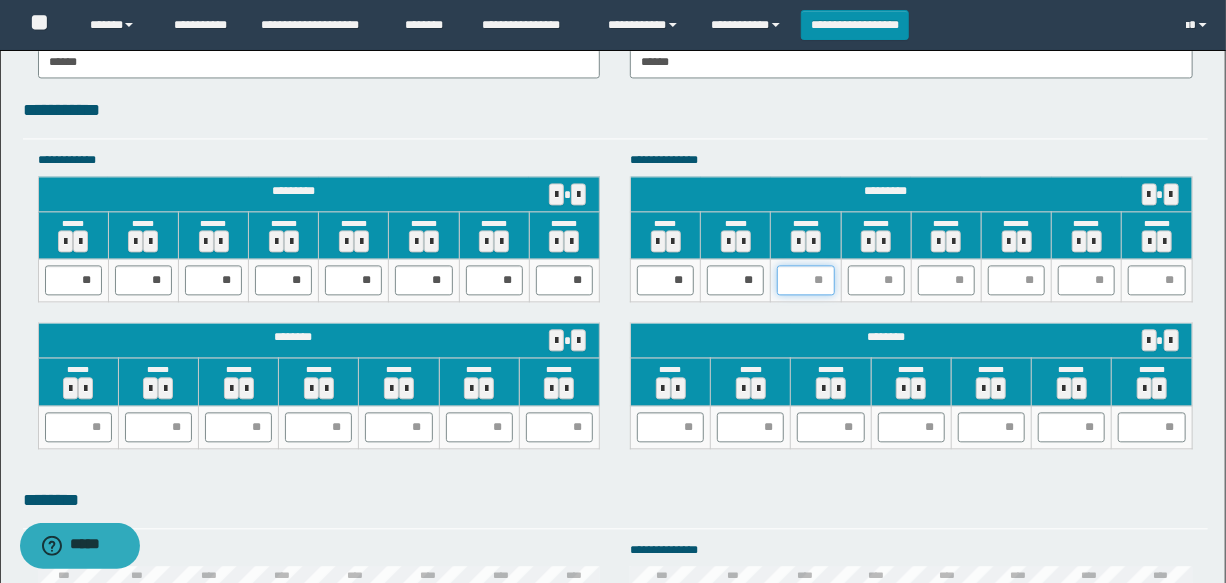 click at bounding box center (805, 280) 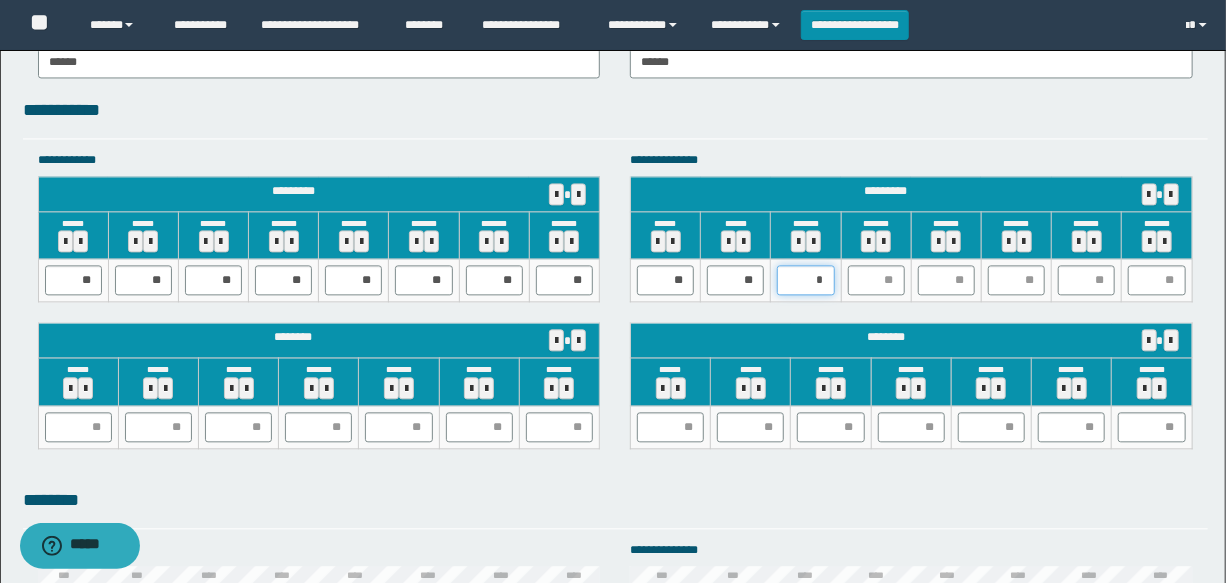 type on "**" 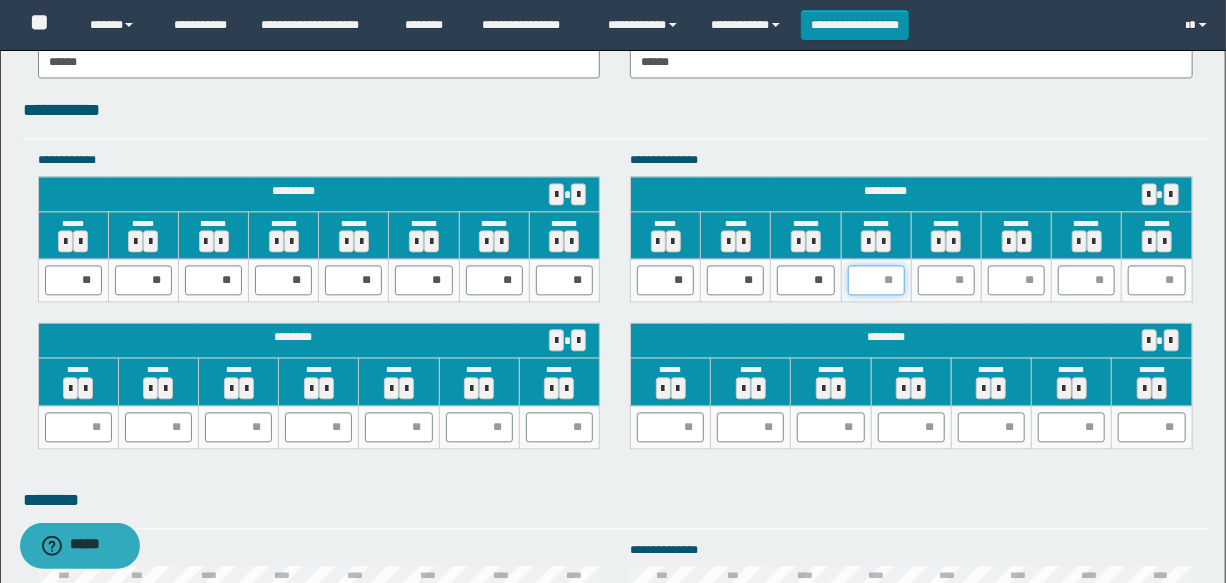 click at bounding box center [876, 280] 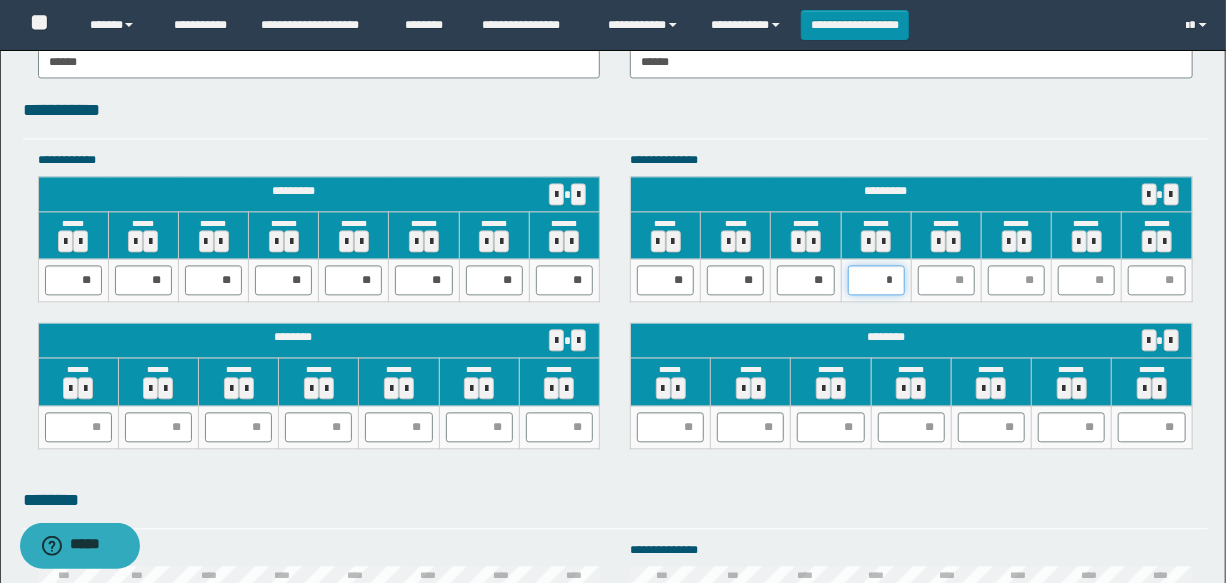 type on "**" 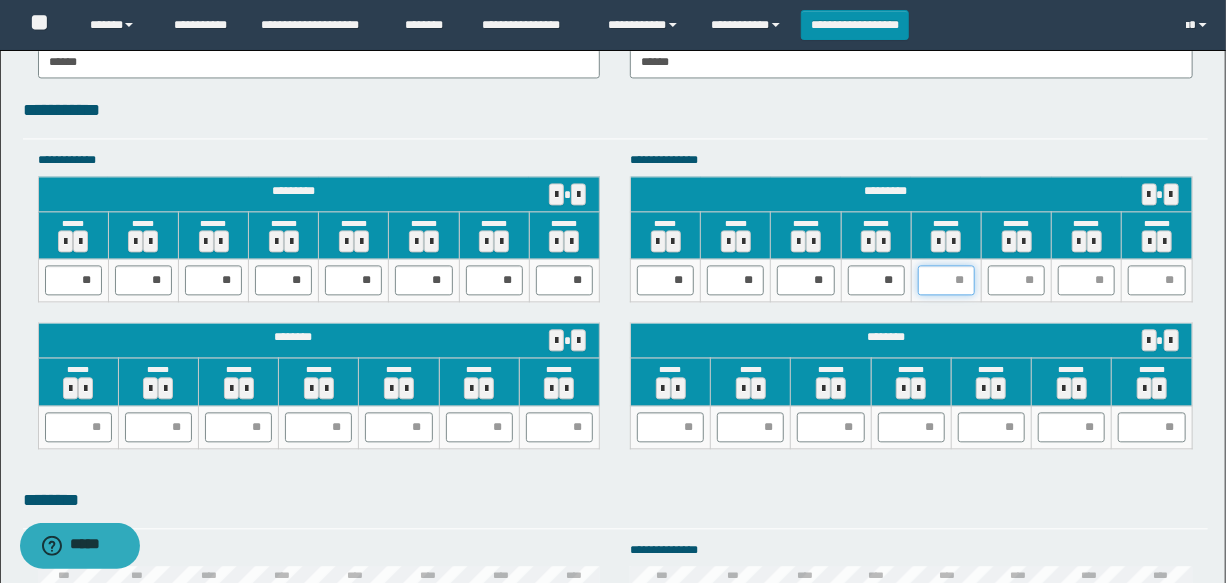click at bounding box center [946, 280] 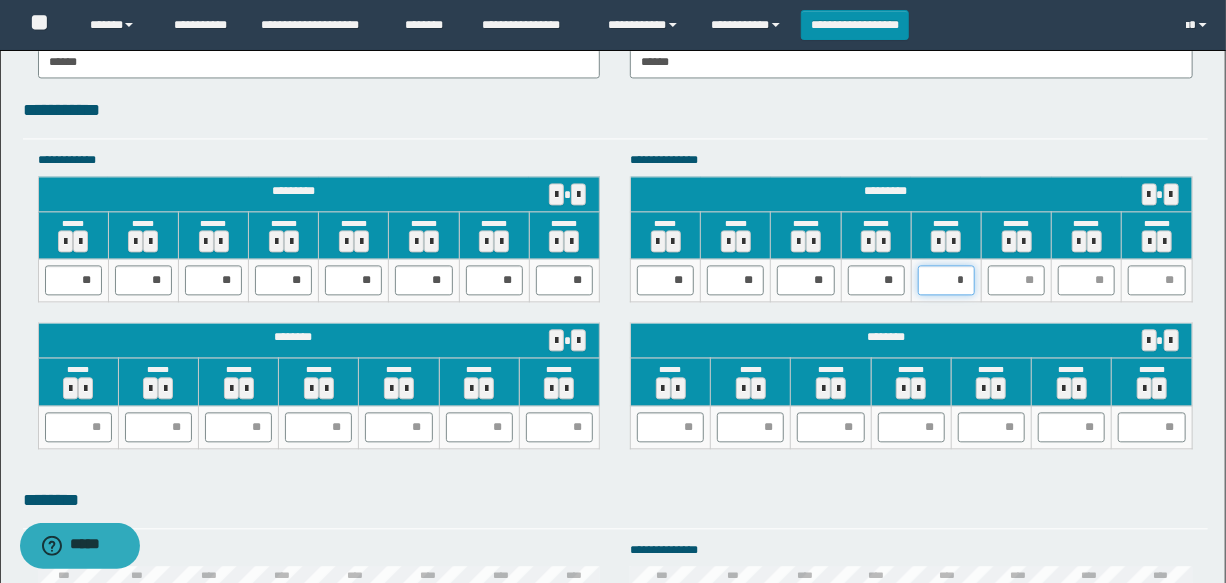 type on "**" 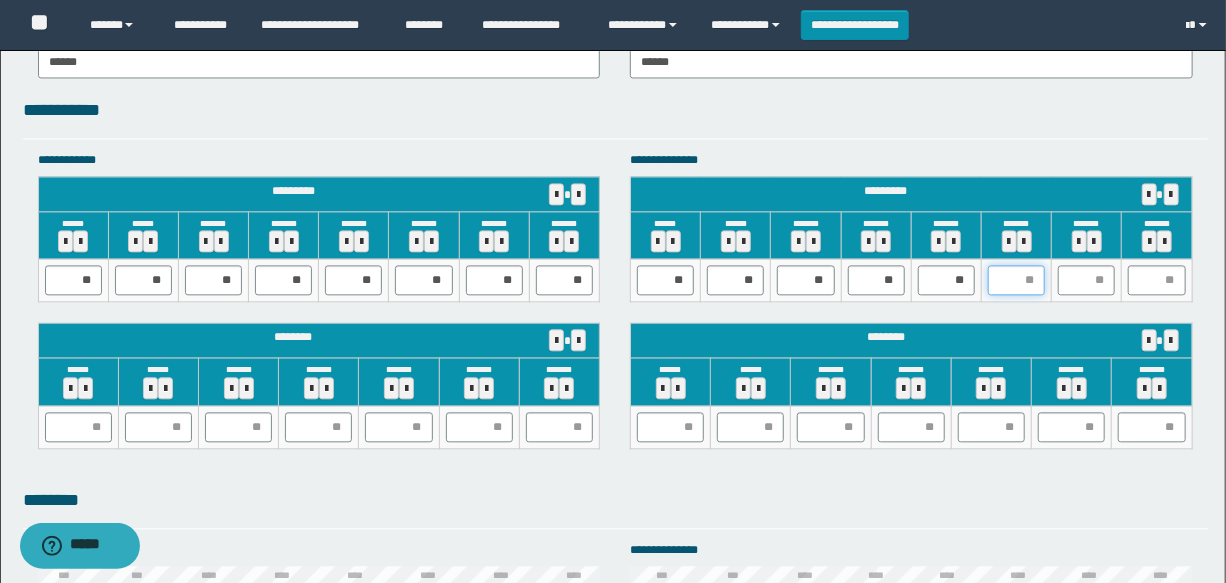 click at bounding box center [1016, 280] 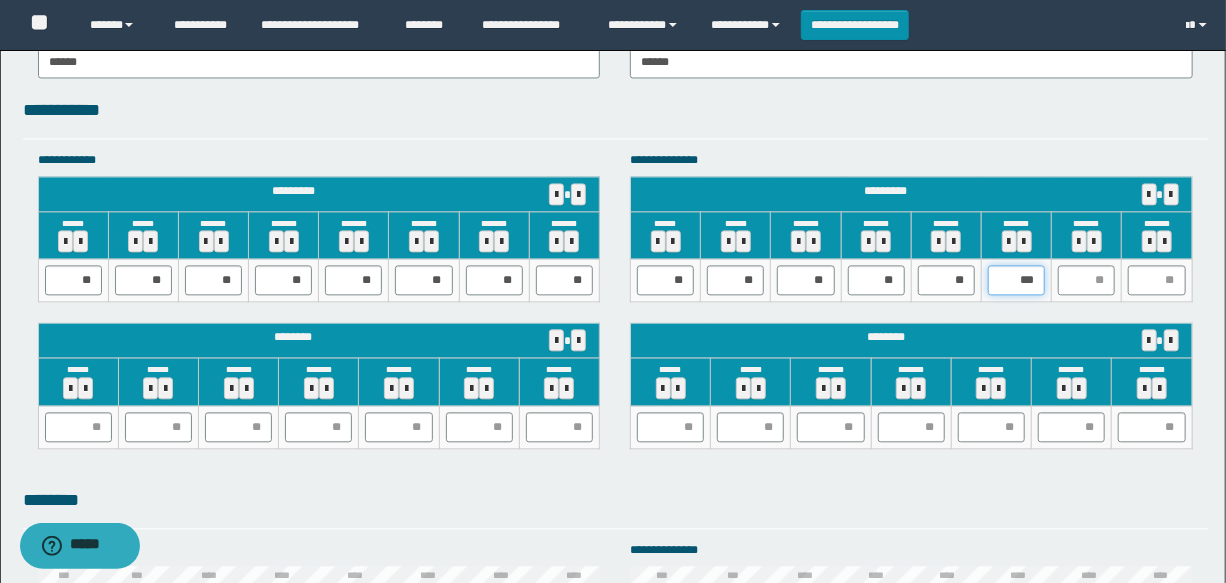 type on "**" 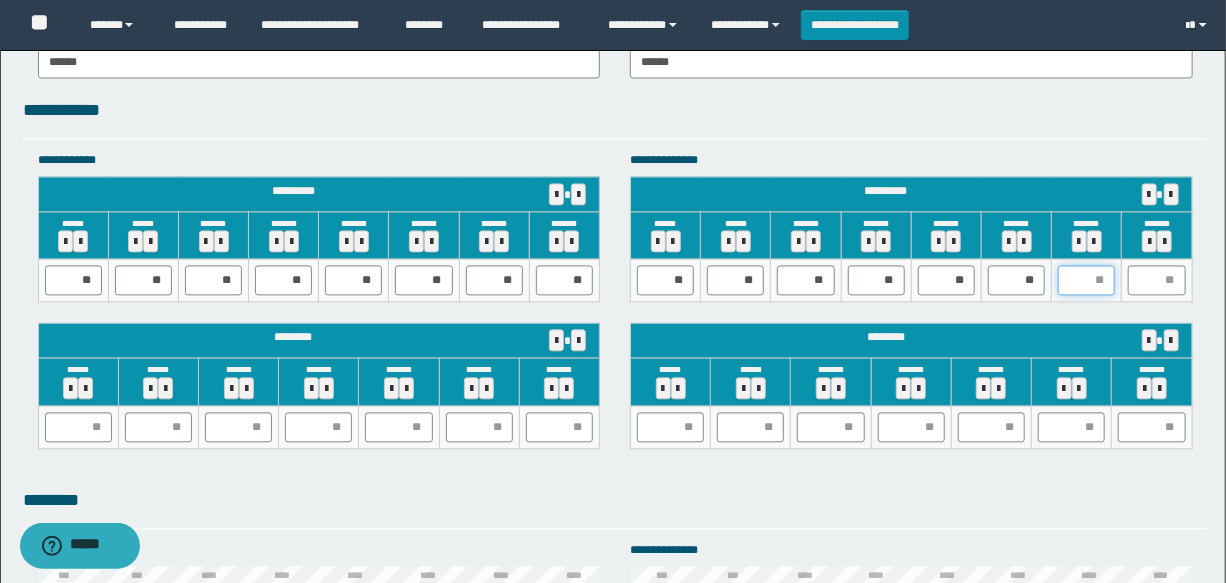 click at bounding box center (1086, 280) 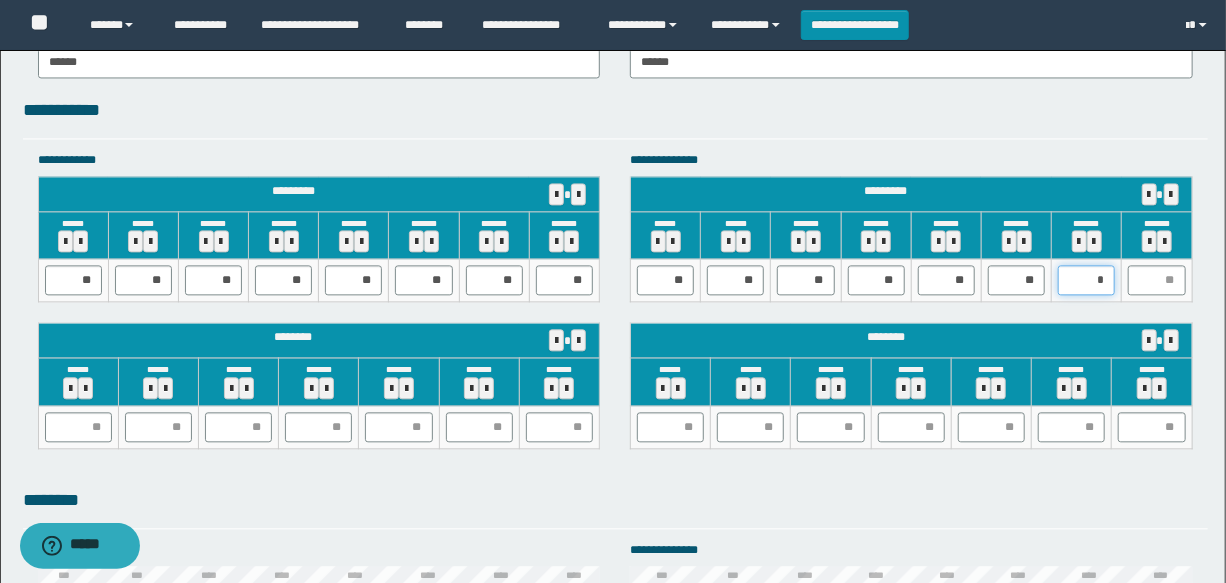 type on "**" 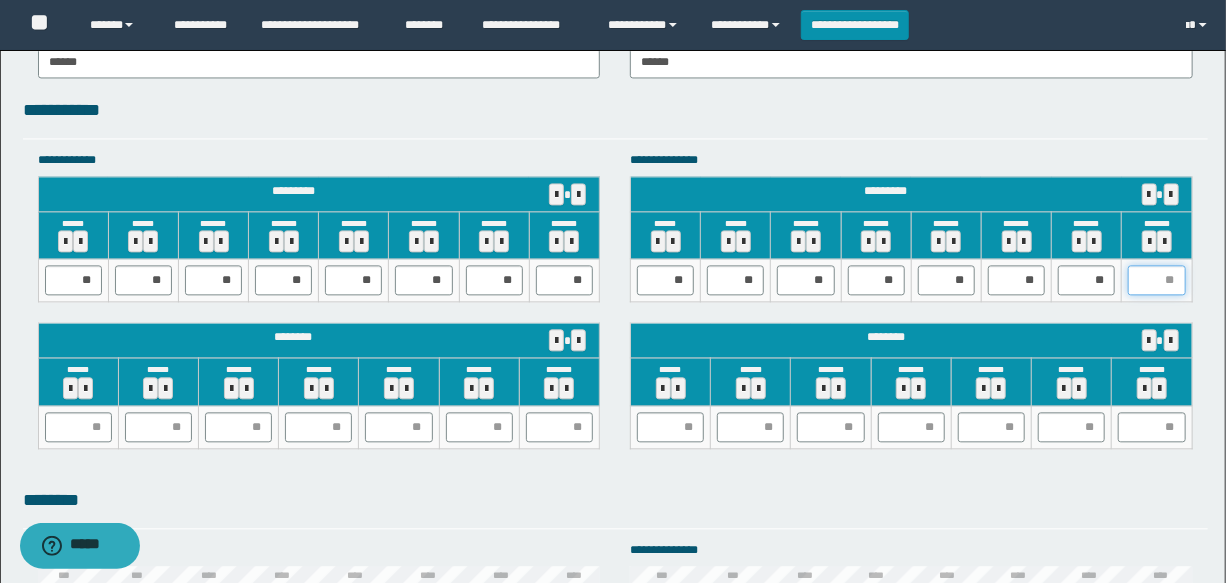 click at bounding box center (1156, 280) 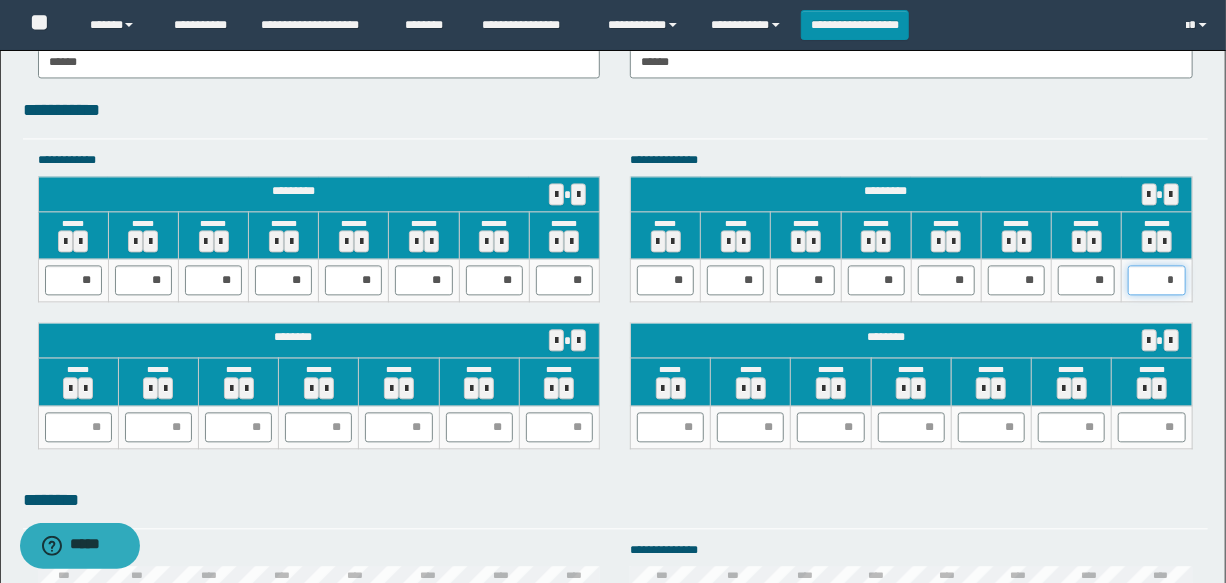 type on "**" 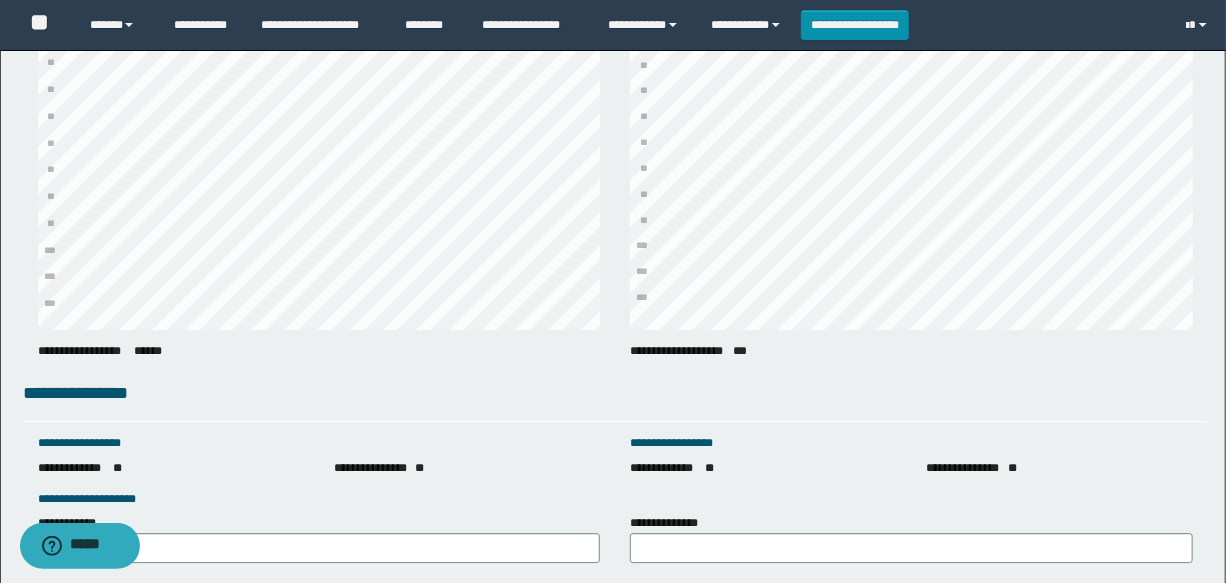 scroll, scrollTop: 2545, scrollLeft: 0, axis: vertical 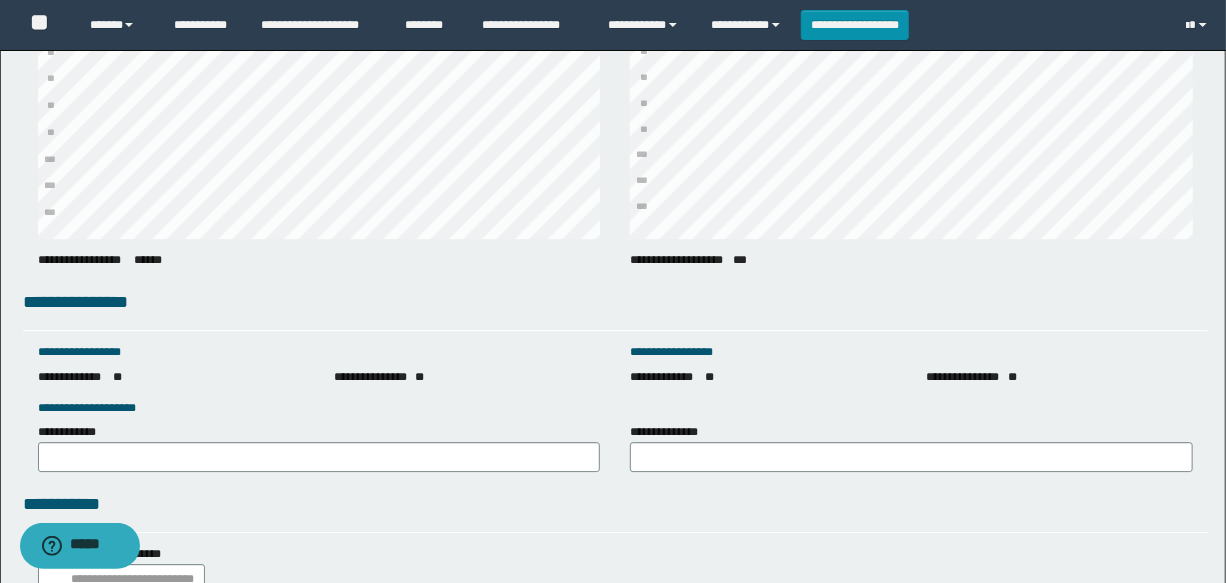 click on "**********" at bounding box center [613, -836] 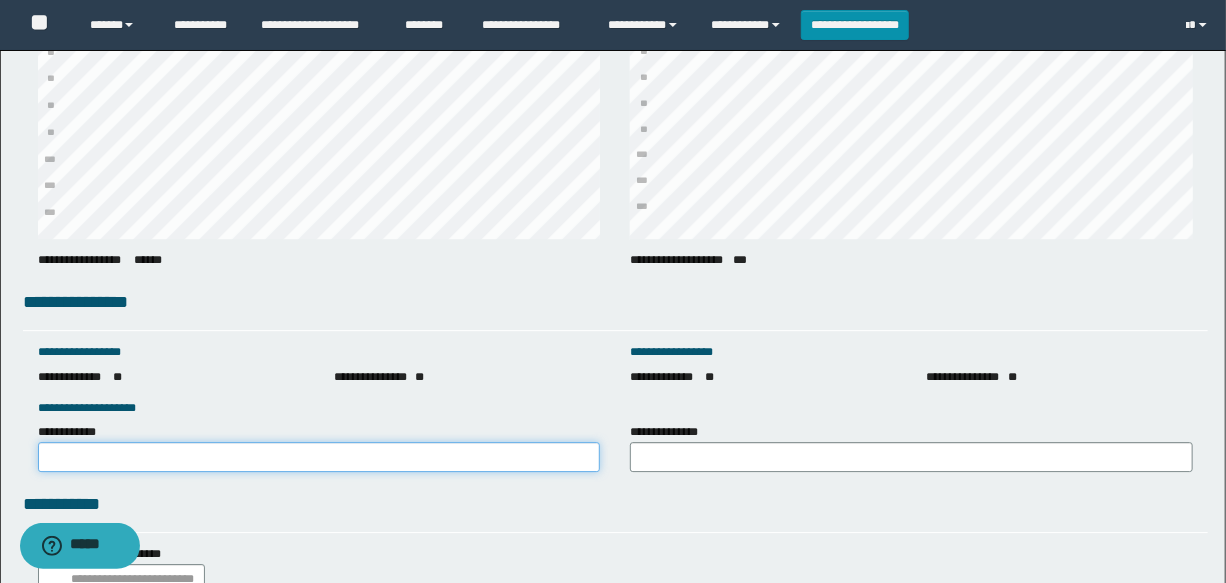 click on "**********" at bounding box center [319, 457] 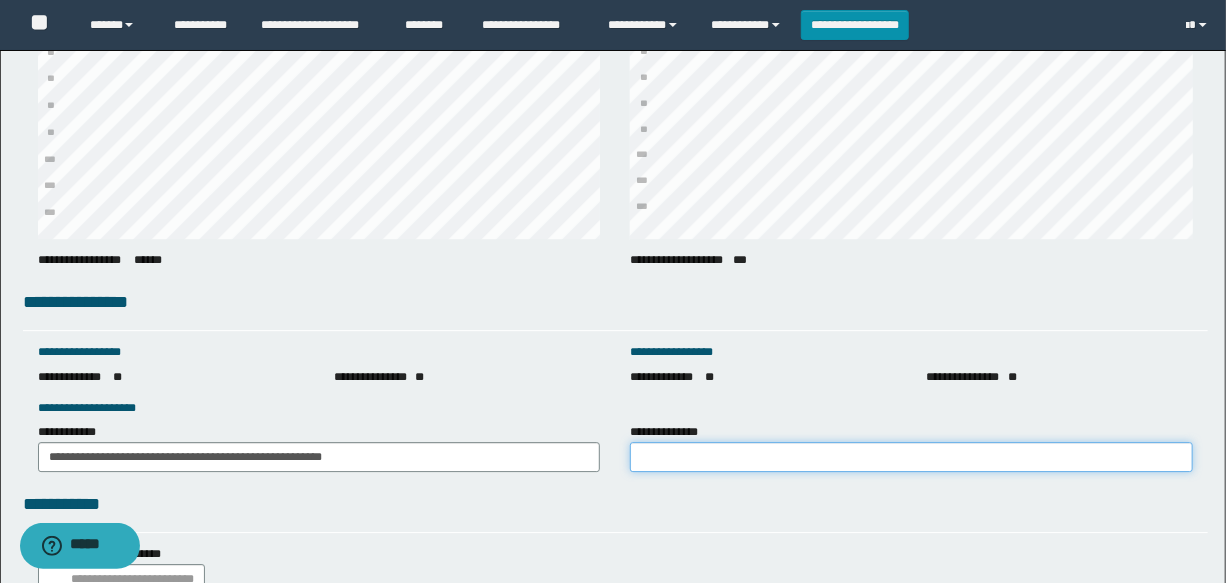 click on "**********" at bounding box center [911, 457] 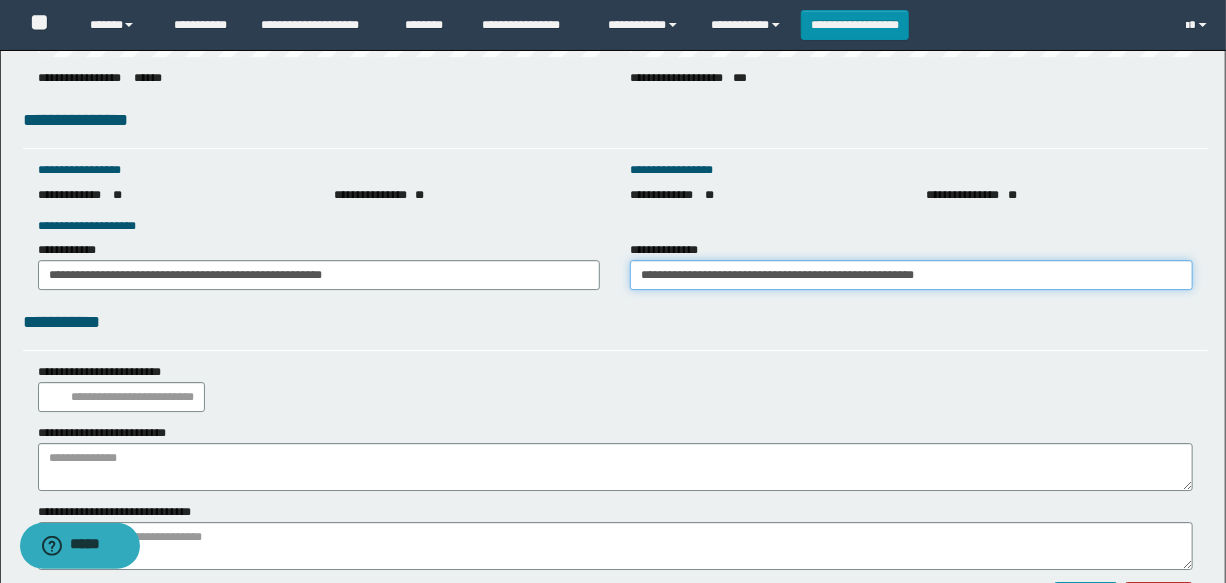 scroll, scrollTop: 2818, scrollLeft: 0, axis: vertical 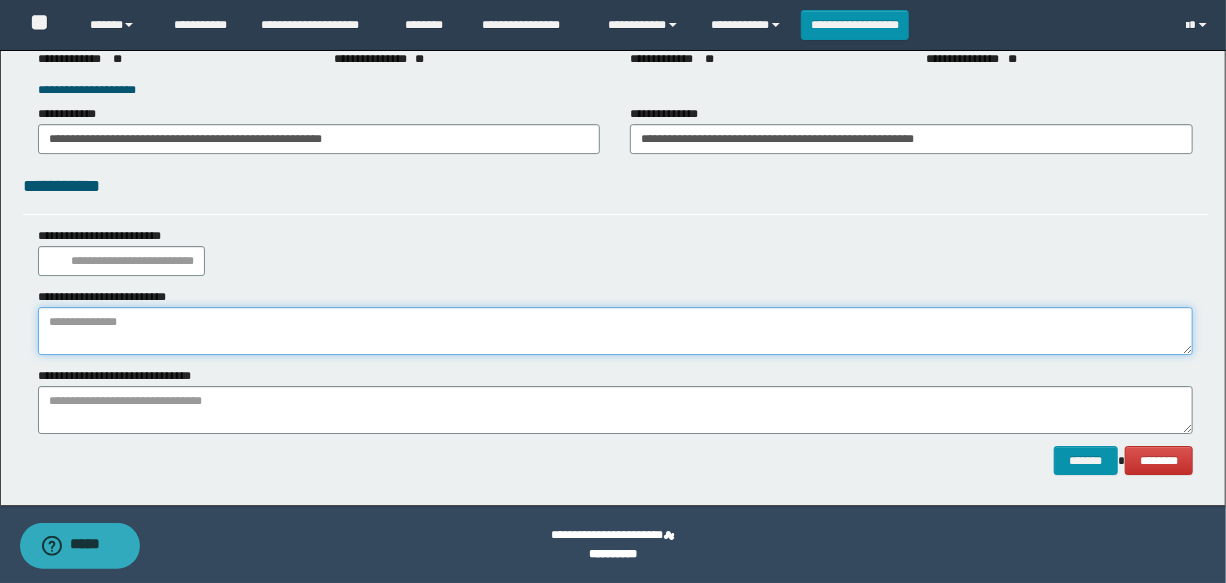 click at bounding box center [615, 331] 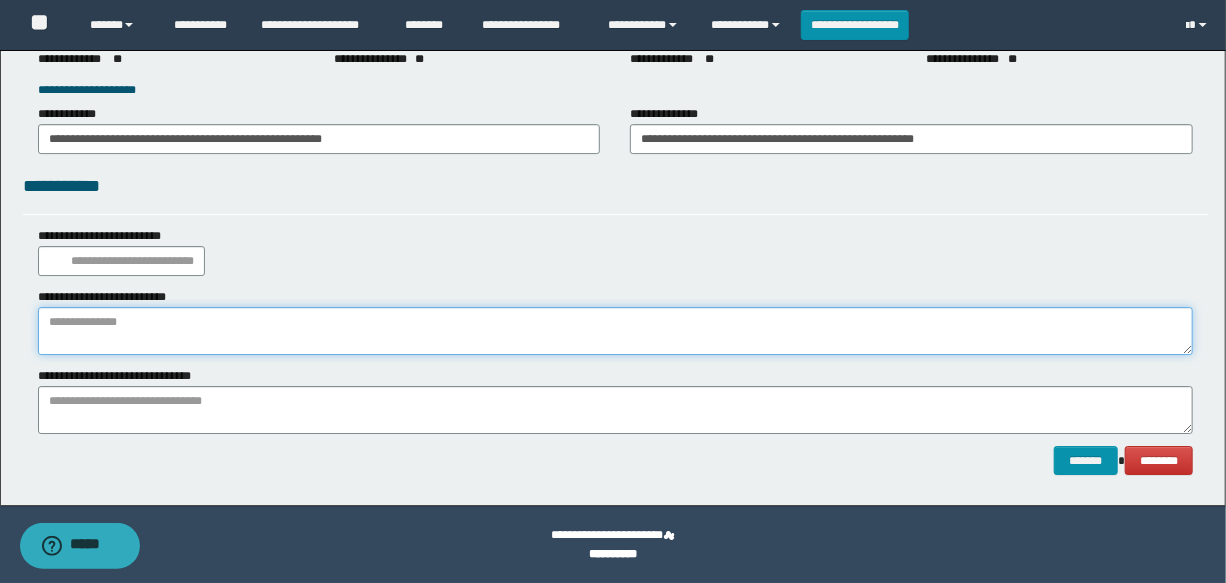 paste on "**********" 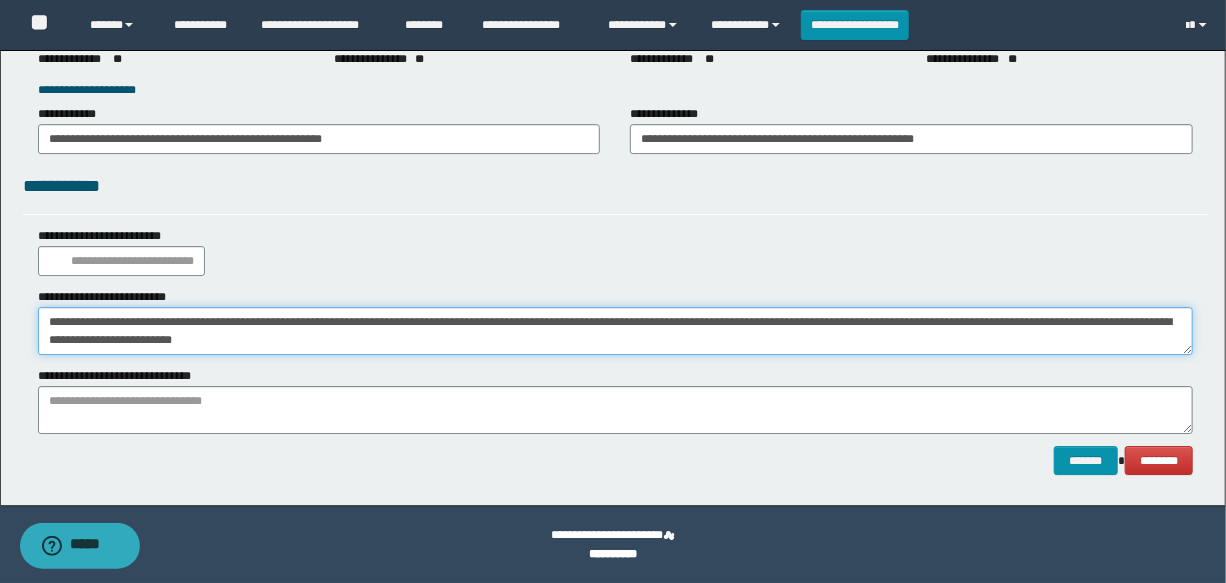 click on "**********" at bounding box center (615, 331) 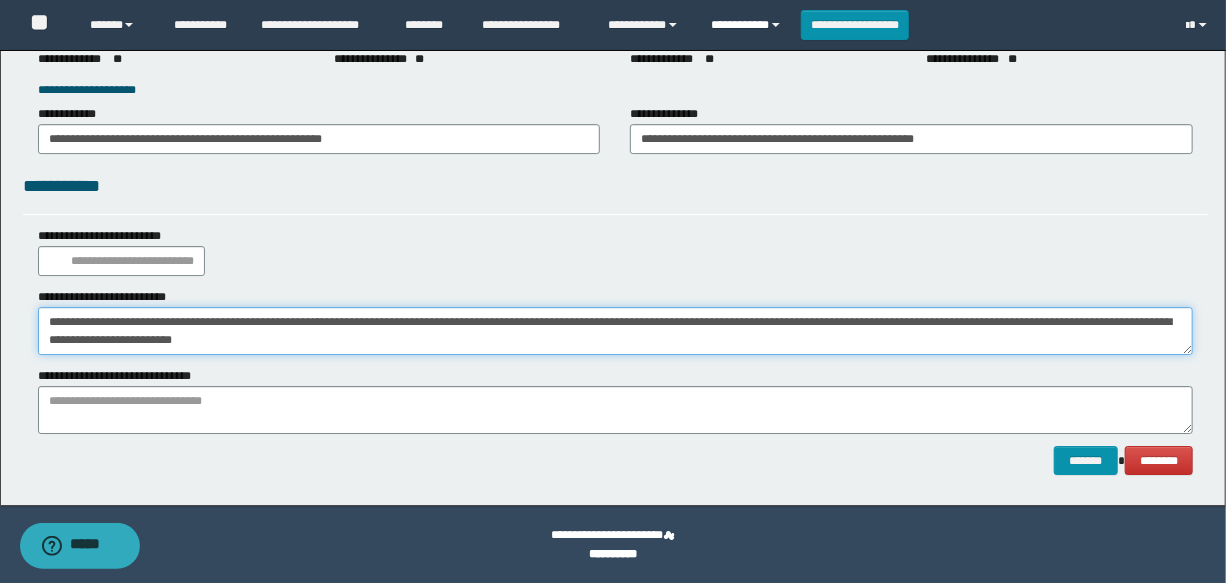 type on "**********" 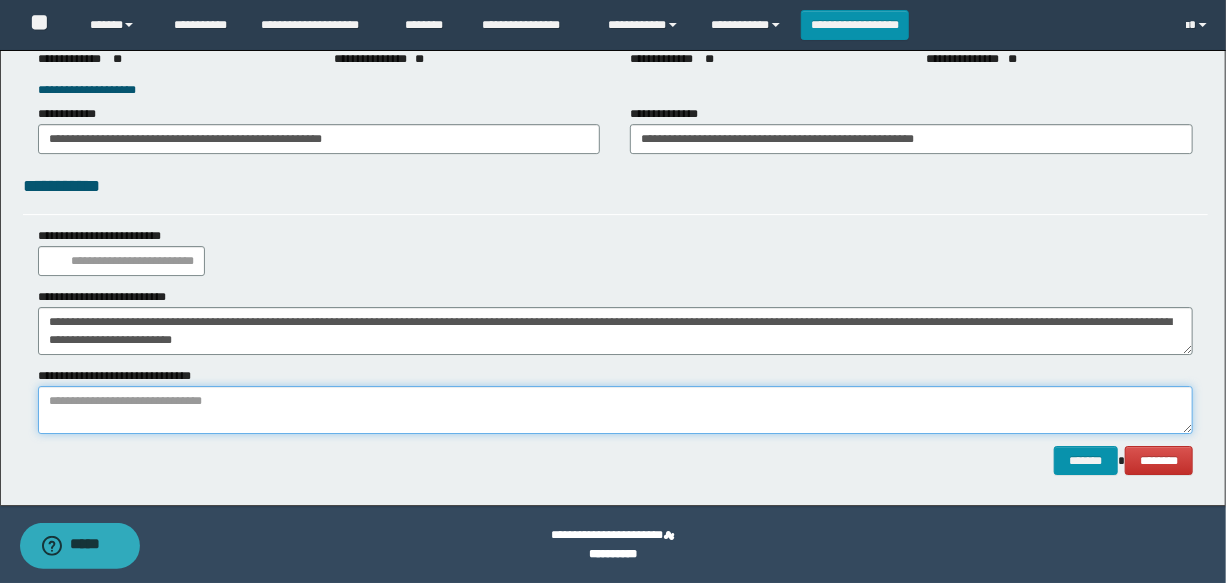 click at bounding box center (615, 410) 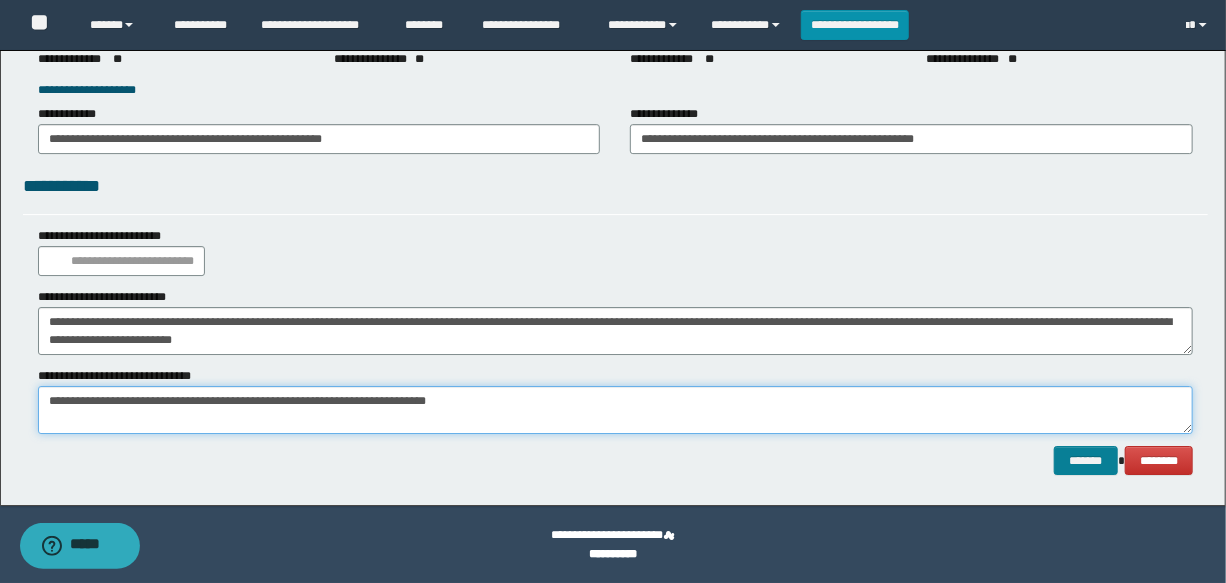 type on "**********" 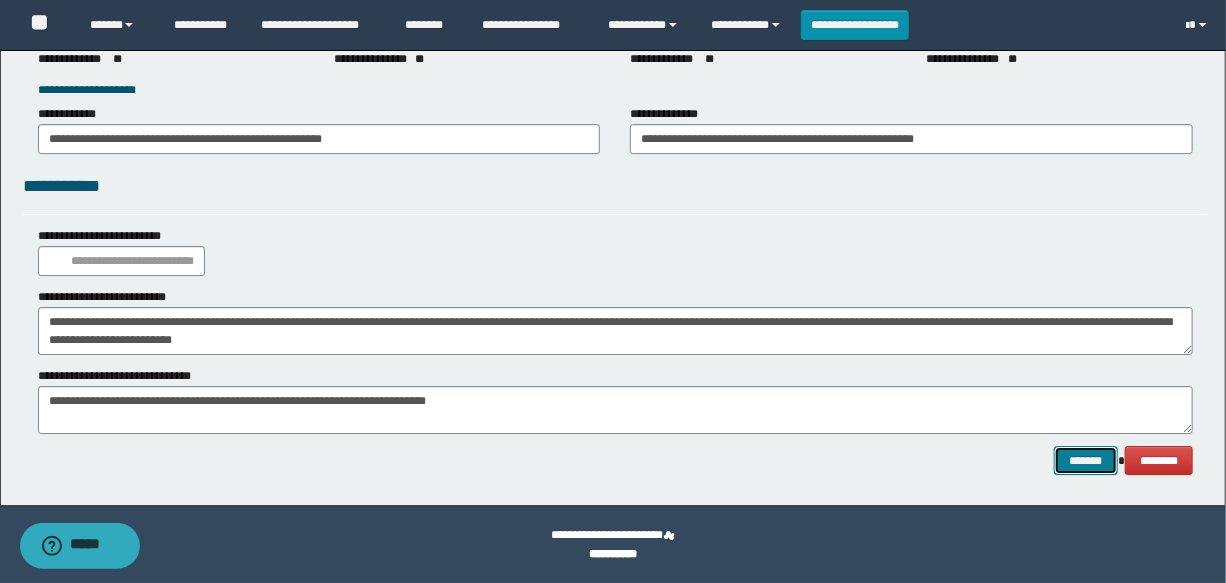 click on "*******" at bounding box center (1086, 461) 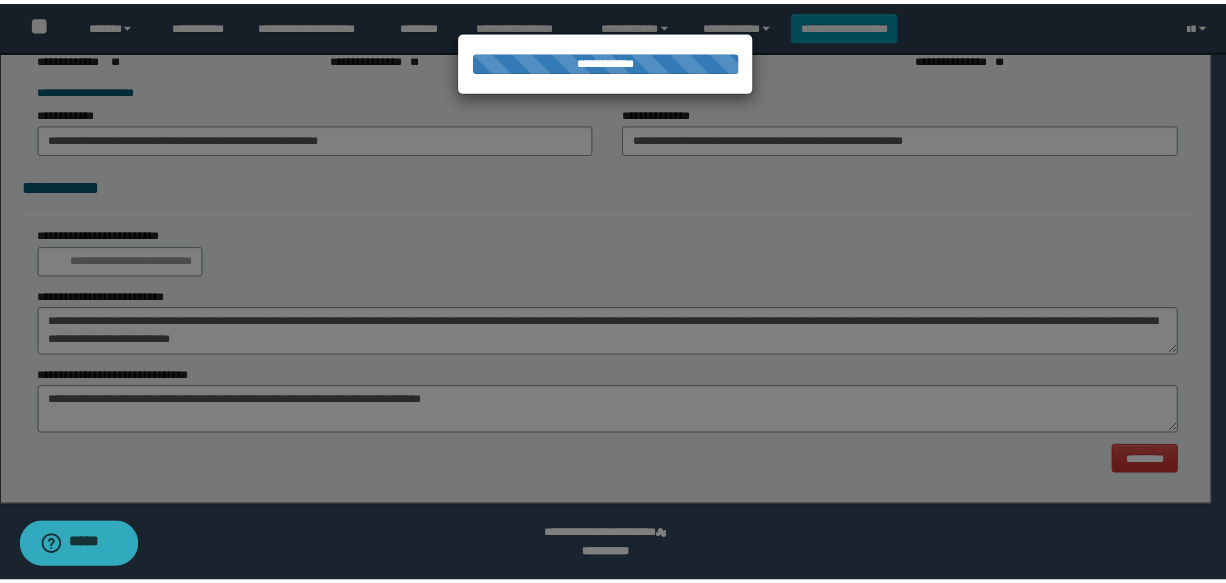 scroll, scrollTop: 0, scrollLeft: 0, axis: both 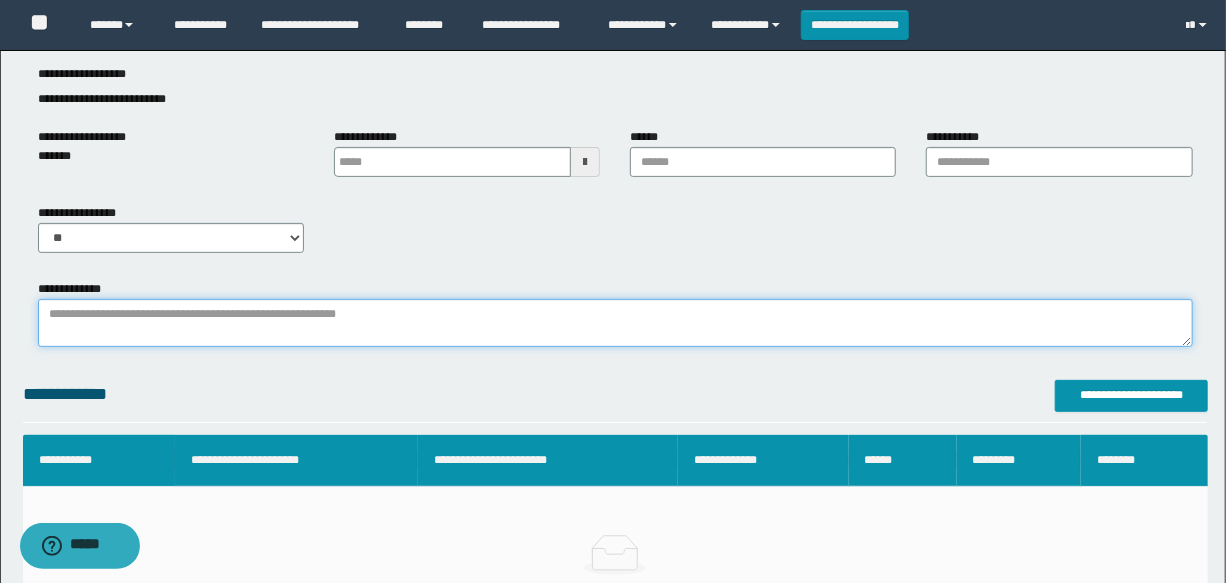click on "**********" at bounding box center (615, 323) 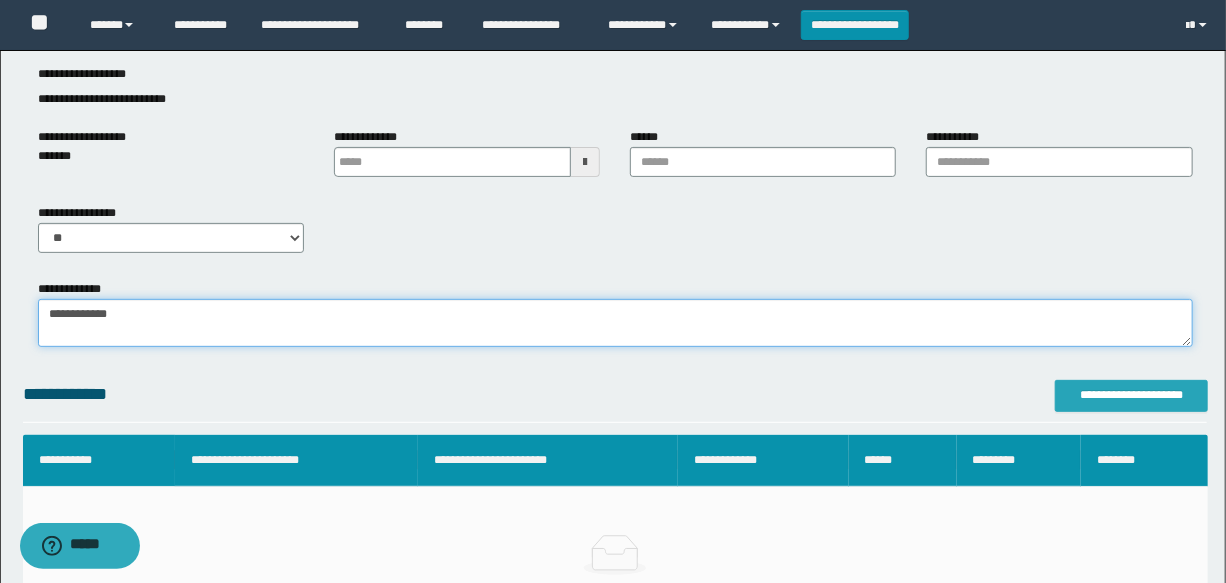 type on "**********" 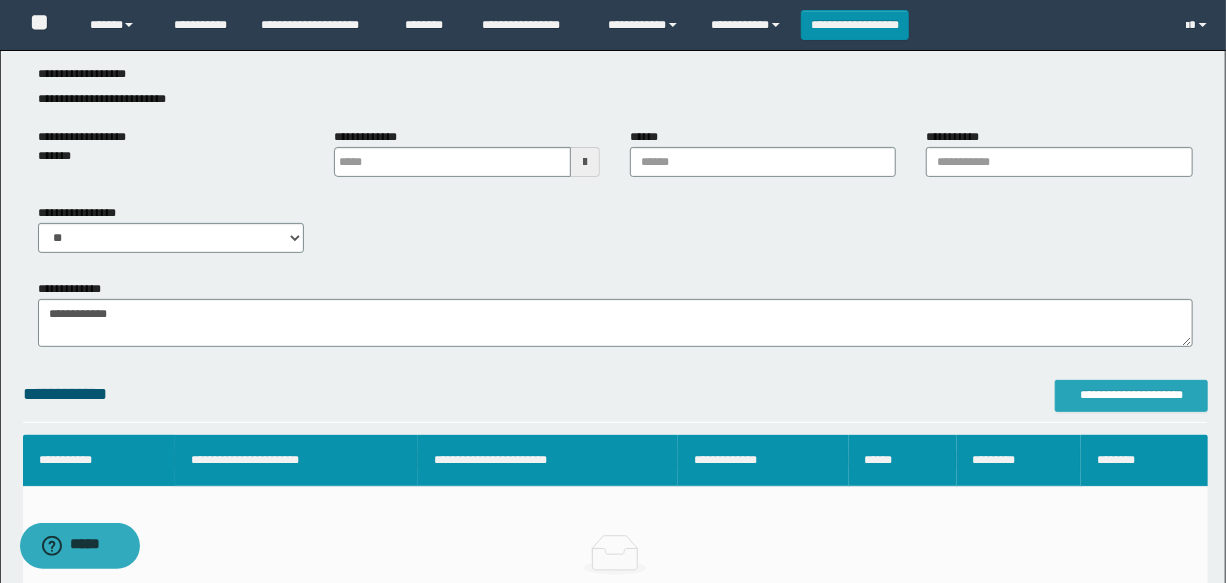 click on "**********" at bounding box center [1131, 395] 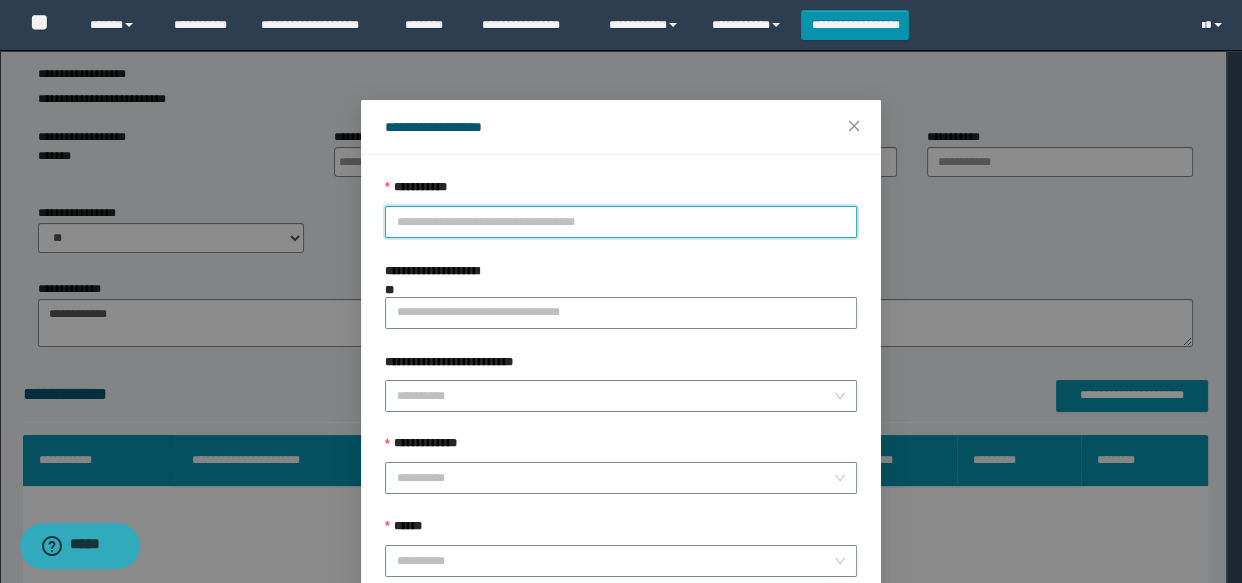 click on "**********" at bounding box center [621, 222] 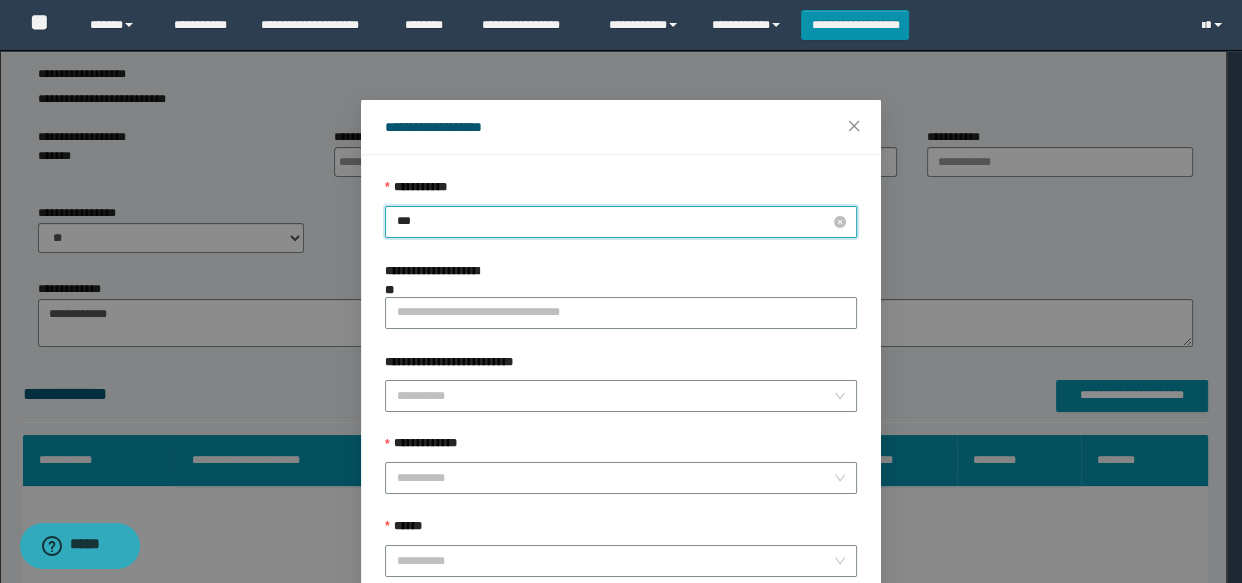 type on "****" 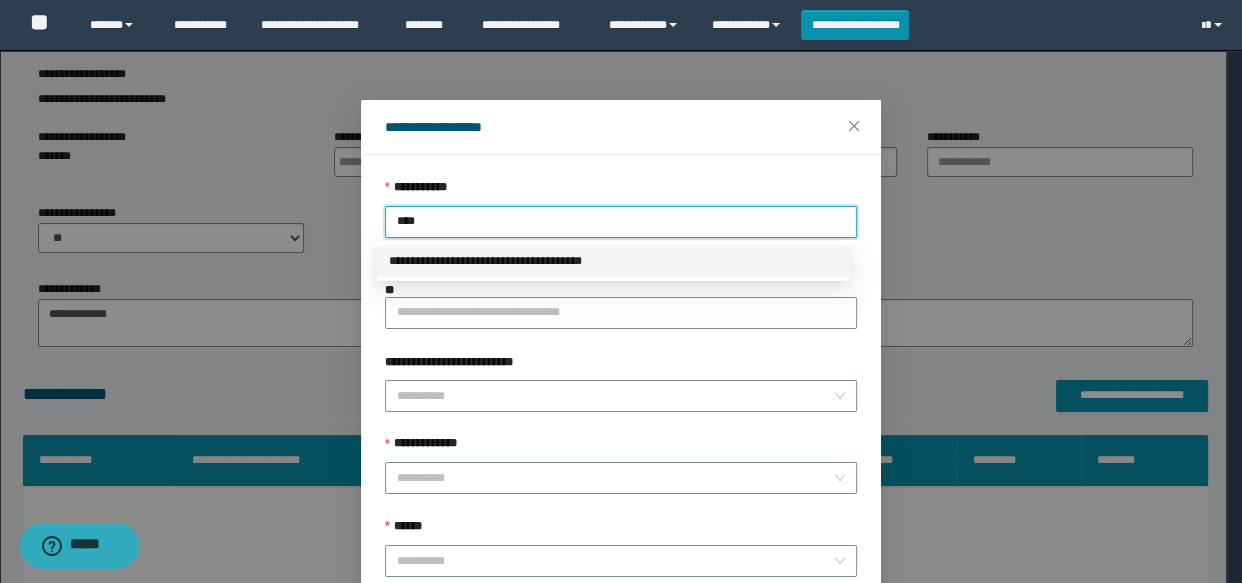 click on "**********" at bounding box center [613, 261] 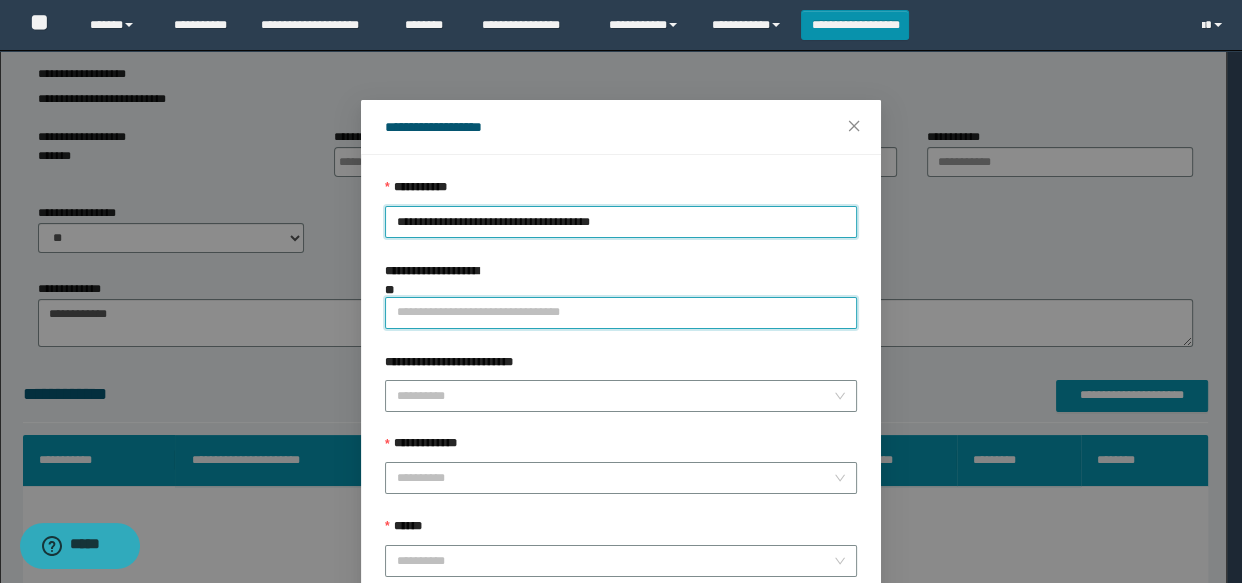 click on "**********" at bounding box center [621, 313] 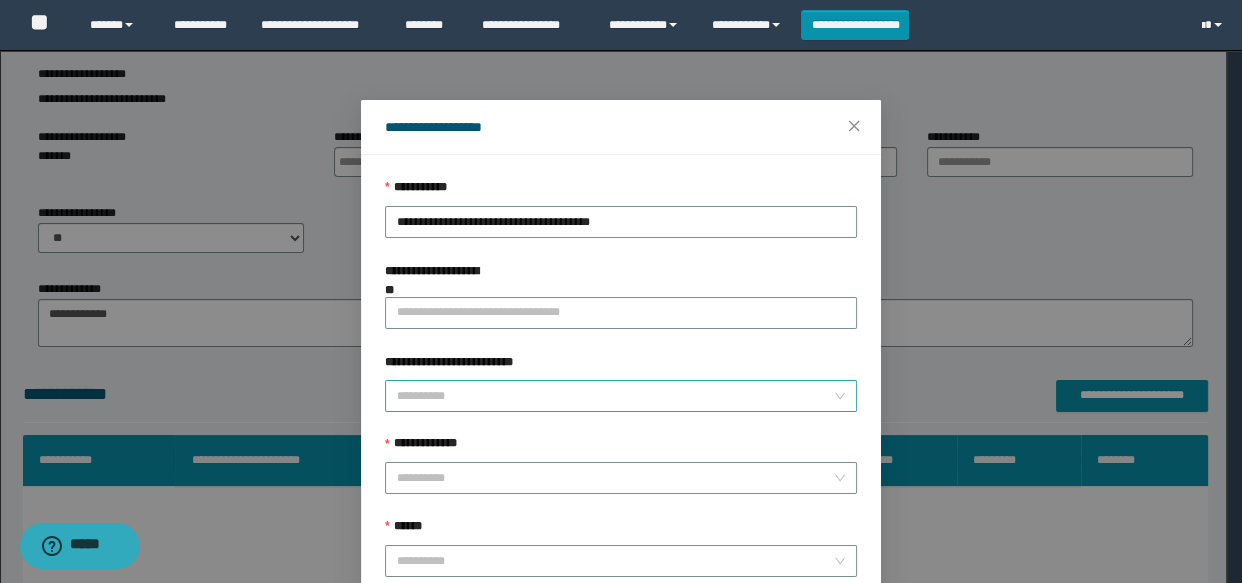 click on "**********" at bounding box center [615, 396] 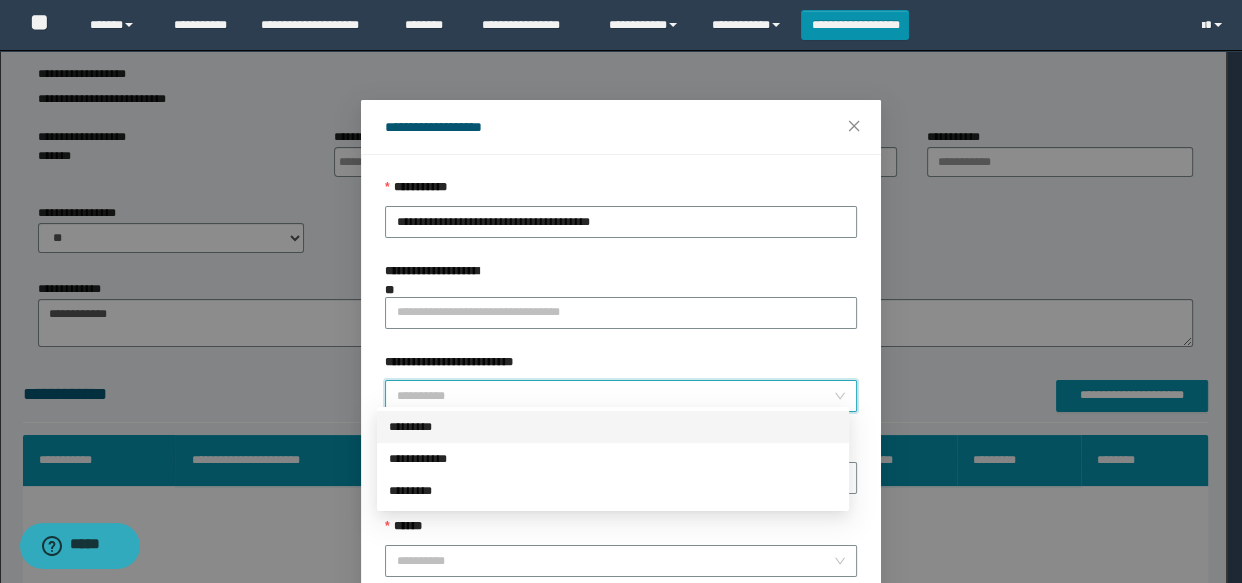 click on "*********" at bounding box center [613, 427] 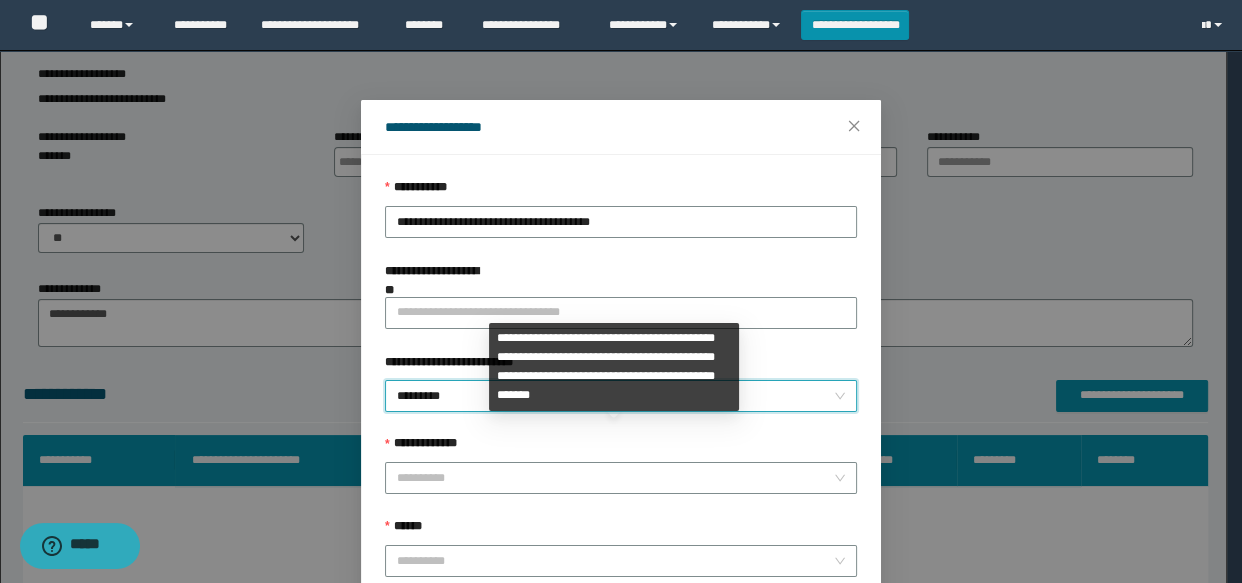 scroll, scrollTop: 90, scrollLeft: 0, axis: vertical 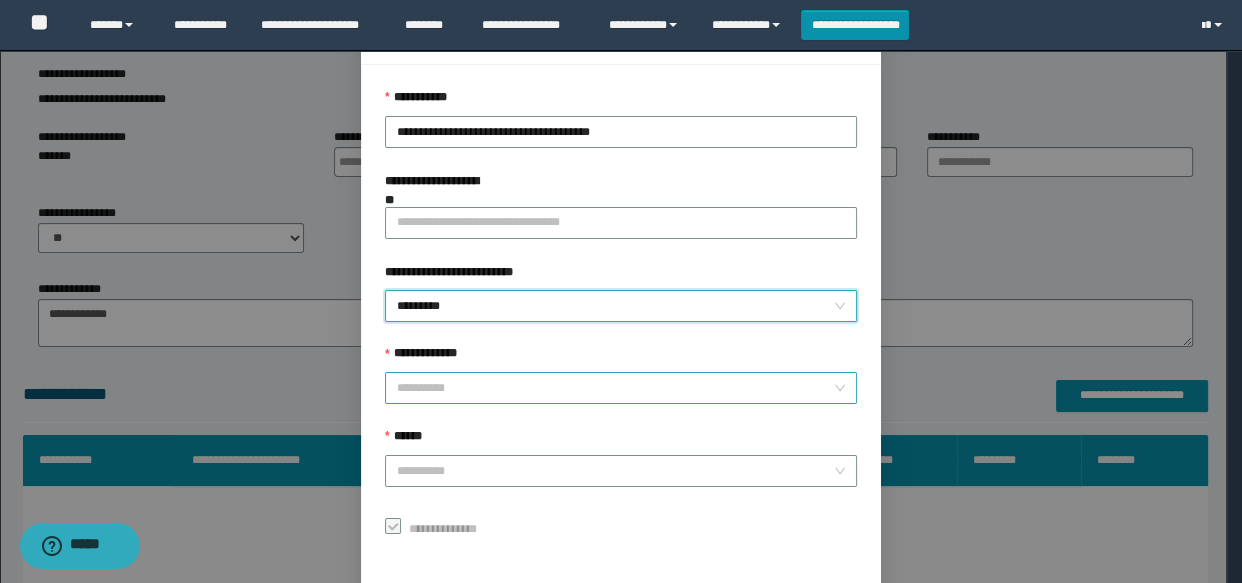 click on "**********" at bounding box center [615, 388] 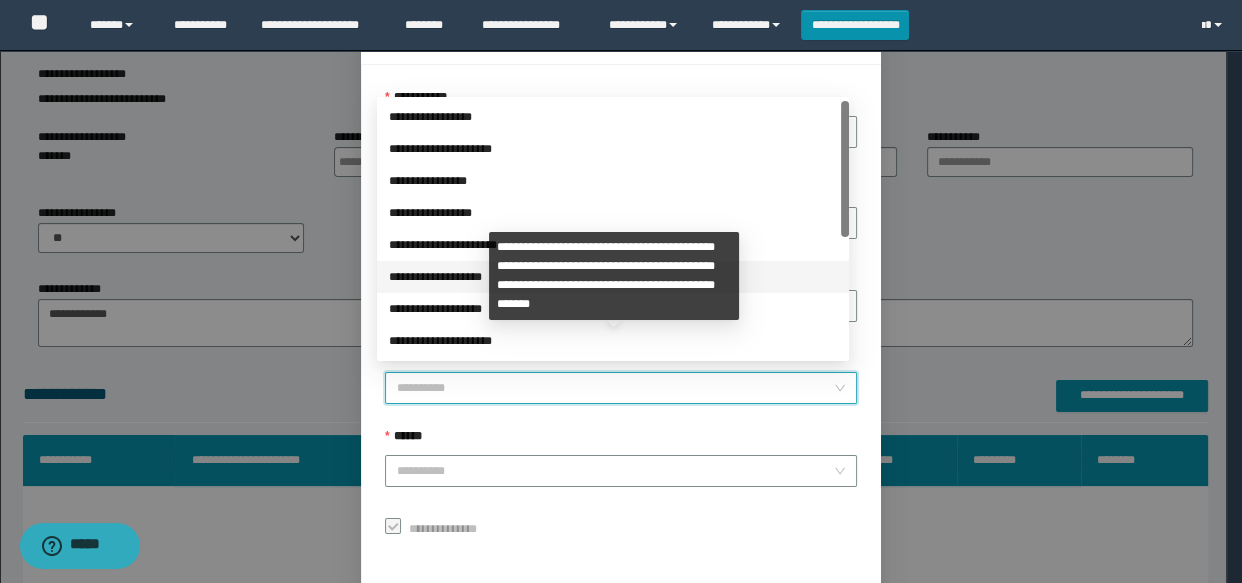 scroll, scrollTop: 223, scrollLeft: 0, axis: vertical 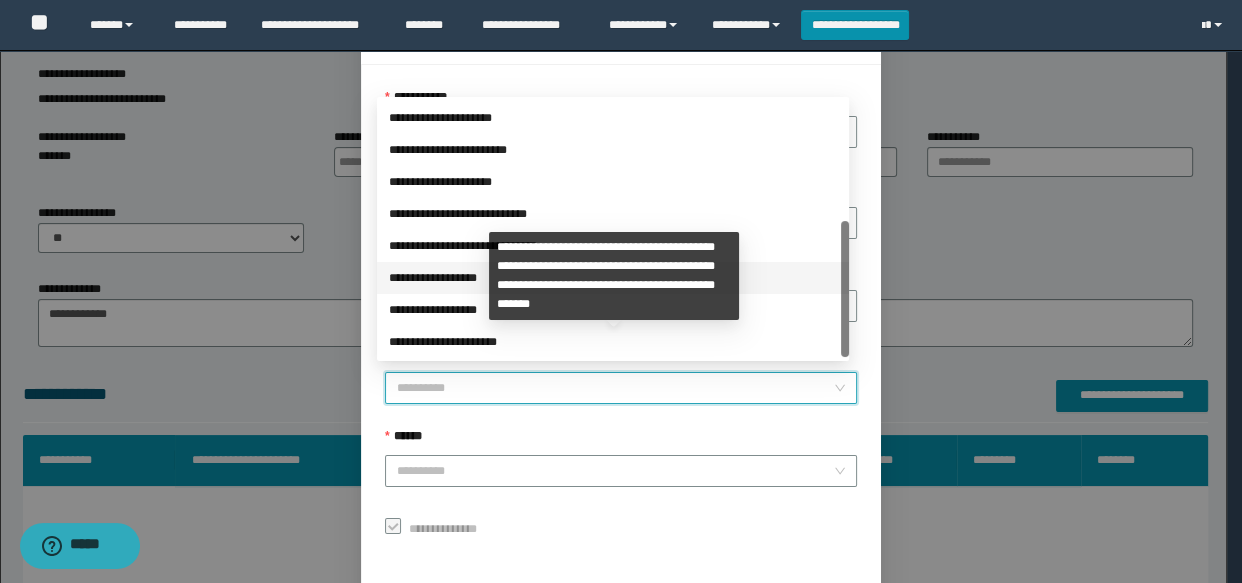 click on "**********" at bounding box center [613, 278] 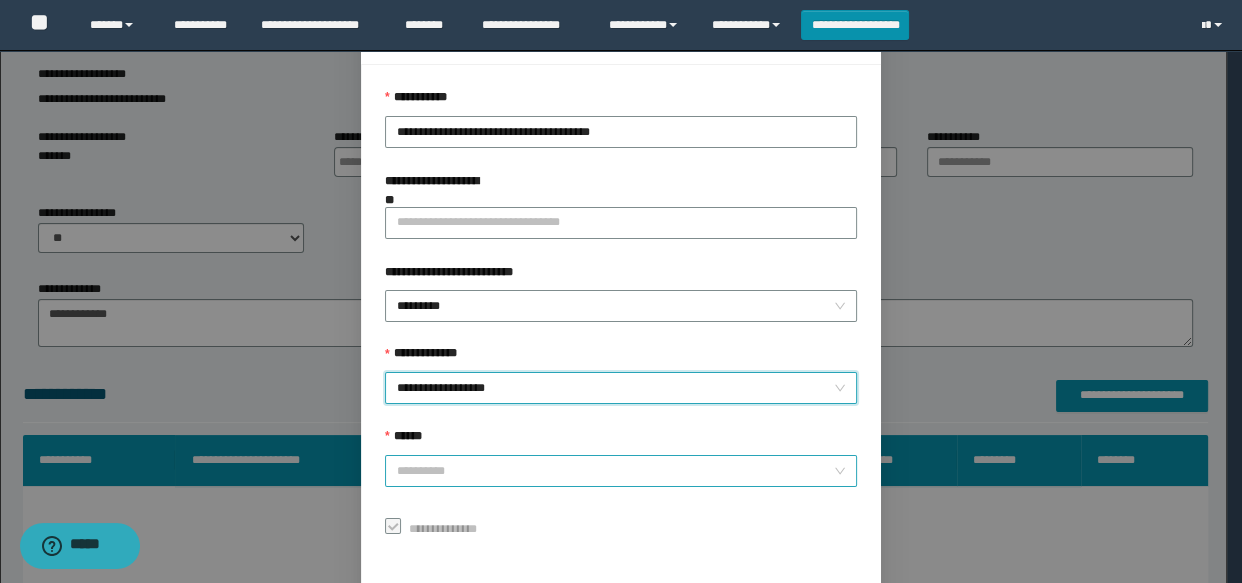 click on "******" at bounding box center (615, 471) 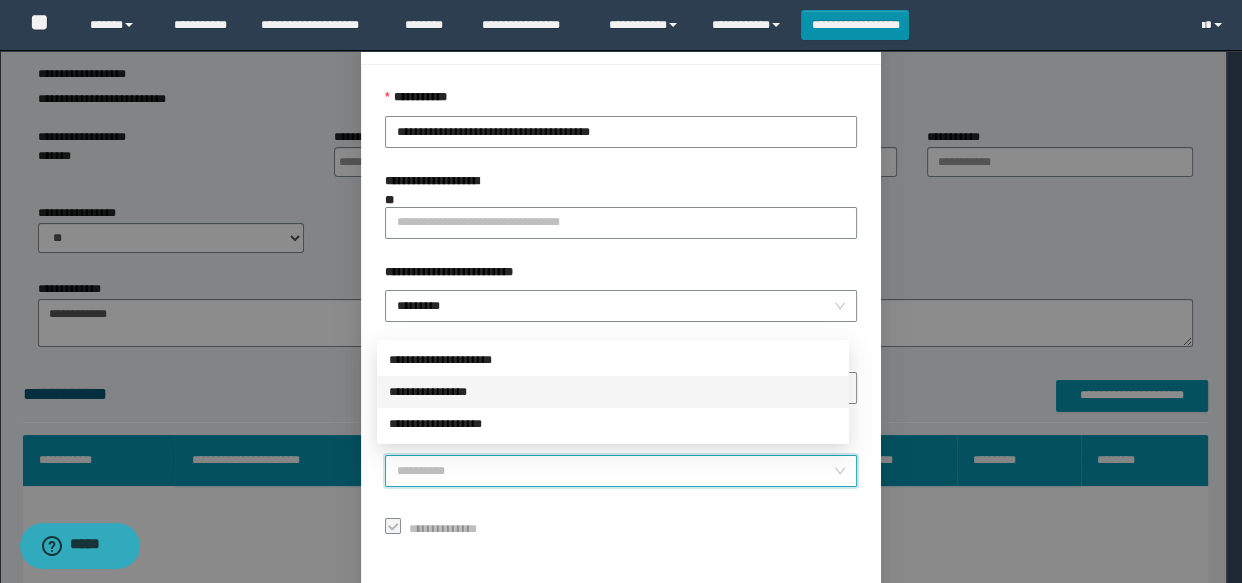 click on "**********" at bounding box center (613, 392) 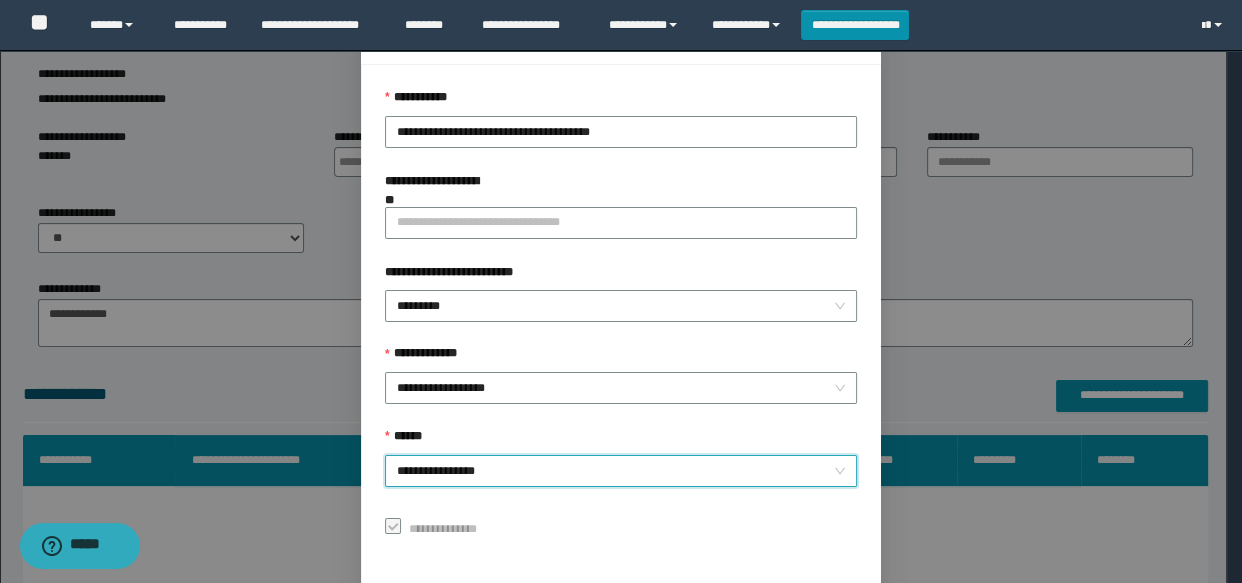 scroll, scrollTop: 168, scrollLeft: 0, axis: vertical 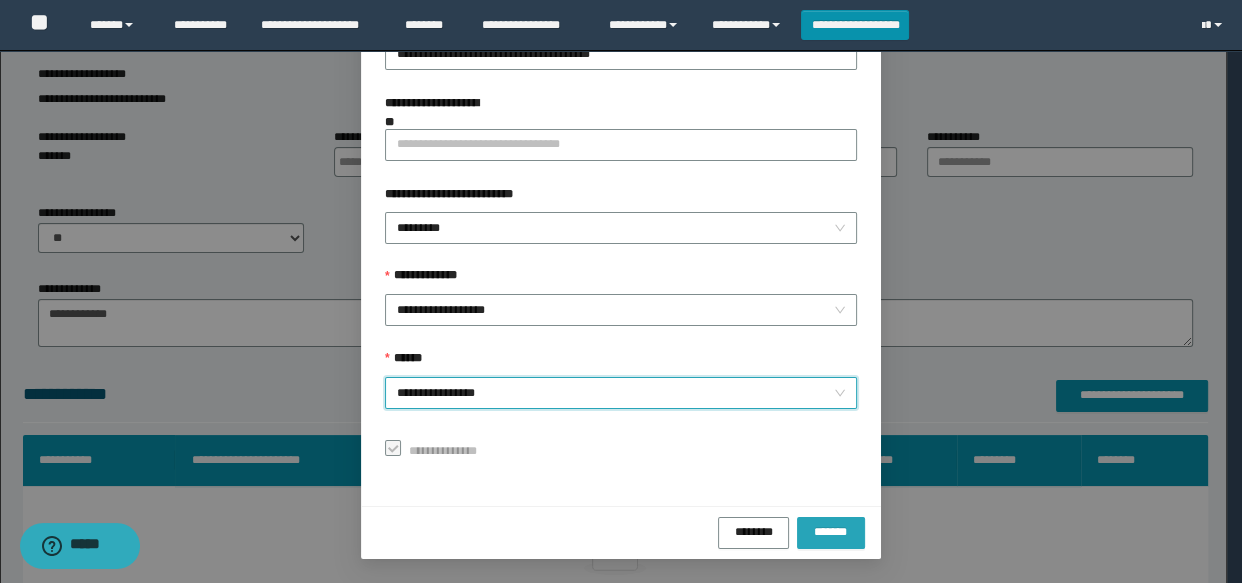 click on "*******" at bounding box center [831, 531] 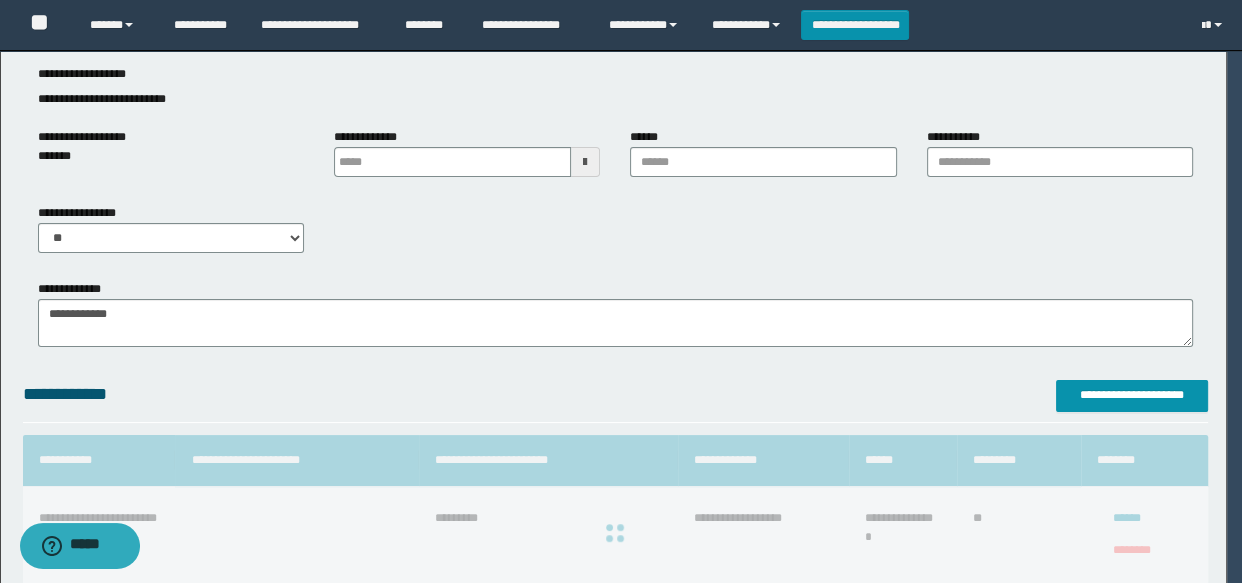 scroll, scrollTop: 120, scrollLeft: 0, axis: vertical 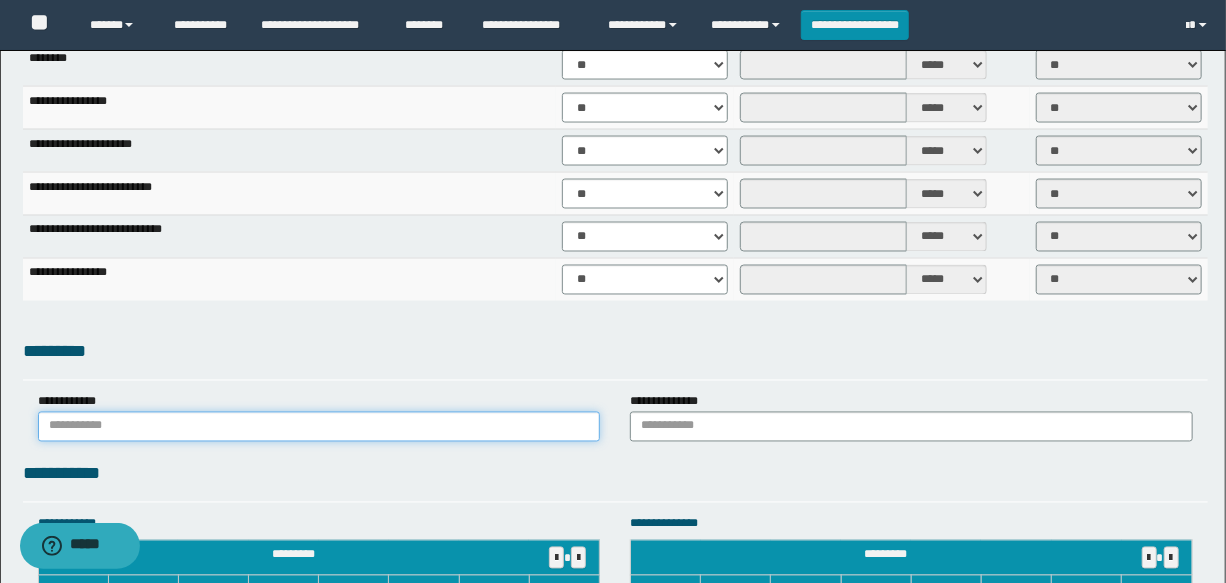 click at bounding box center [319, 427] 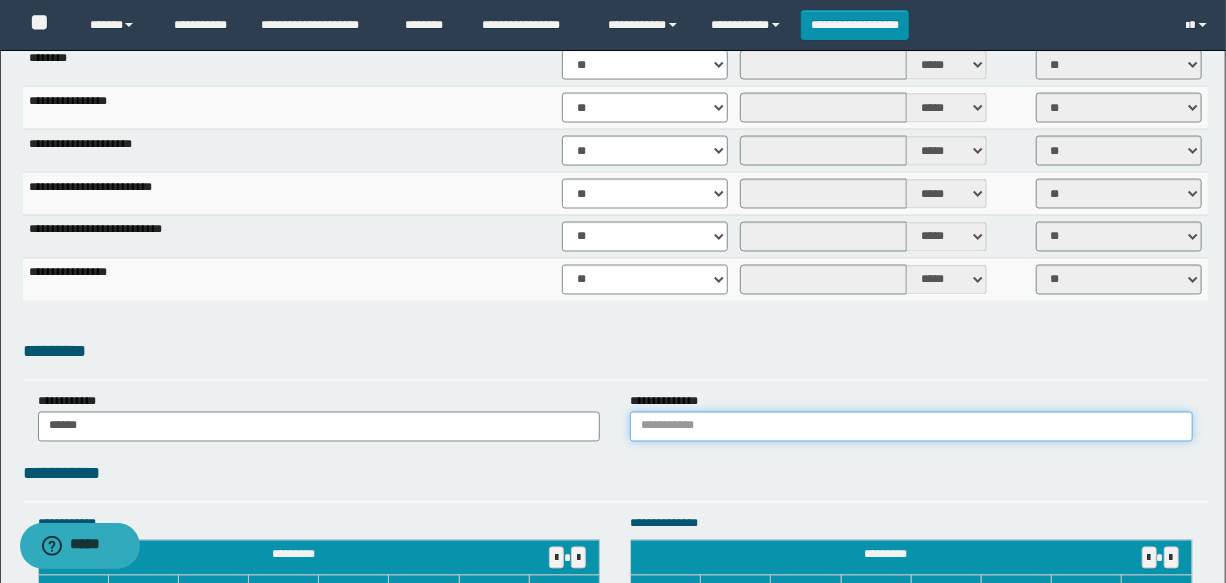 click at bounding box center [911, 427] 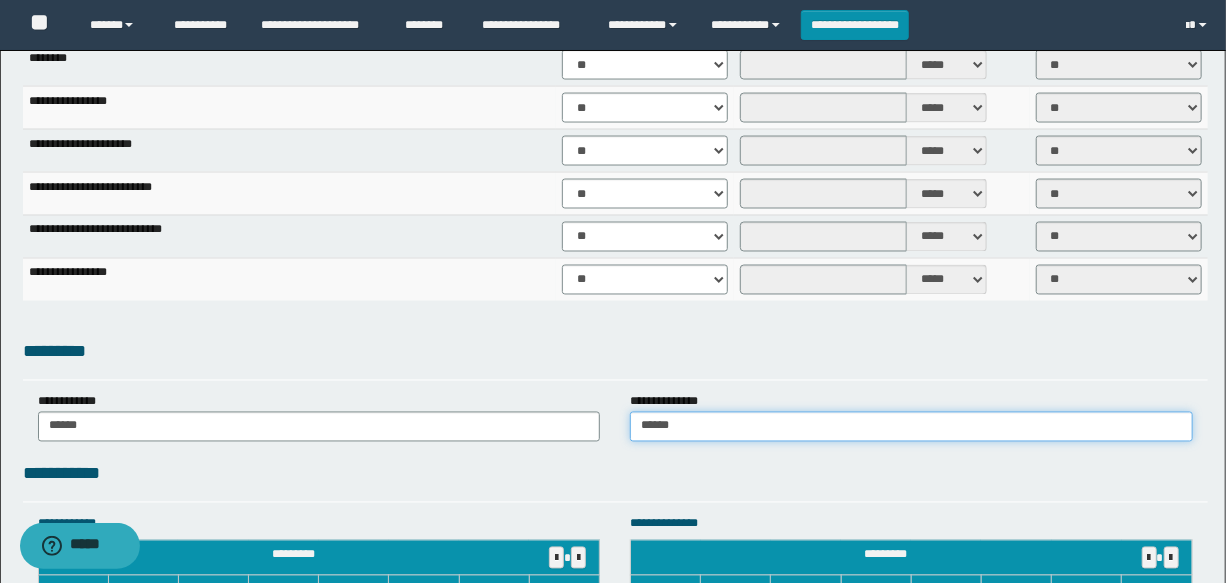 scroll, scrollTop: 1818, scrollLeft: 0, axis: vertical 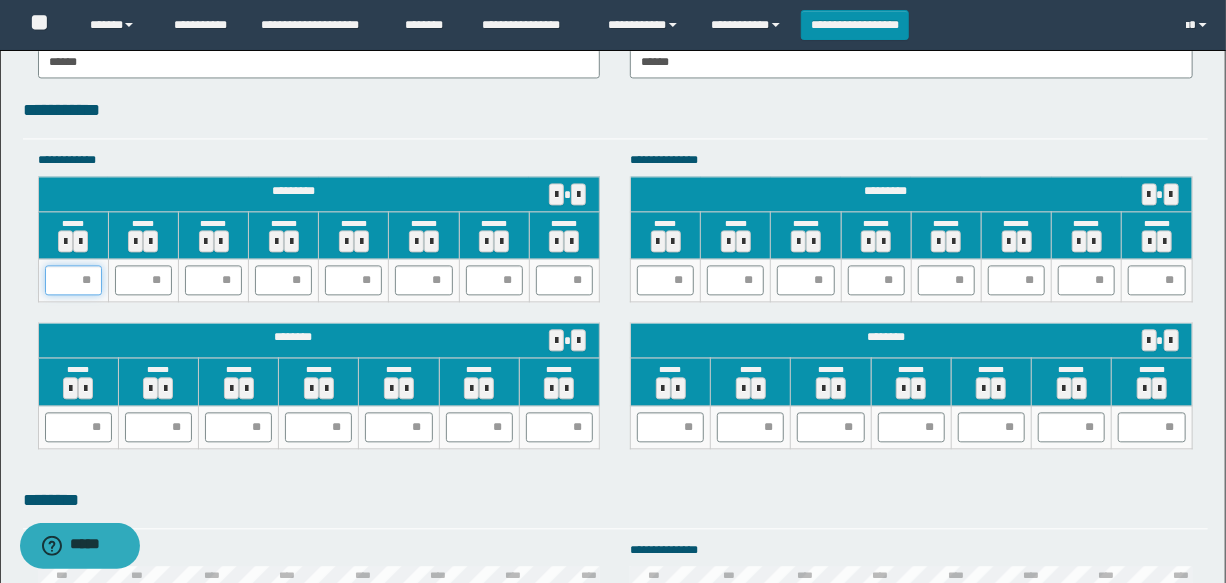 click at bounding box center [73, 280] 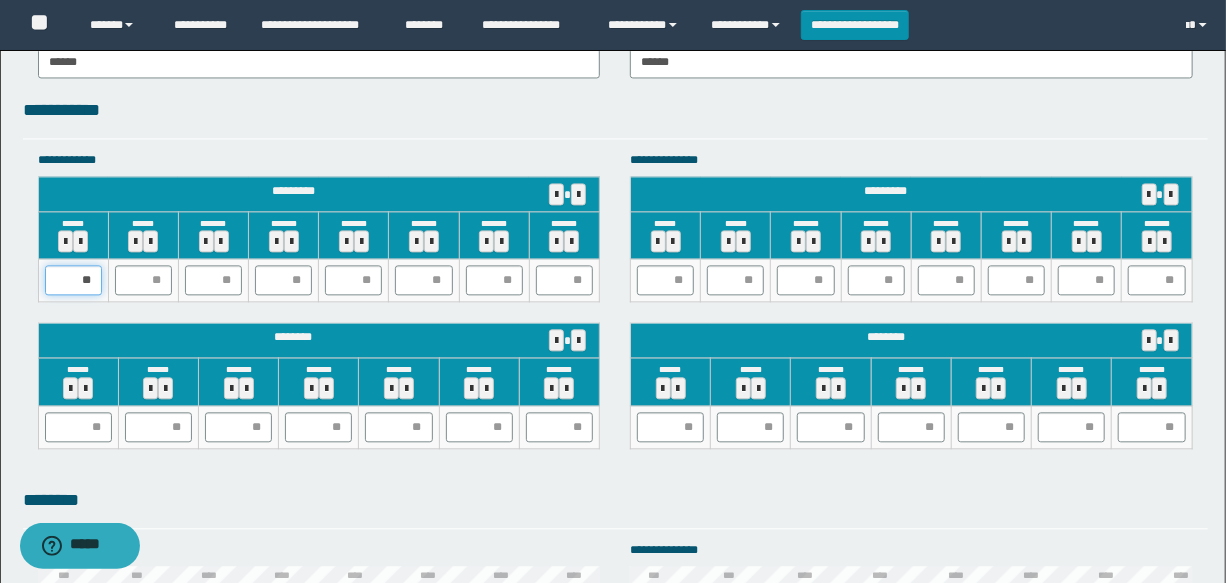 type on "*" 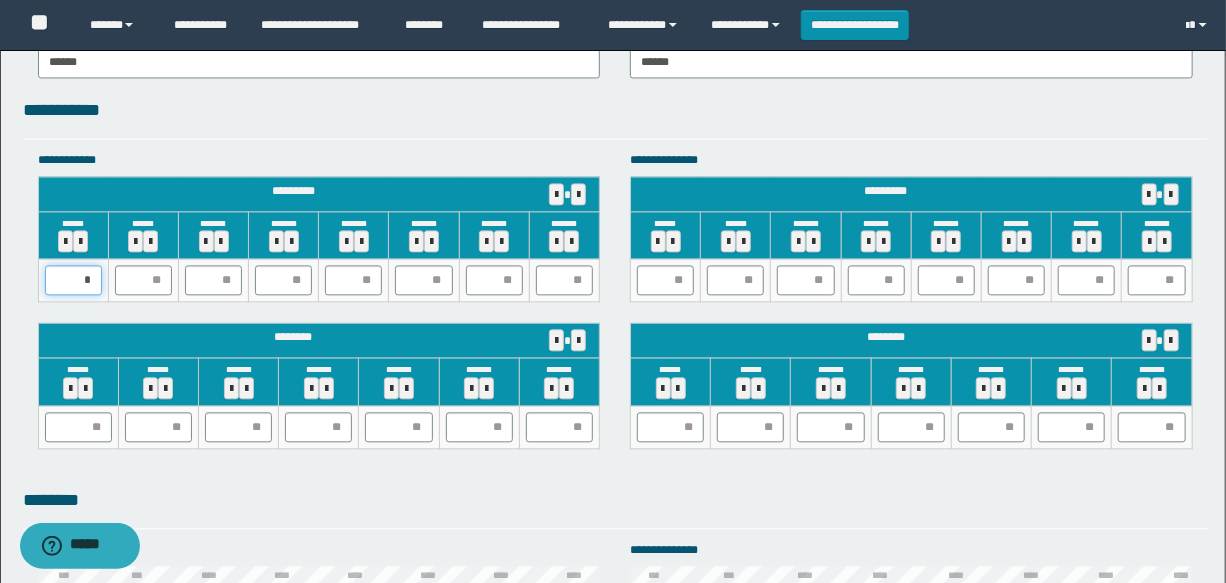 type on "**" 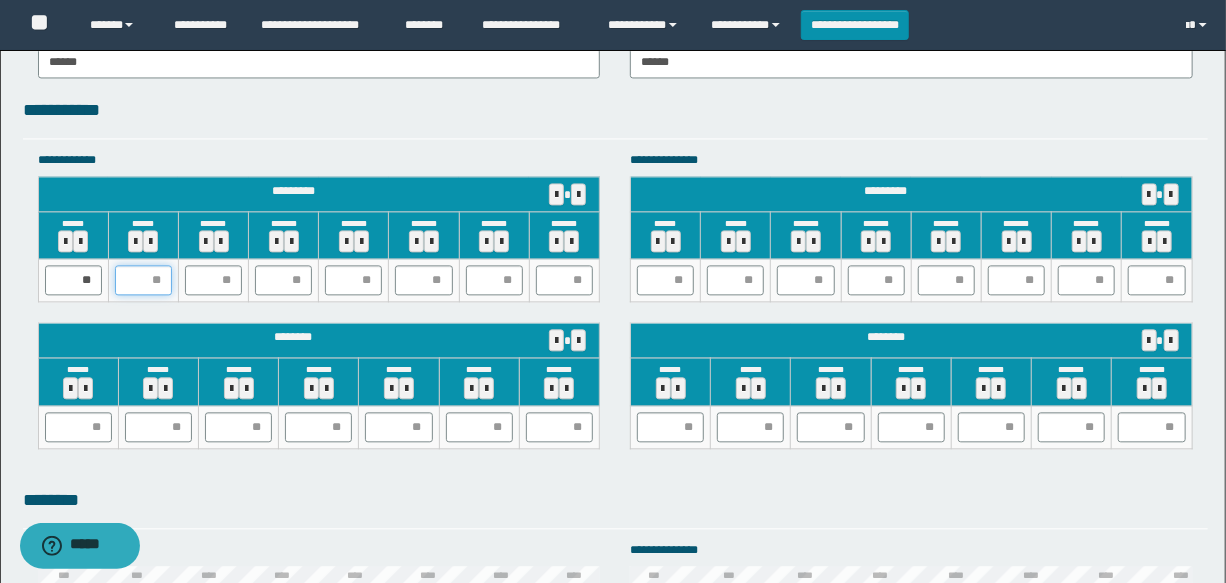 click at bounding box center (143, 280) 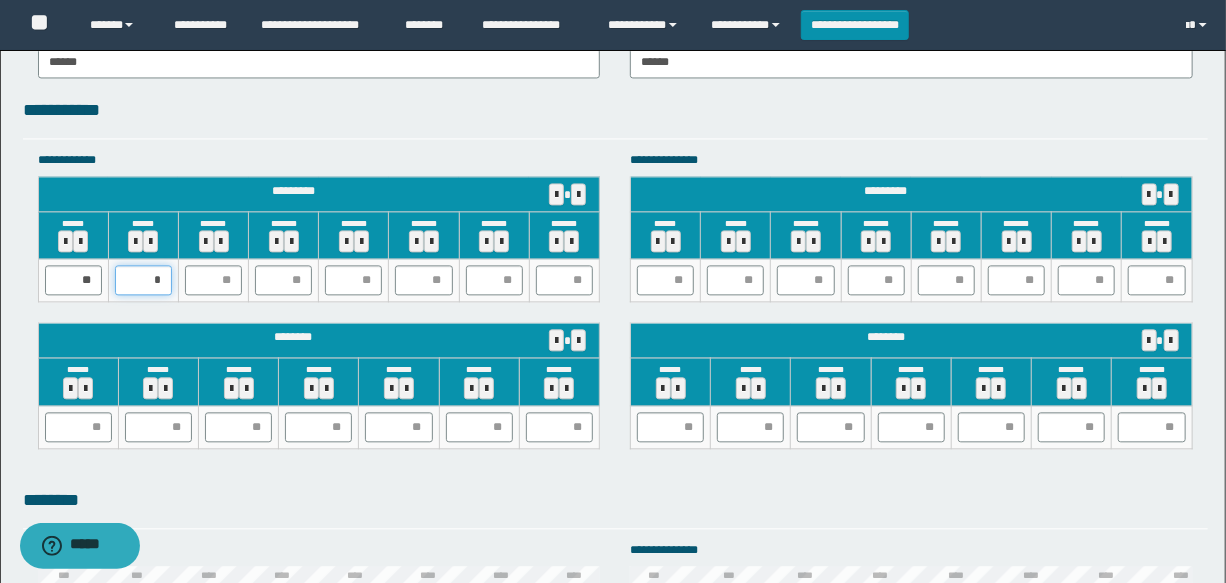 type on "**" 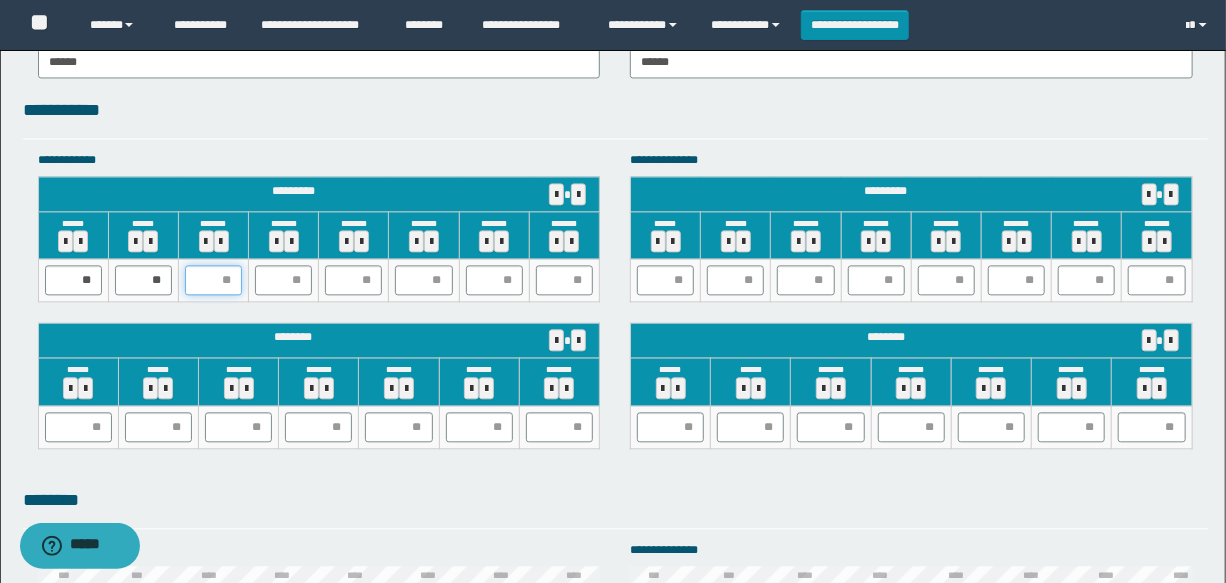 click at bounding box center (213, 280) 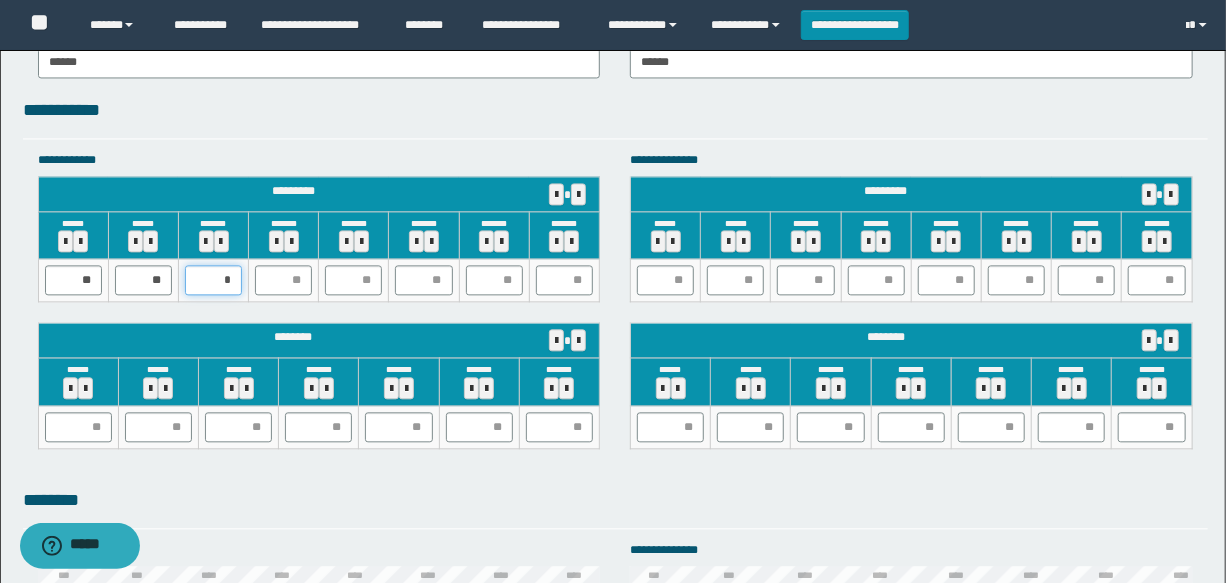 type on "**" 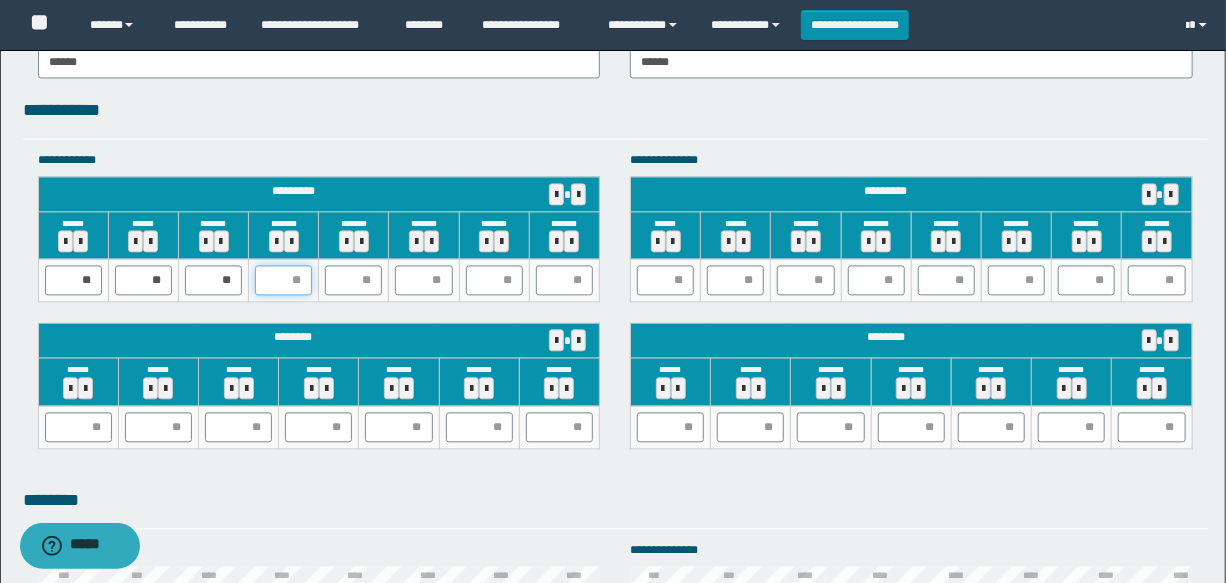 click at bounding box center [283, 280] 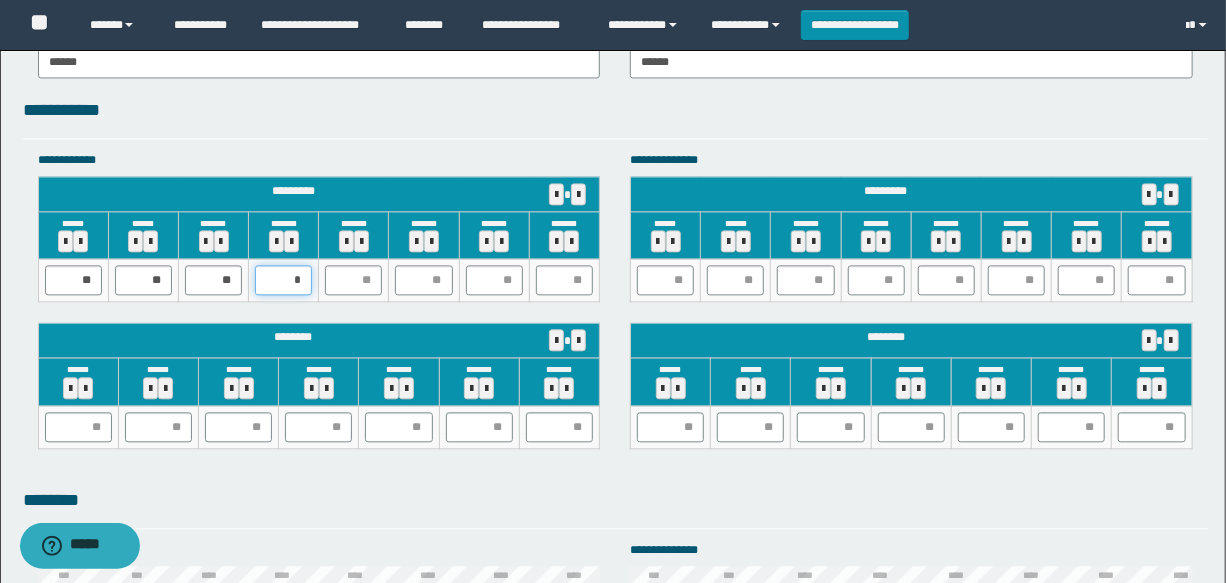 type on "**" 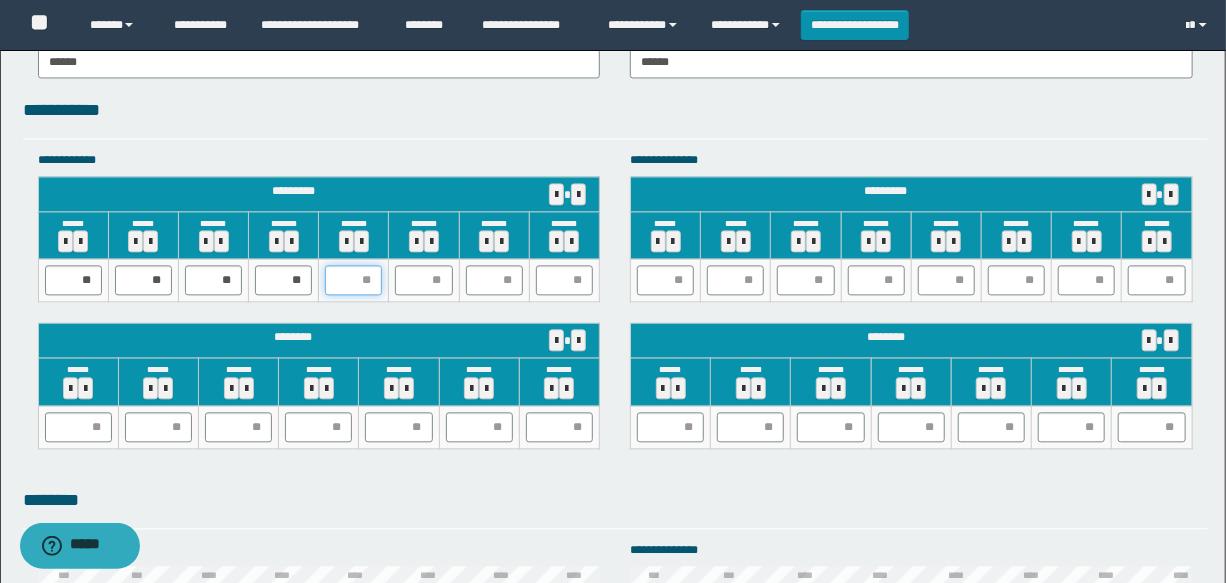 click at bounding box center [353, 280] 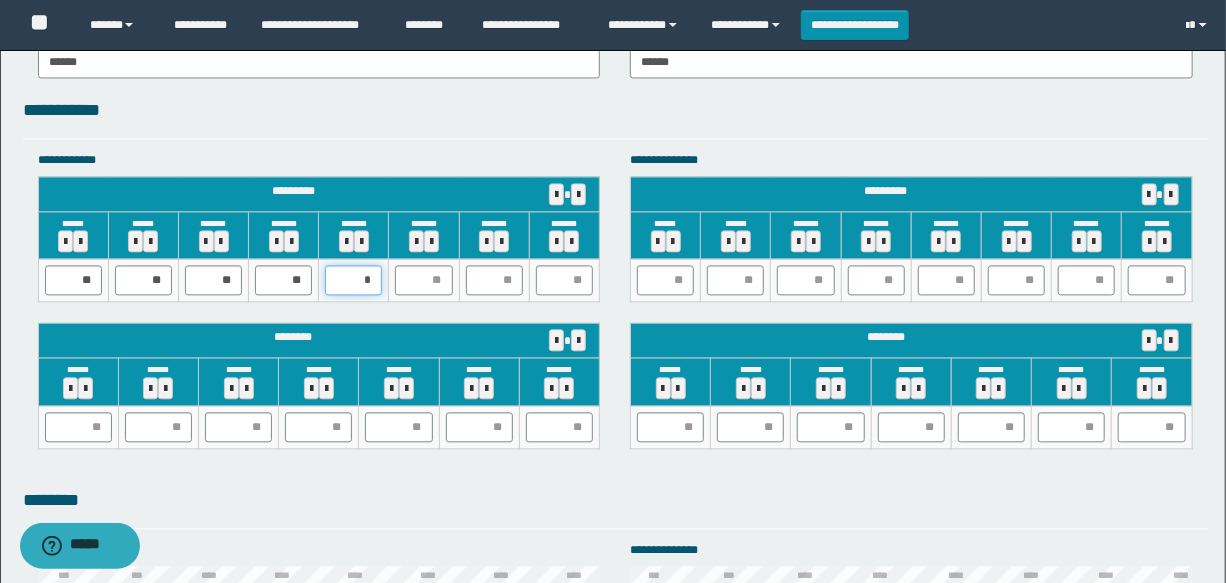 type on "**" 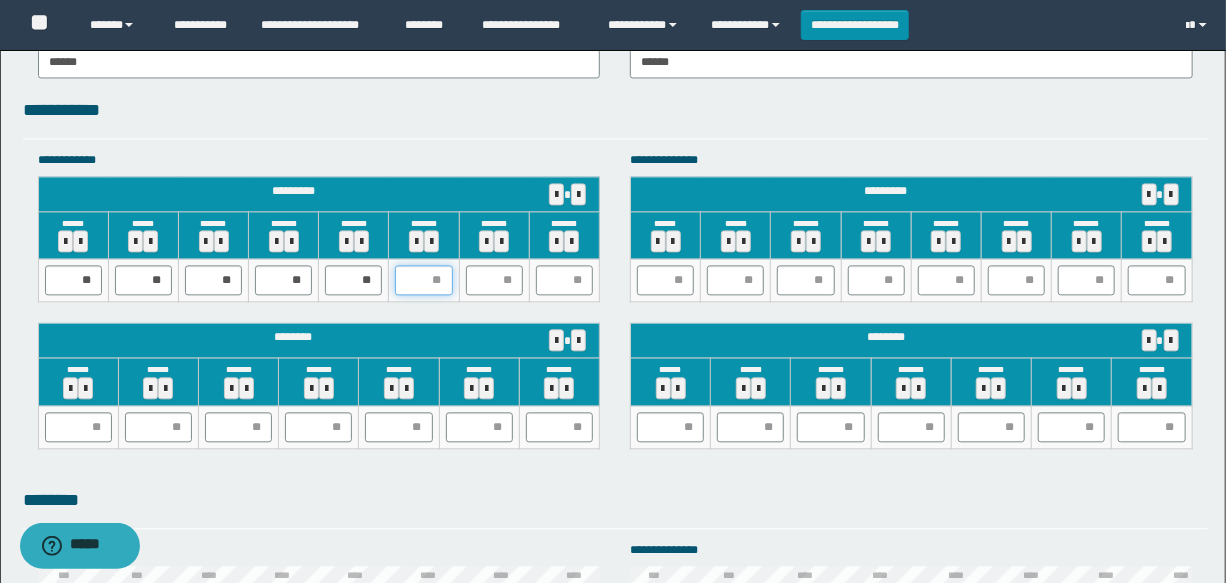 click at bounding box center [423, 280] 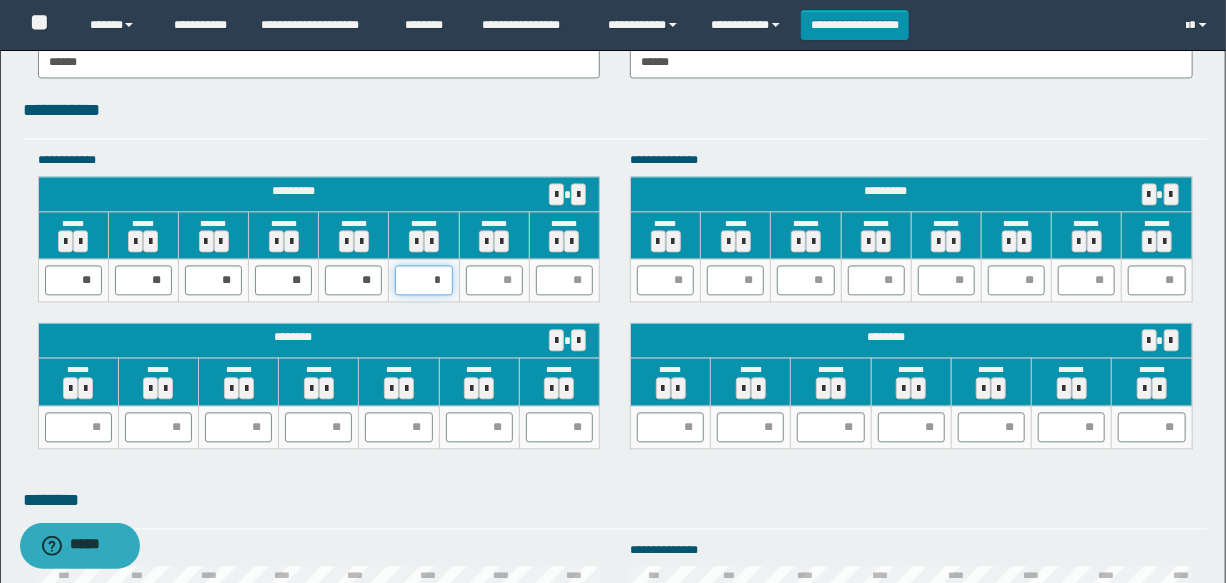 type on "**" 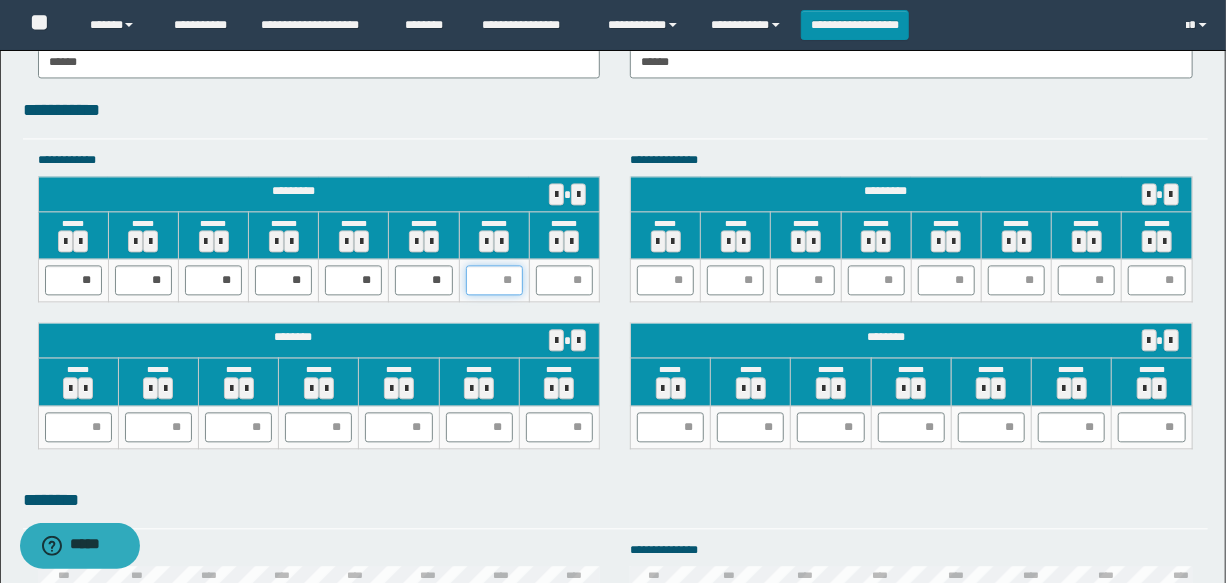 click at bounding box center (494, 280) 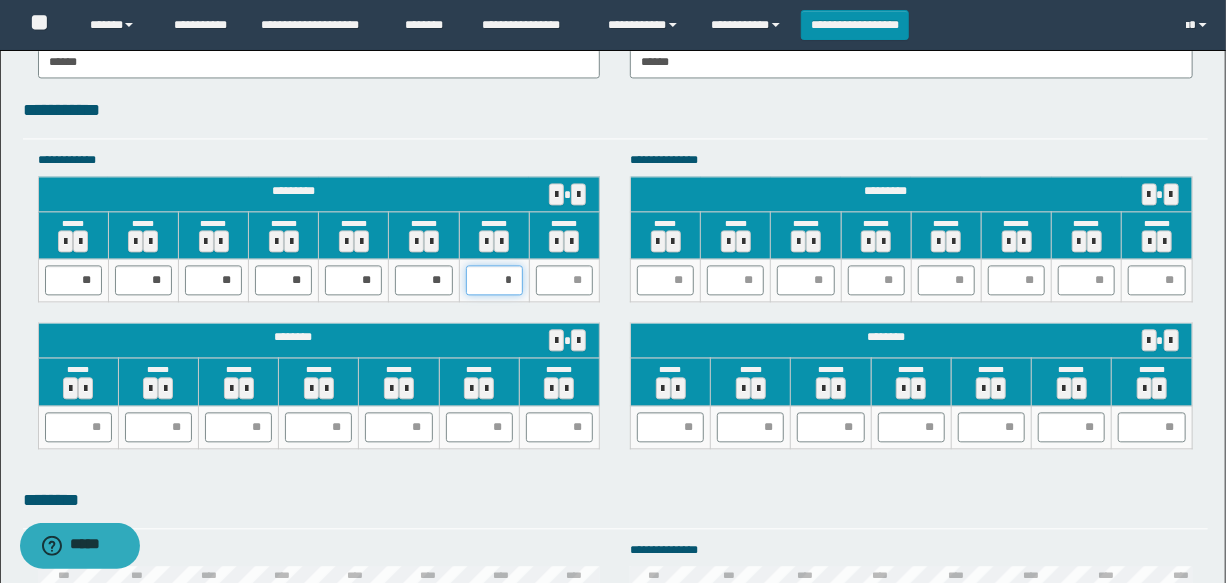 type on "**" 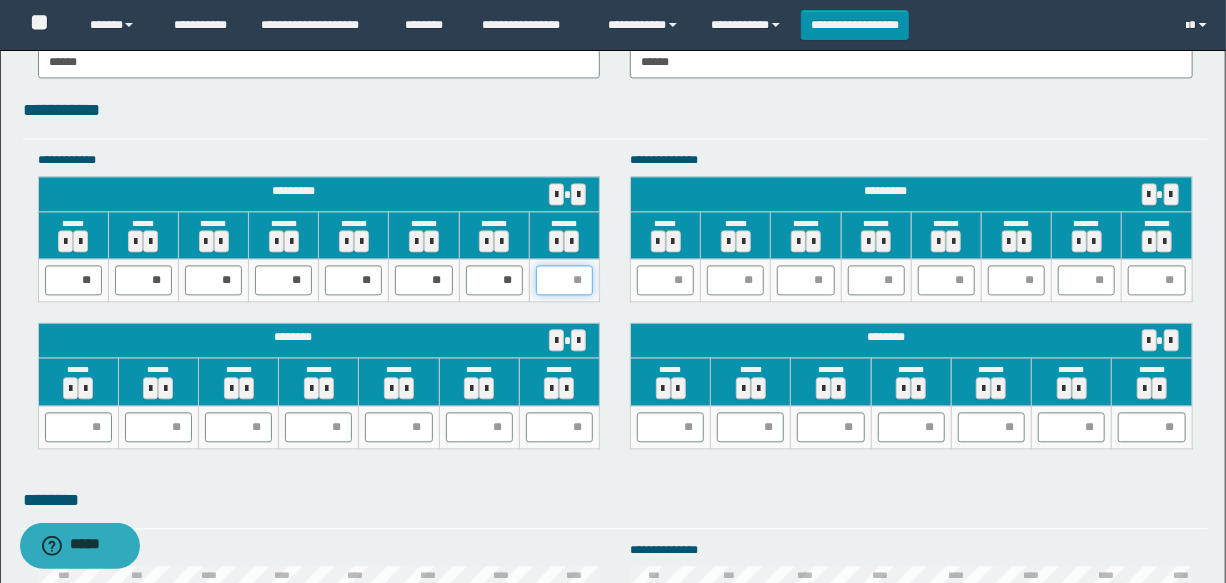 click at bounding box center [564, 280] 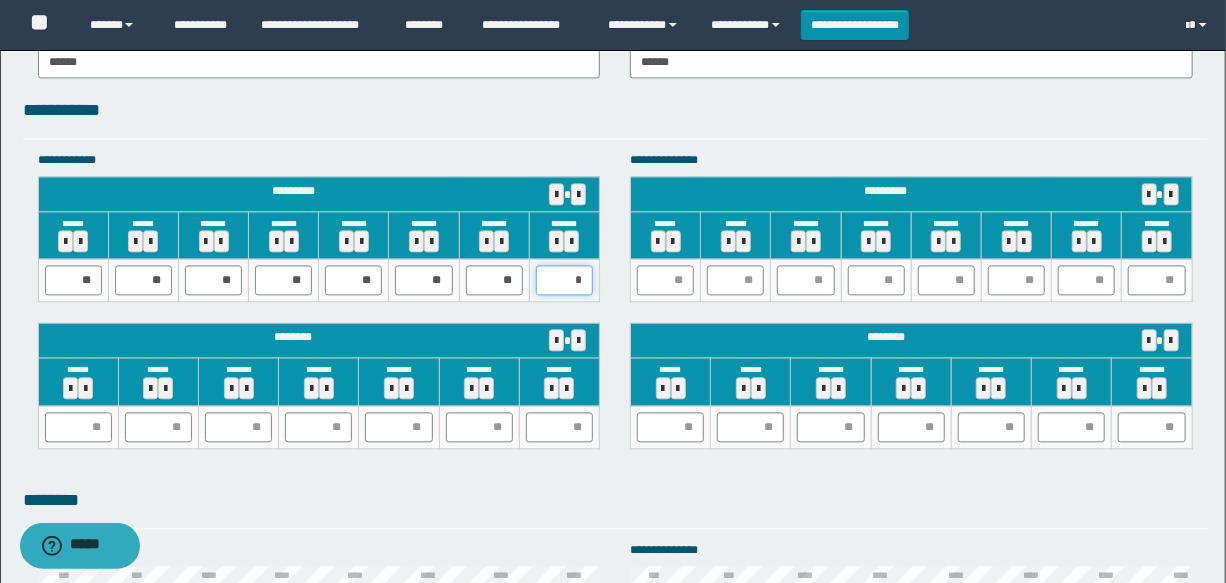 type on "**" 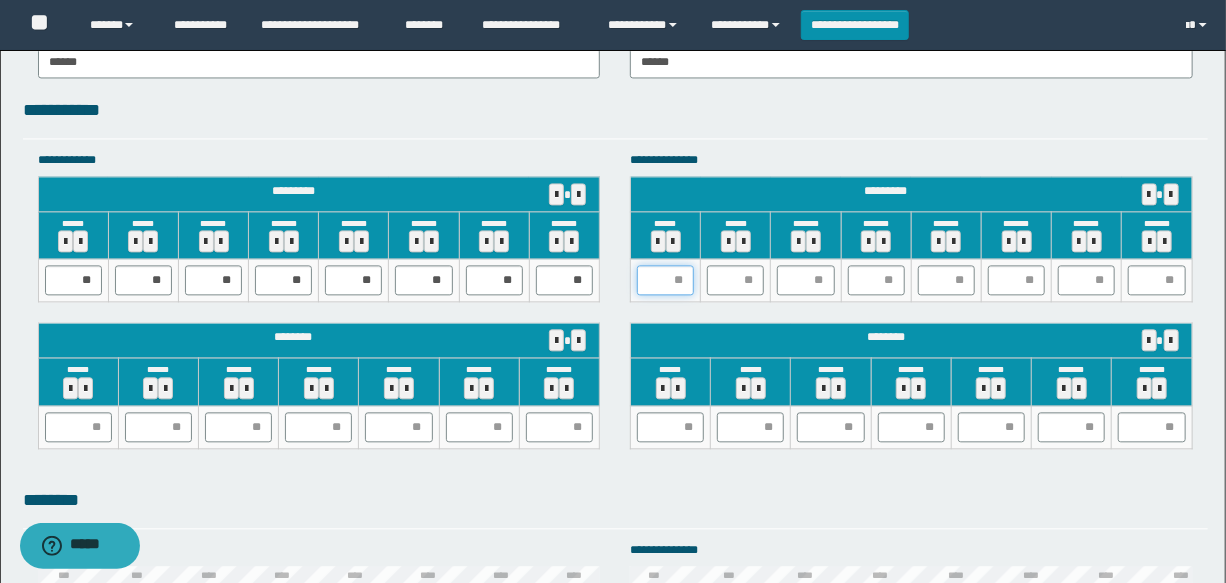 click at bounding box center (665, 280) 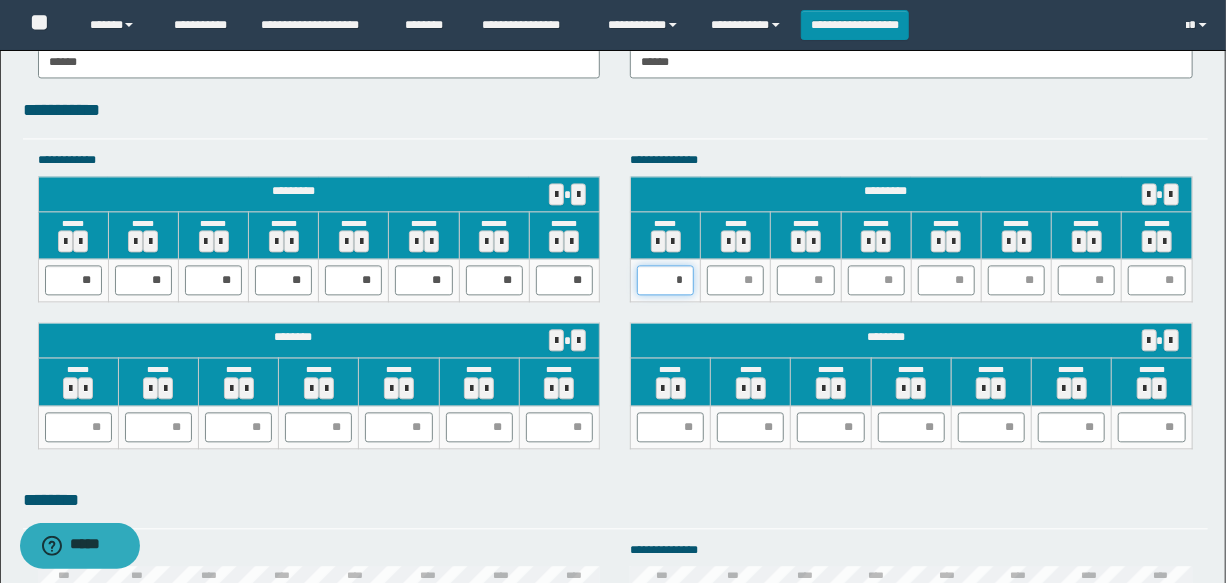 type on "**" 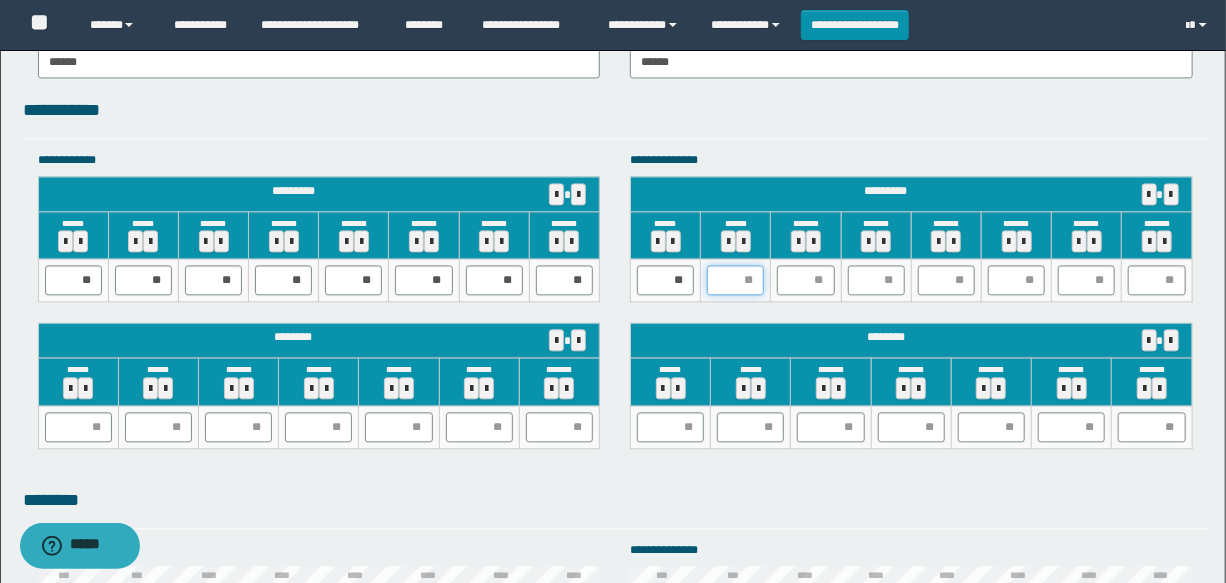 click at bounding box center [735, 280] 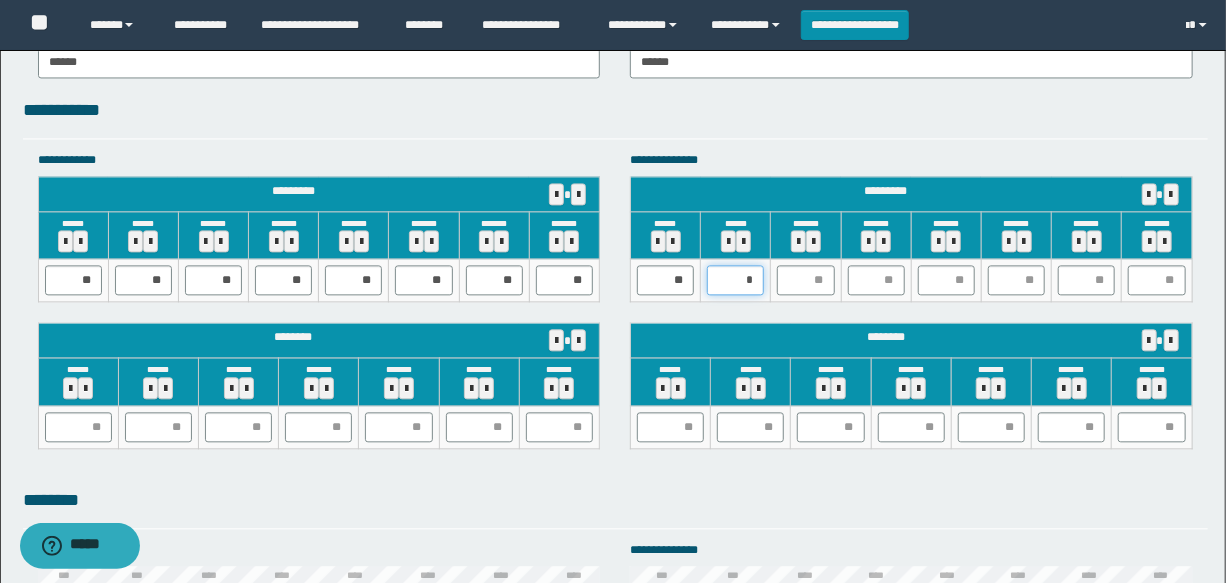 type on "**" 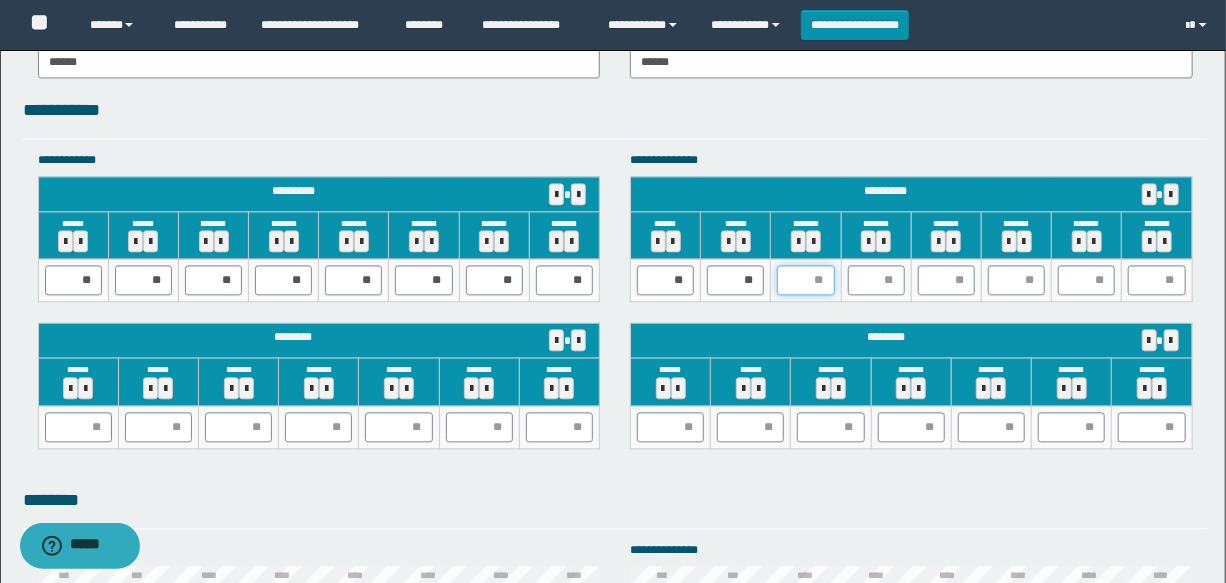 click at bounding box center (805, 280) 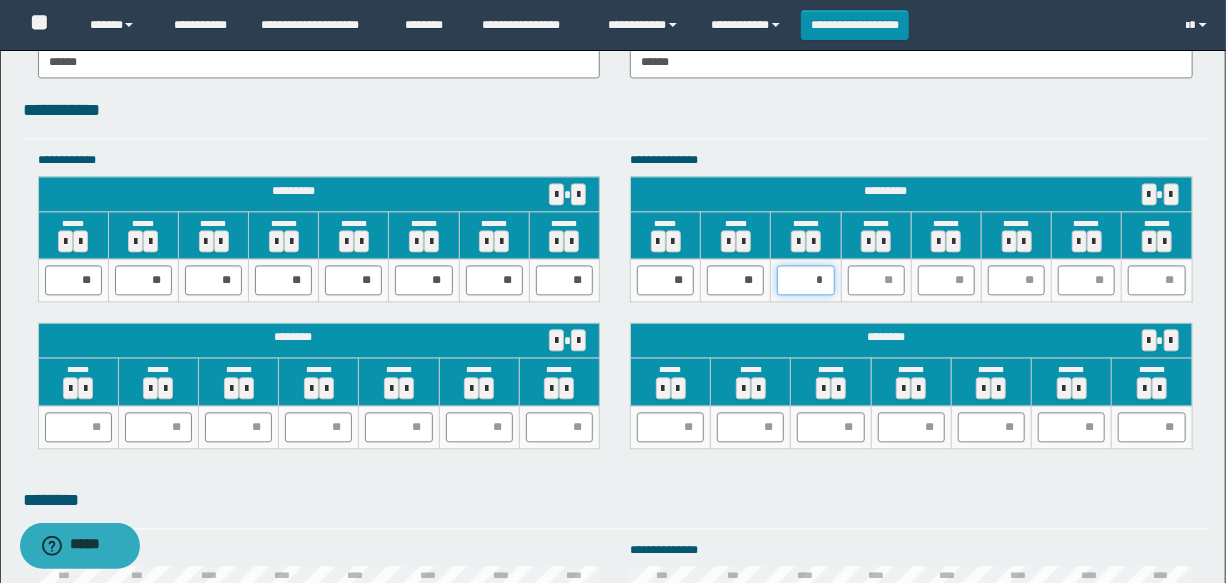 type on "**" 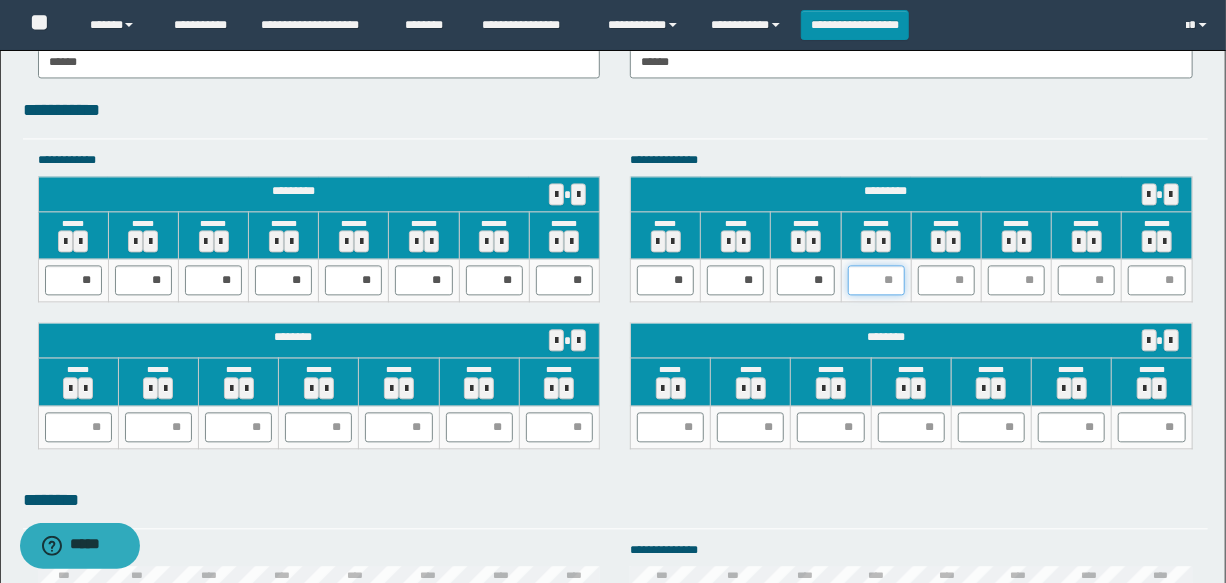 click at bounding box center (876, 280) 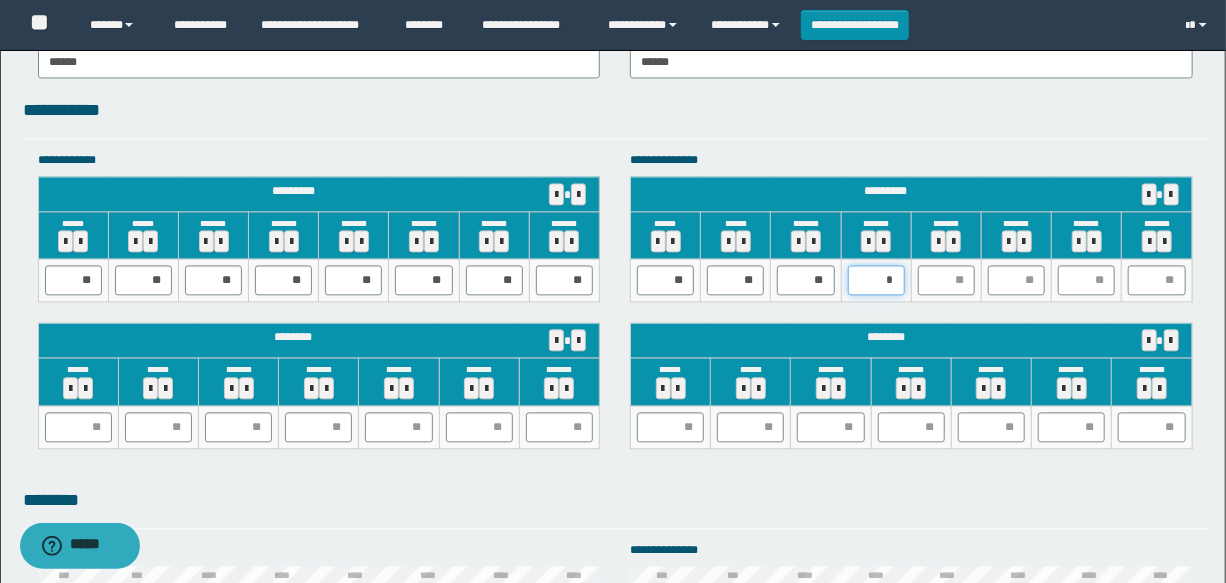 type on "**" 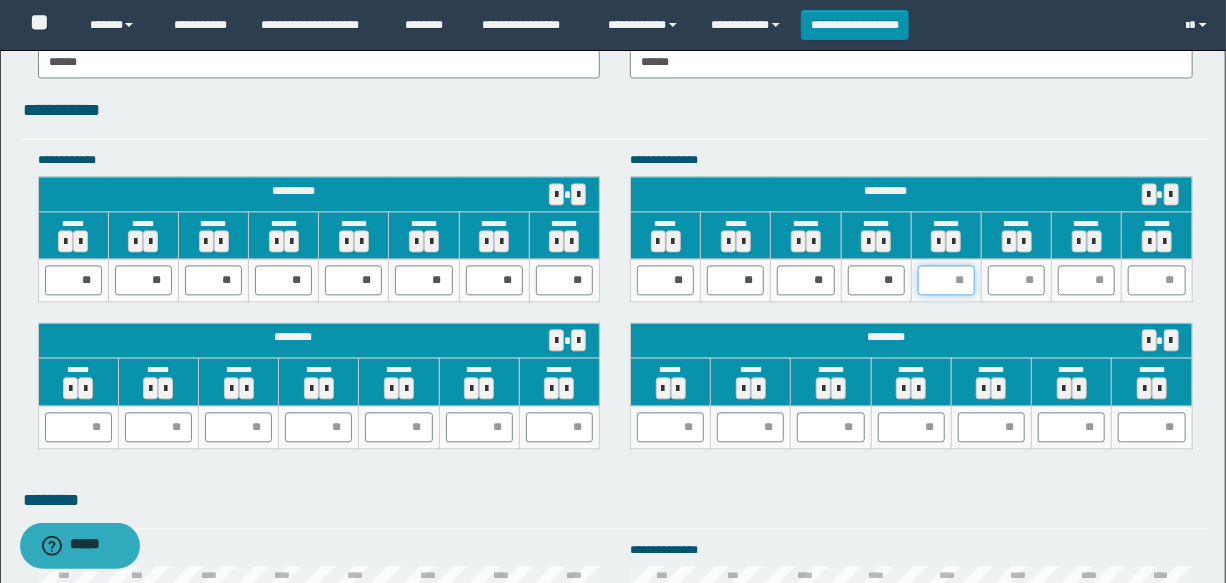 click at bounding box center [946, 280] 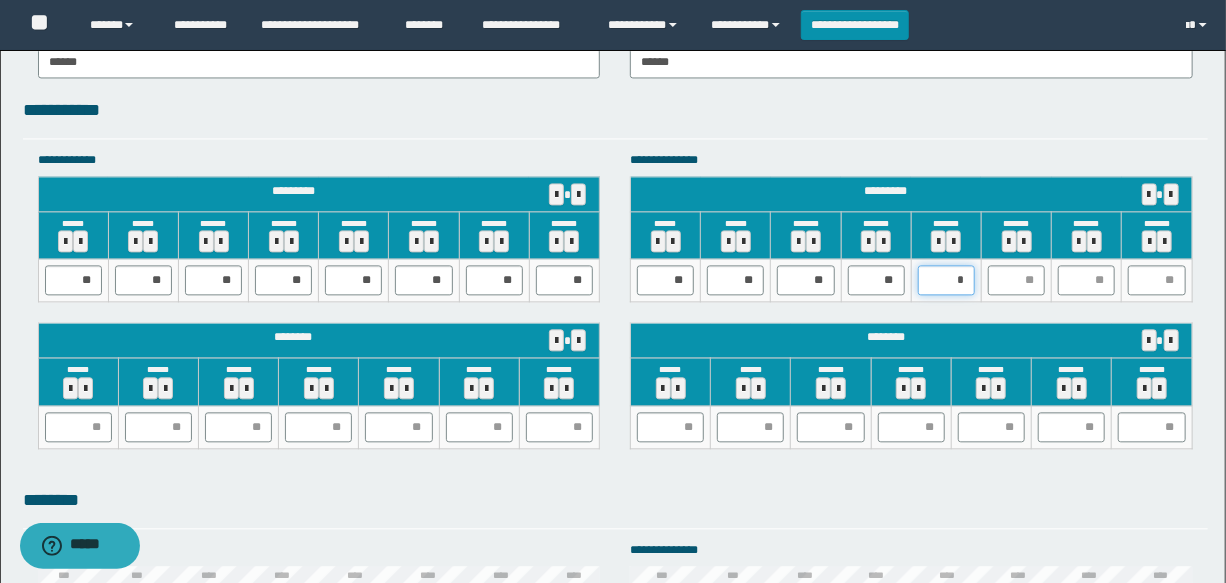 type on "**" 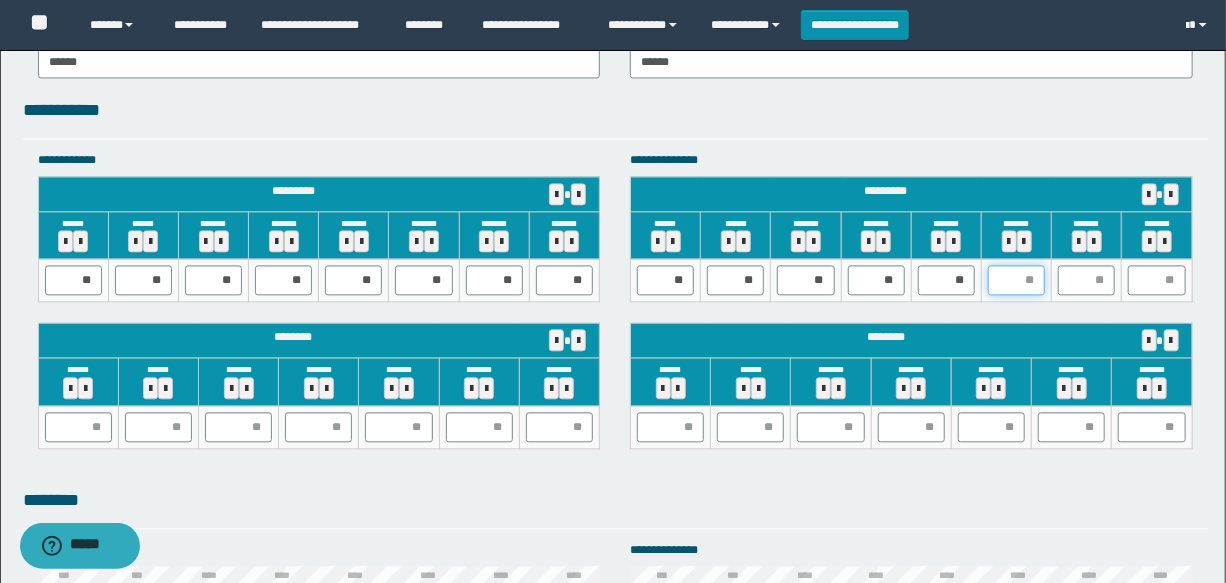 click at bounding box center [1016, 280] 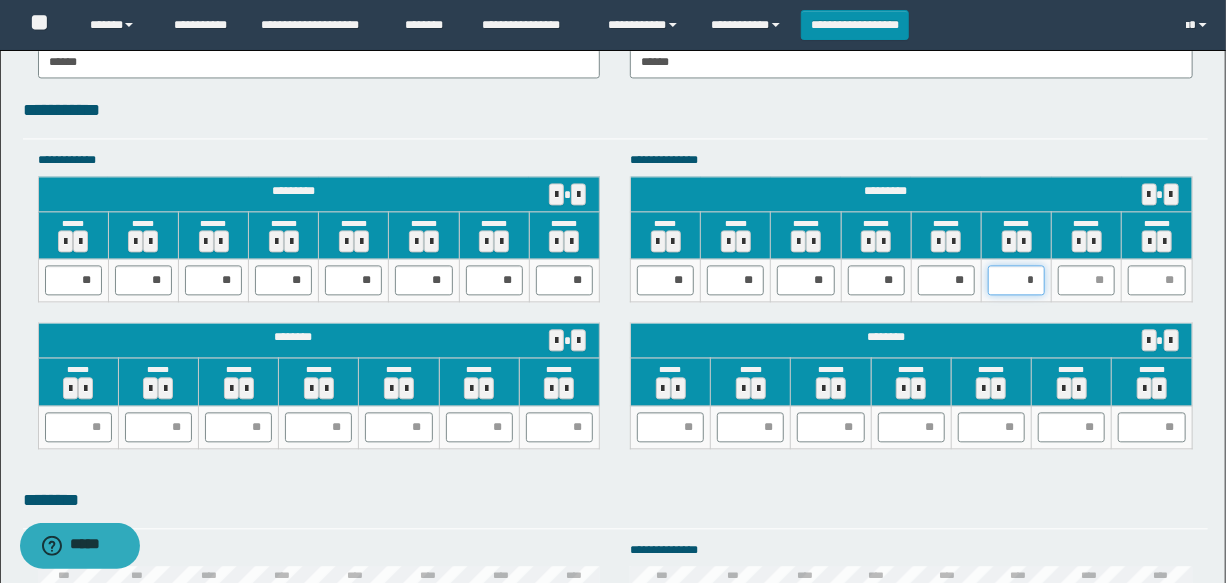 type on "**" 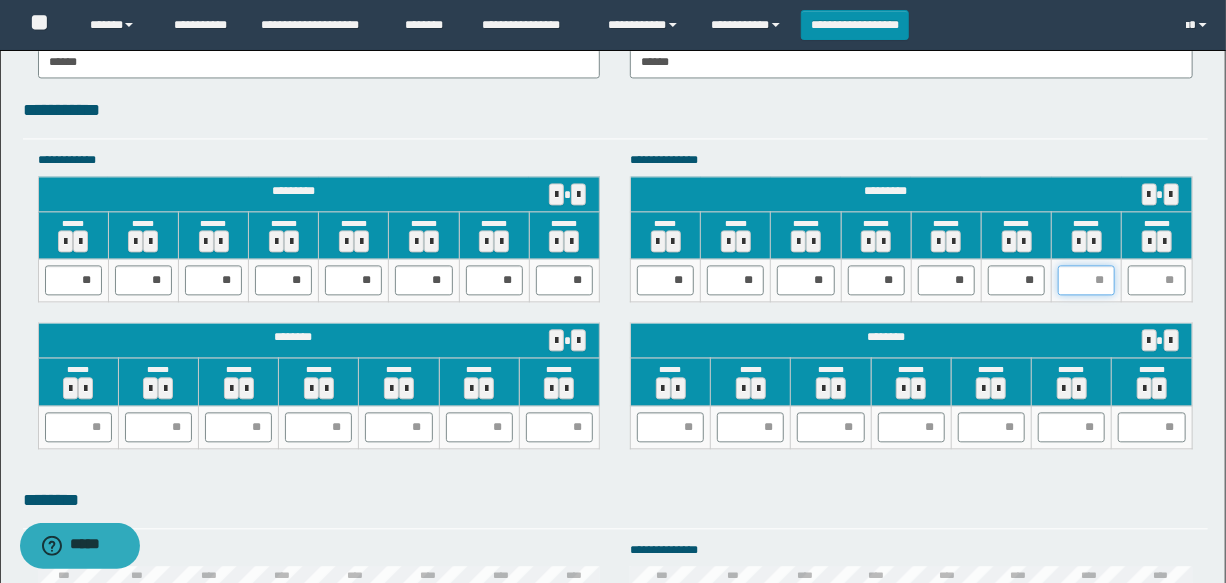 click at bounding box center [1086, 280] 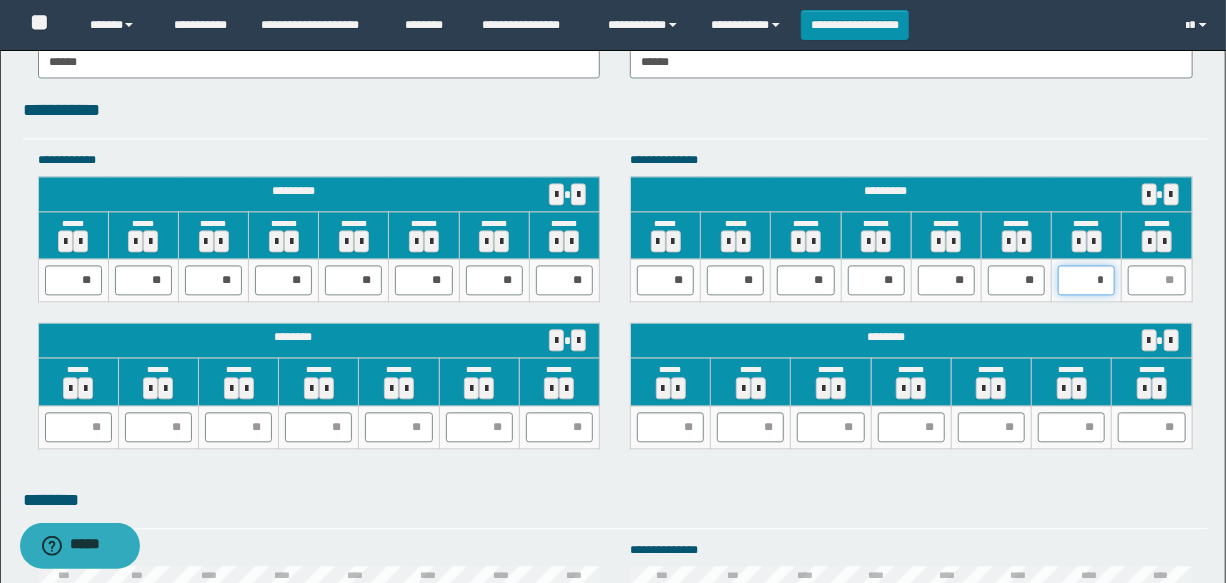 type on "**" 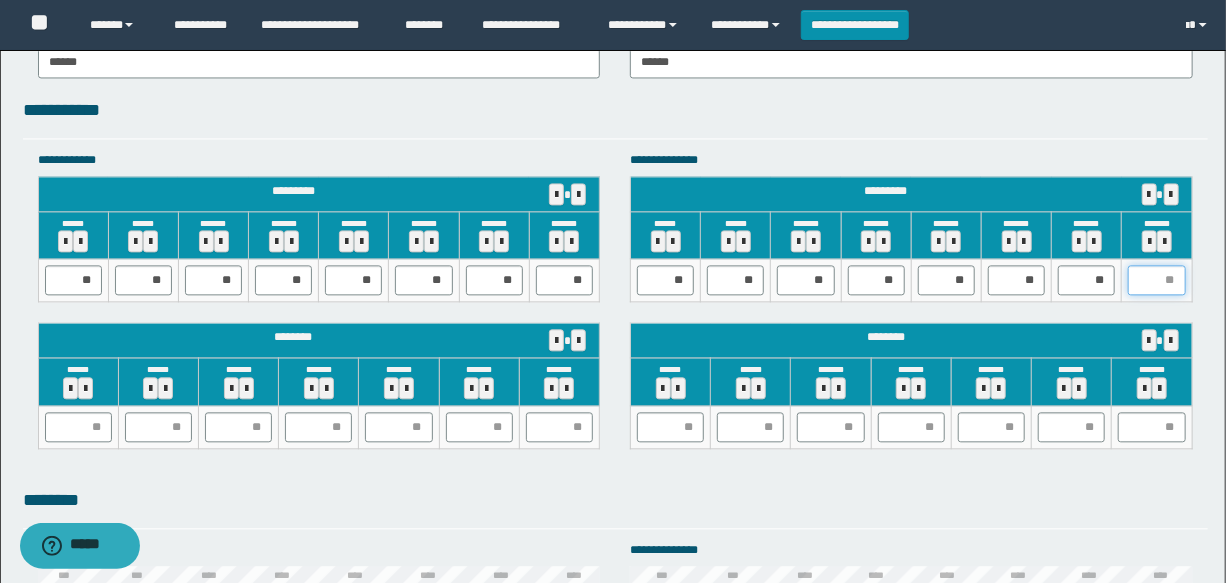 click at bounding box center [1156, 280] 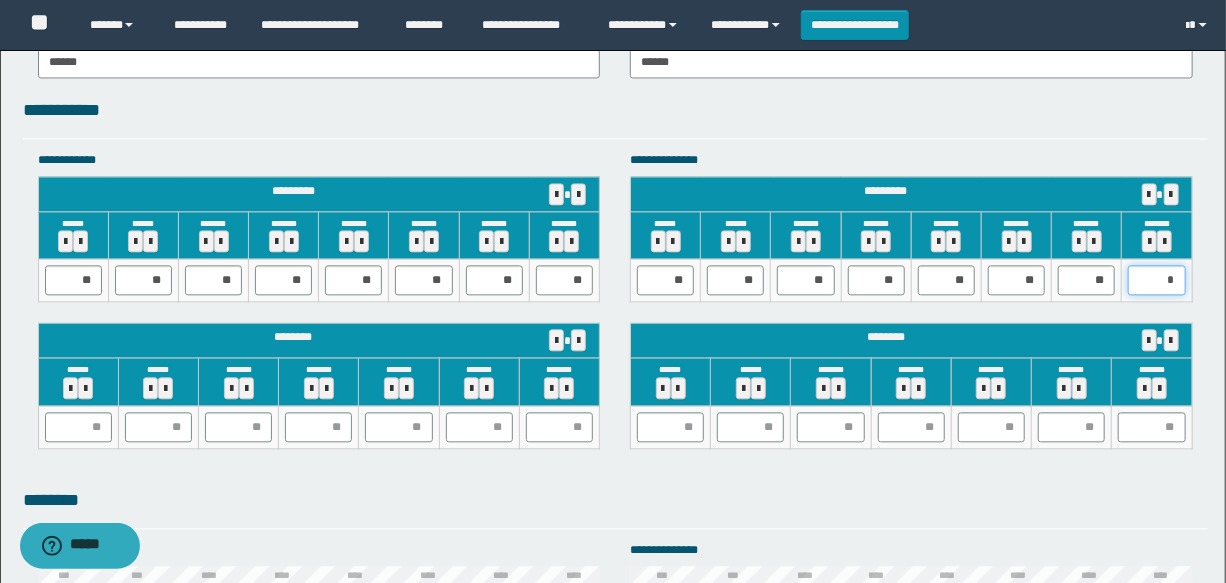 type on "**" 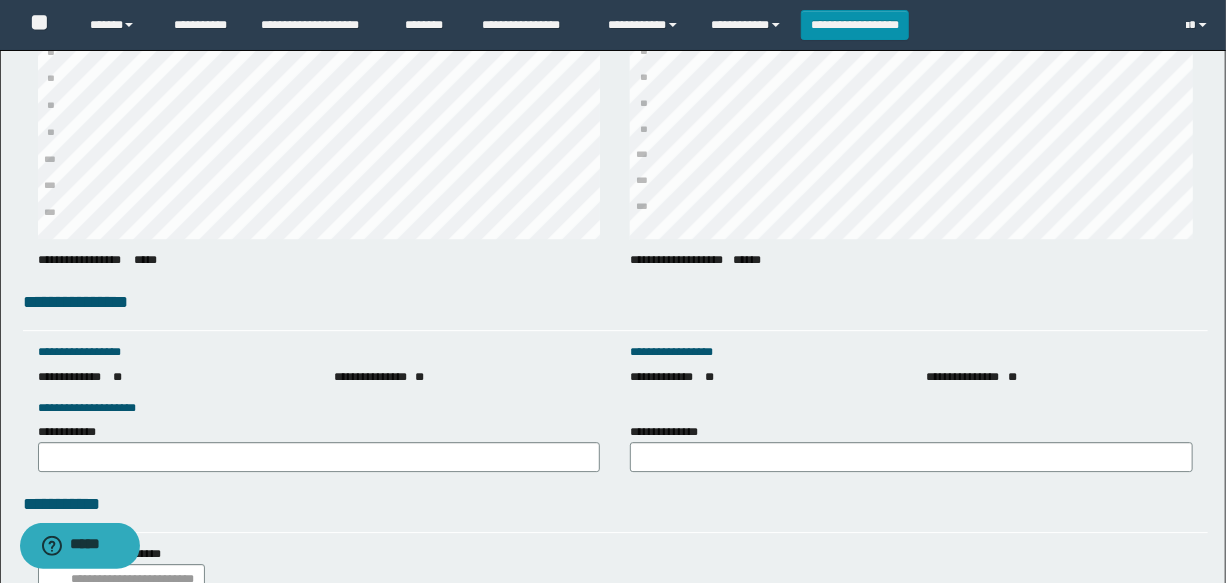 scroll, scrollTop: 2636, scrollLeft: 0, axis: vertical 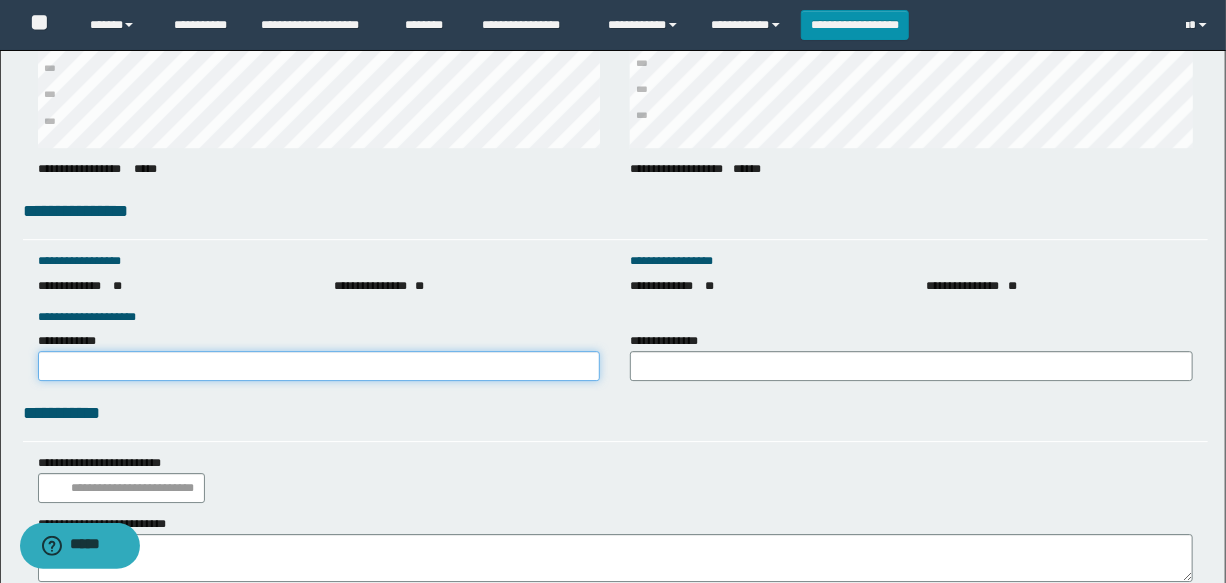 click on "**********" at bounding box center (319, 366) 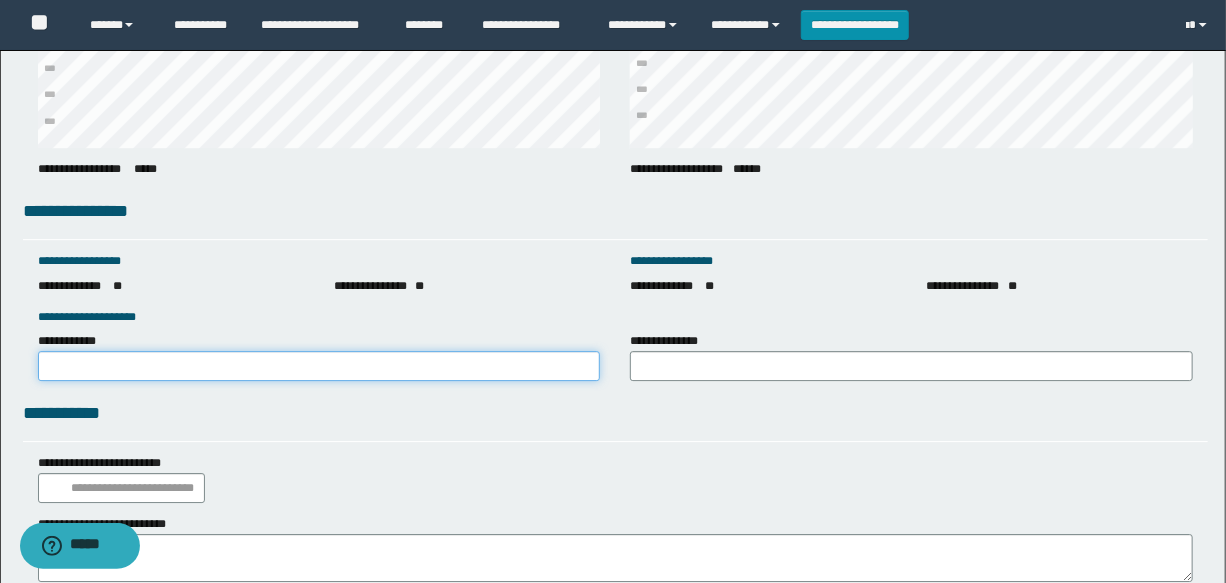 type on "**********" 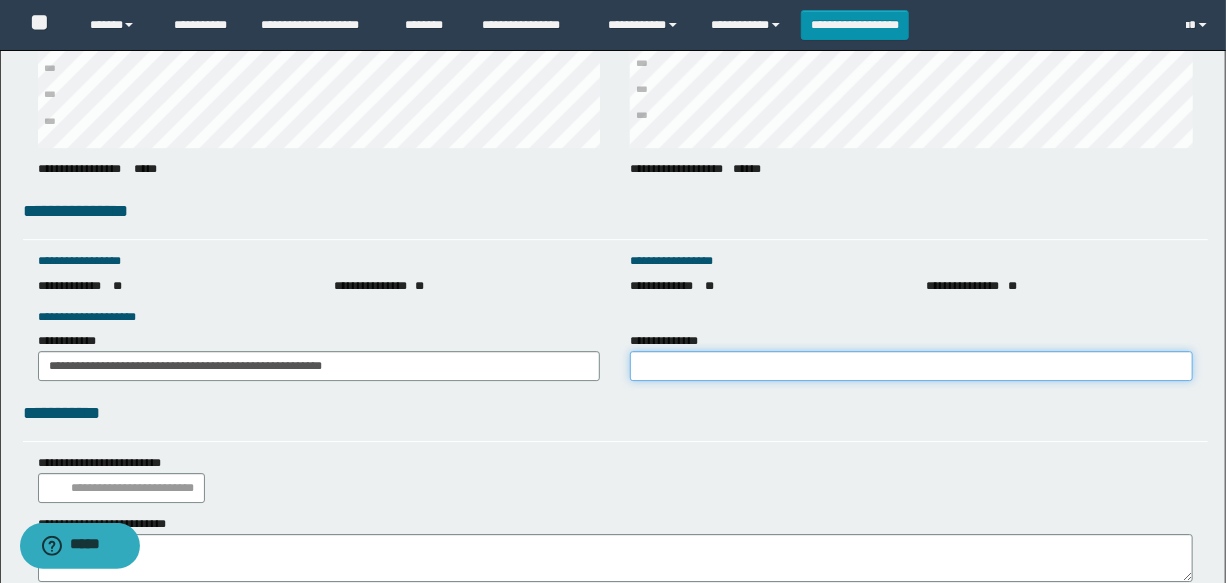 click on "**********" at bounding box center [911, 366] 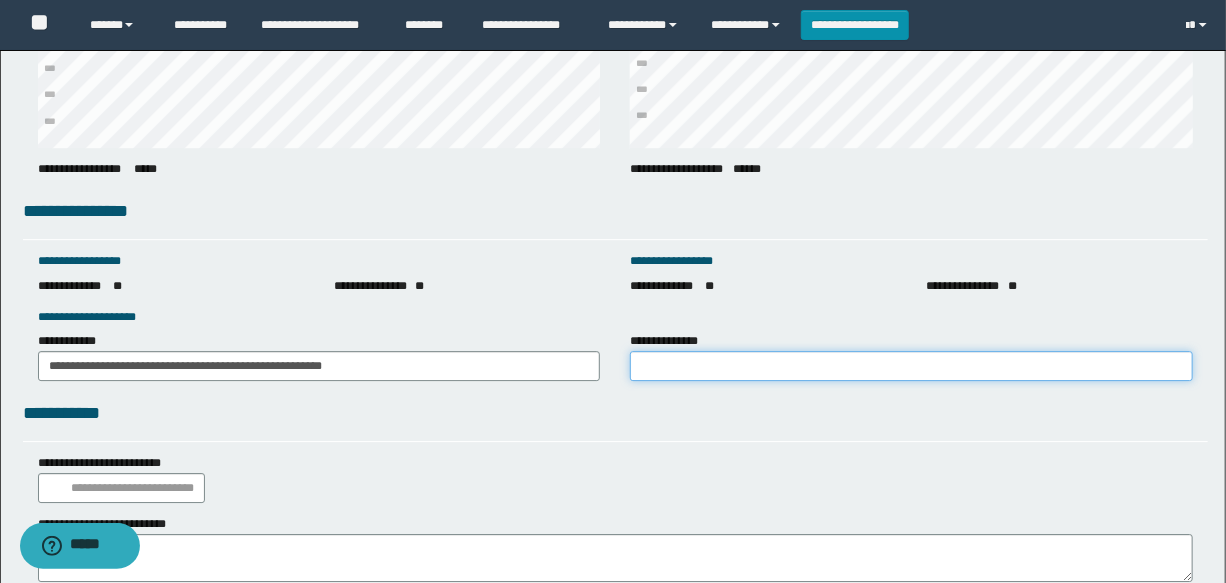 type on "**********" 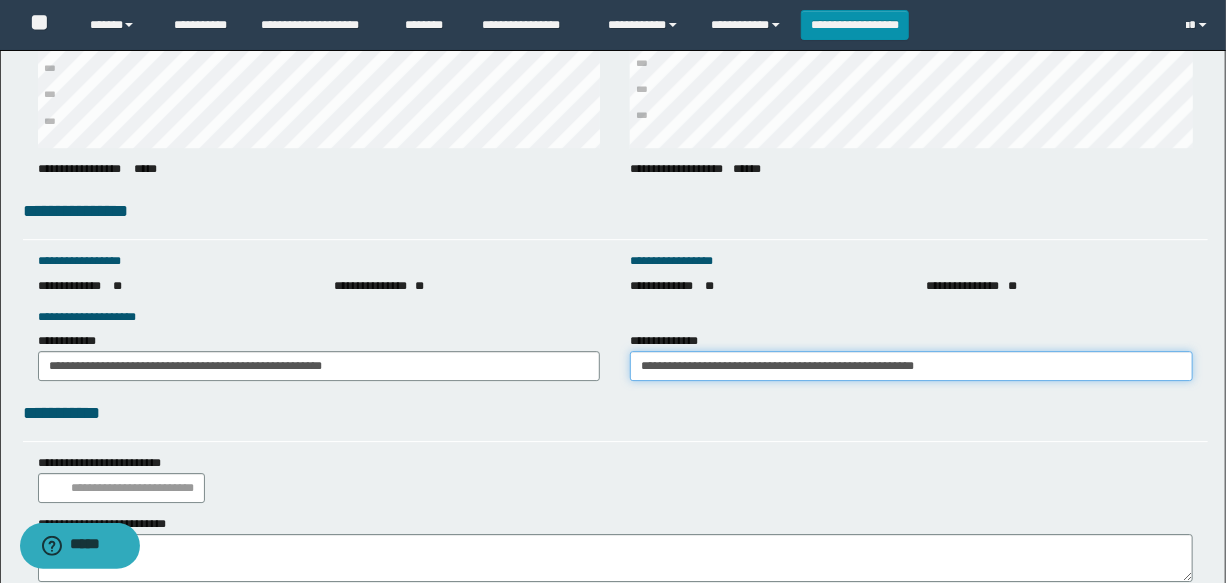 scroll, scrollTop: 2818, scrollLeft: 0, axis: vertical 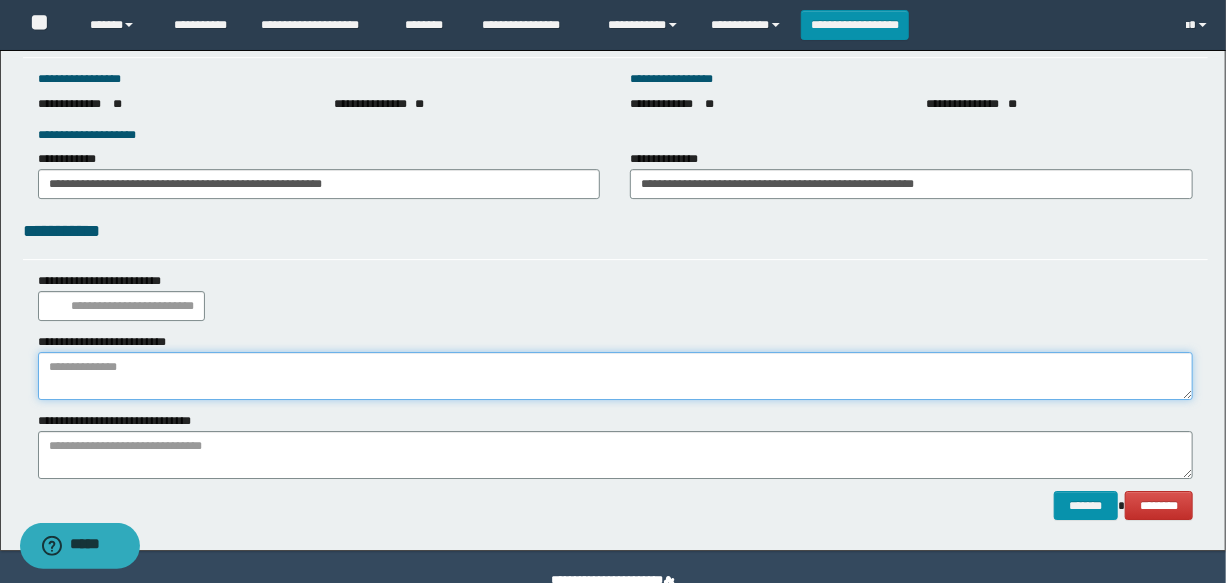 click at bounding box center (615, 376) 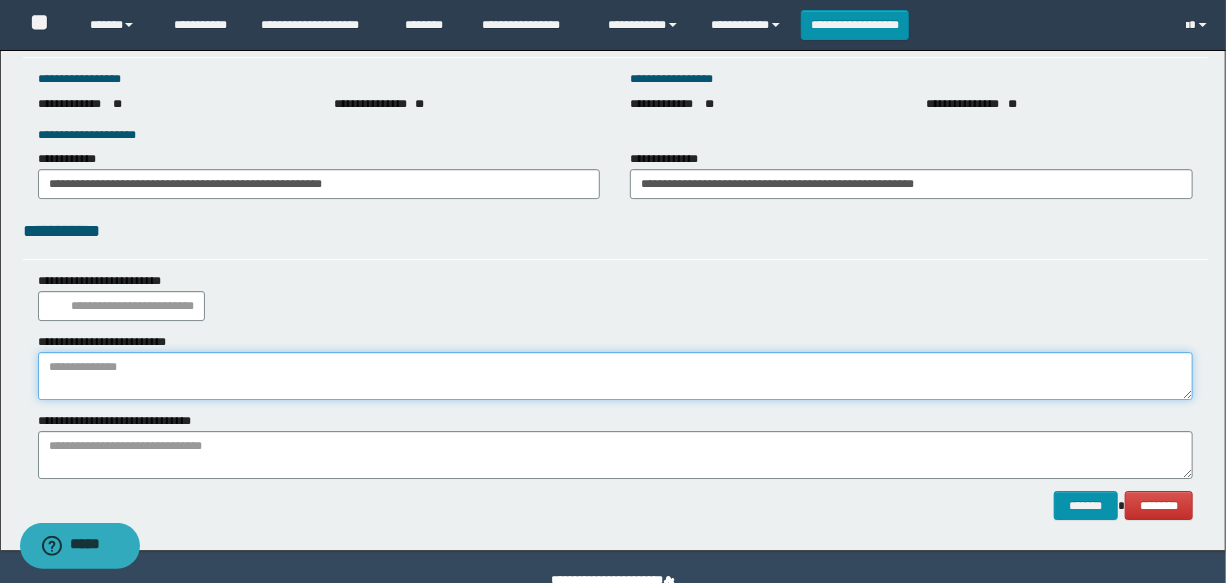 paste on "**********" 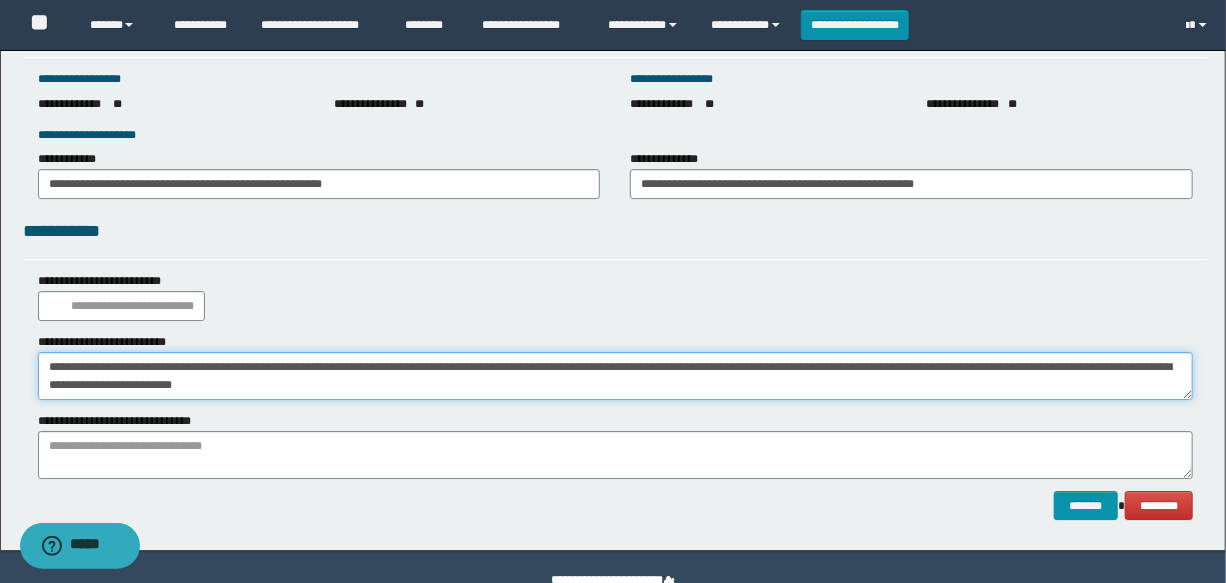 click on "**********" at bounding box center (615, 376) 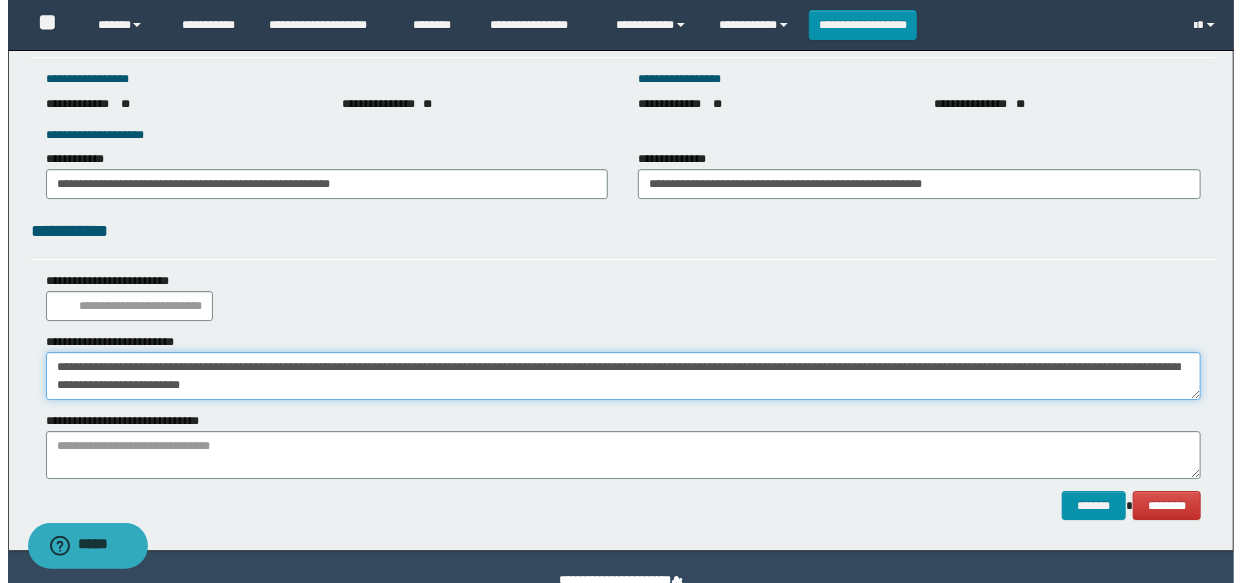 scroll, scrollTop: 2748, scrollLeft: 0, axis: vertical 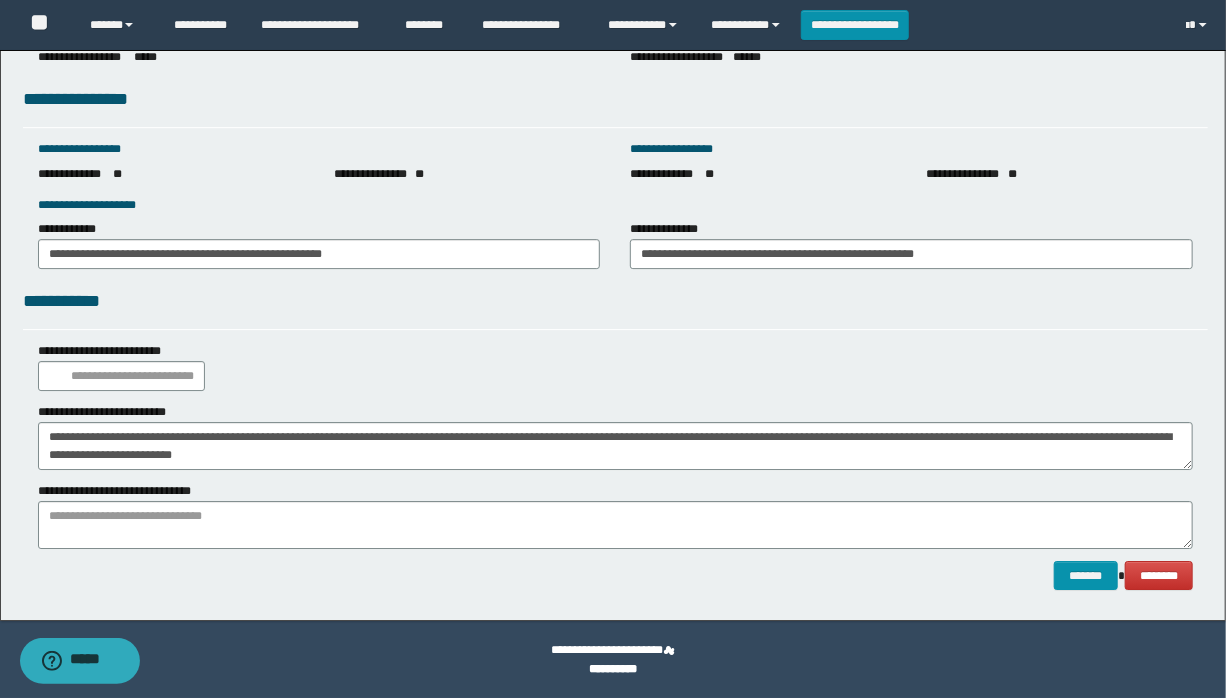 click on "**********" at bounding box center [615, 436] 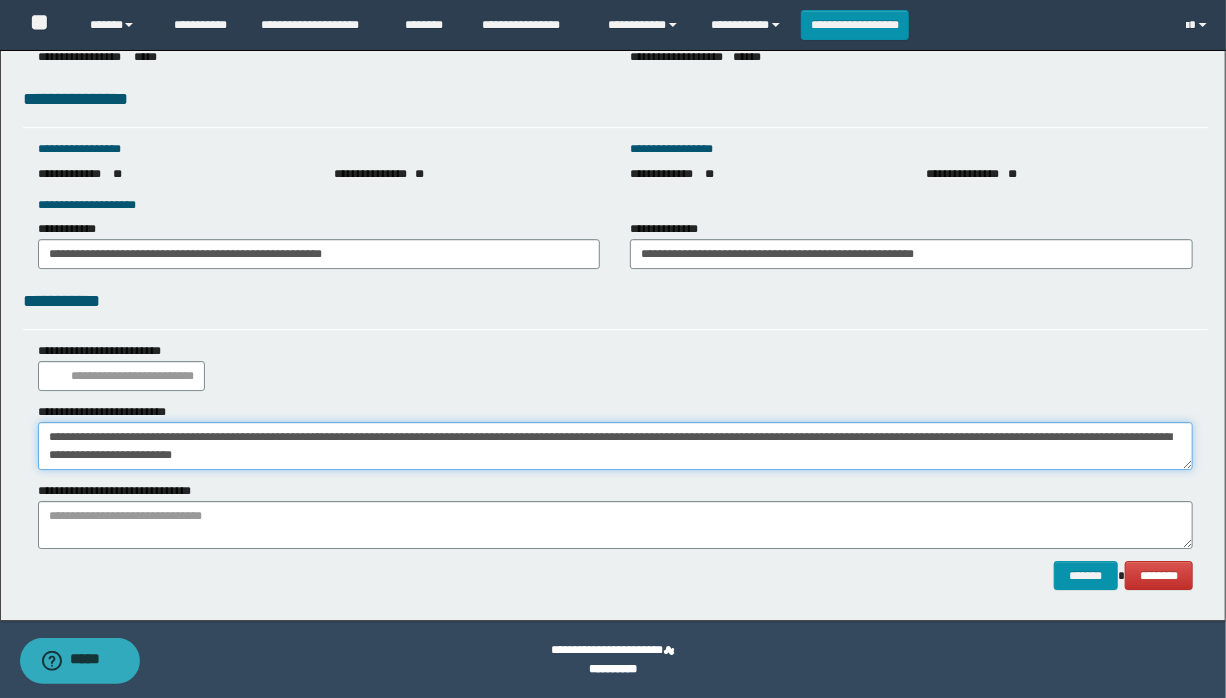 click on "**********" at bounding box center [615, 446] 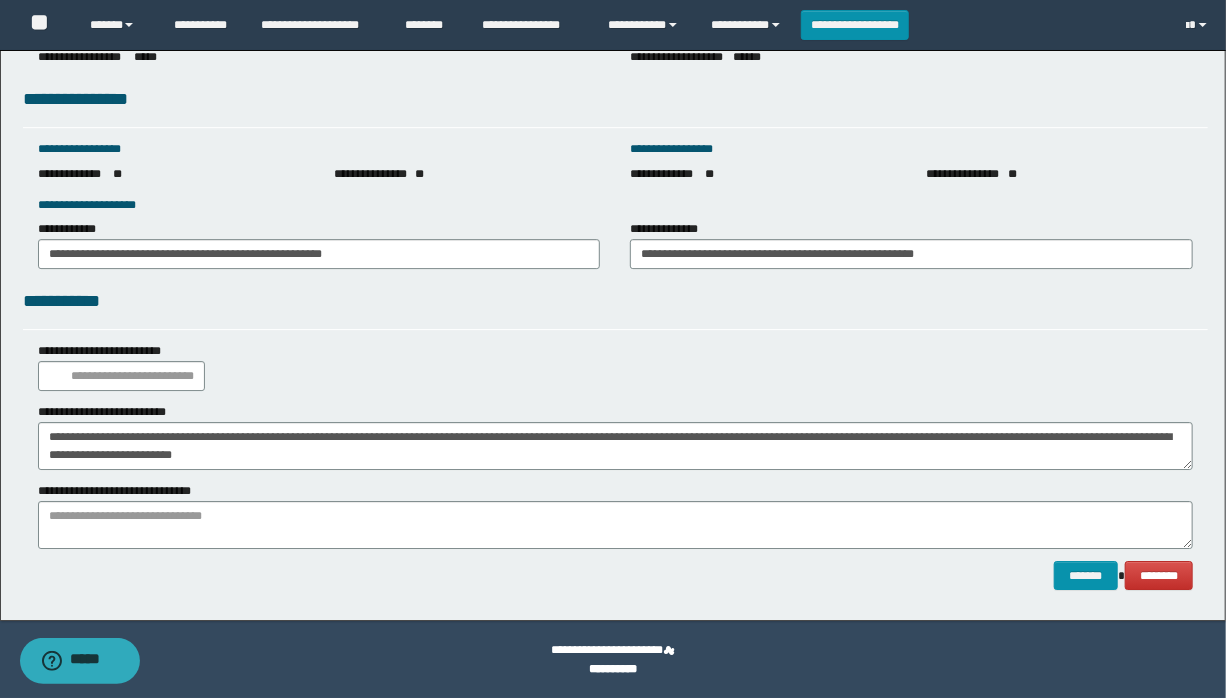 click on "**********" at bounding box center [615, 308] 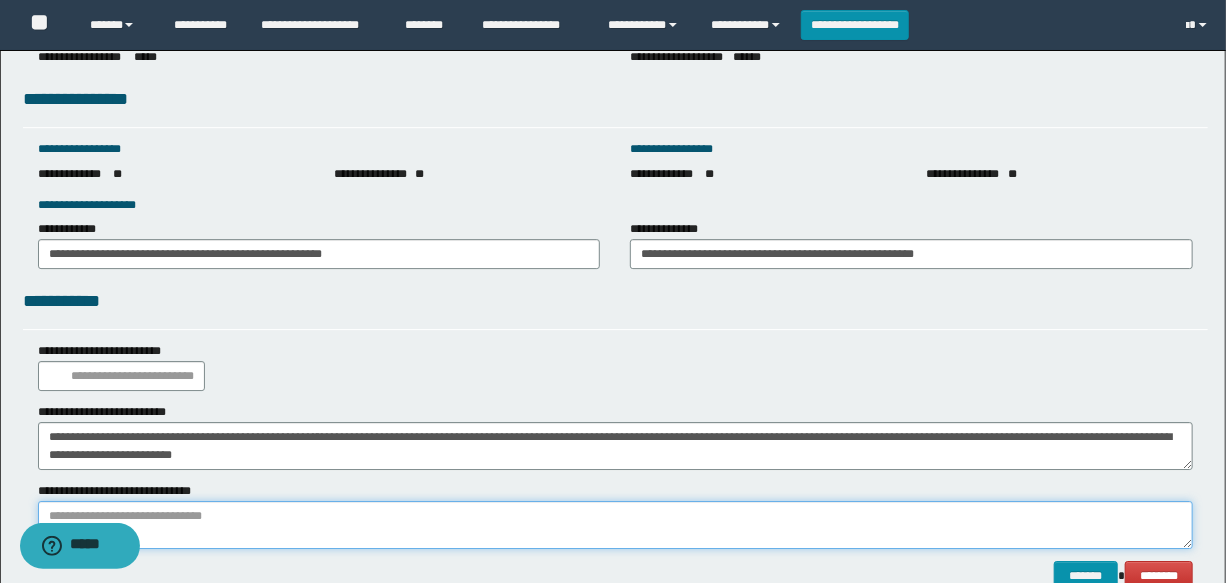 click at bounding box center [615, 525] 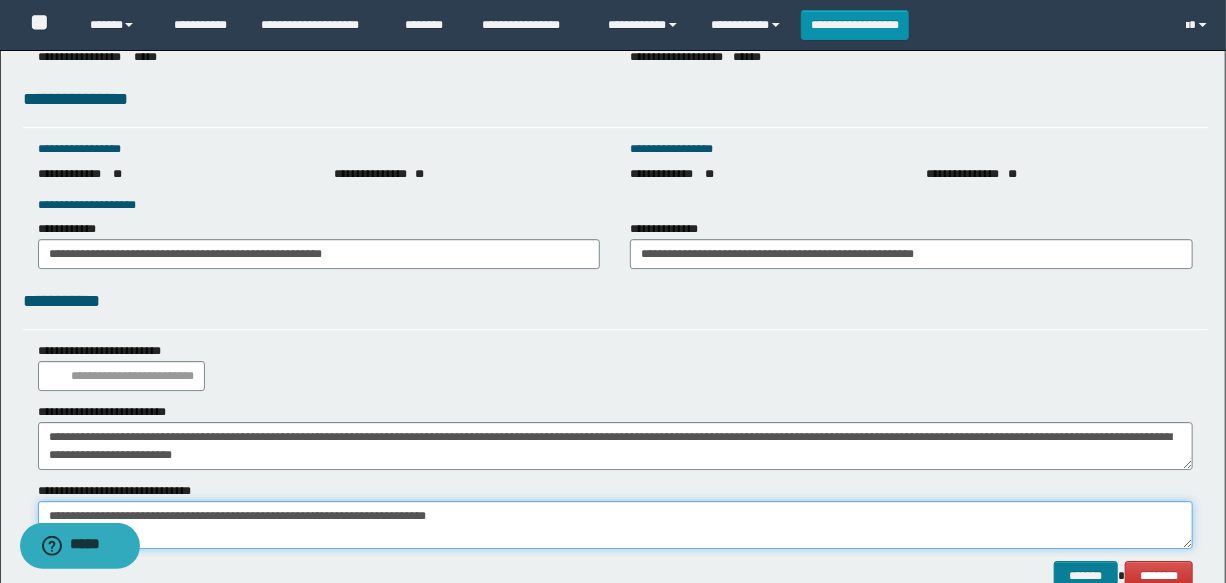 type on "**********" 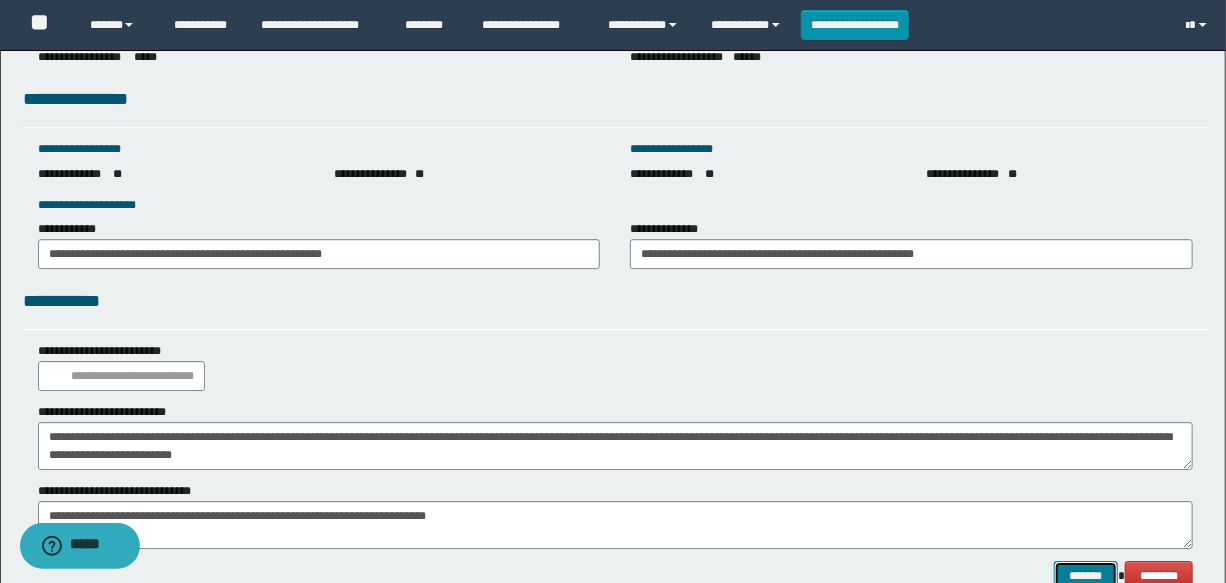 click on "*******" at bounding box center [1086, 576] 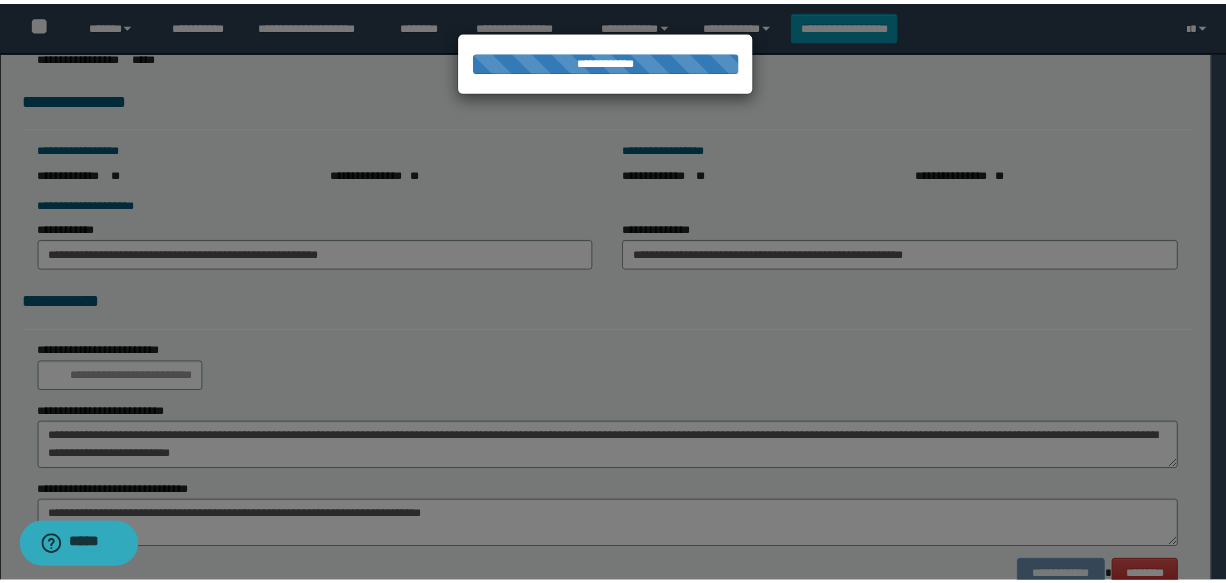 scroll, scrollTop: 0, scrollLeft: 0, axis: both 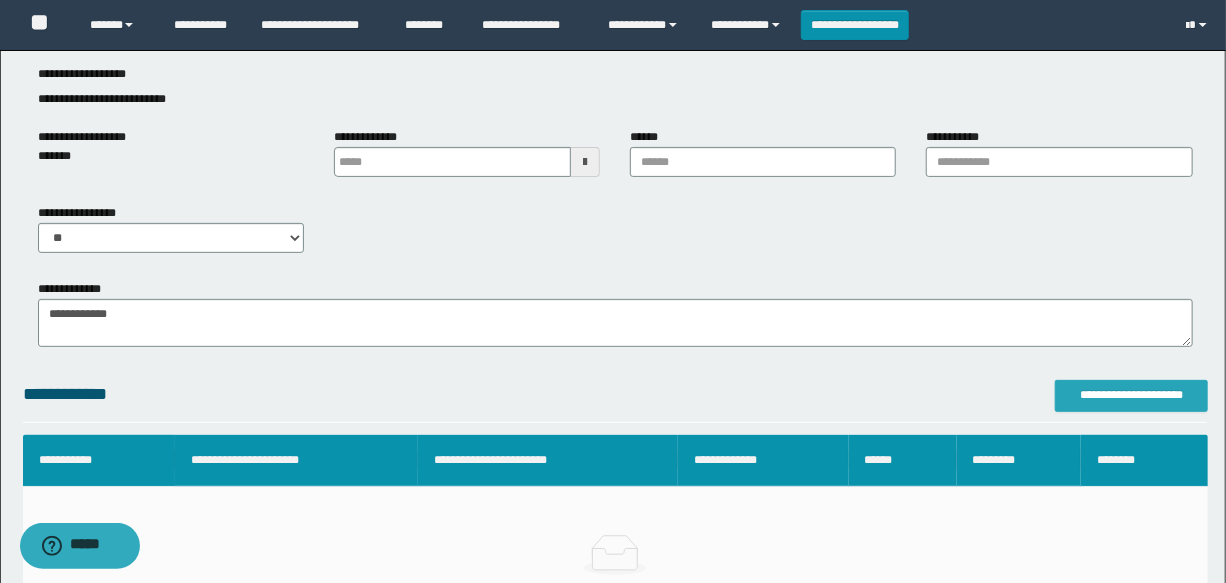 type on "**********" 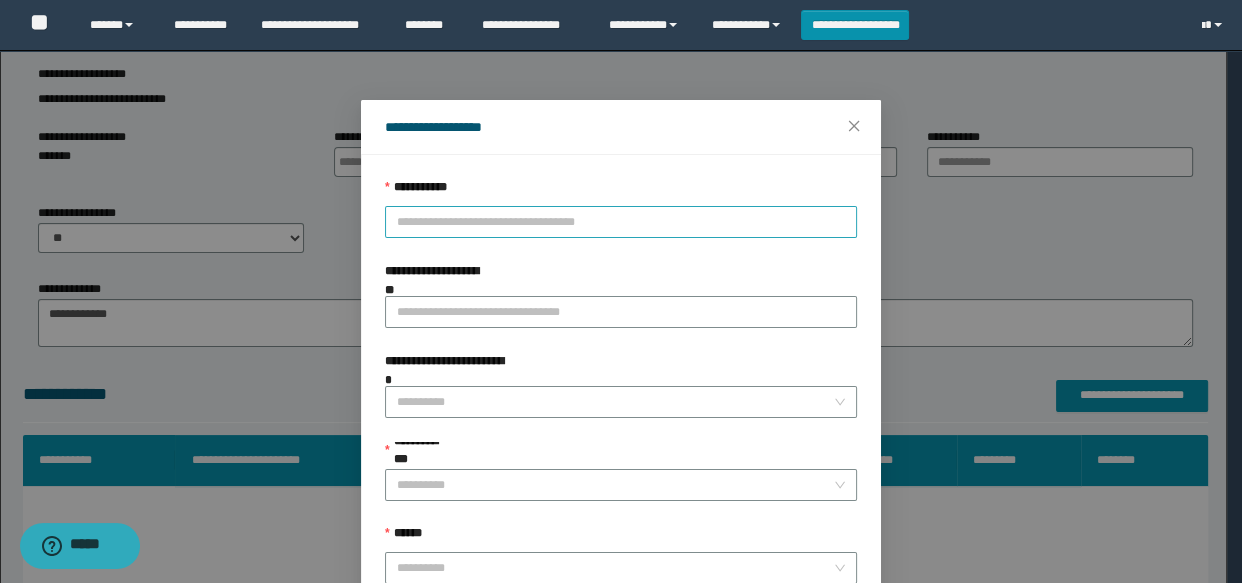 click on "**********" at bounding box center (621, 222) 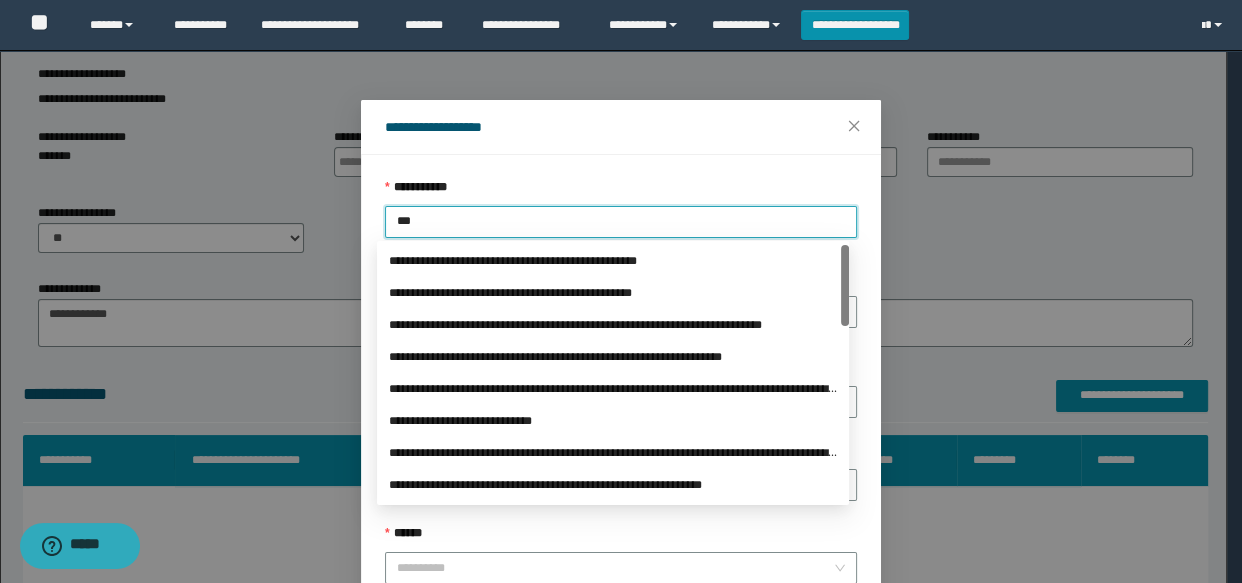 type on "****" 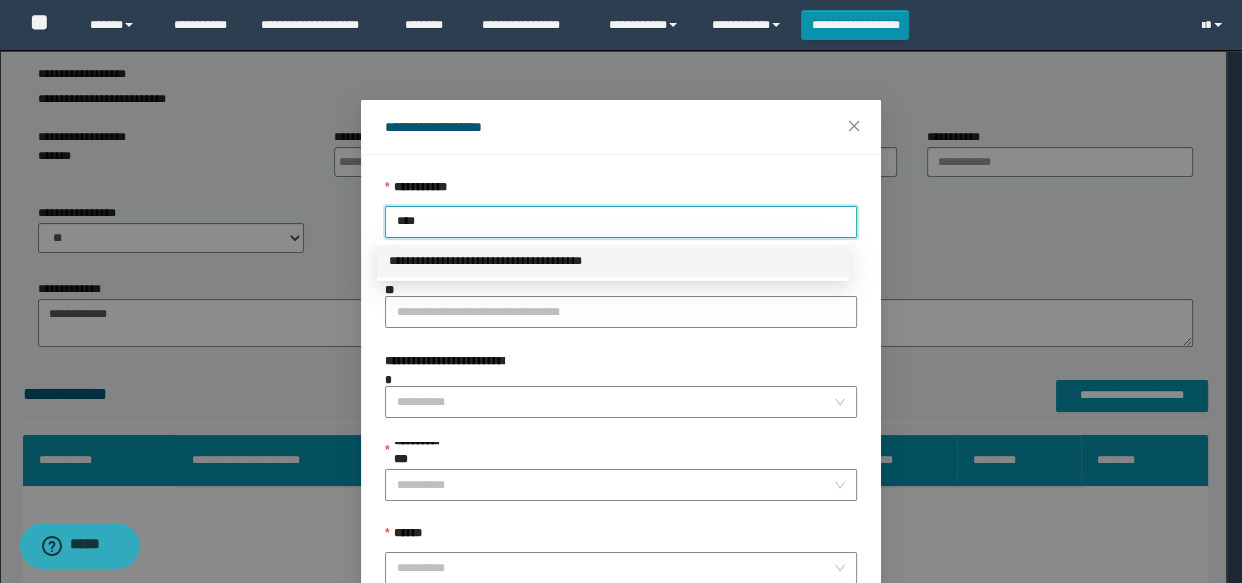 click on "**********" at bounding box center (613, 261) 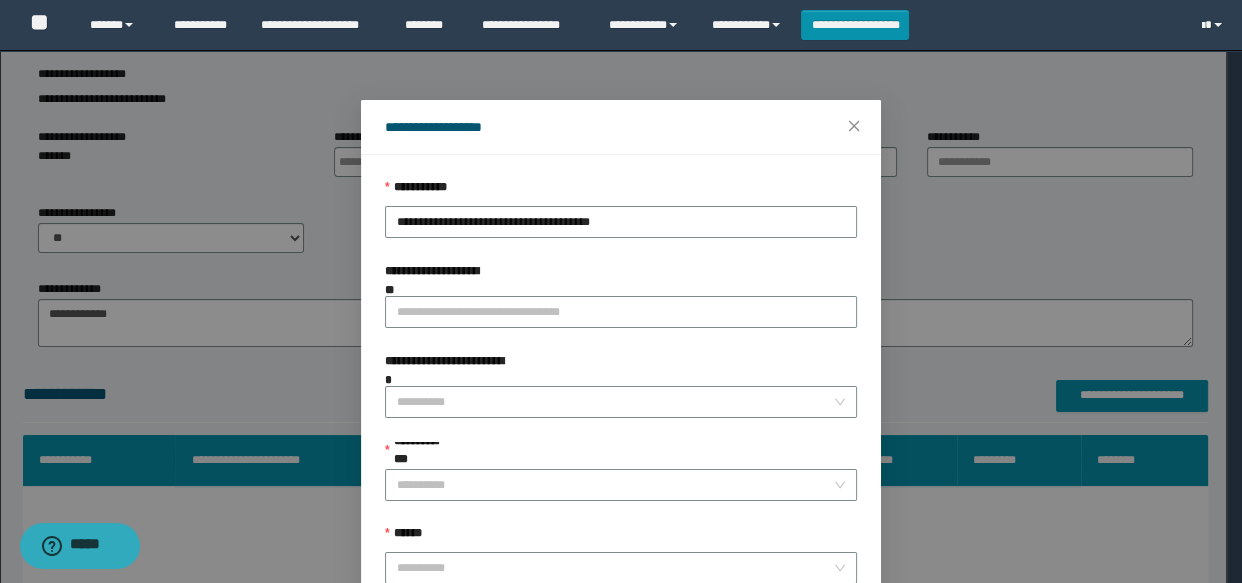 click on "**********" at bounding box center [621, 409] 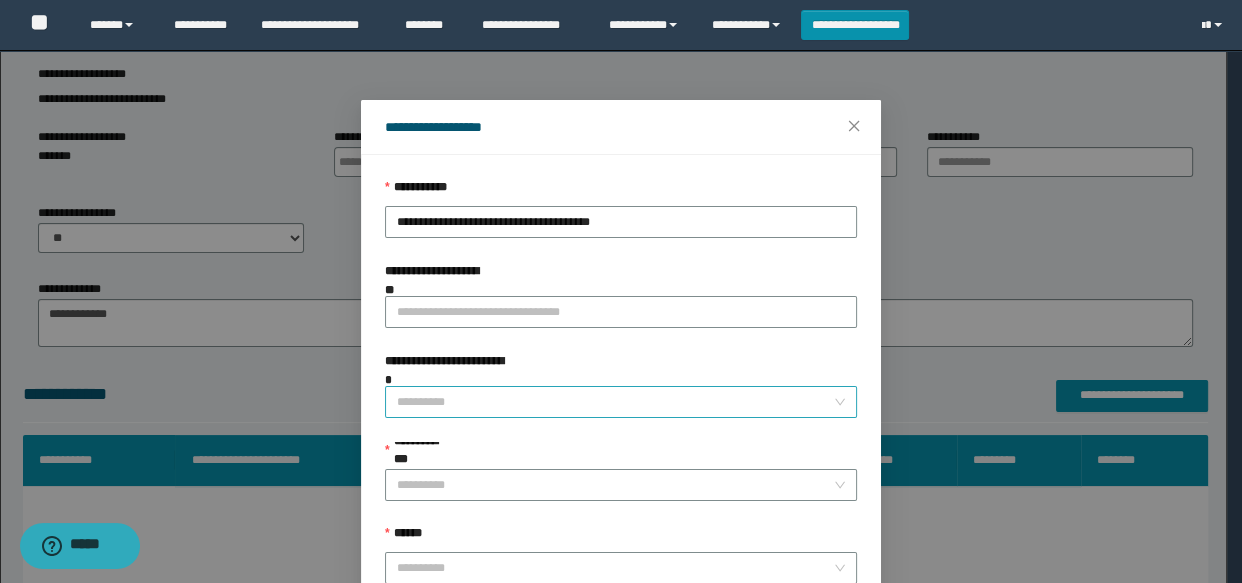 click on "**********" at bounding box center [615, 402] 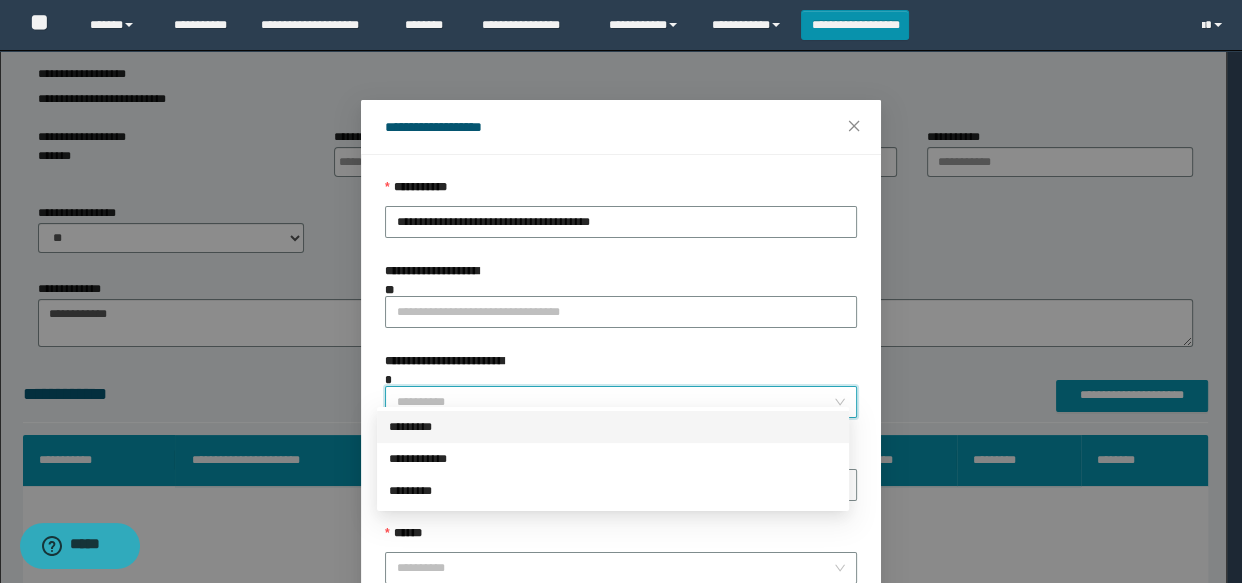 click on "*********" at bounding box center (613, 427) 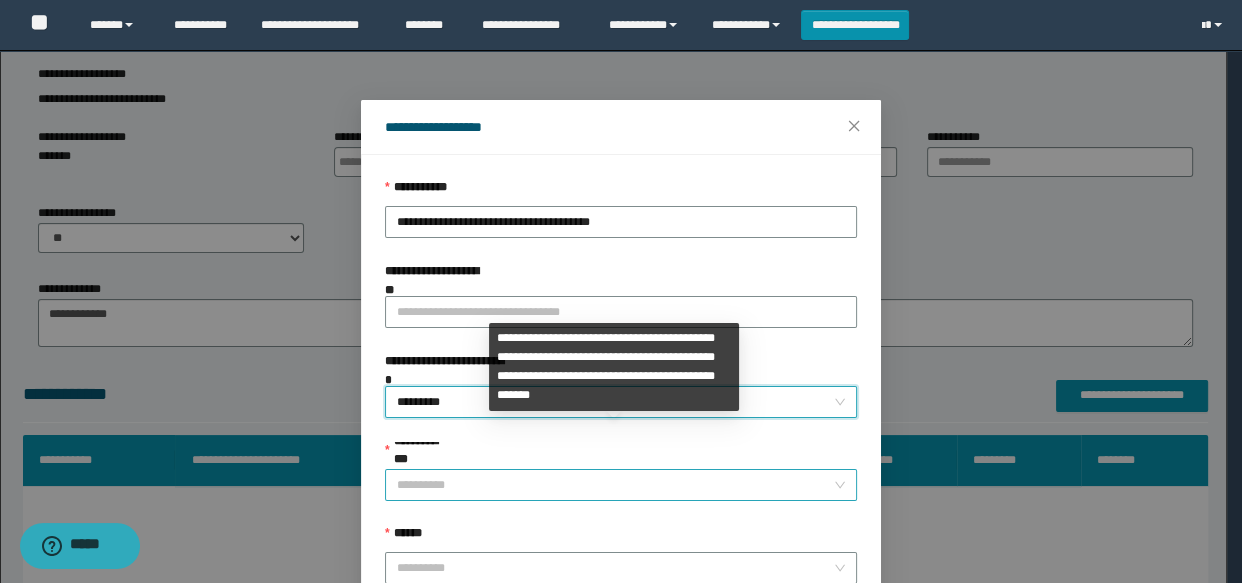 click on "**********" at bounding box center [615, 485] 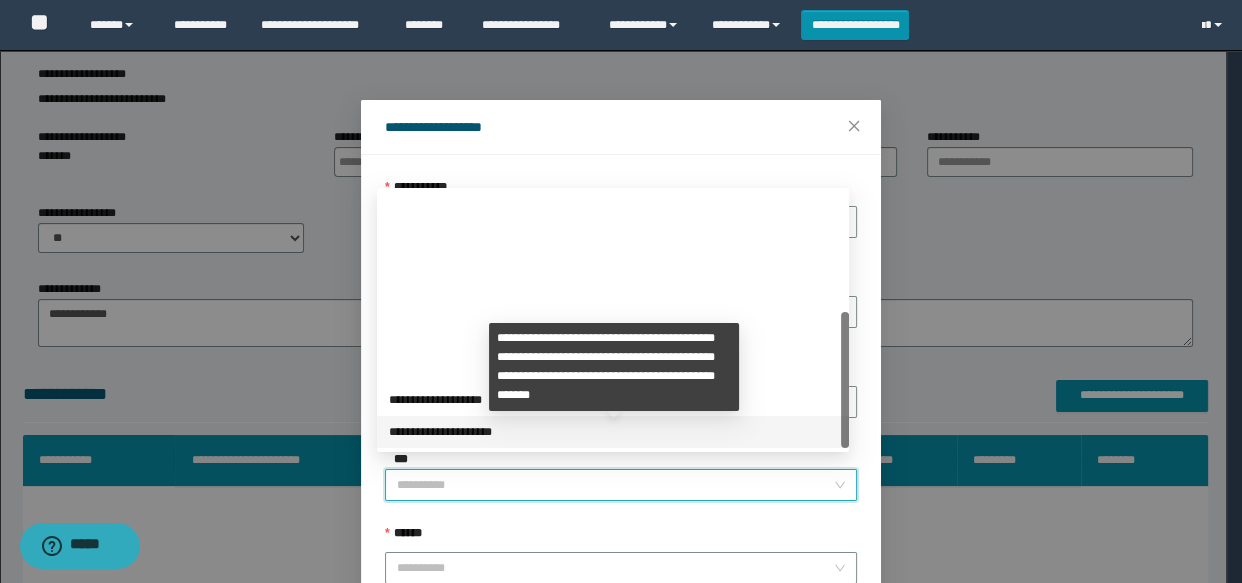 scroll, scrollTop: 223, scrollLeft: 0, axis: vertical 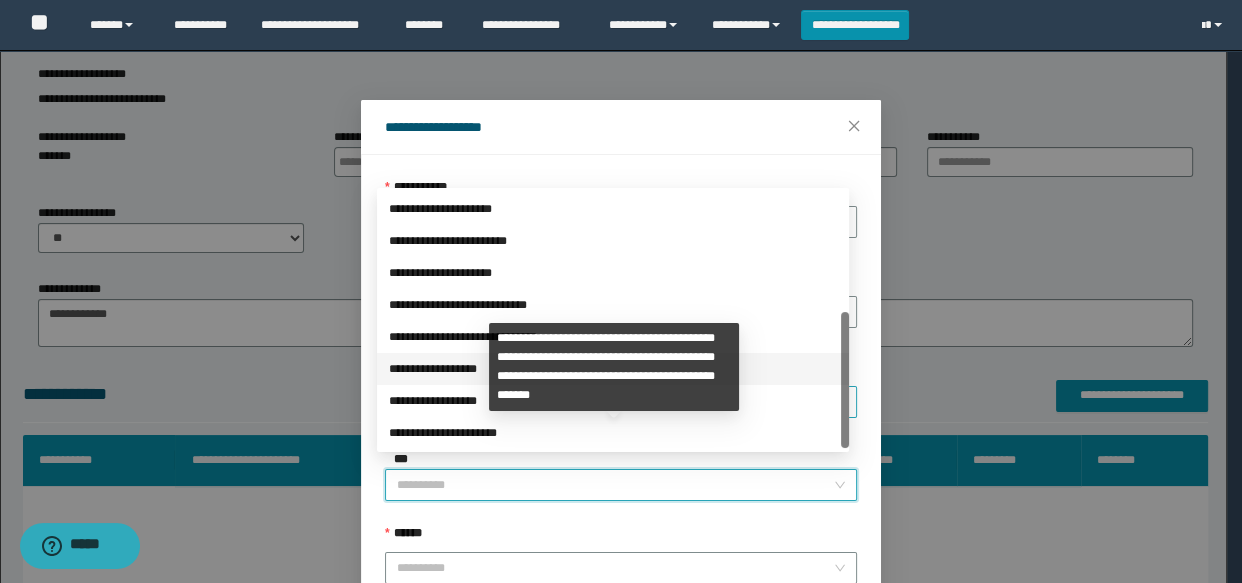 click on "**********" at bounding box center (613, 369) 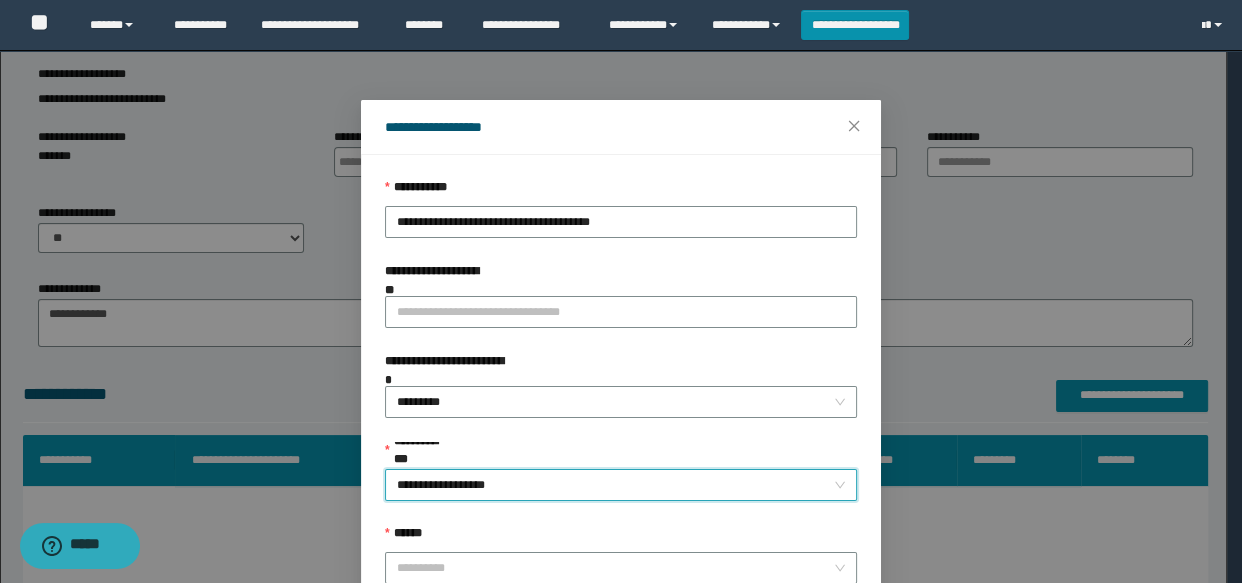 scroll, scrollTop: 168, scrollLeft: 0, axis: vertical 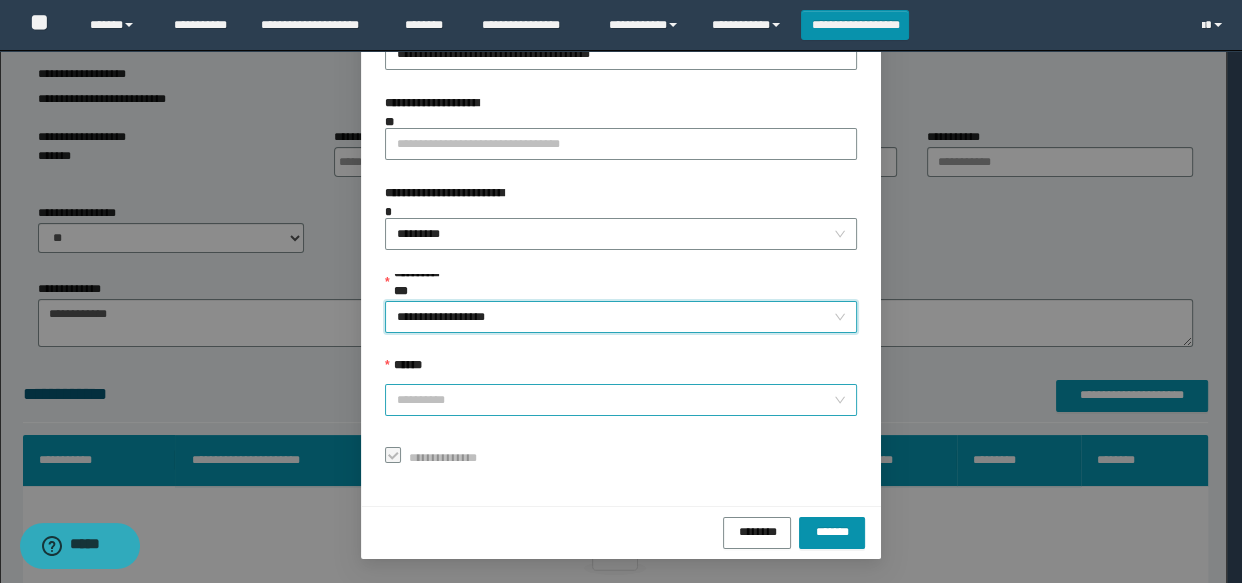 click on "******" at bounding box center [615, 400] 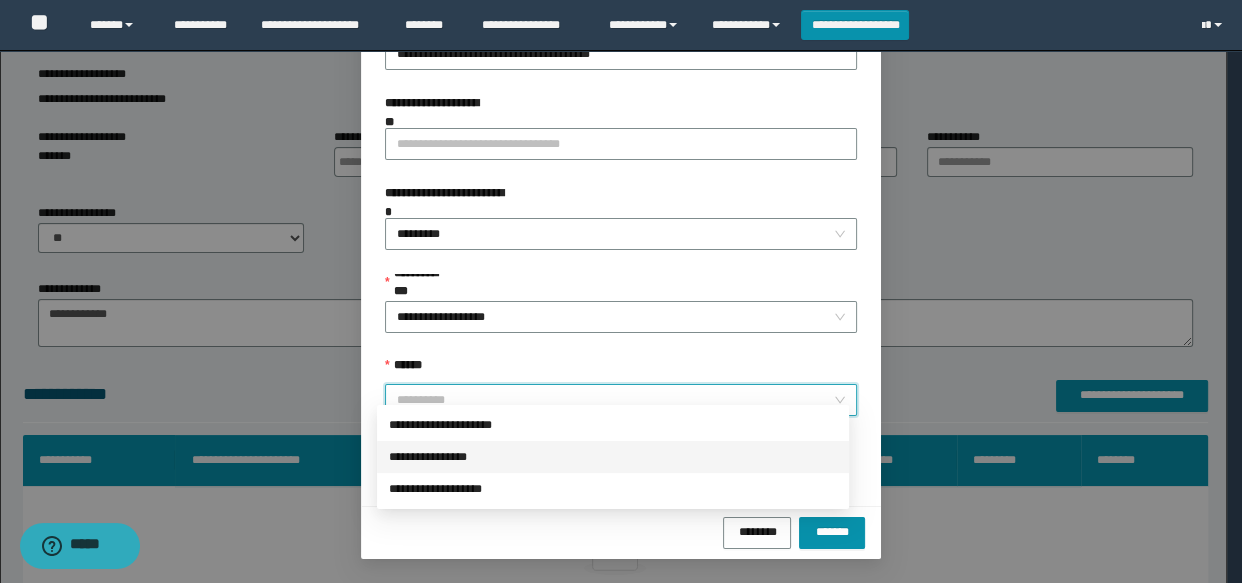 click on "**********" at bounding box center (613, 457) 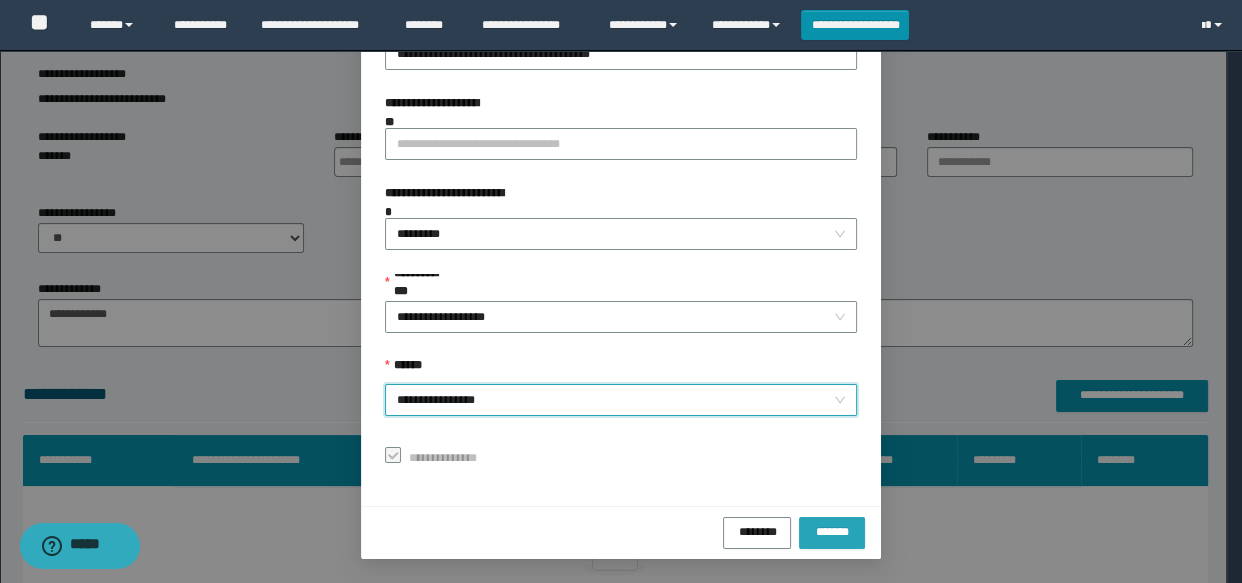 click on "*******" at bounding box center (832, 530) 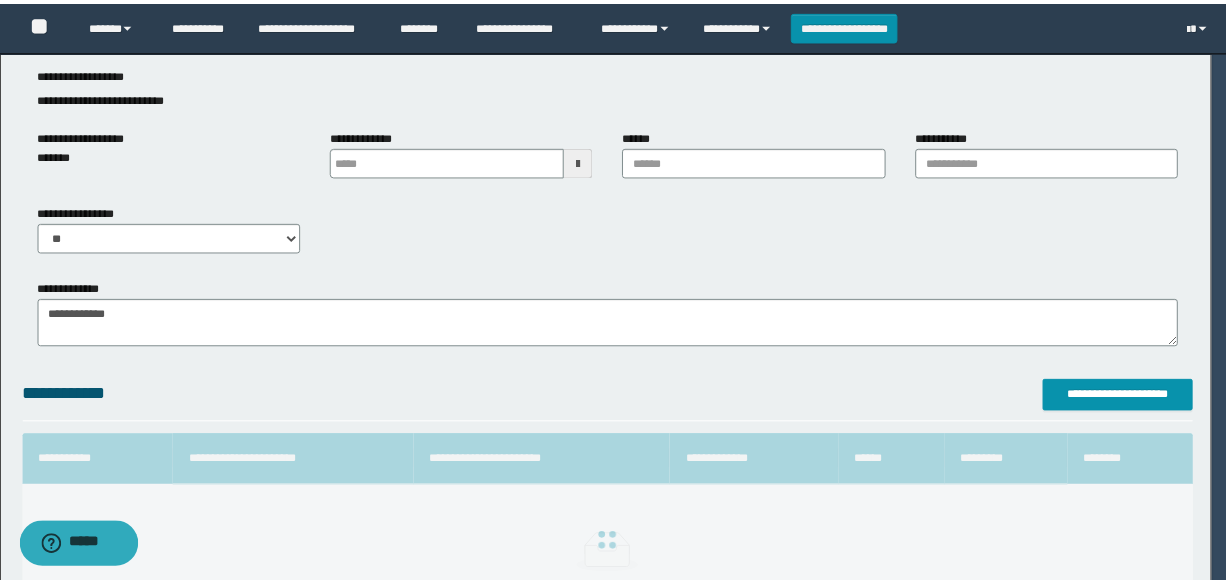 scroll, scrollTop: 120, scrollLeft: 0, axis: vertical 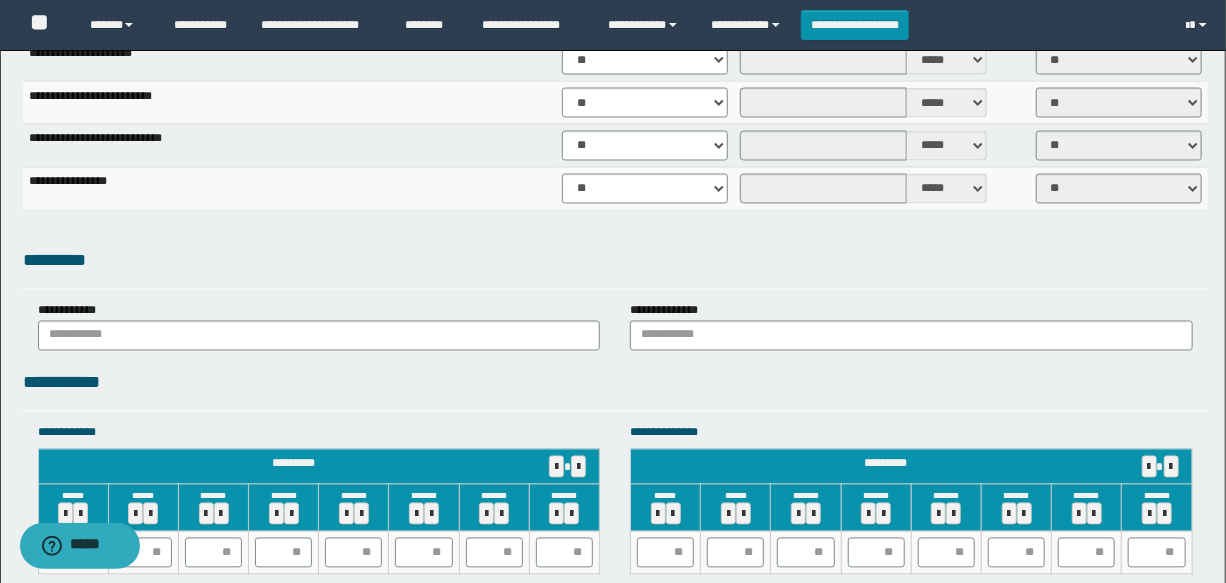 click on "**********" at bounding box center [613, 164] 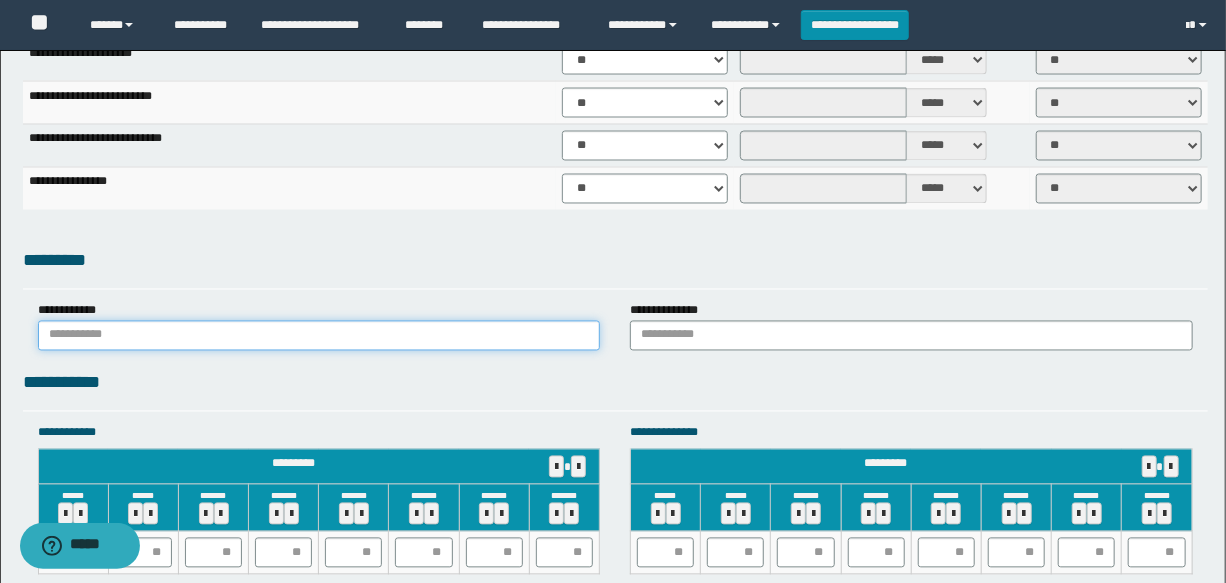 click at bounding box center [319, 336] 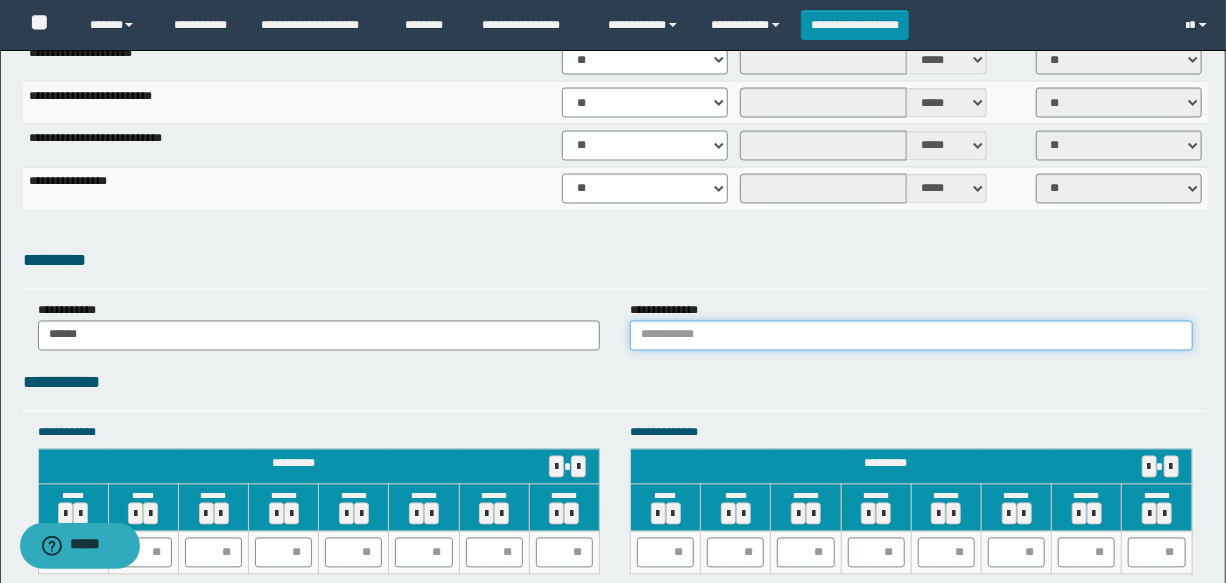 click at bounding box center (911, 336) 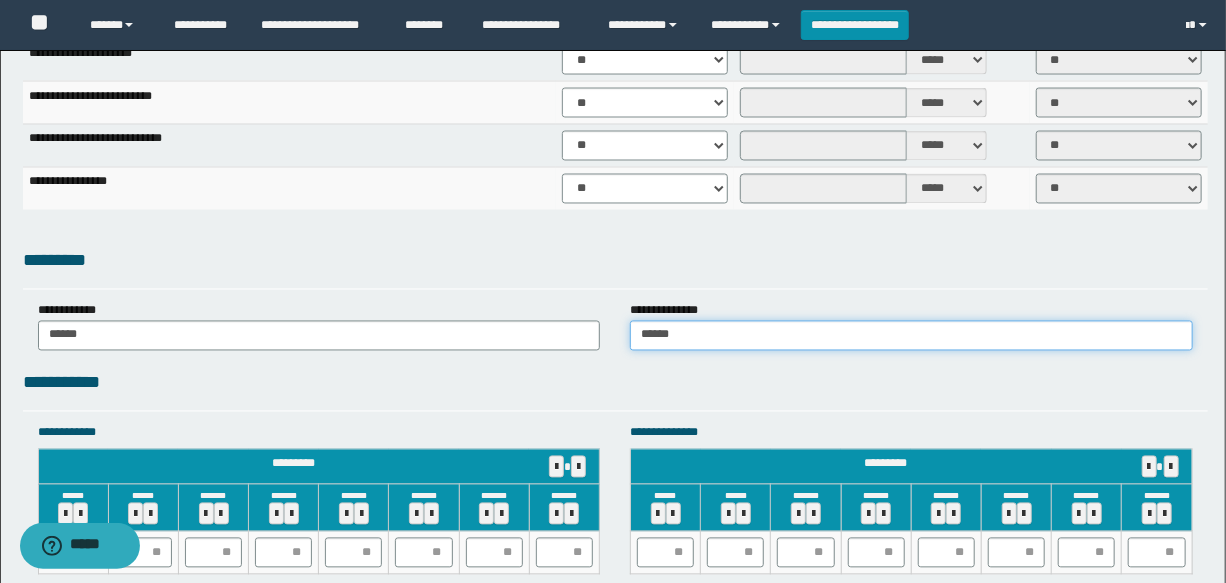scroll, scrollTop: 1818, scrollLeft: 0, axis: vertical 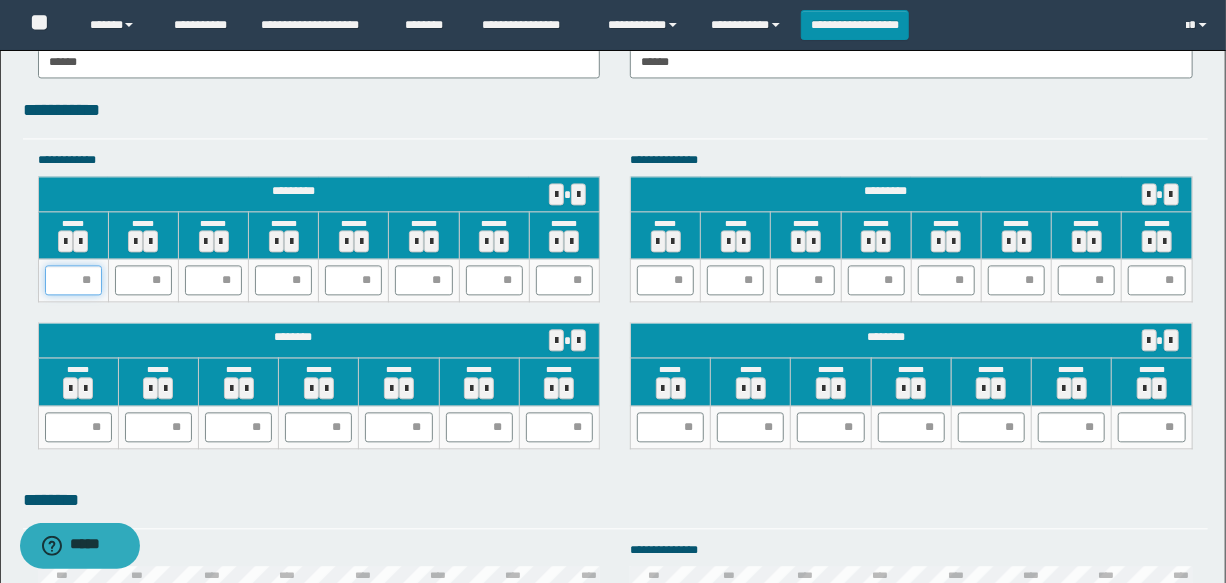 click at bounding box center [73, 280] 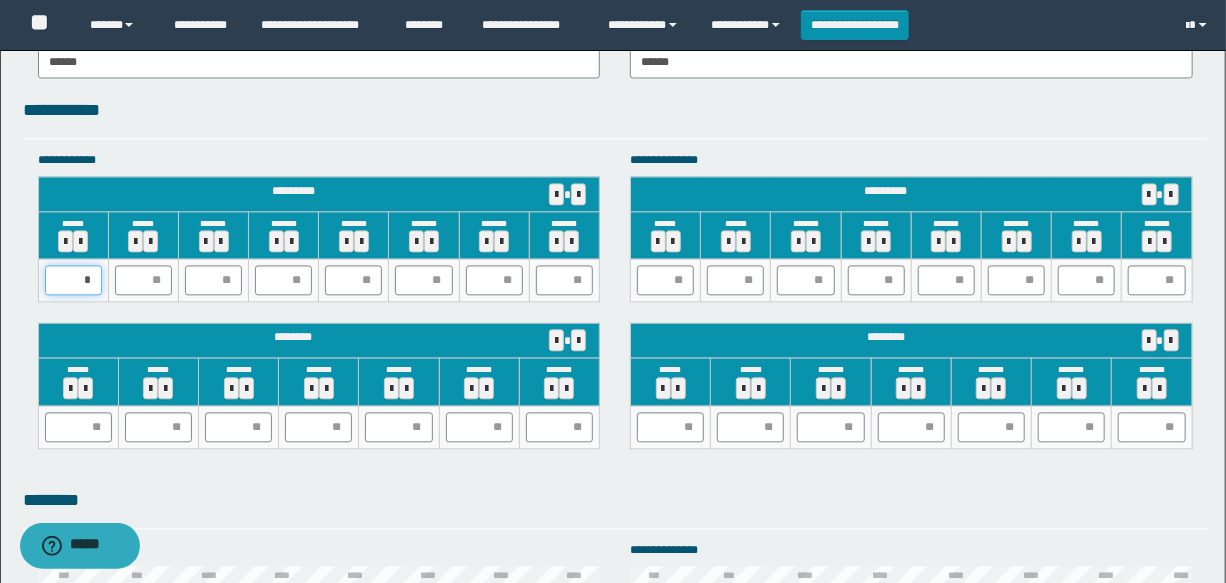 type on "**" 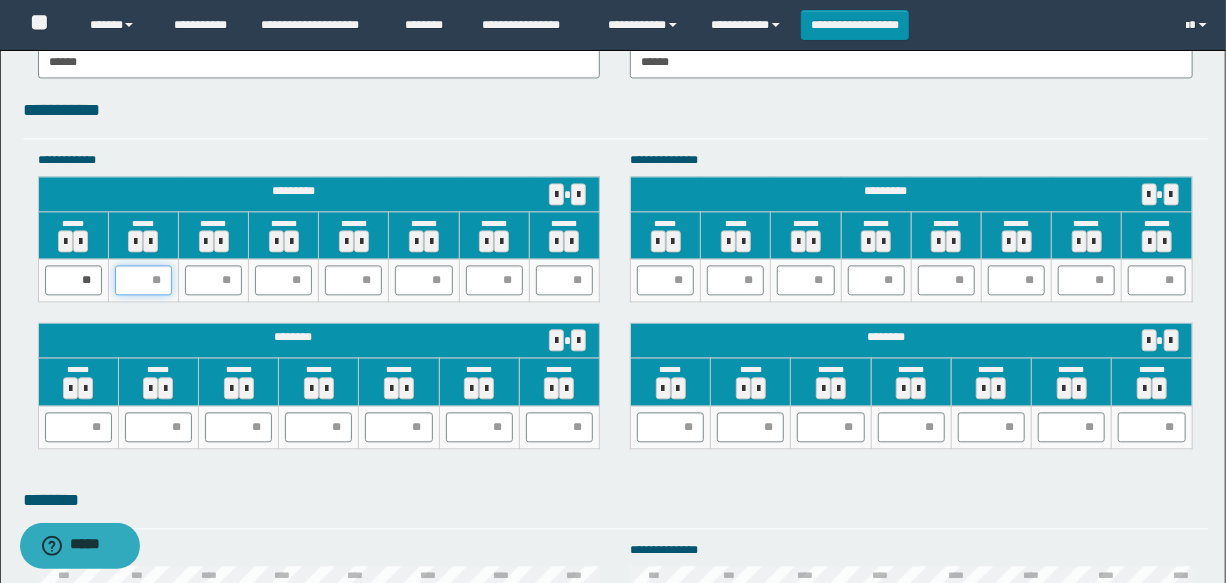 click at bounding box center [143, 280] 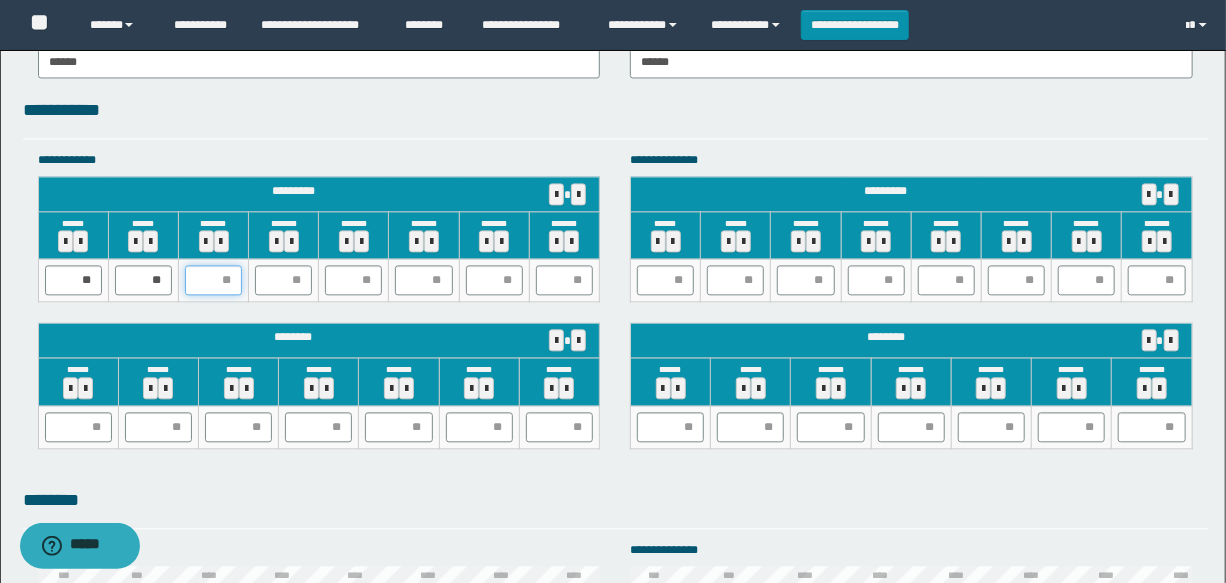 click at bounding box center (213, 280) 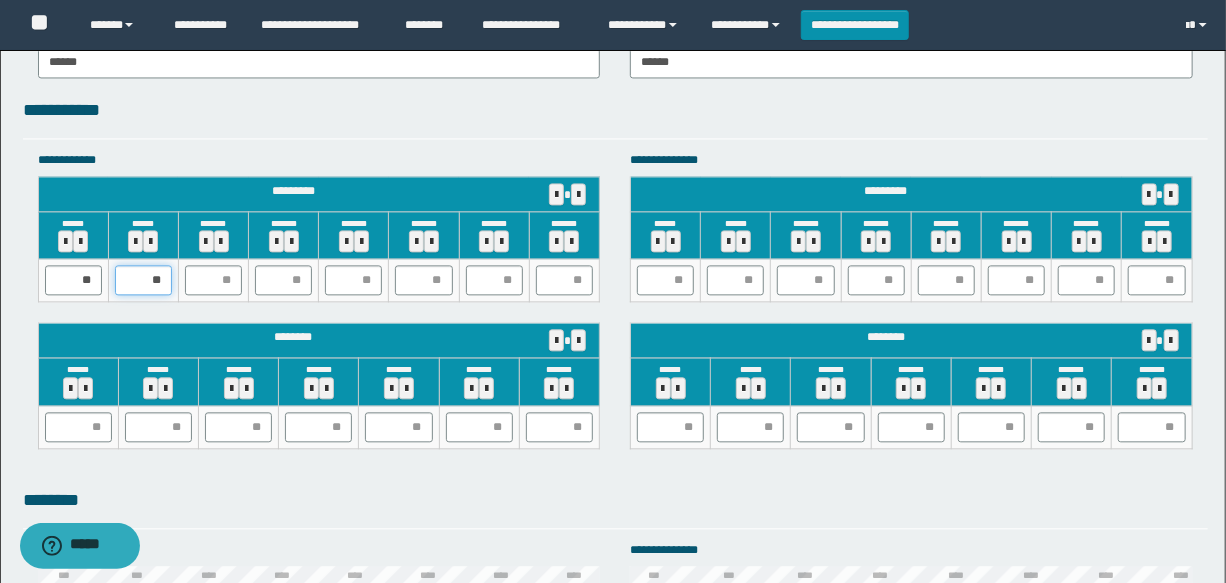 click on "**" at bounding box center (143, 280) 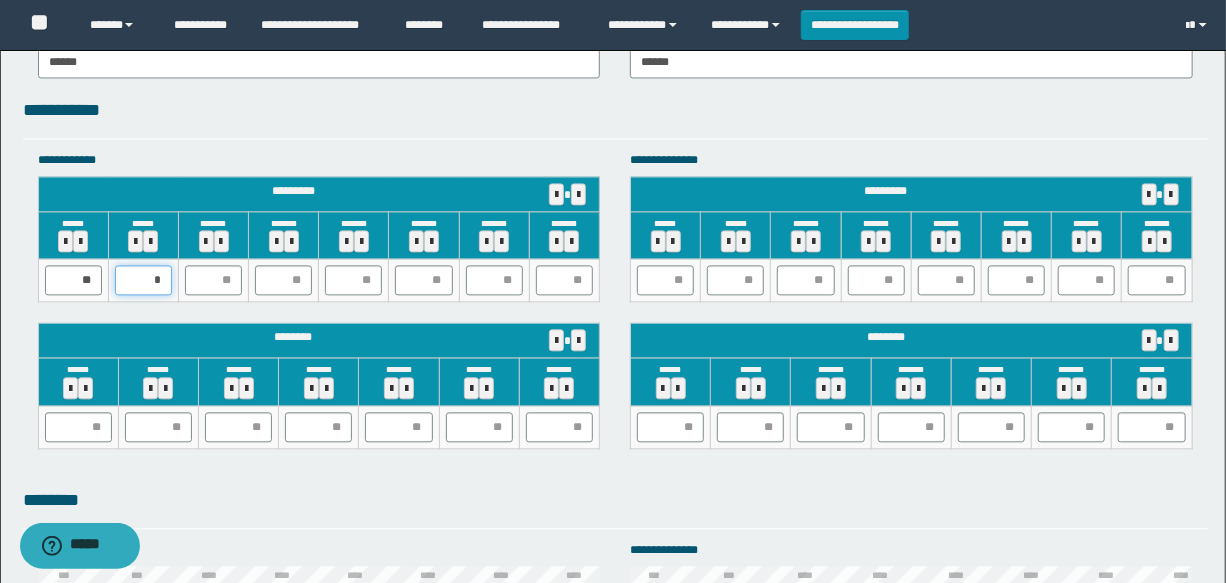type on "**" 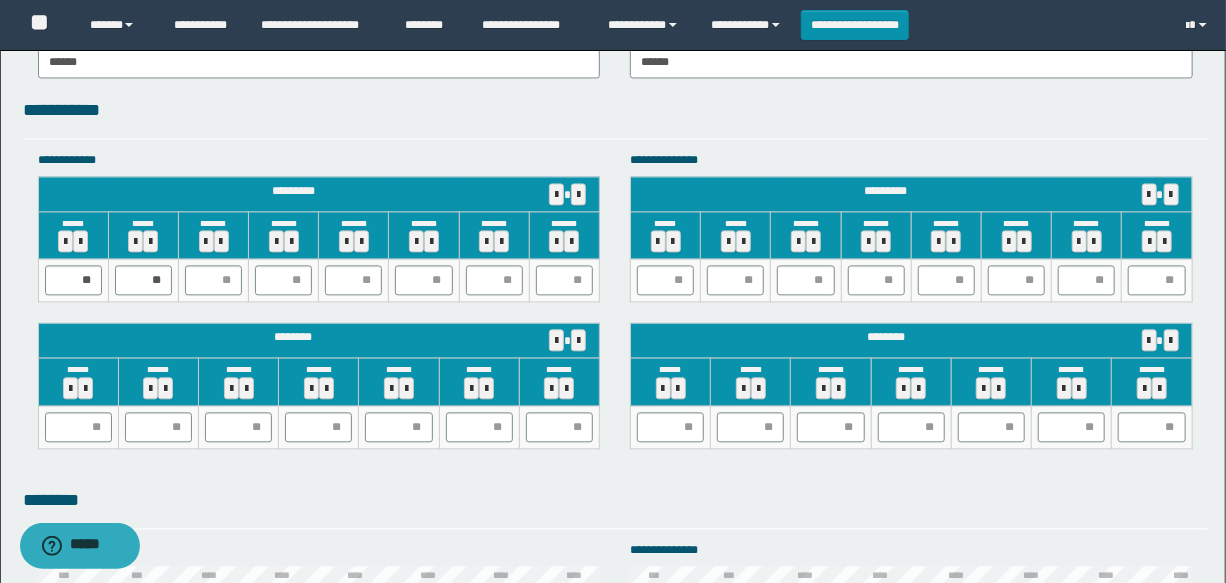 drag, startPoint x: 181, startPoint y: 280, endPoint x: 206, endPoint y: 277, distance: 25.179358 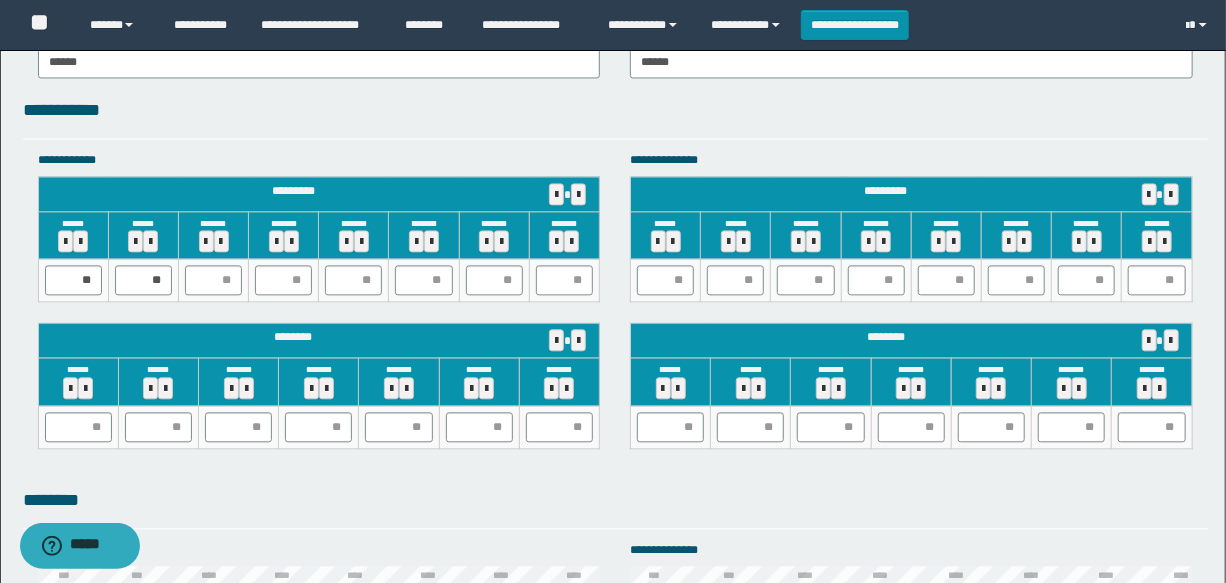 click at bounding box center [213, 280] 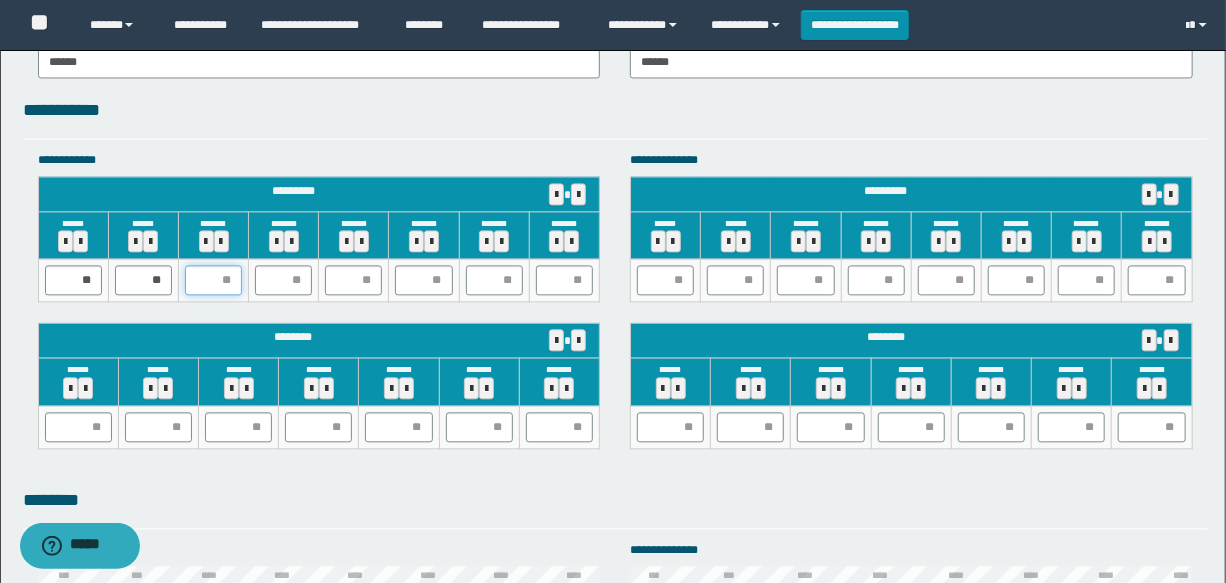 click at bounding box center [213, 280] 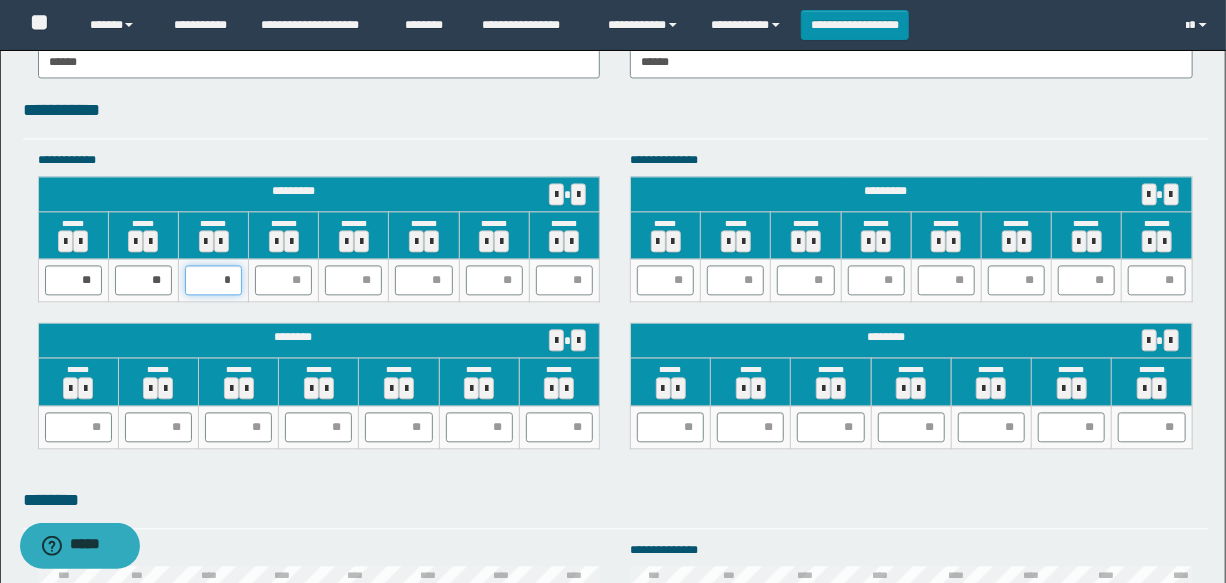type on "**" 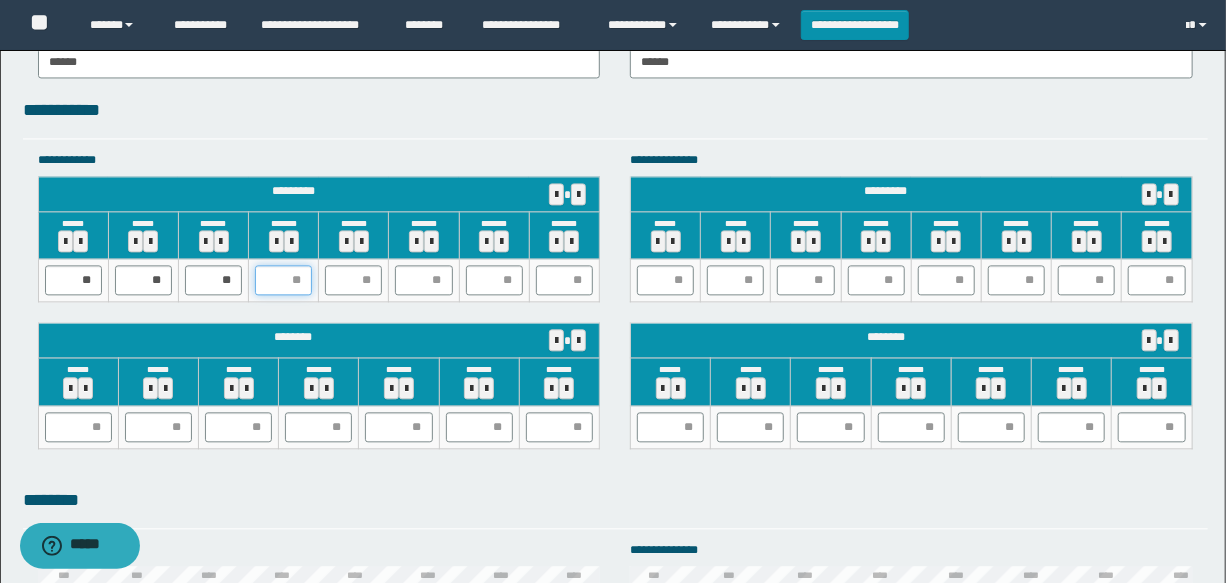 click at bounding box center (283, 280) 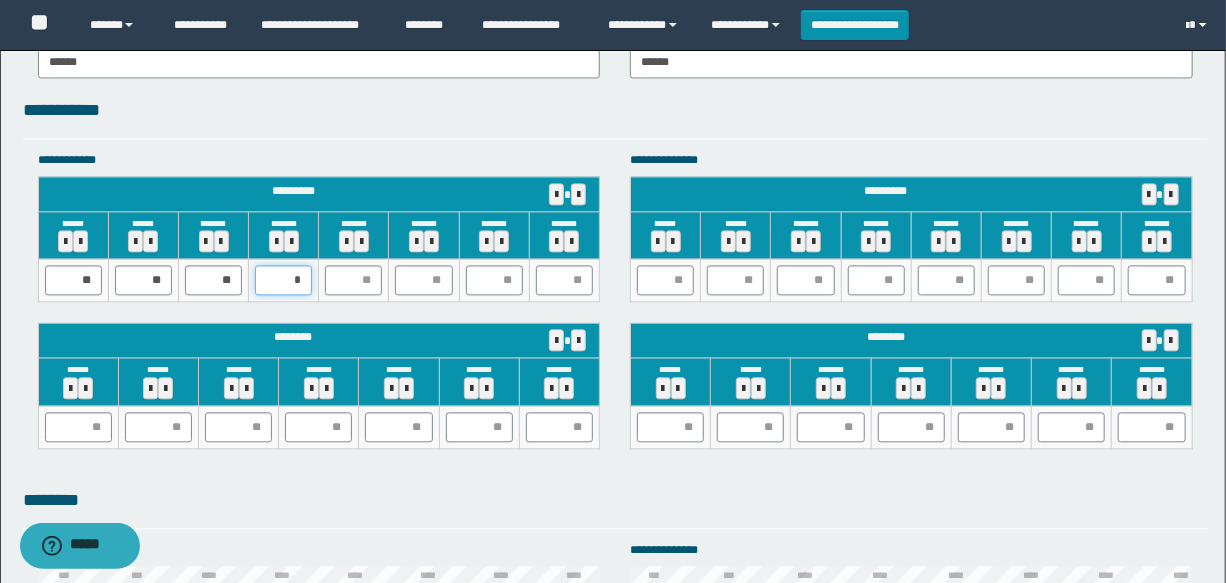 type on "**" 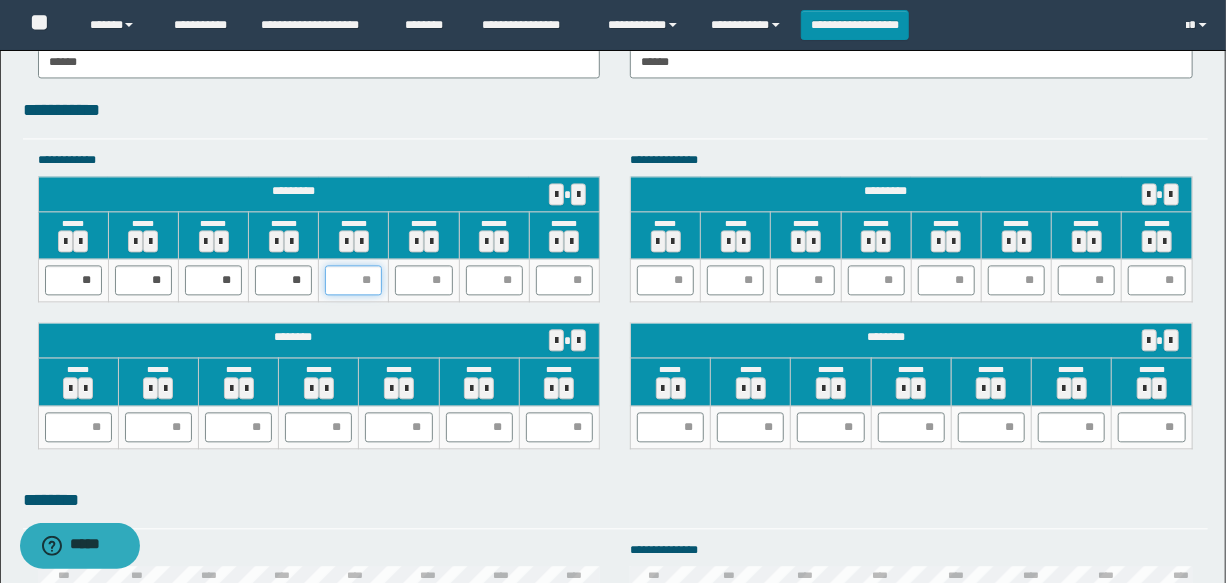 click at bounding box center (353, 280) 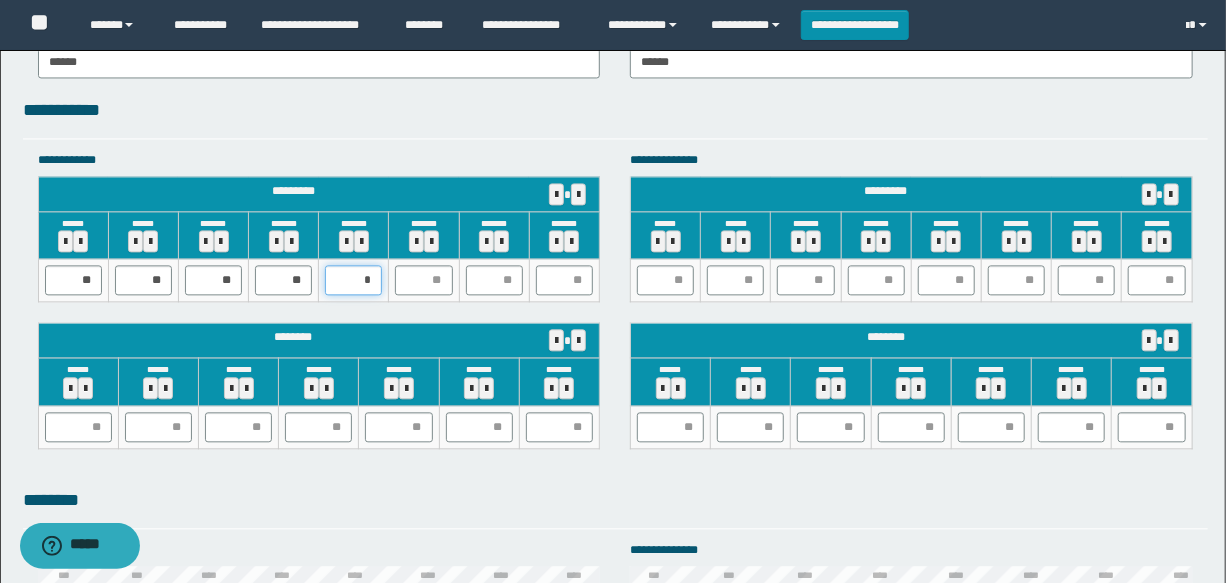 type on "**" 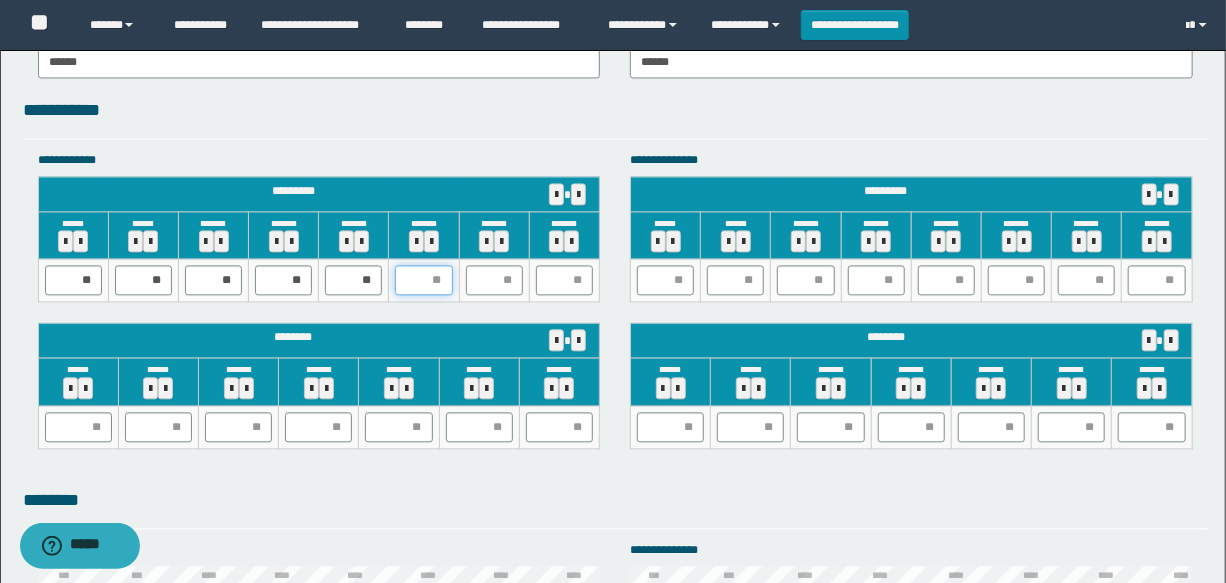 click at bounding box center (423, 280) 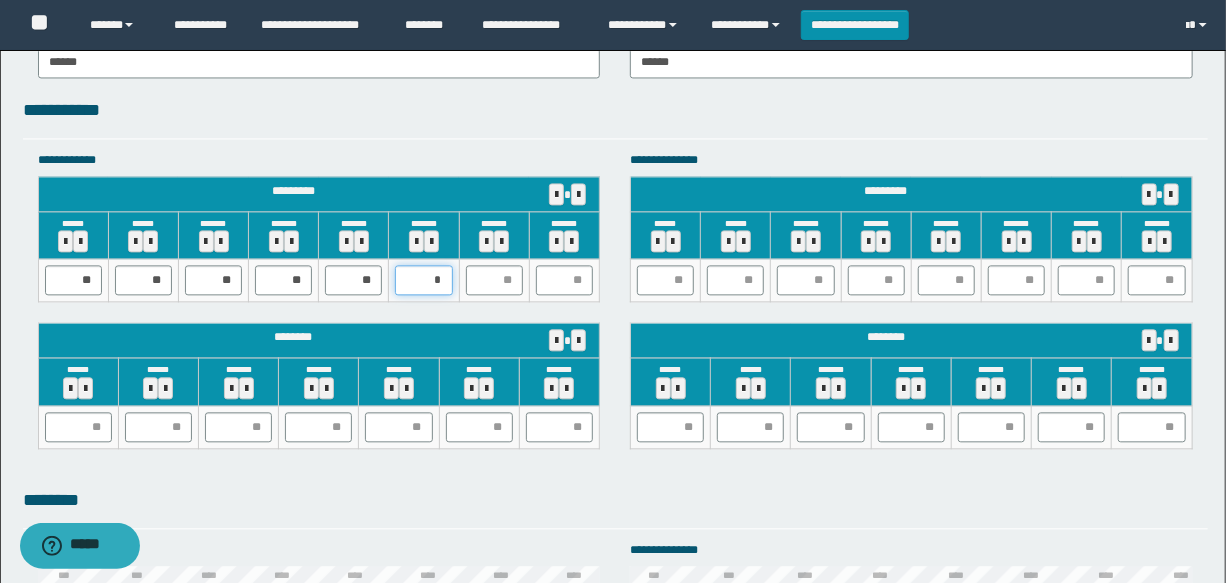 type on "**" 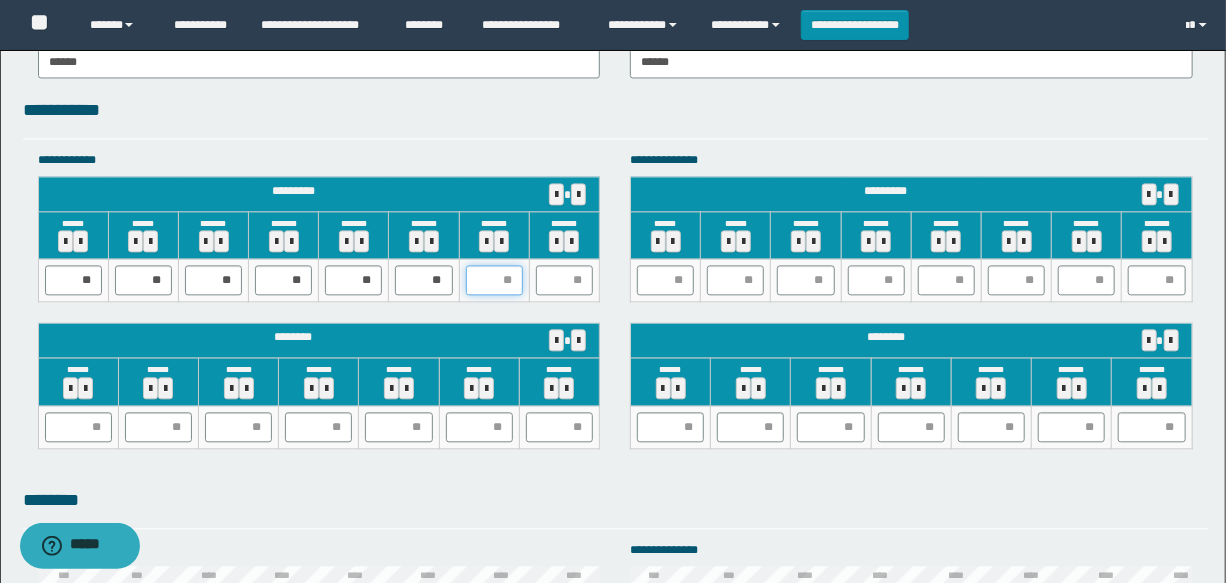 click at bounding box center (494, 280) 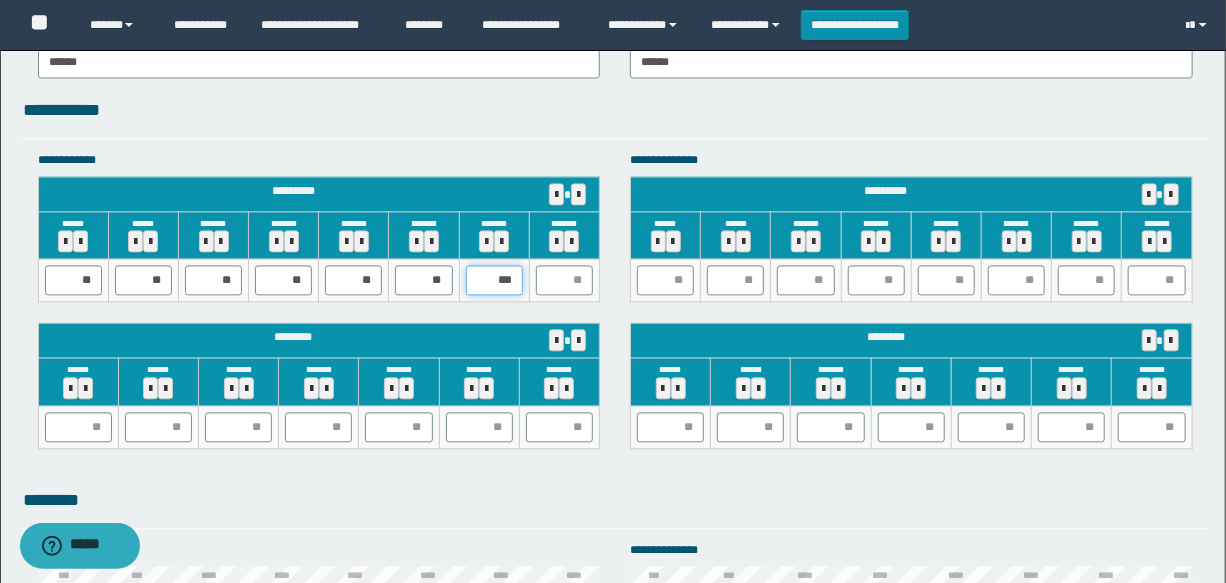 type on "**" 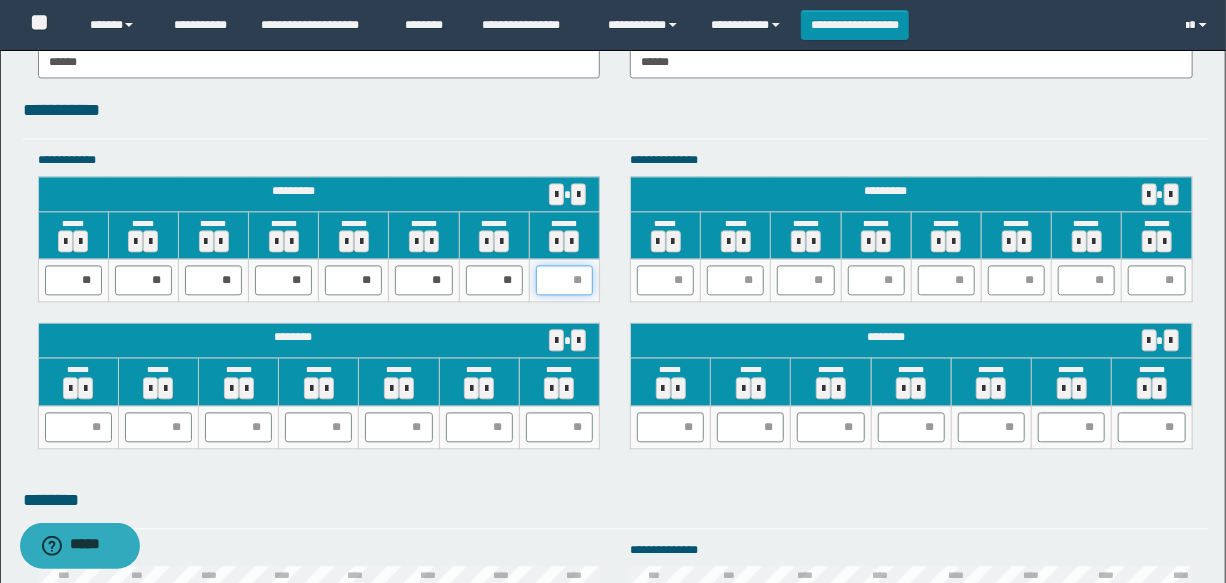 click at bounding box center [564, 280] 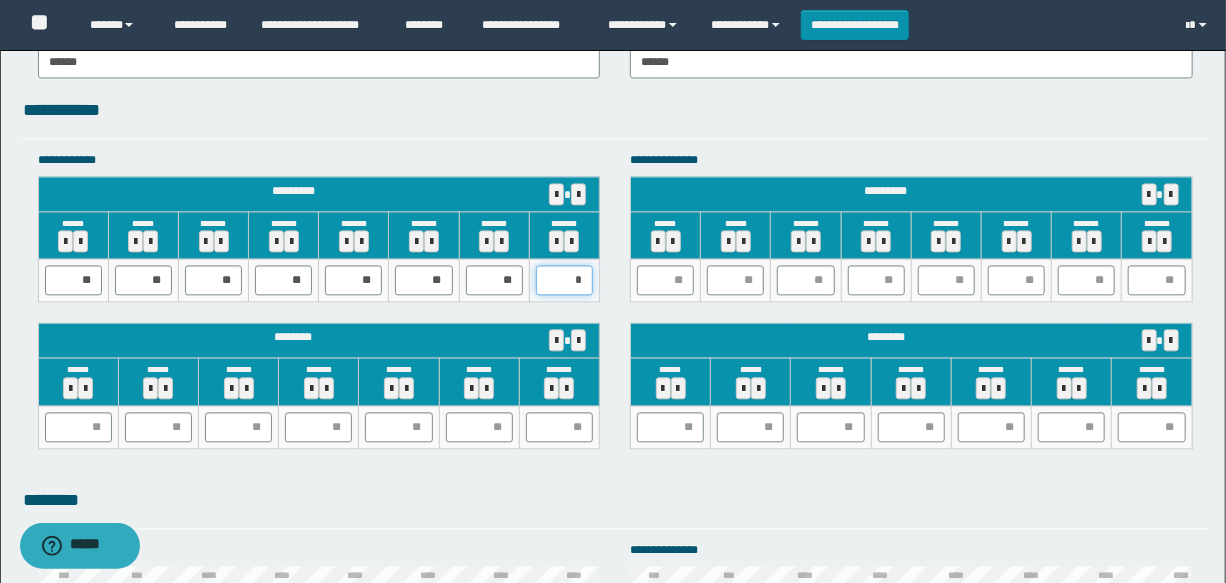 type on "**" 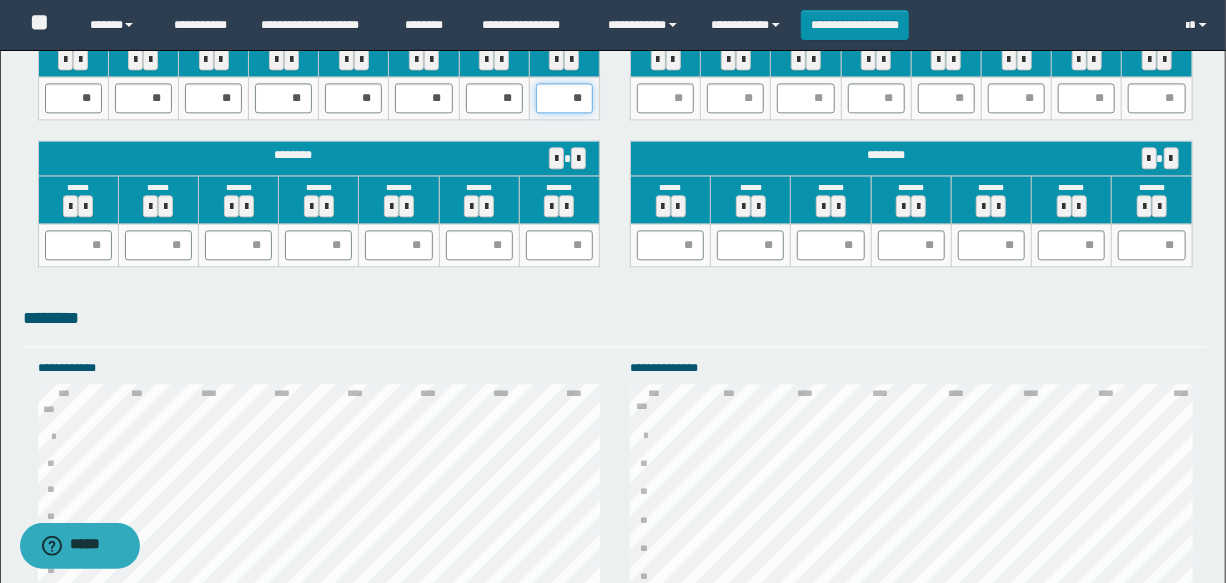 scroll, scrollTop: 1909, scrollLeft: 0, axis: vertical 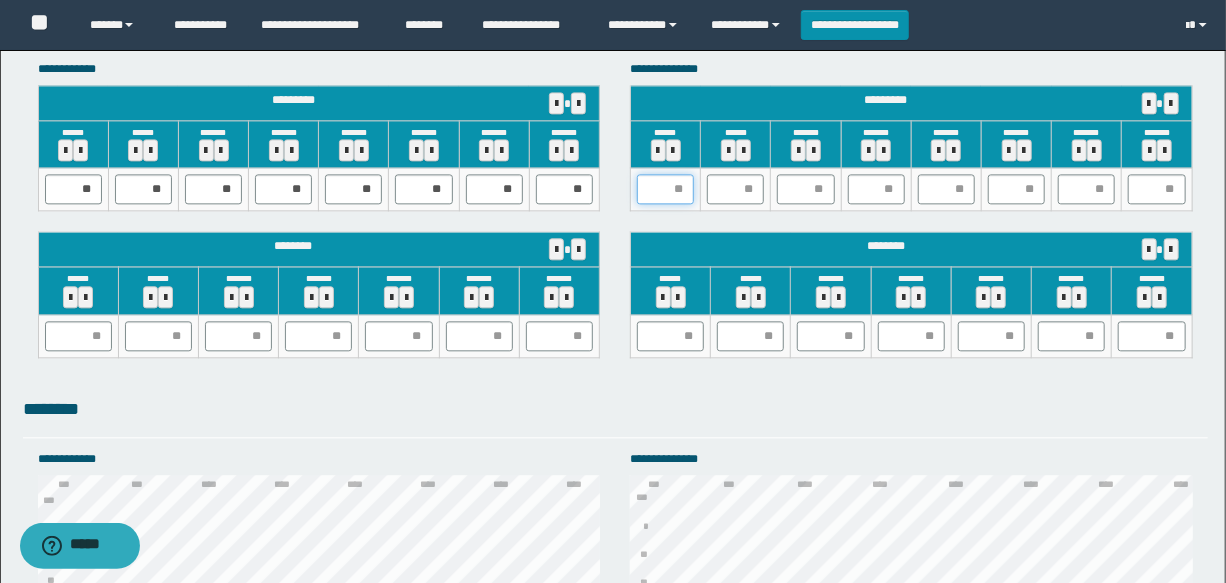 click at bounding box center [665, 189] 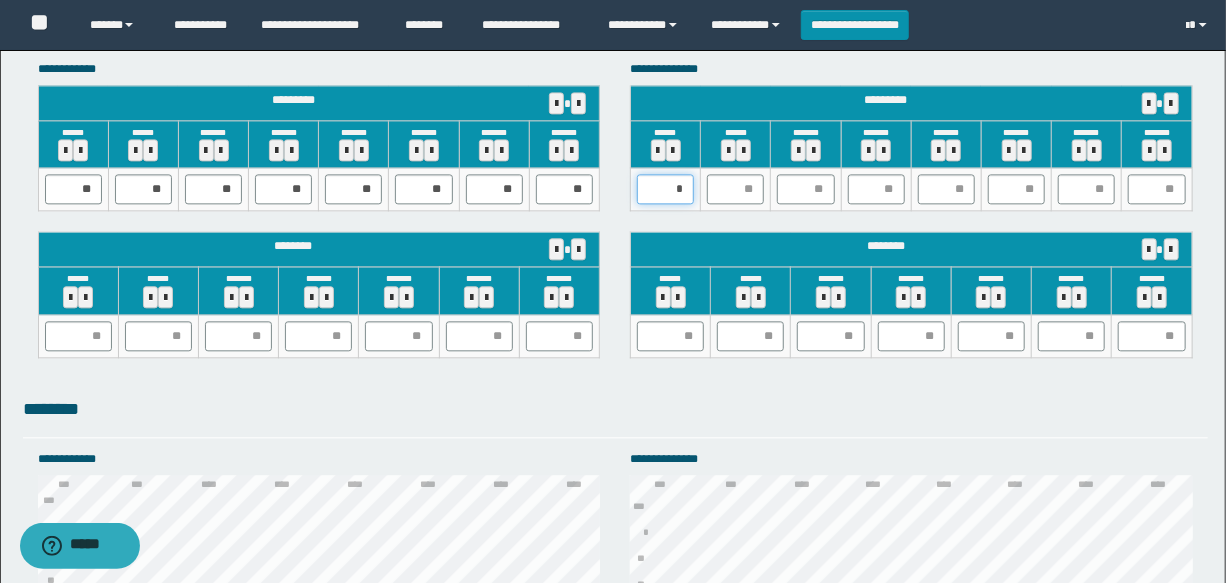 type on "**" 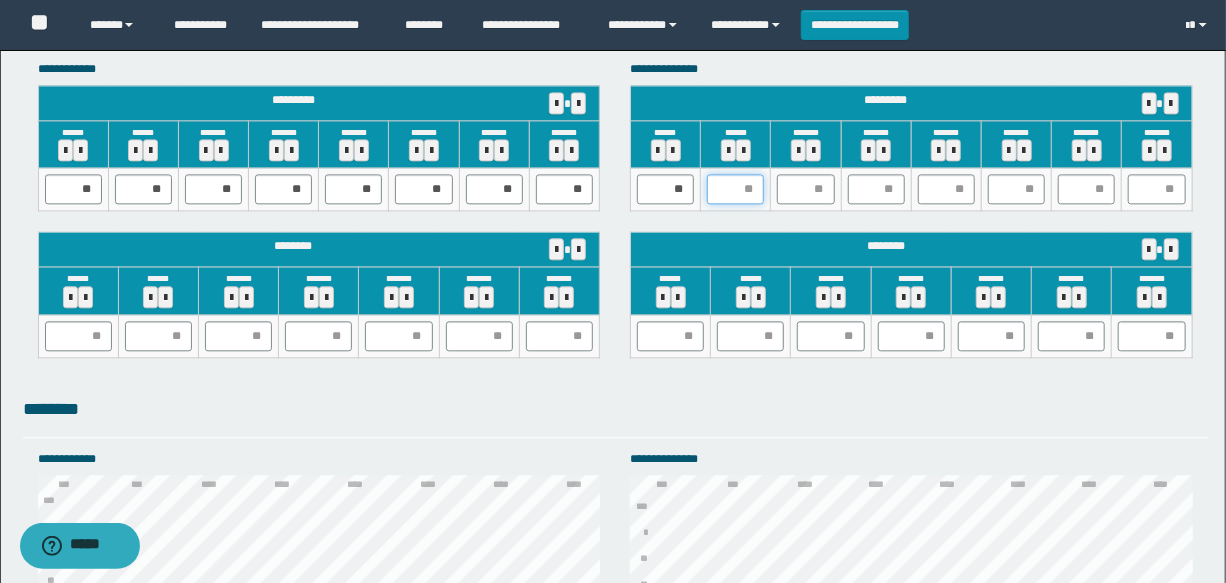 click at bounding box center [735, 189] 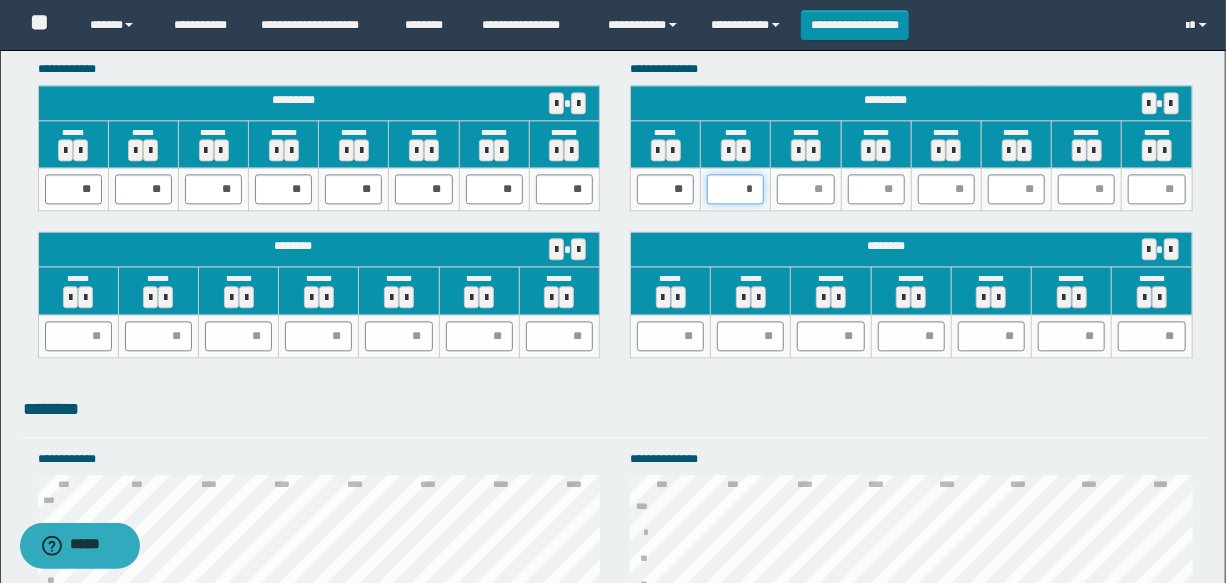 type on "**" 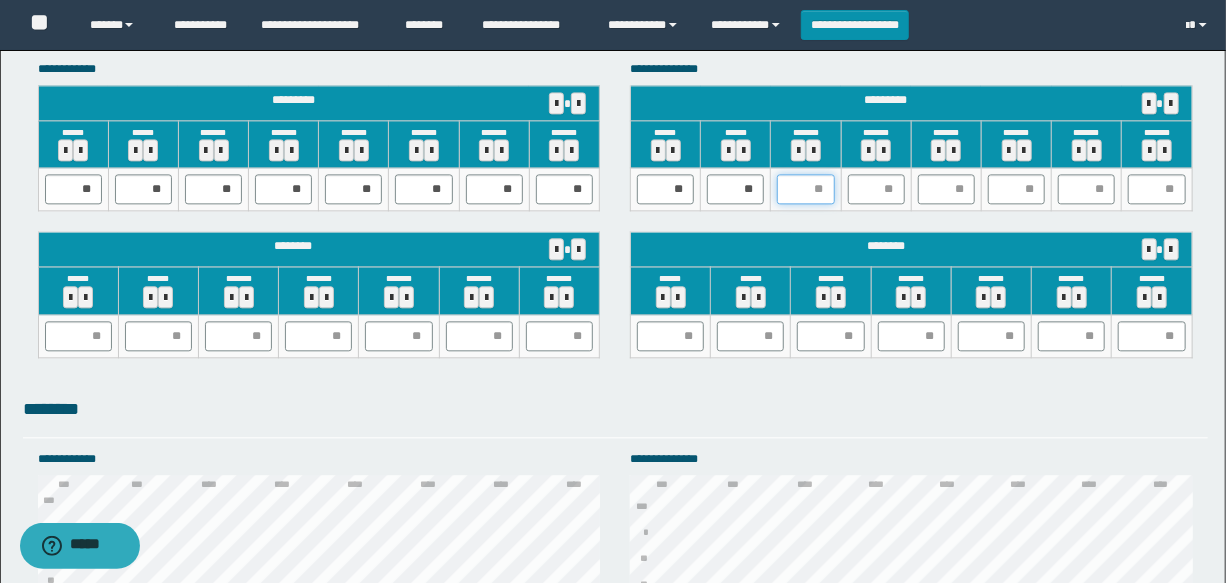 click at bounding box center [805, 189] 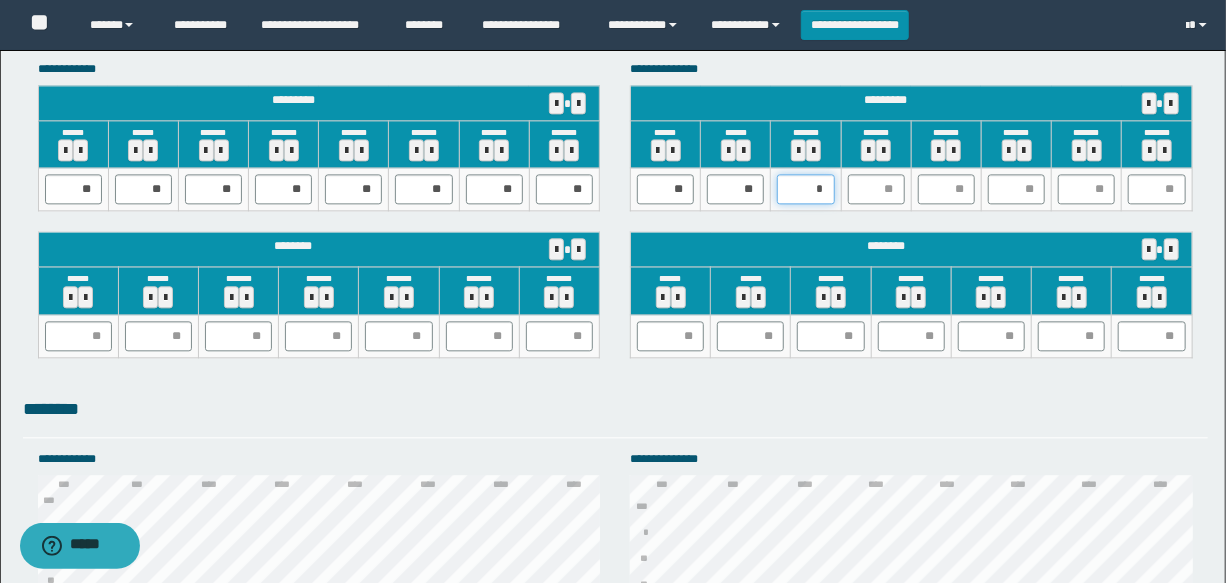 type on "**" 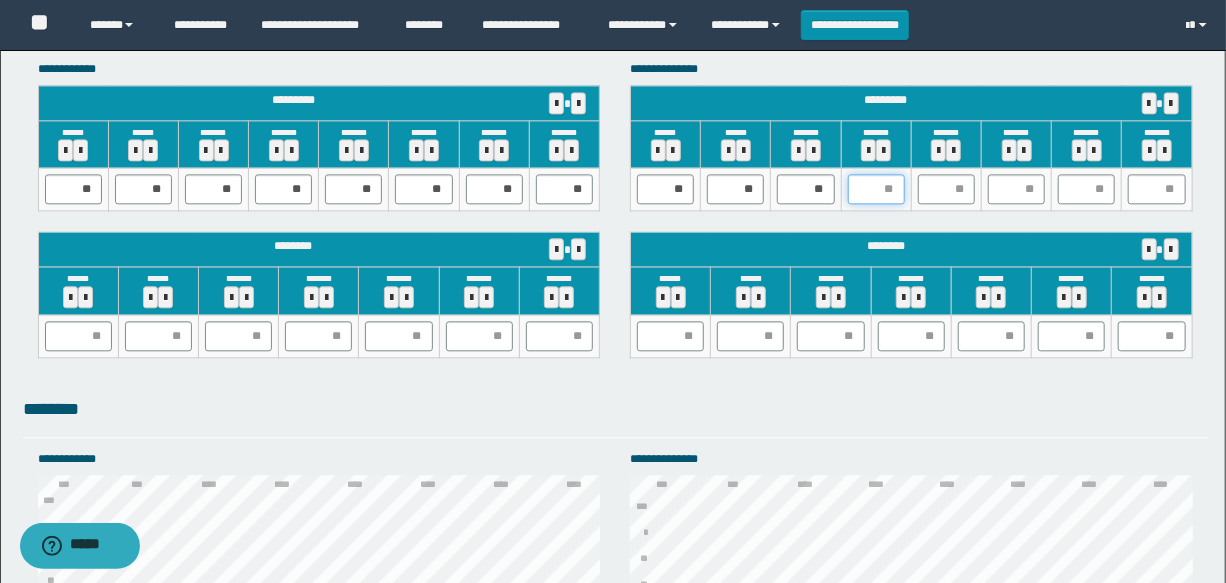 click at bounding box center (876, 189) 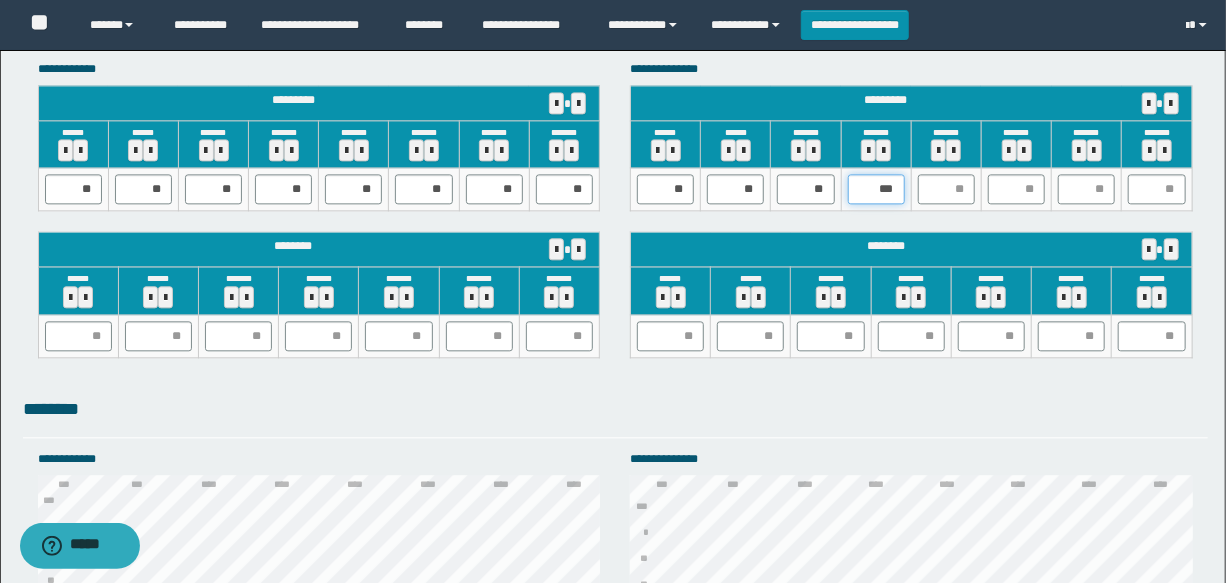 type on "**" 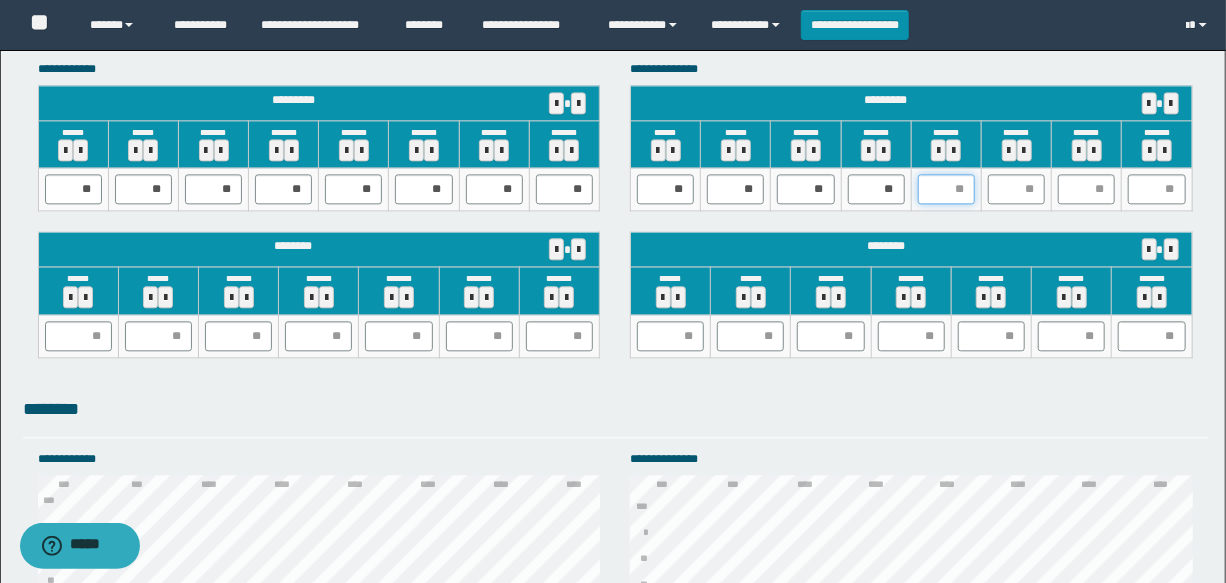 click at bounding box center [946, 189] 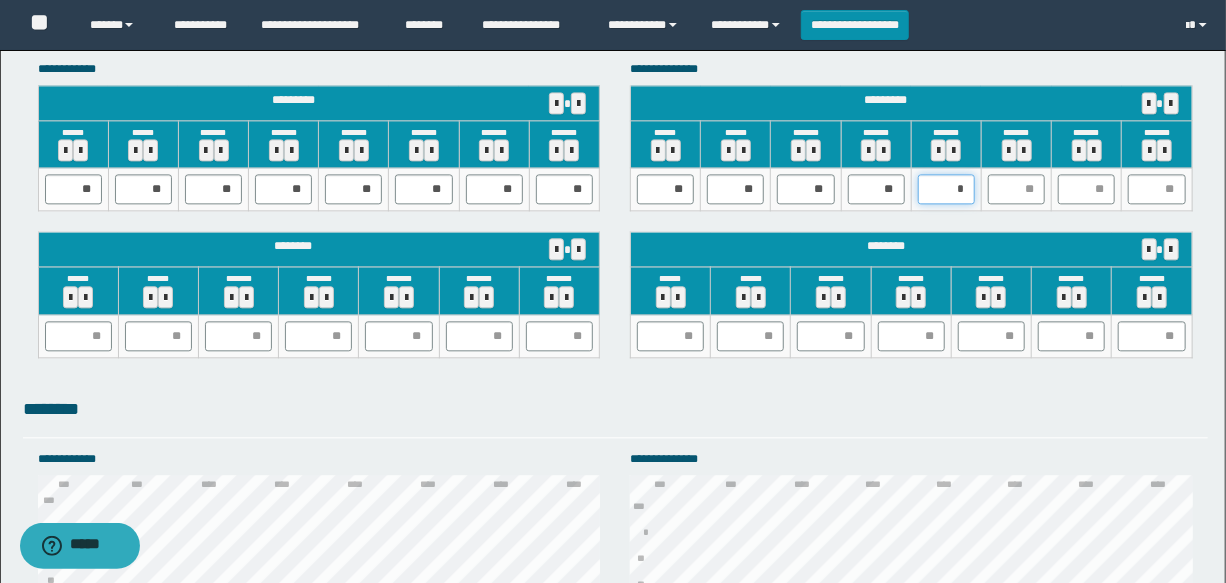 type on "**" 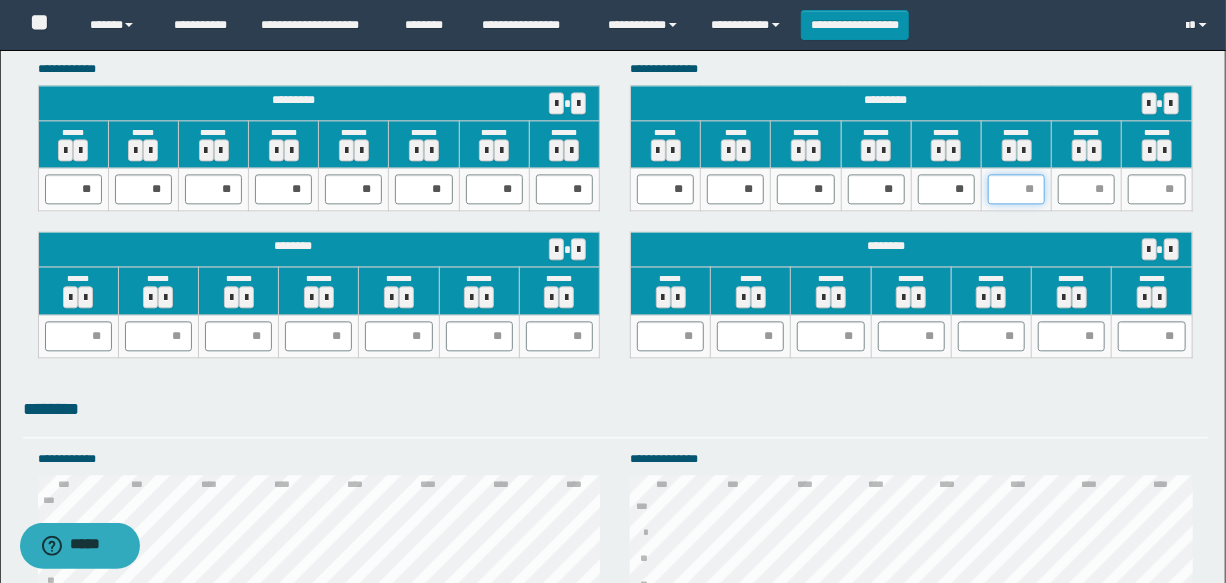 click at bounding box center [1016, 189] 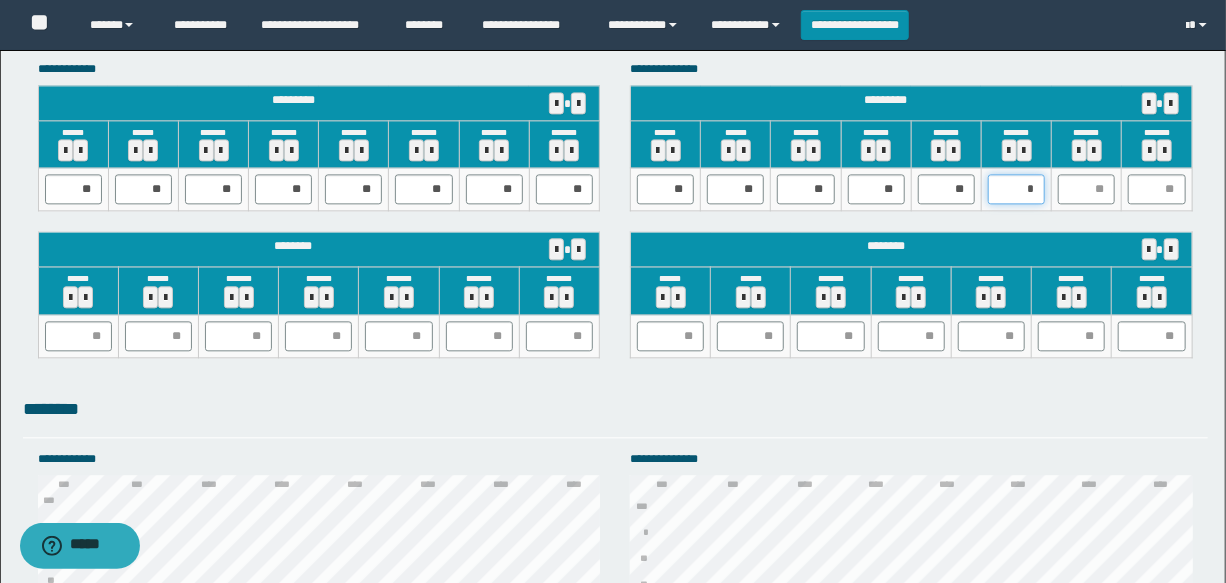 type on "**" 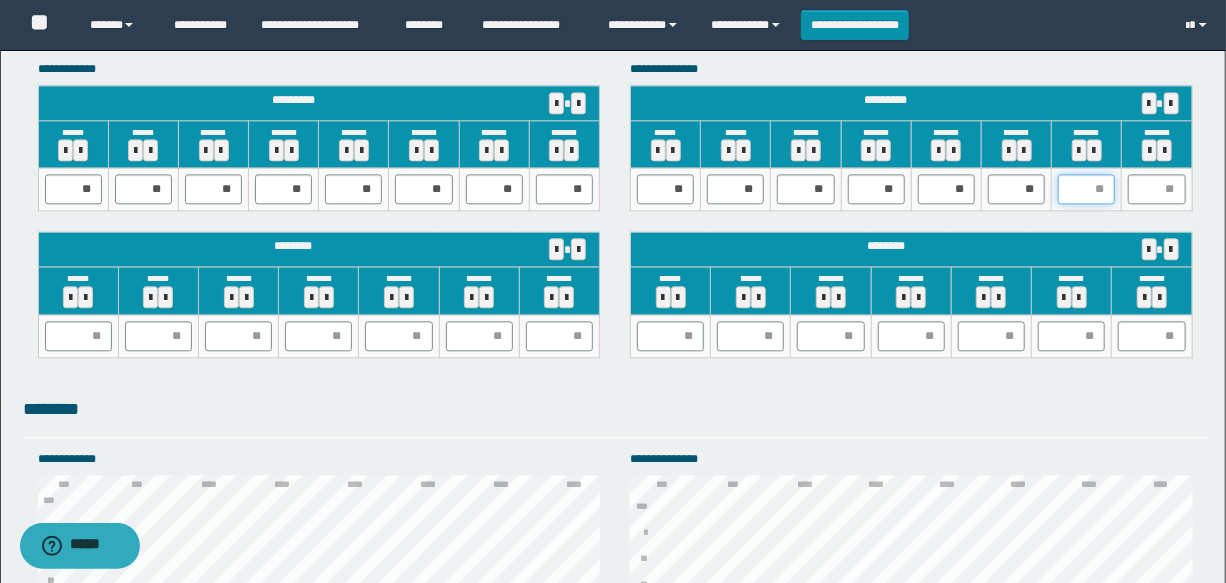 click at bounding box center (1086, 189) 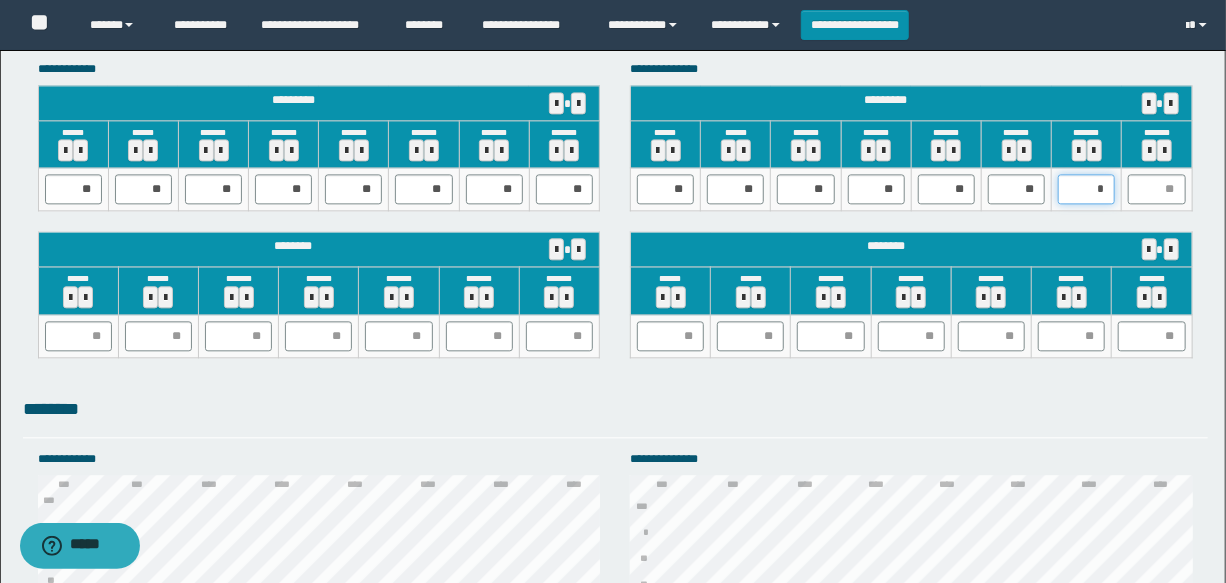 type on "**" 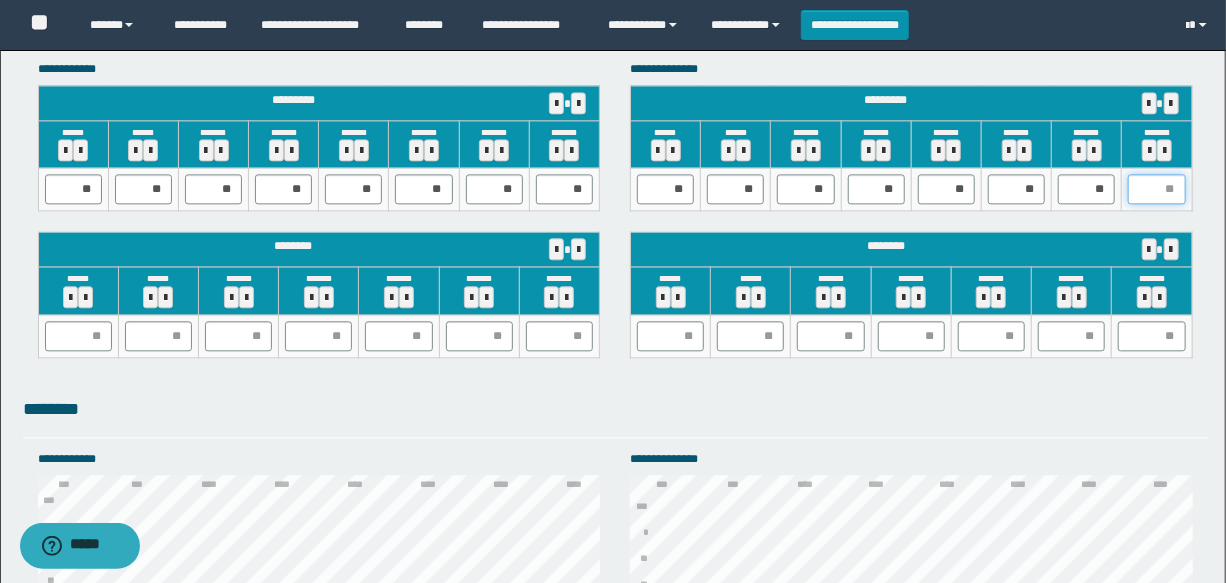 click at bounding box center (1156, 189) 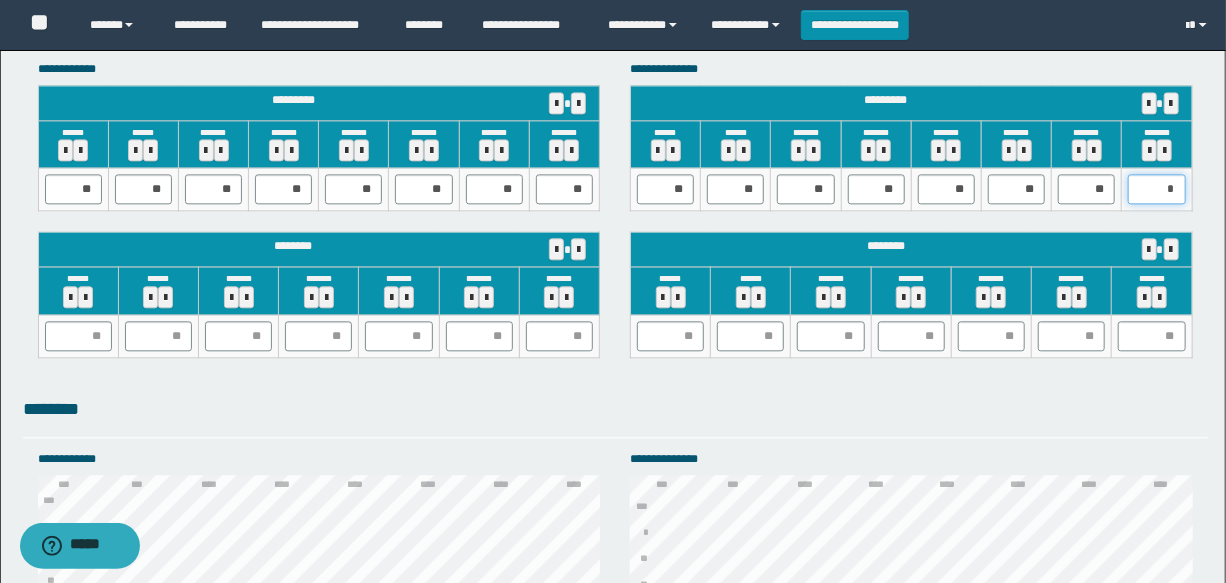 type on "**" 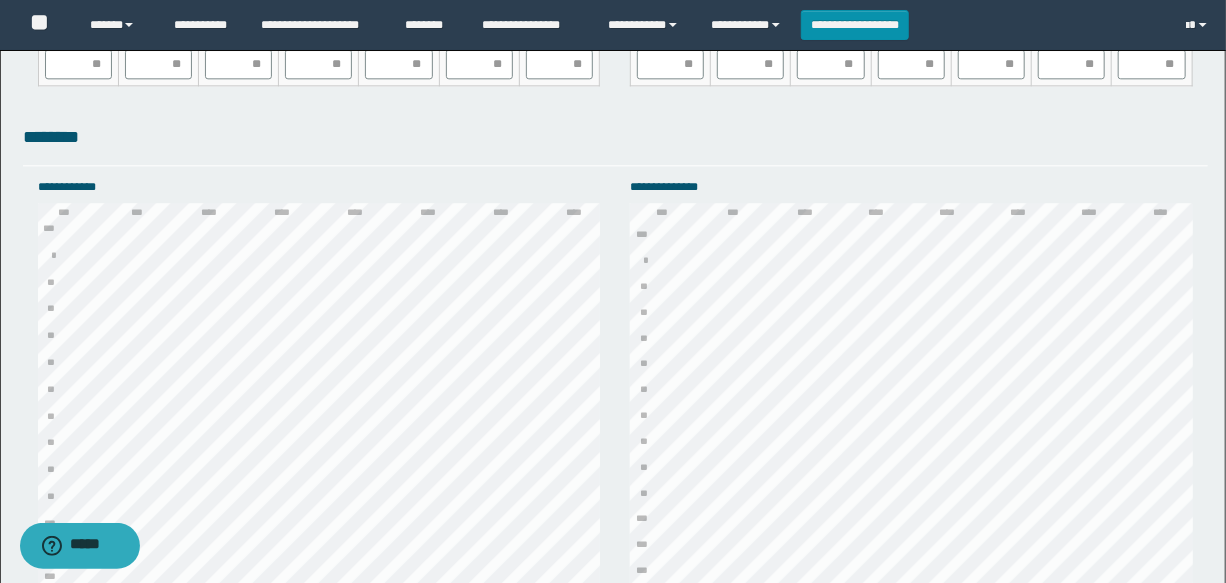 scroll, scrollTop: 2545, scrollLeft: 0, axis: vertical 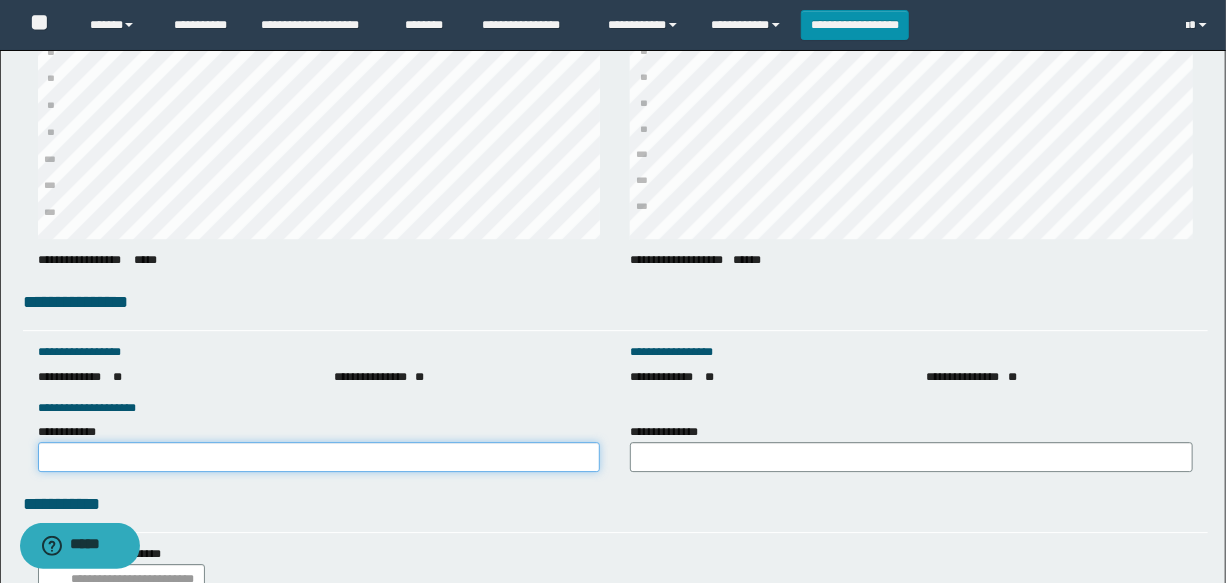 click on "**********" at bounding box center [319, 457] 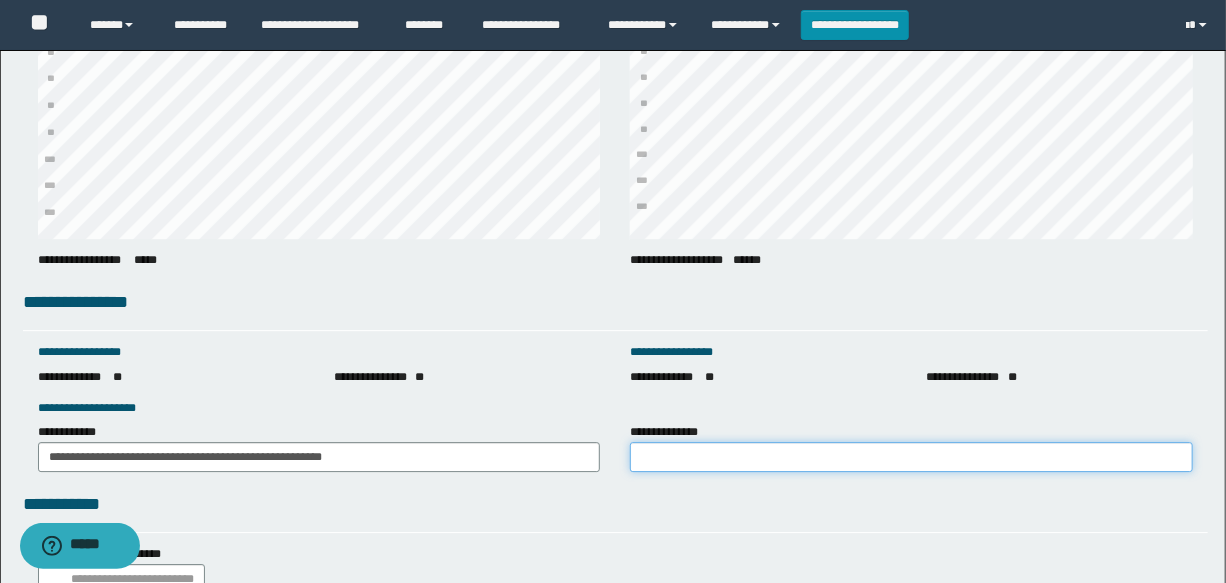 click on "**********" at bounding box center (911, 457) 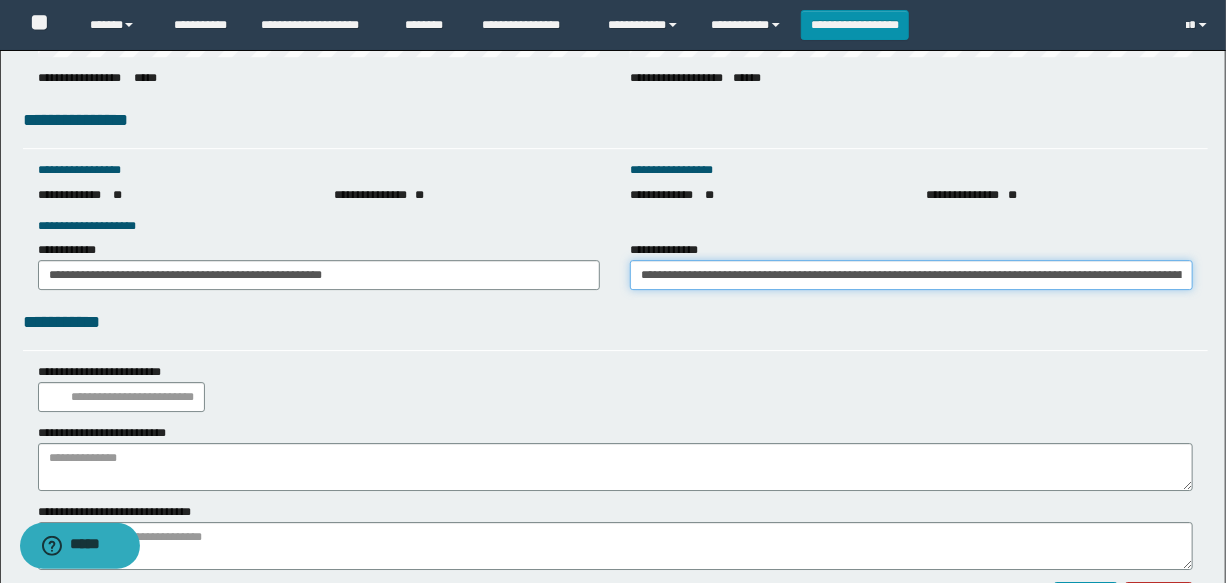 scroll, scrollTop: 2818, scrollLeft: 0, axis: vertical 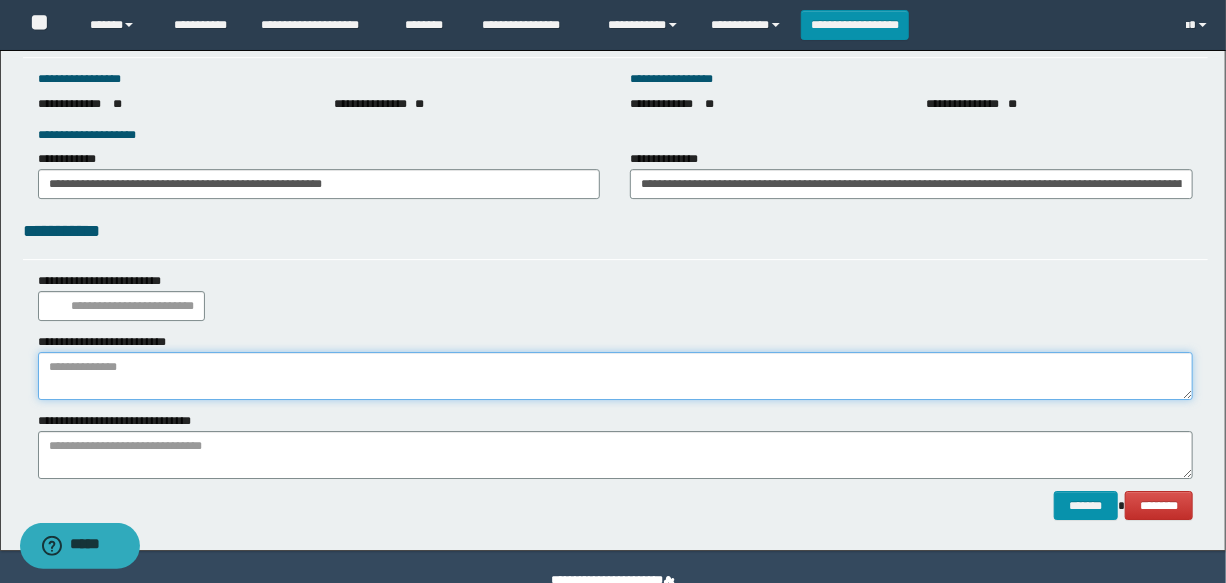 click at bounding box center [615, 376] 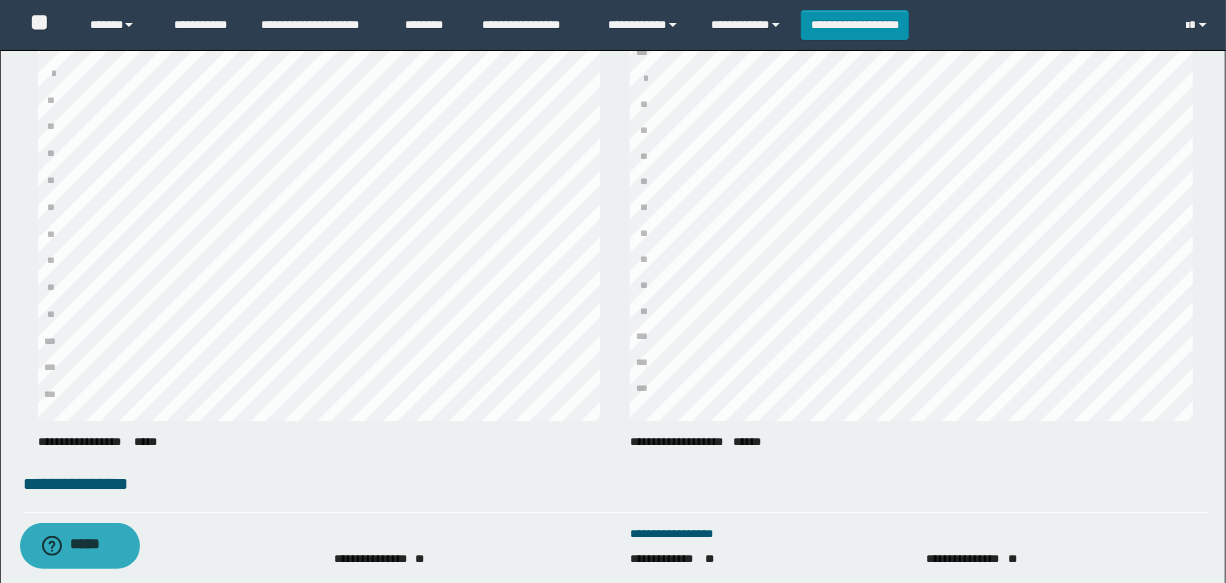 scroll, scrollTop: 2636, scrollLeft: 0, axis: vertical 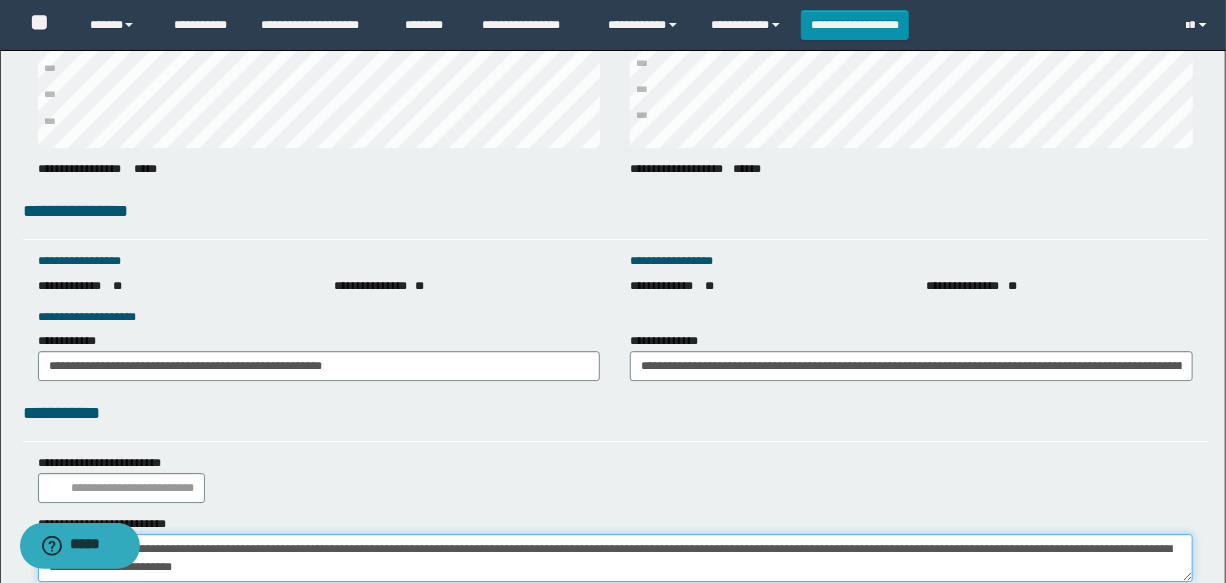 type on "**********" 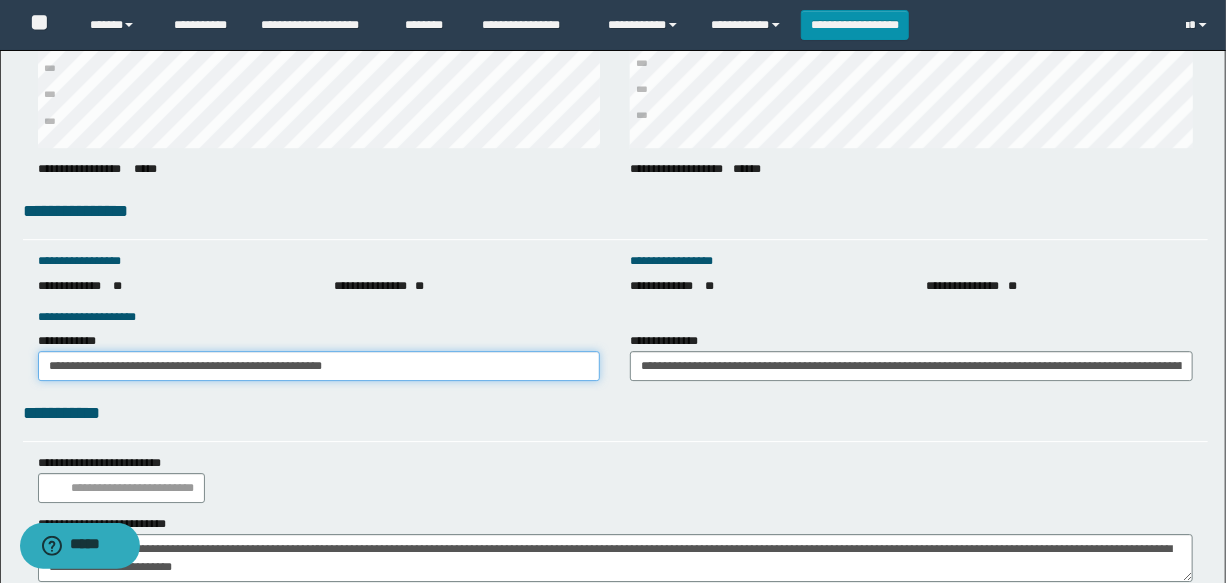 click on "**********" at bounding box center [319, 366] 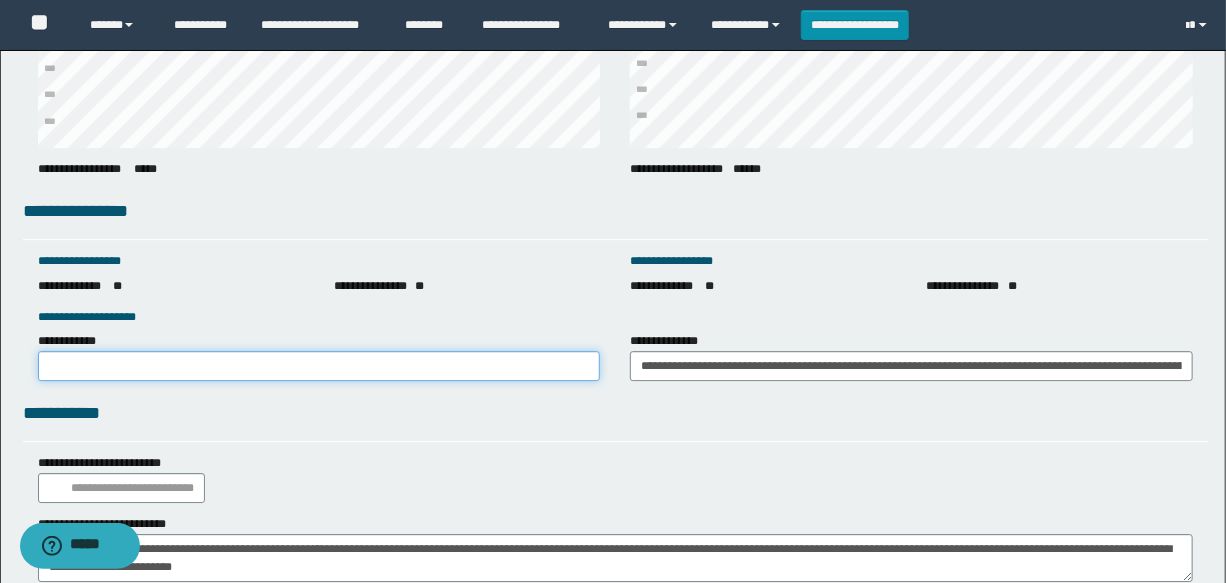 click on "**********" at bounding box center [319, 366] 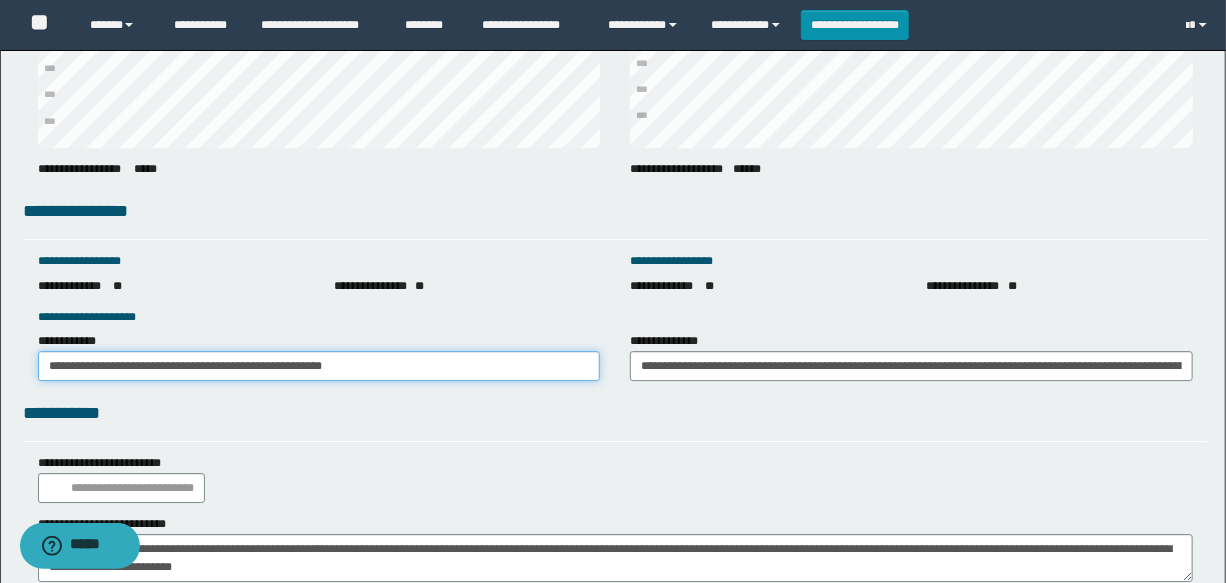 click on "**********" at bounding box center (319, 366) 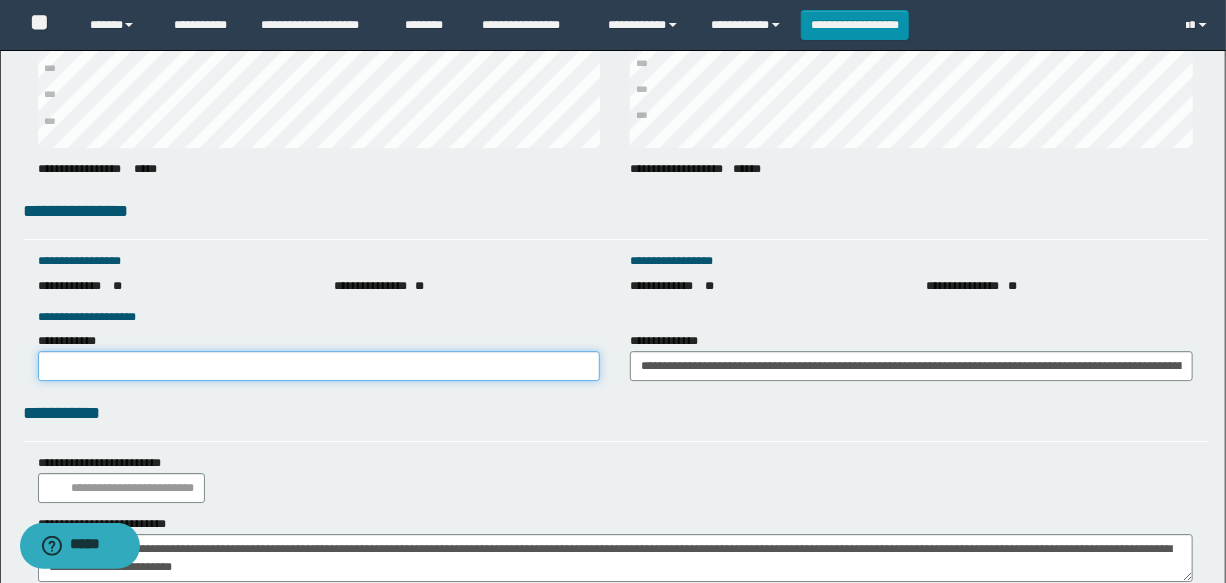 click on "**********" at bounding box center [319, 366] 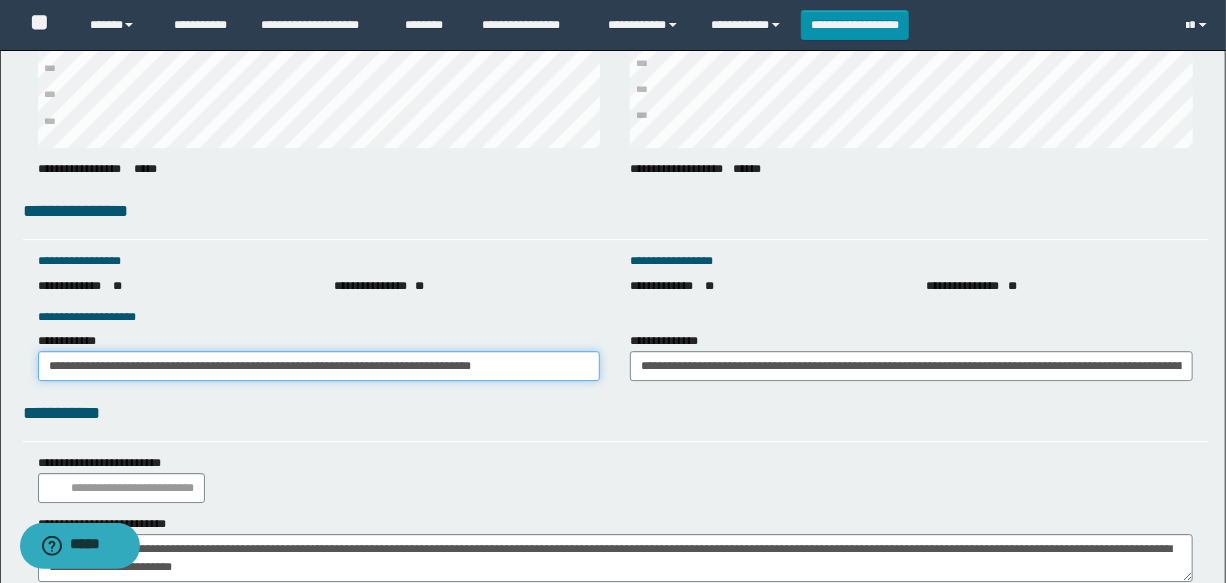 scroll, scrollTop: 0, scrollLeft: 10, axis: horizontal 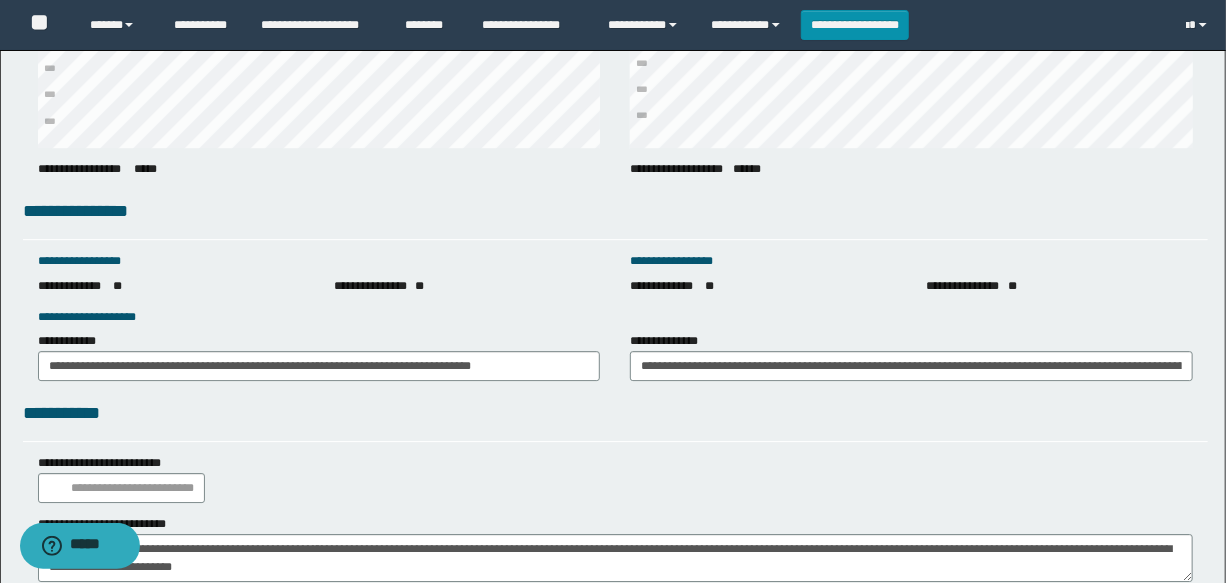 click on "**********" at bounding box center (615, 478) 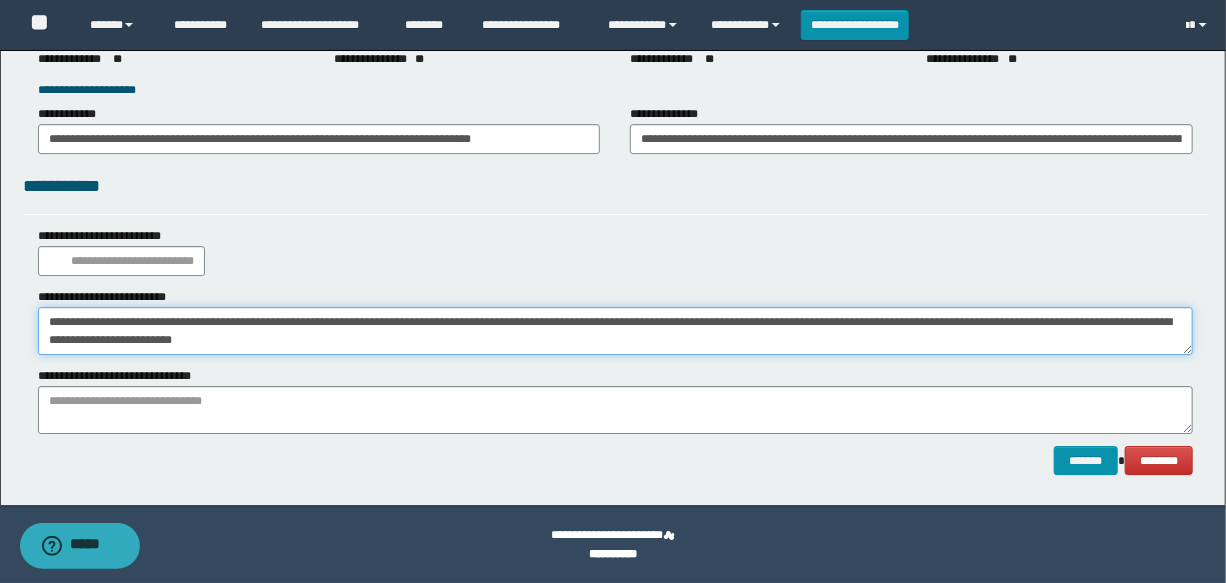 click on "**********" at bounding box center (615, 331) 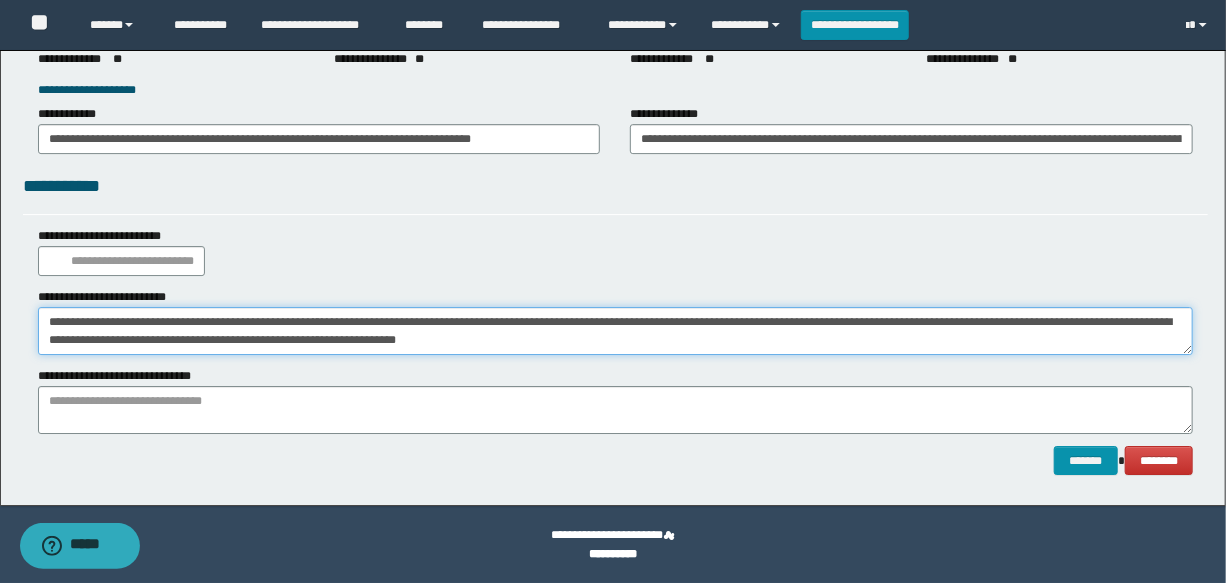 drag, startPoint x: 523, startPoint y: 343, endPoint x: 866, endPoint y: 315, distance: 344.14096 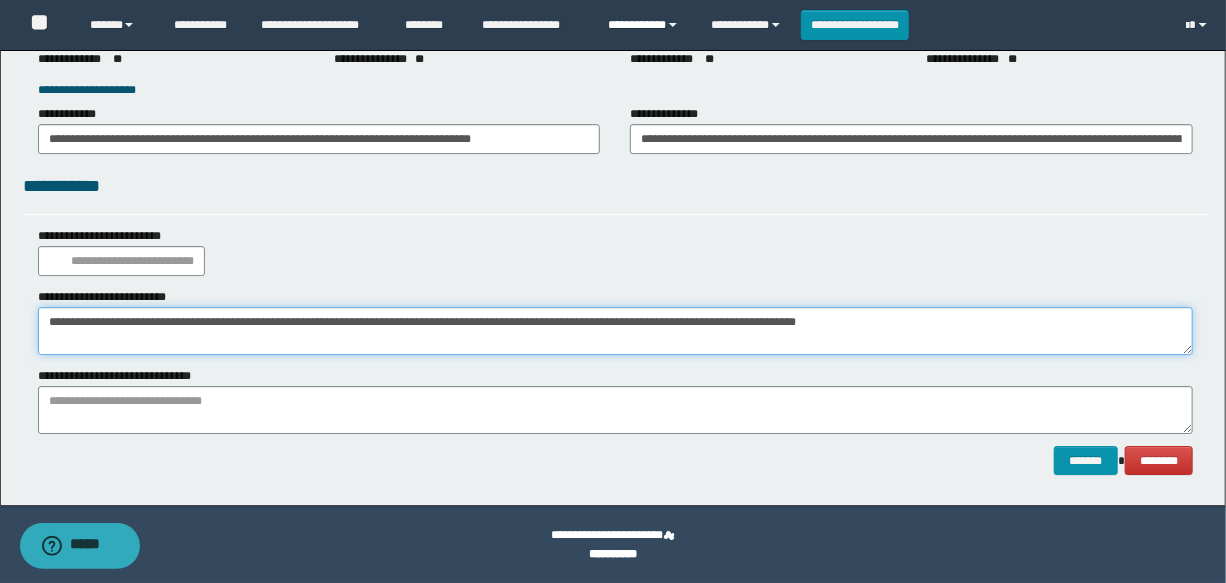 type on "**********" 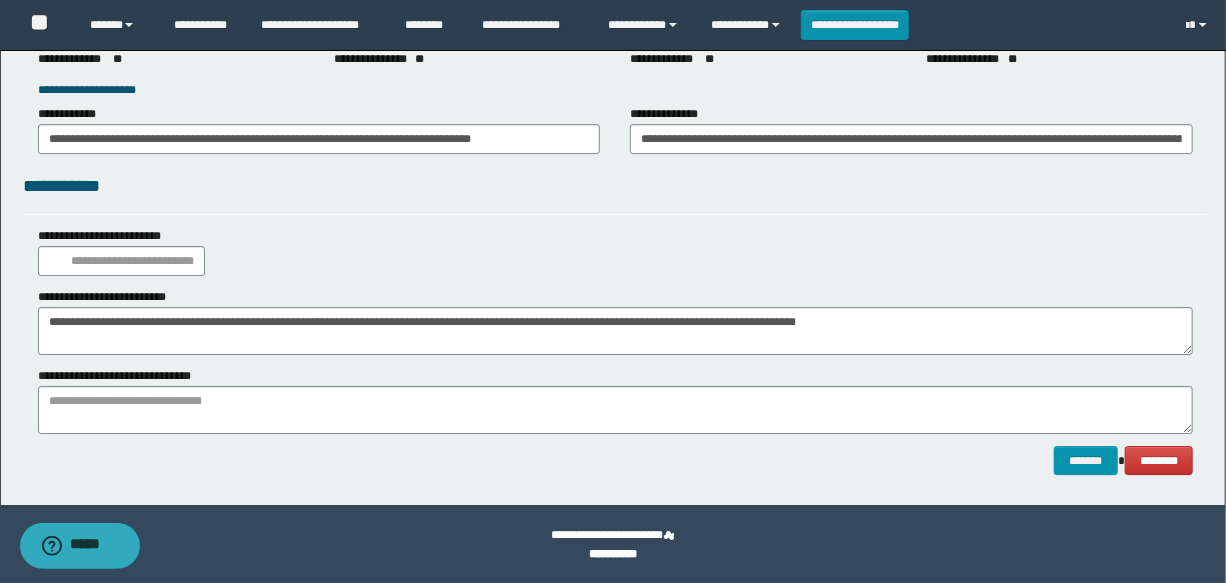 click on "**********" at bounding box center [615, 400] 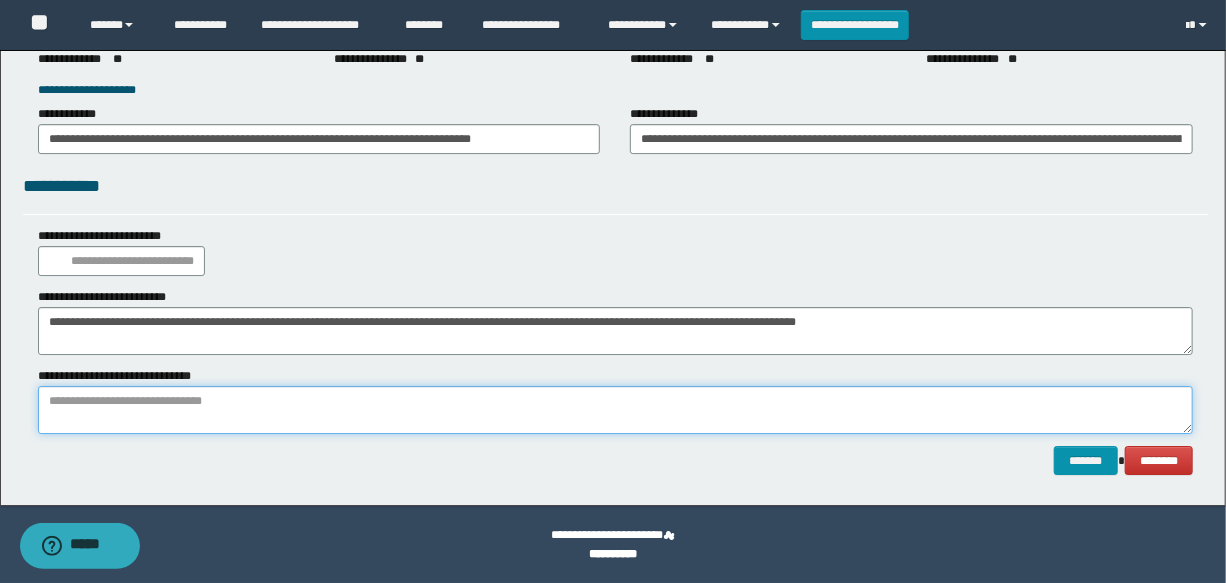 click at bounding box center [615, 410] 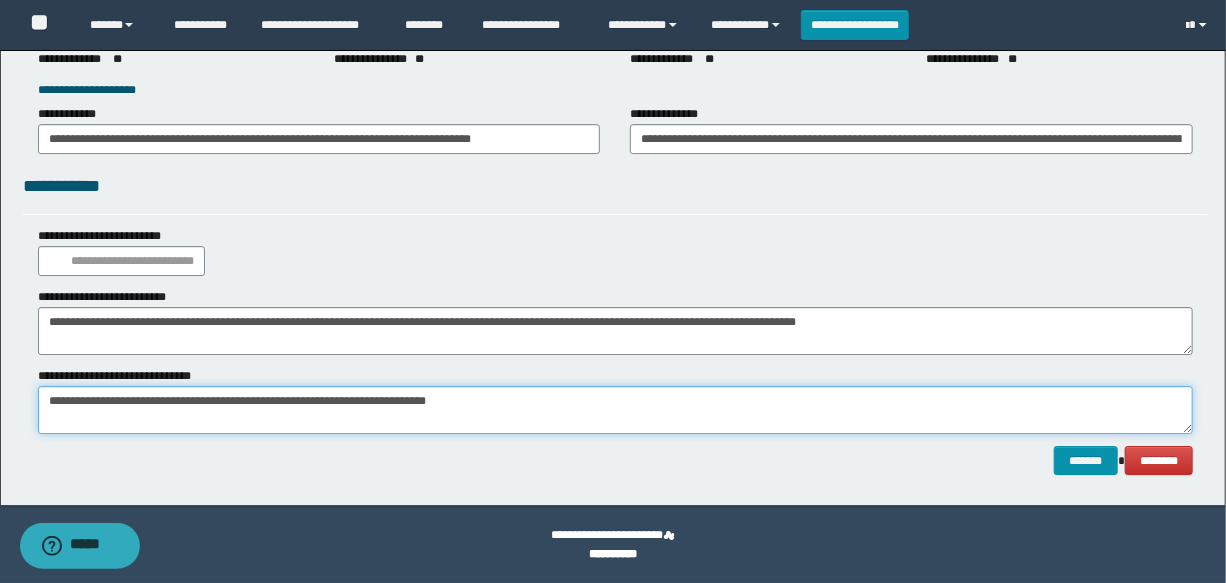 click on "**********" at bounding box center [615, 410] 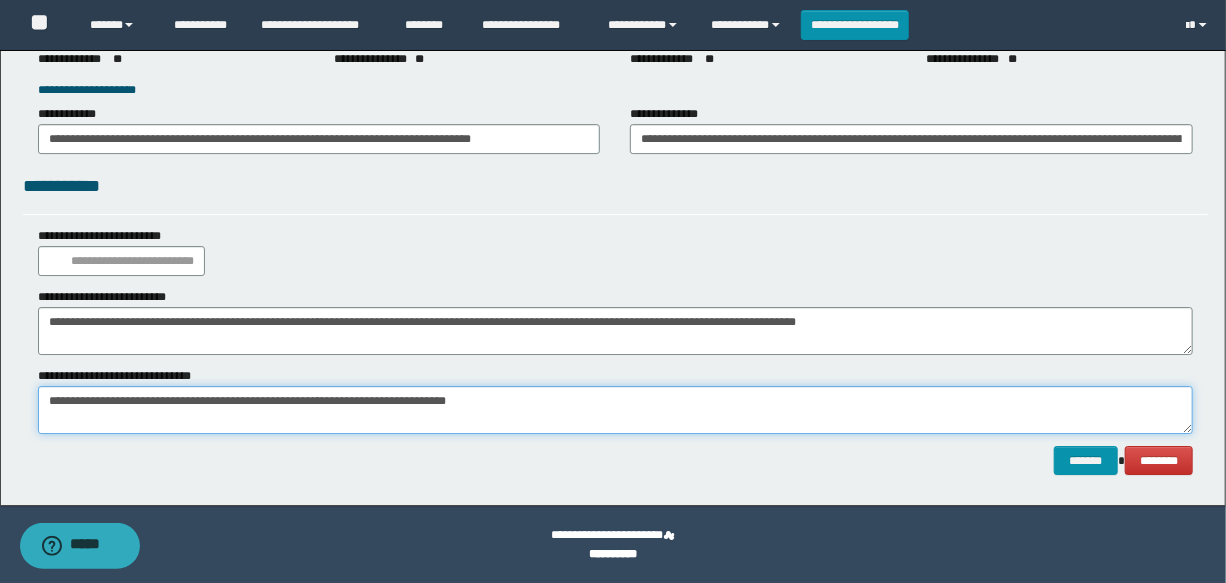 click on "**********" at bounding box center [615, 410] 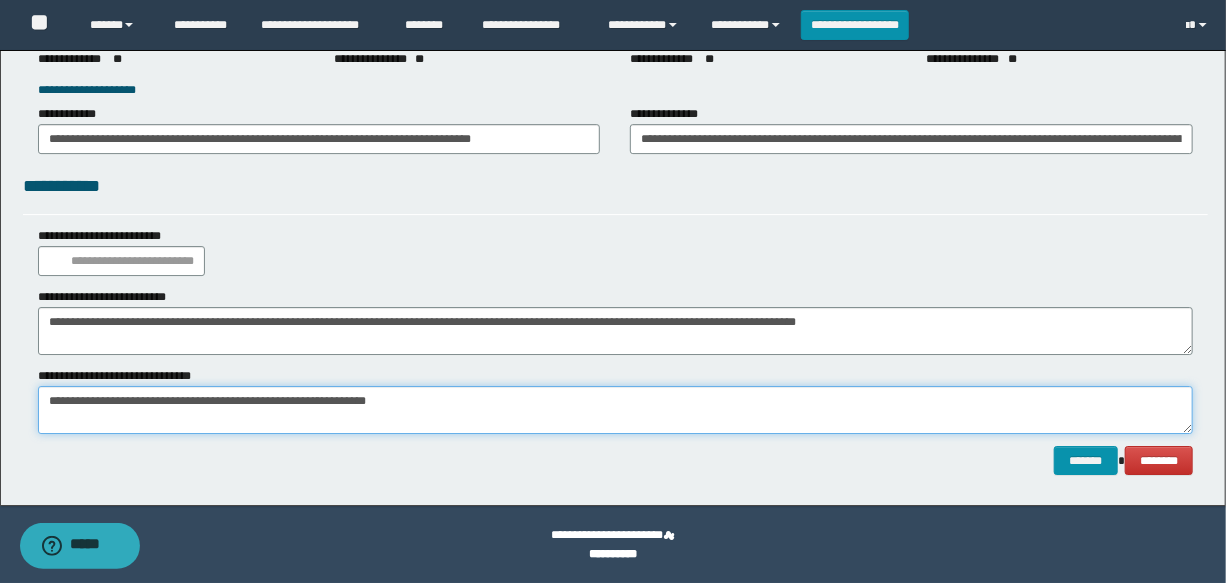 click on "**********" at bounding box center [615, 410] 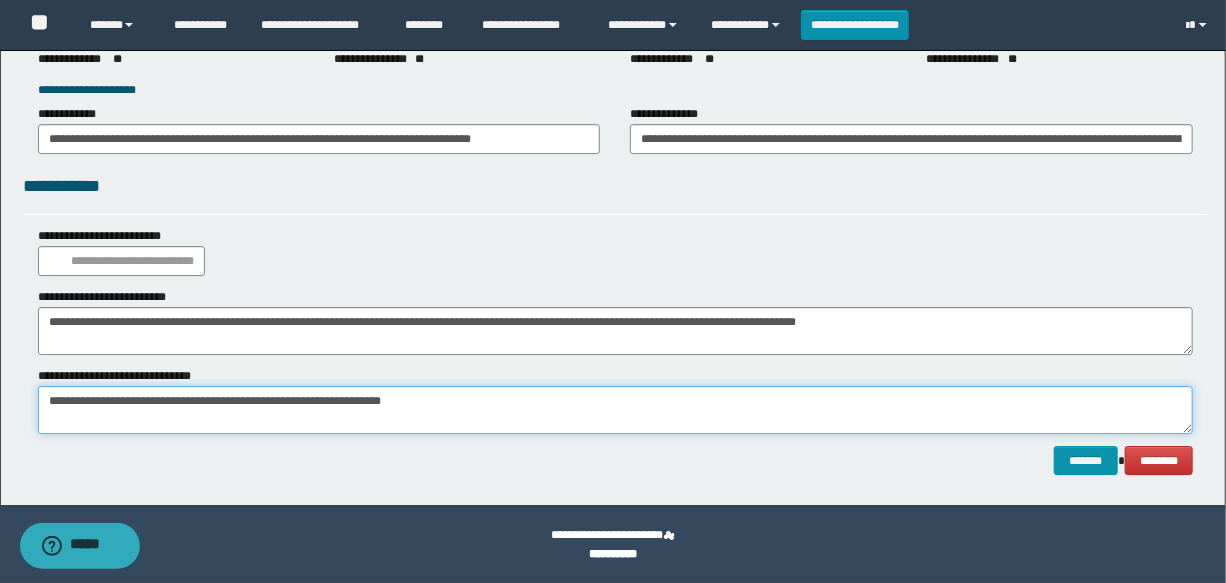 click on "**********" at bounding box center [615, 410] 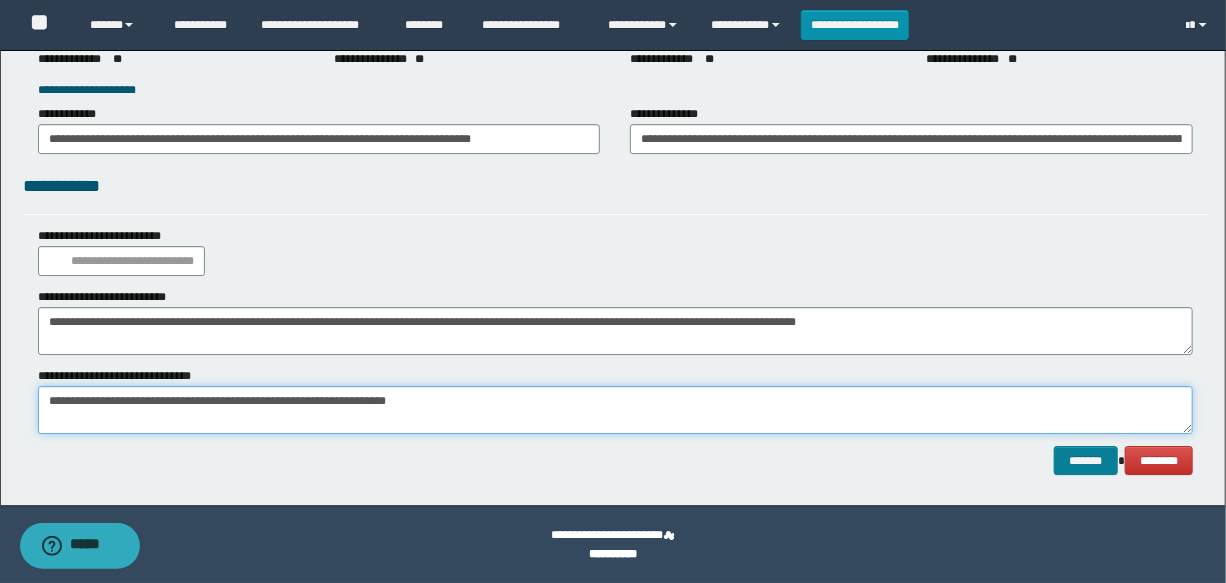 type on "**********" 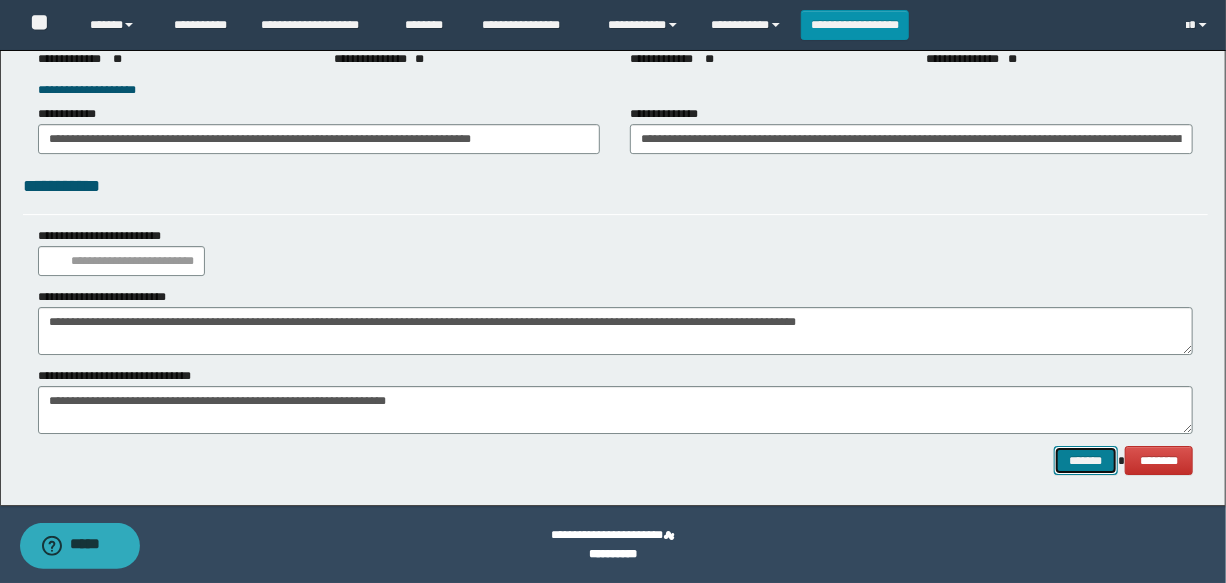 click on "*******" at bounding box center [1086, 461] 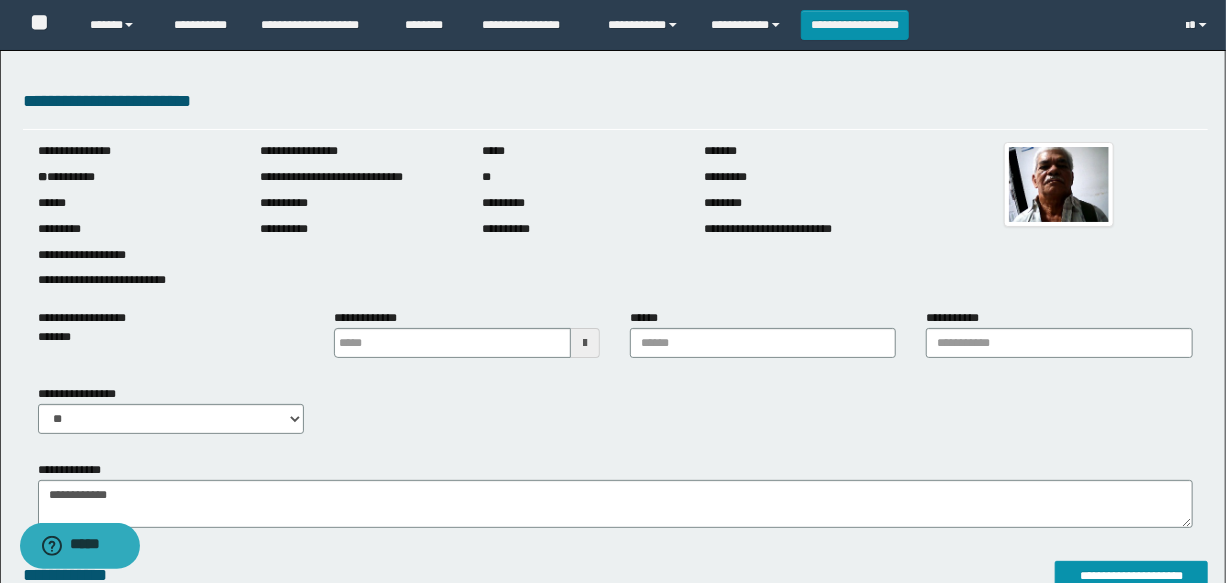 scroll, scrollTop: 272, scrollLeft: 0, axis: vertical 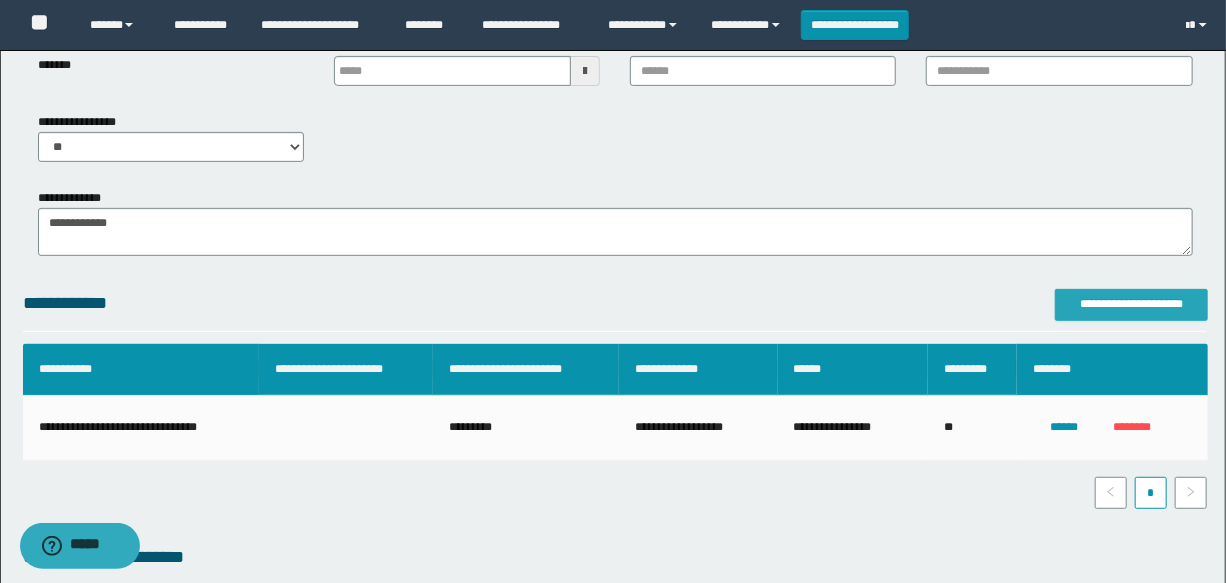 click on "**********" at bounding box center [1131, 304] 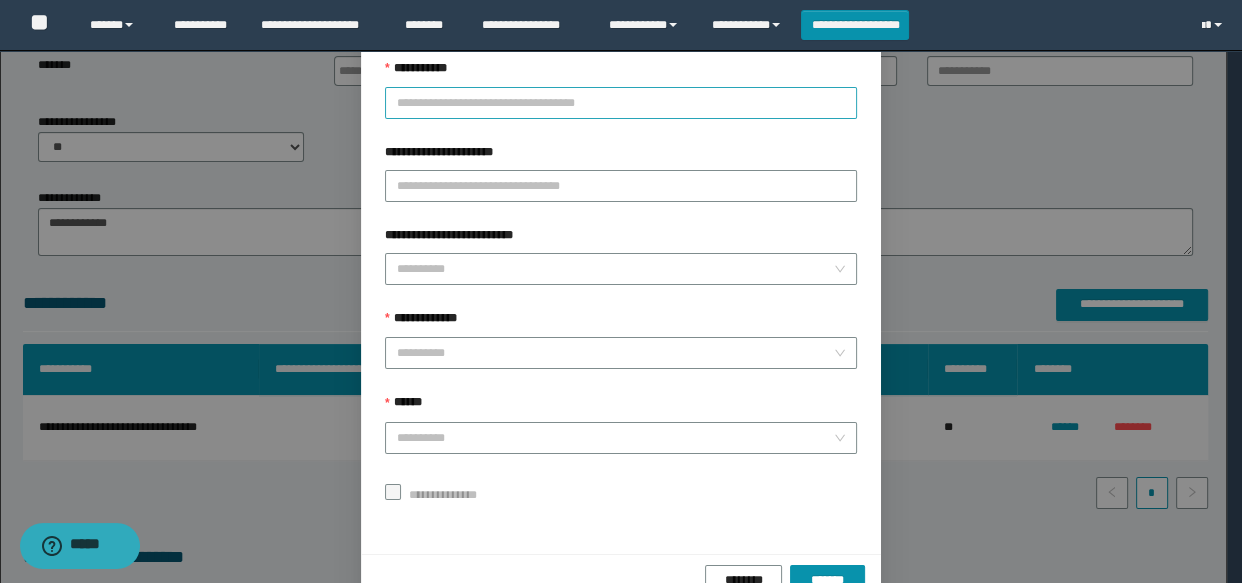 click on "**********" at bounding box center [621, 103] 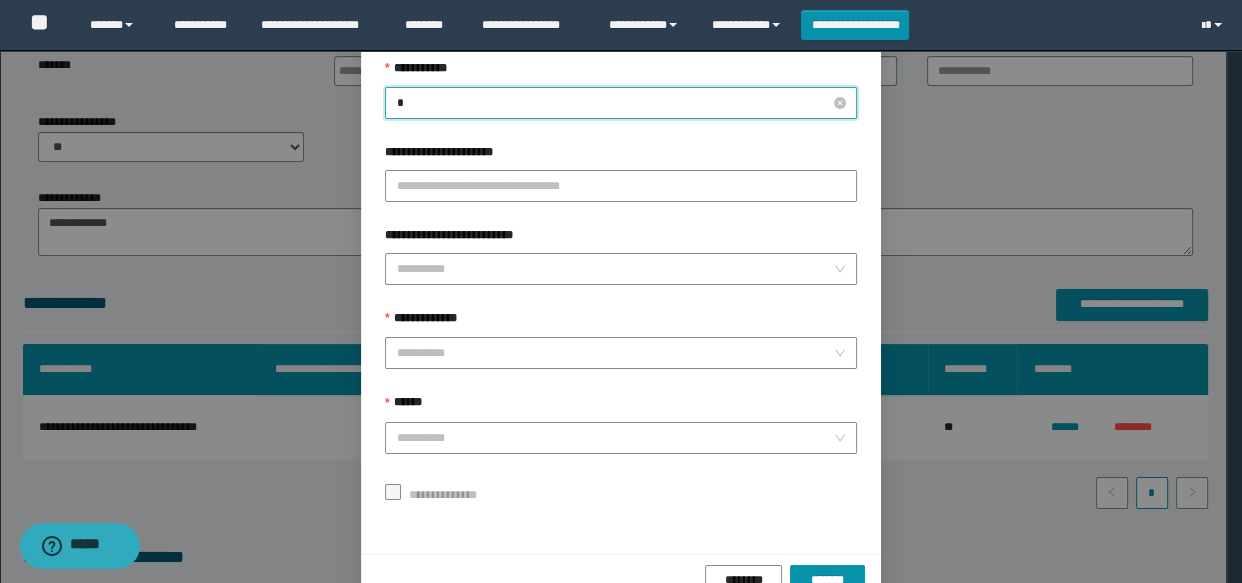 type on "**" 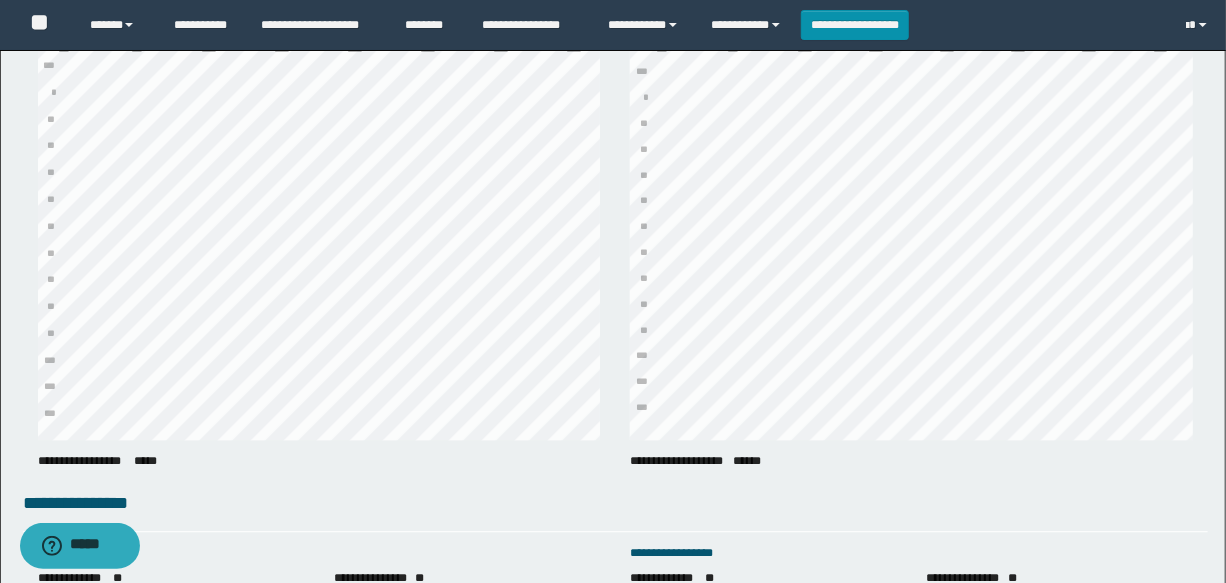 scroll, scrollTop: 2610, scrollLeft: 0, axis: vertical 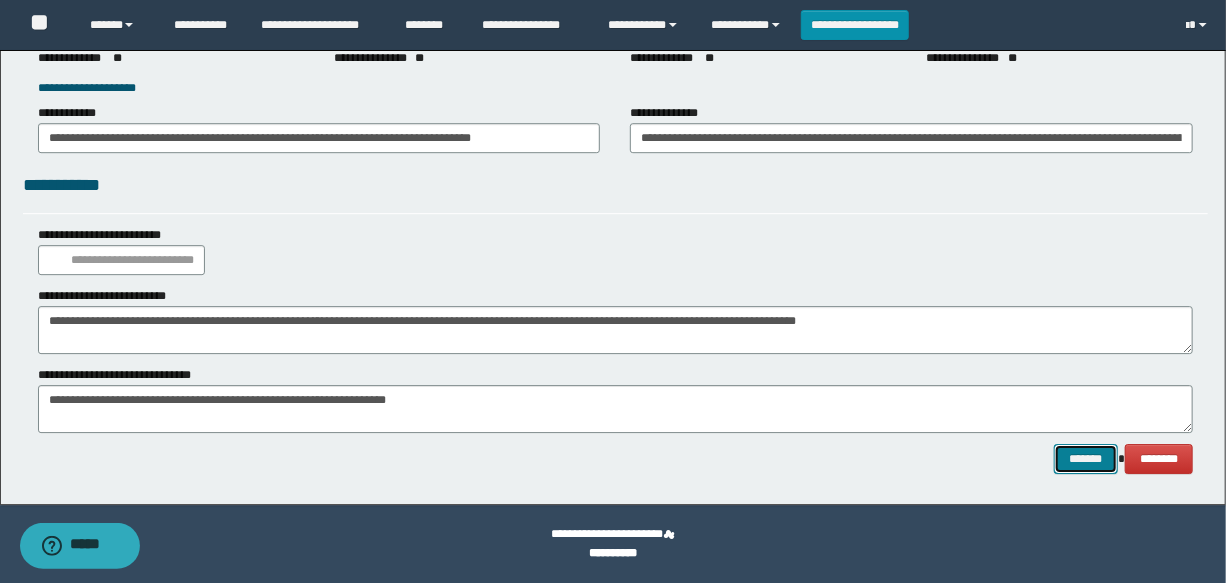 click on "*******" at bounding box center (1086, 459) 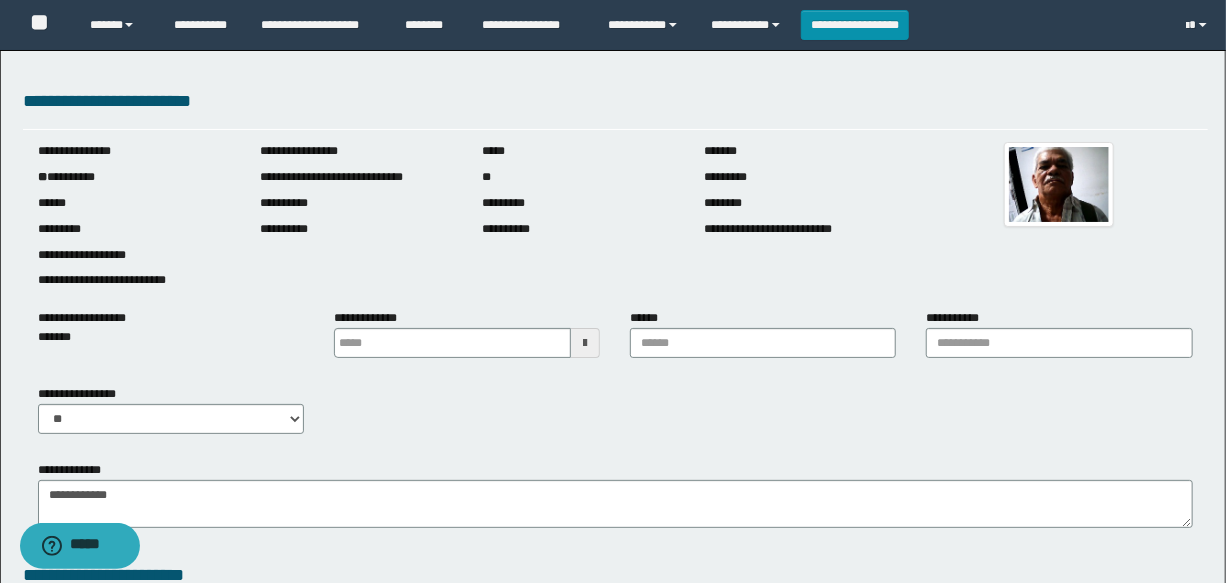 scroll, scrollTop: 272, scrollLeft: 0, axis: vertical 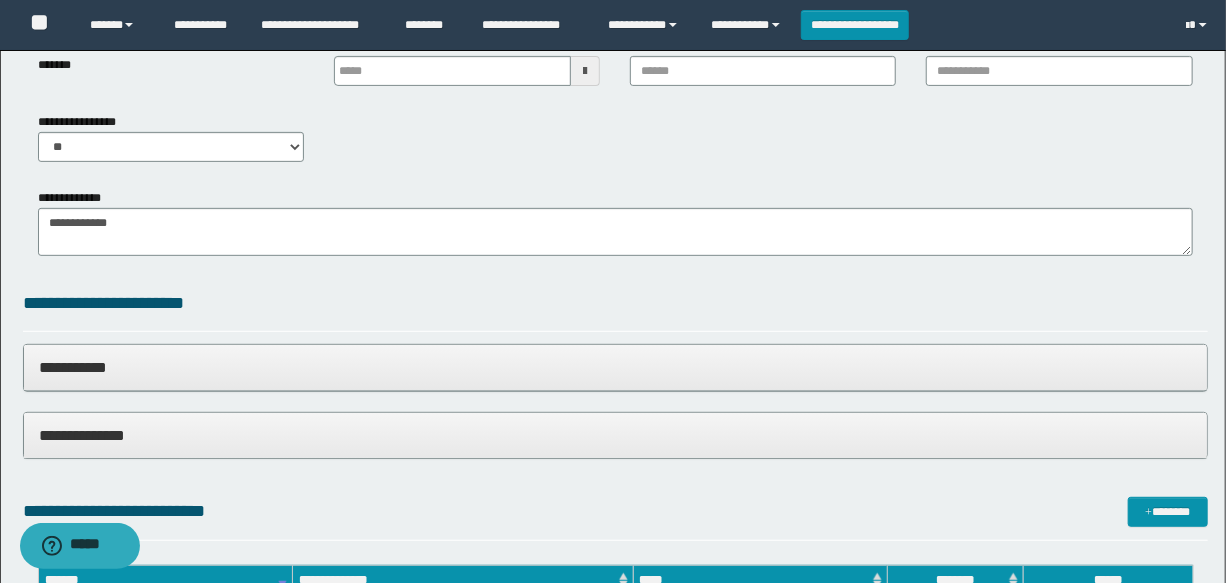 click on "**********" at bounding box center [615, 222] 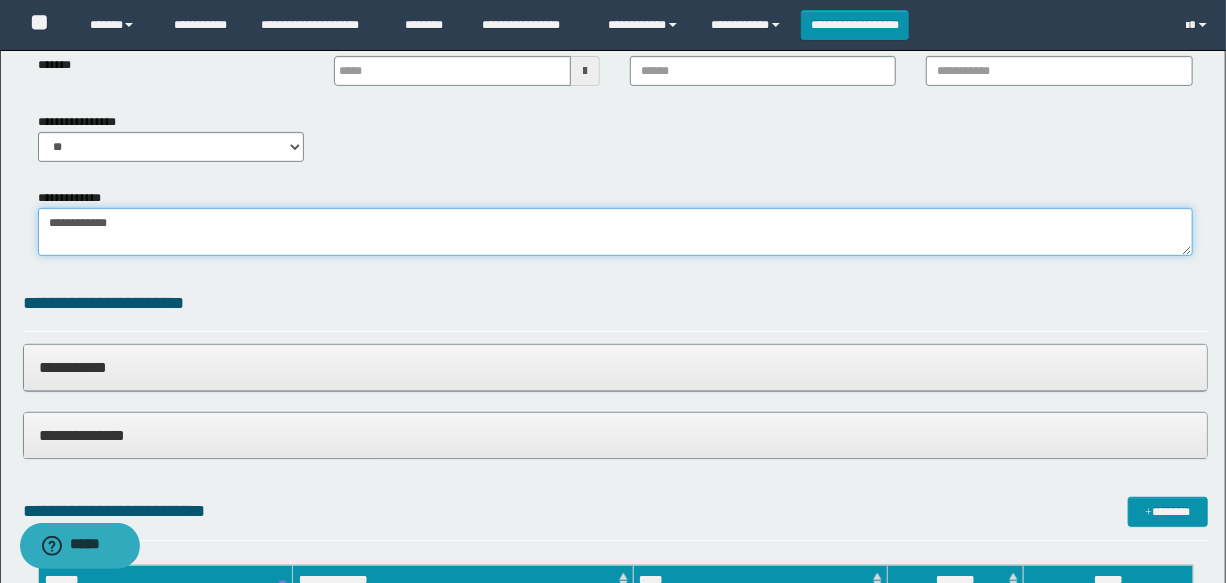 click on "**********" at bounding box center [615, 232] 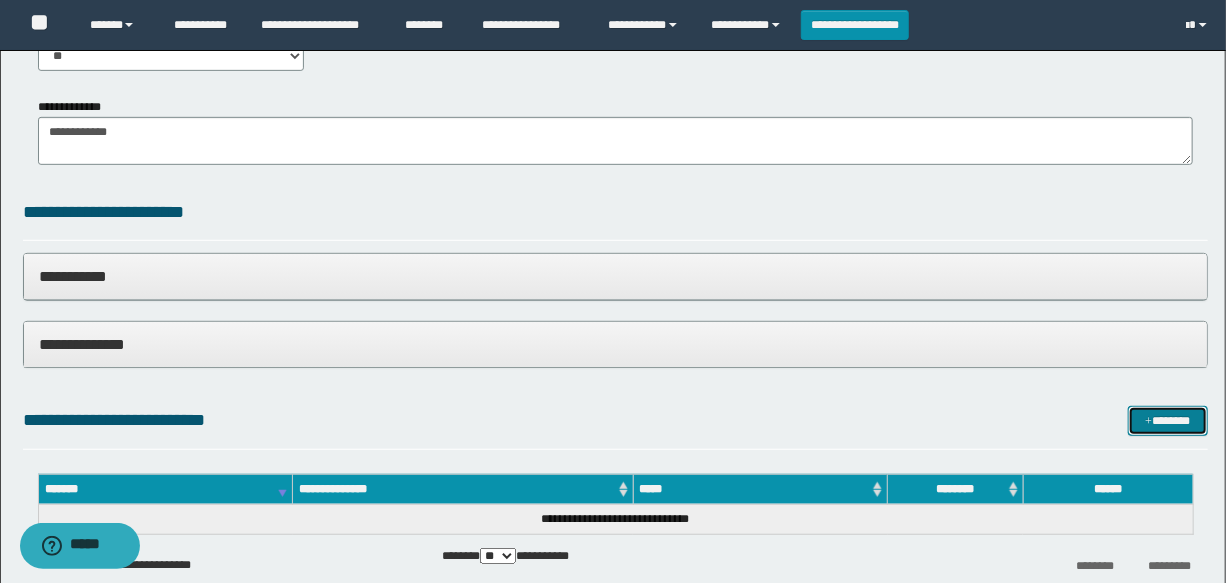 click on "*******" at bounding box center (1168, 421) 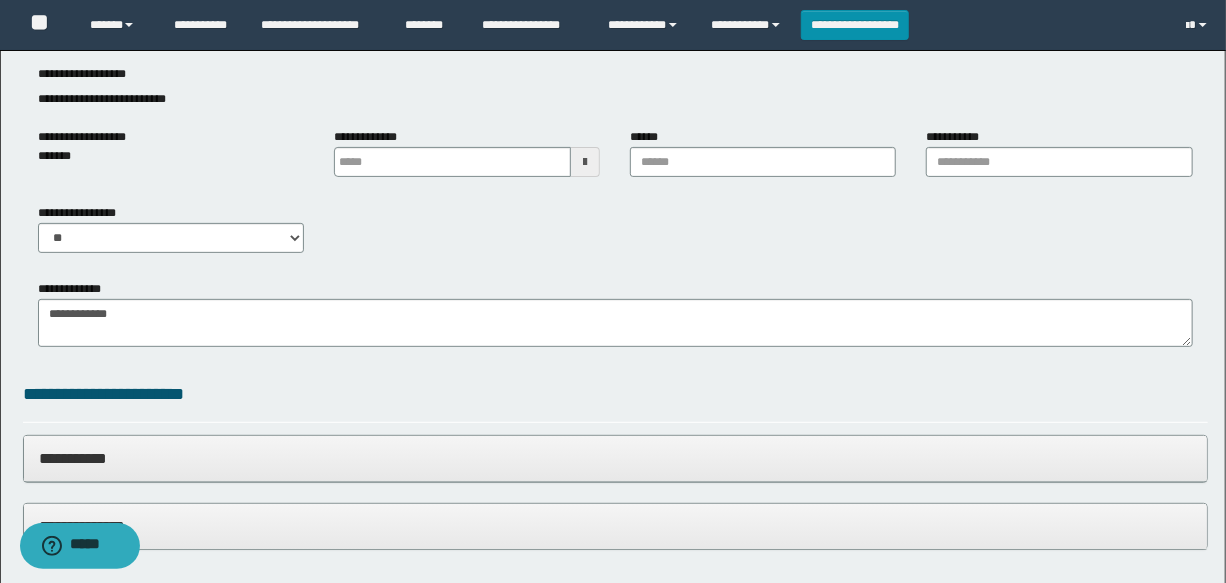 scroll, scrollTop: 90, scrollLeft: 0, axis: vertical 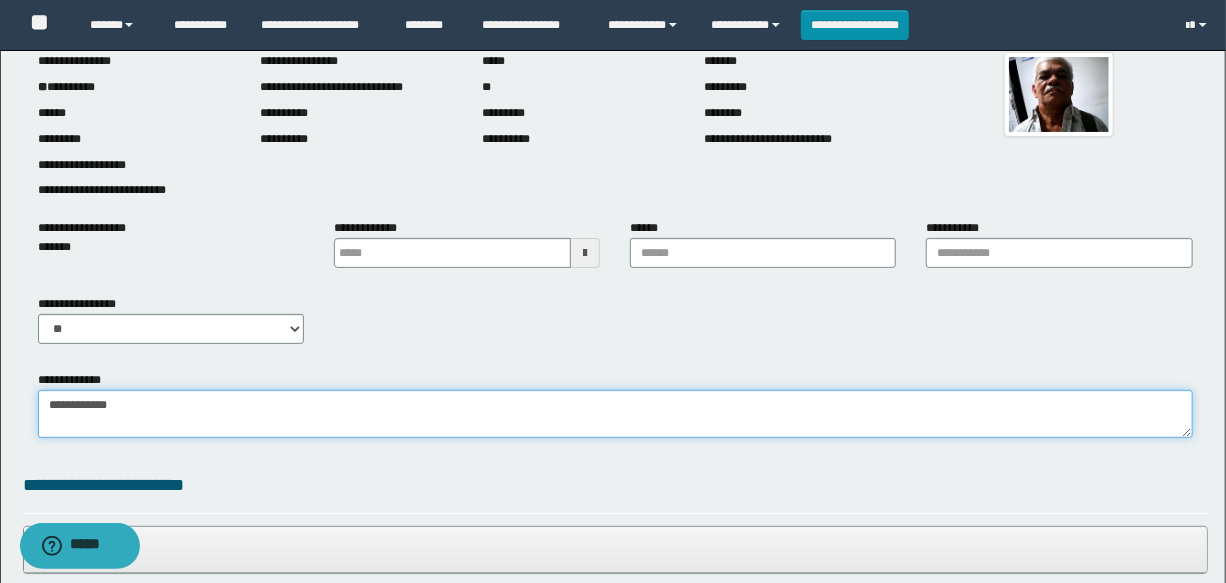 click on "**********" at bounding box center [615, 414] 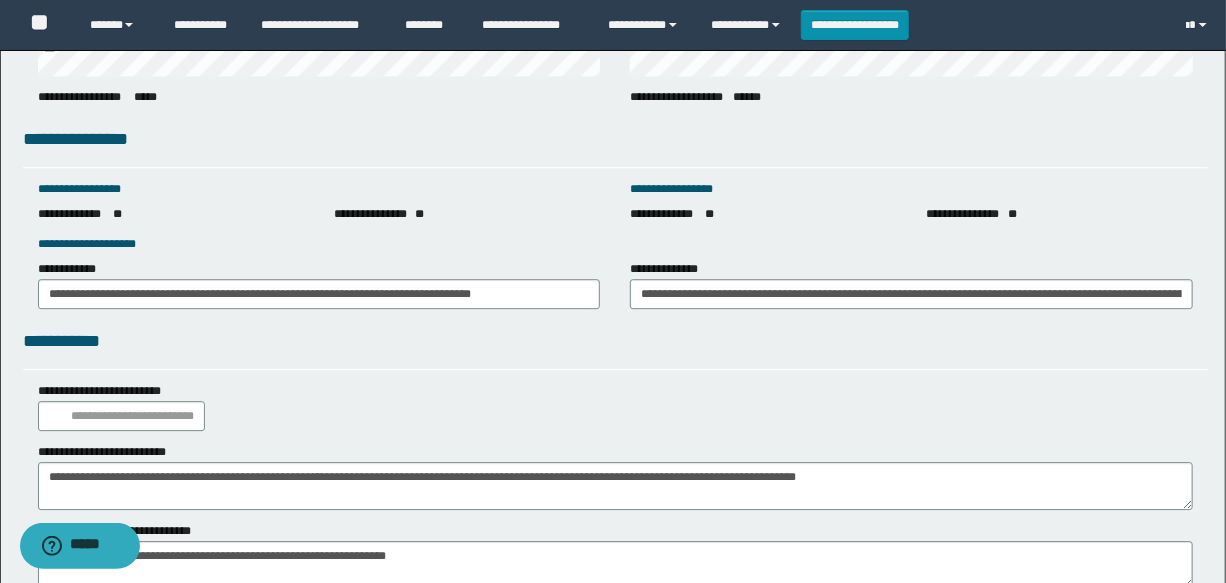 scroll, scrollTop: 2610, scrollLeft: 0, axis: vertical 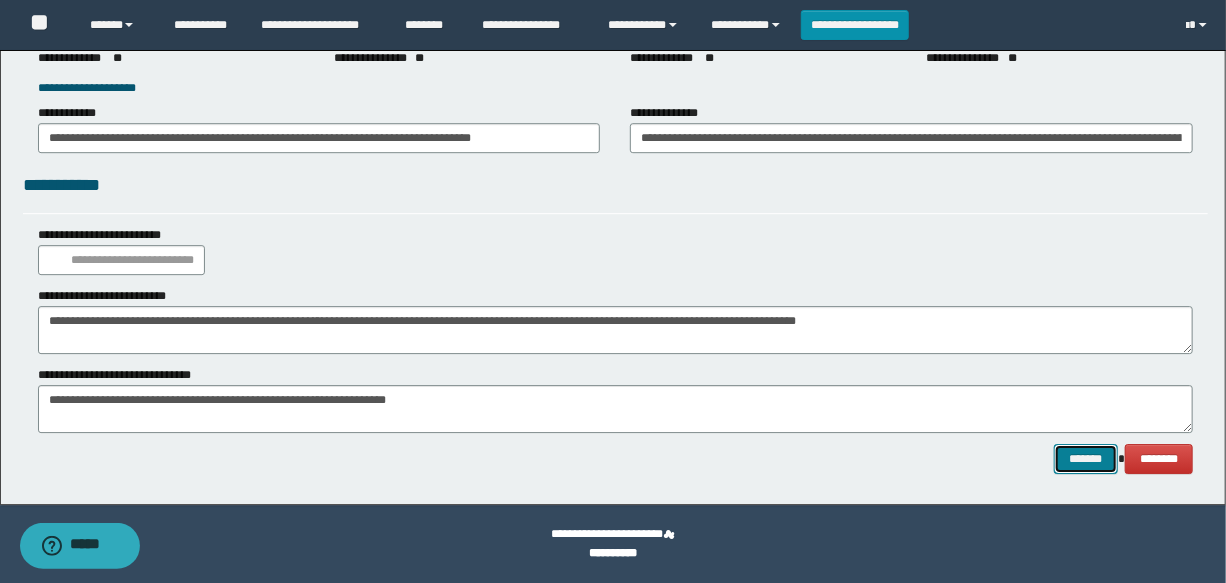 click on "*******" at bounding box center (1086, 459) 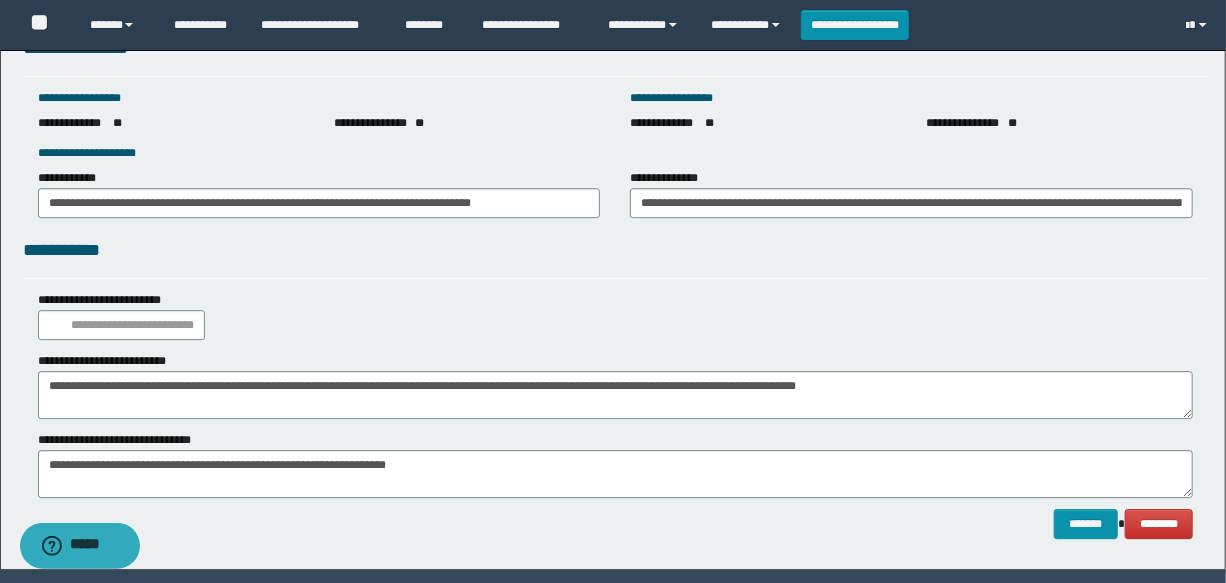 scroll, scrollTop: 2610, scrollLeft: 0, axis: vertical 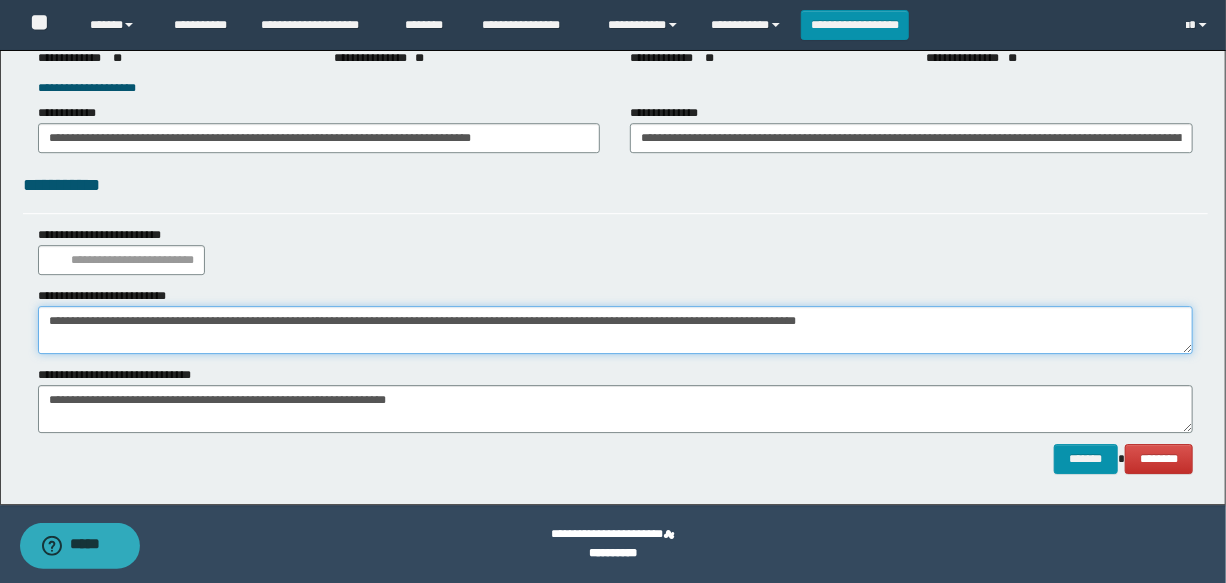 click on "**********" at bounding box center [615, 330] 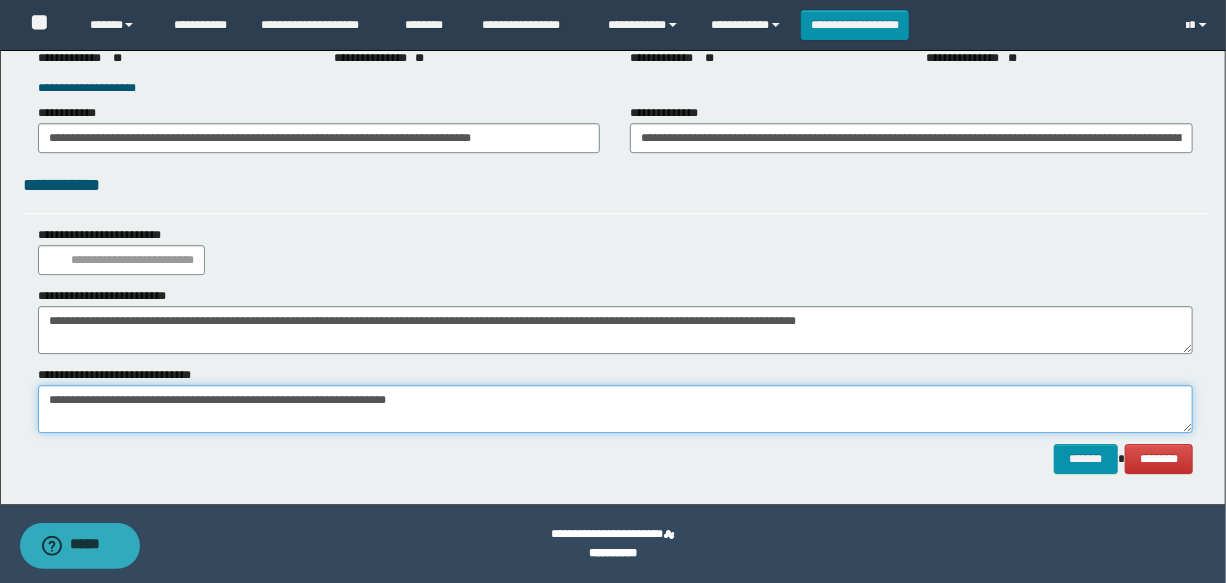 click on "**********" at bounding box center [615, 409] 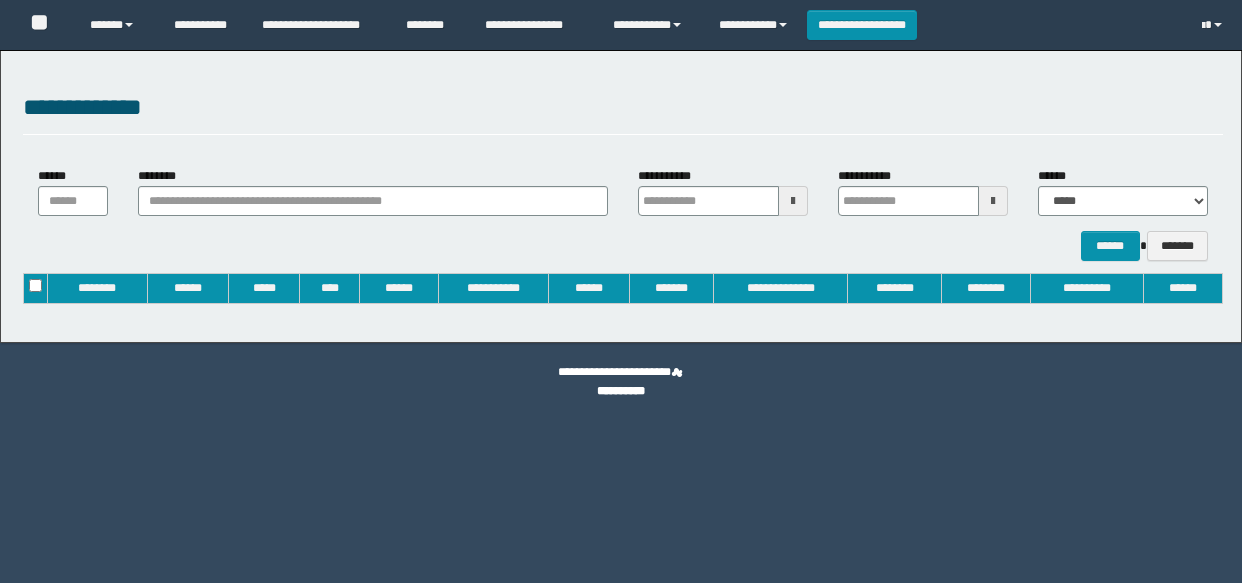 scroll, scrollTop: 0, scrollLeft: 0, axis: both 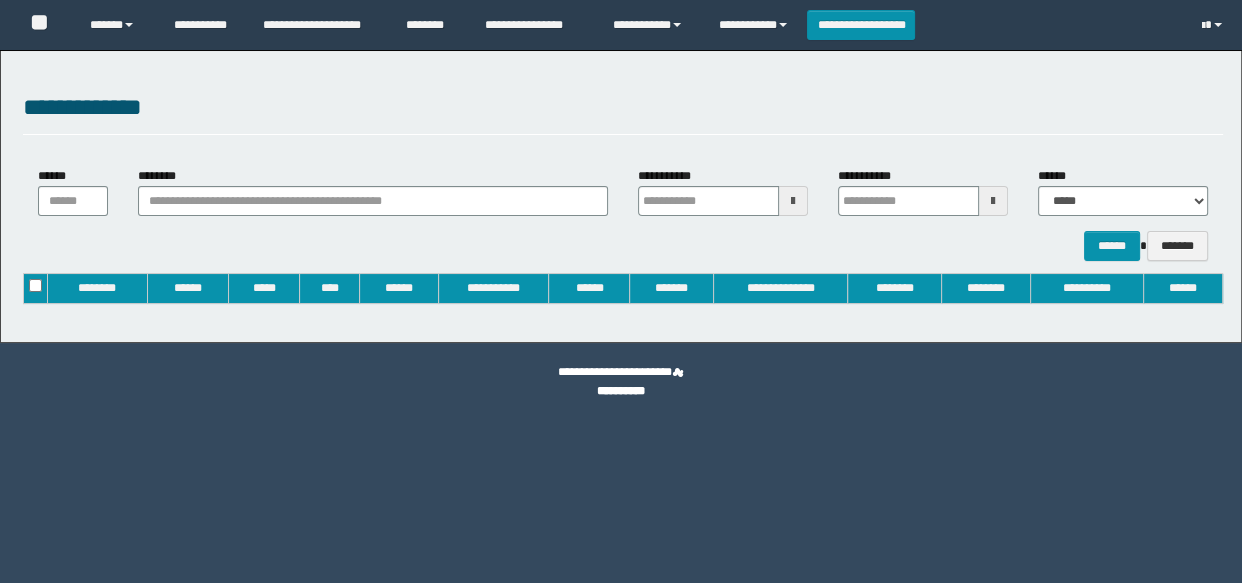 type on "**********" 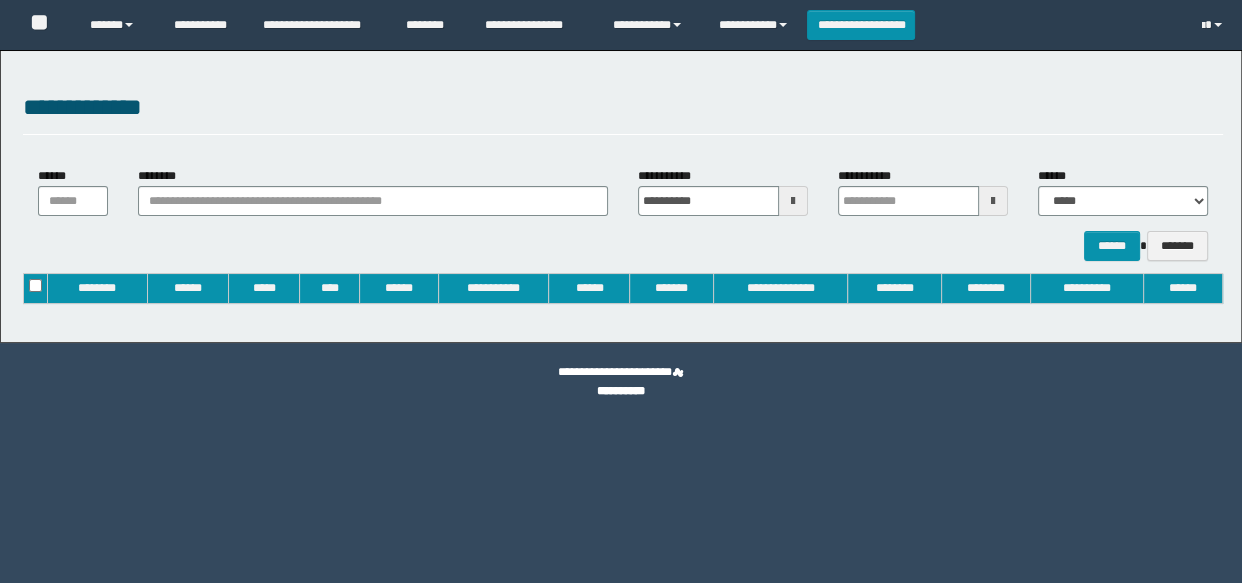 type on "**********" 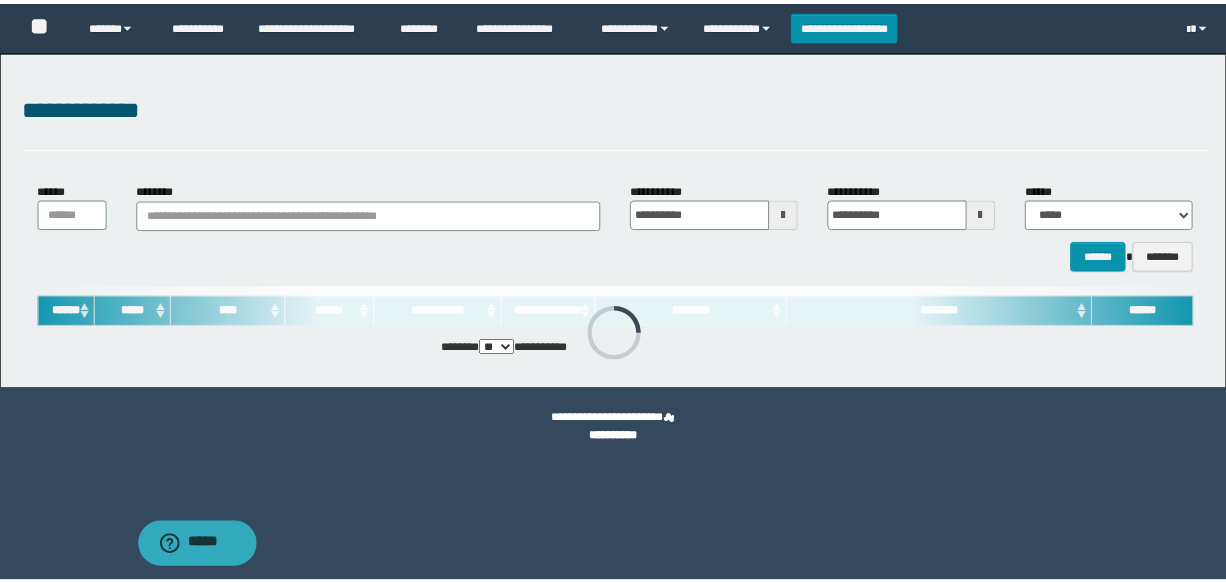 scroll, scrollTop: 0, scrollLeft: 0, axis: both 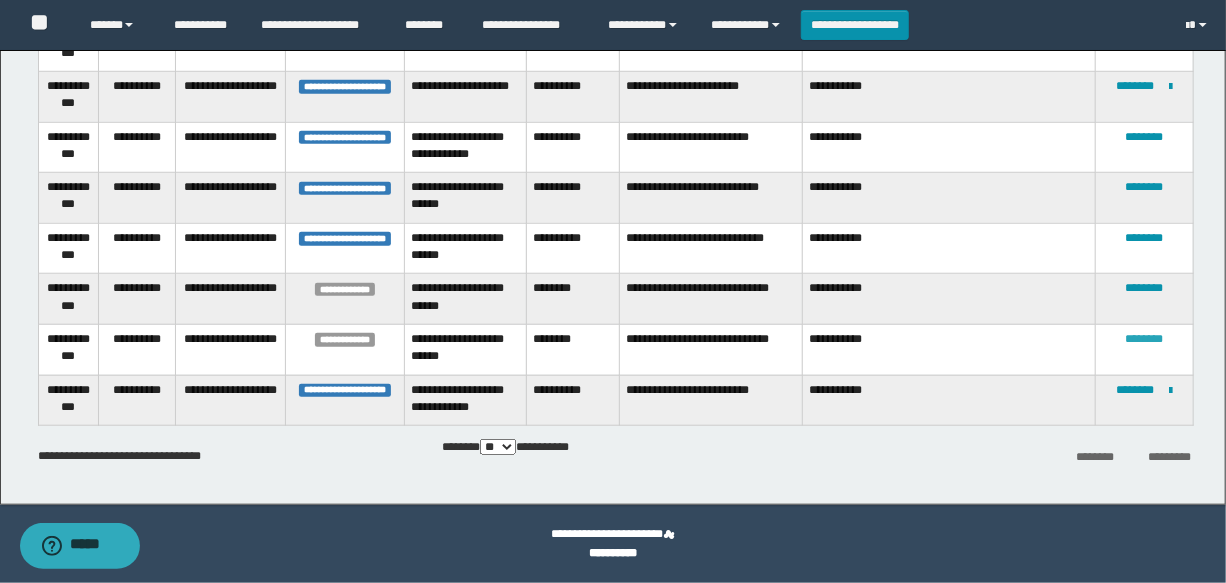 click on "********" at bounding box center [1144, 339] 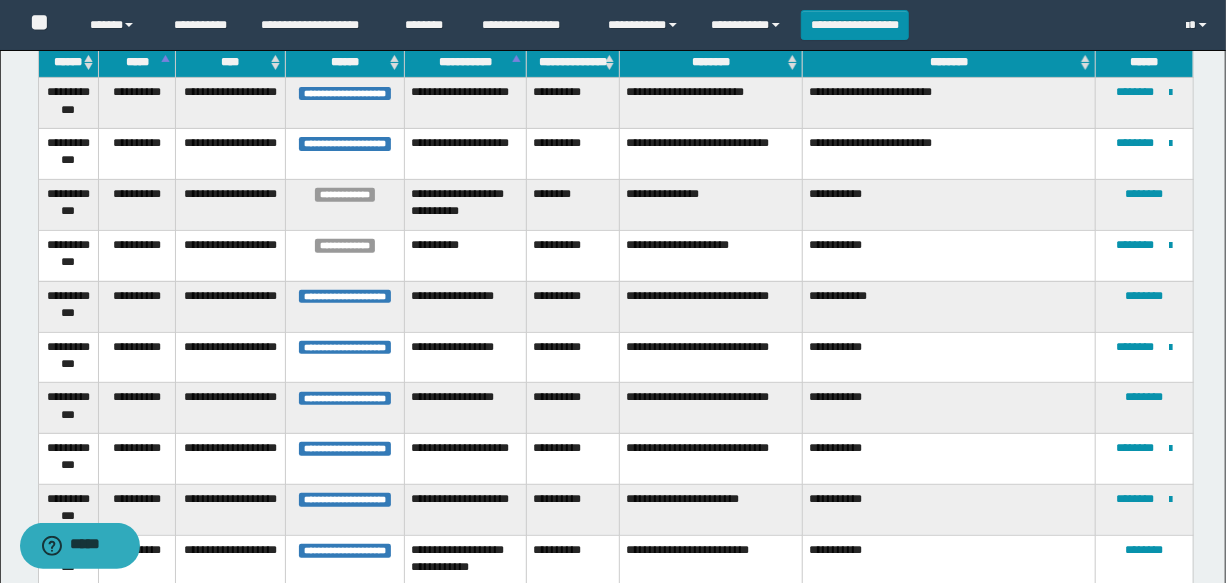 scroll, scrollTop: 66, scrollLeft: 0, axis: vertical 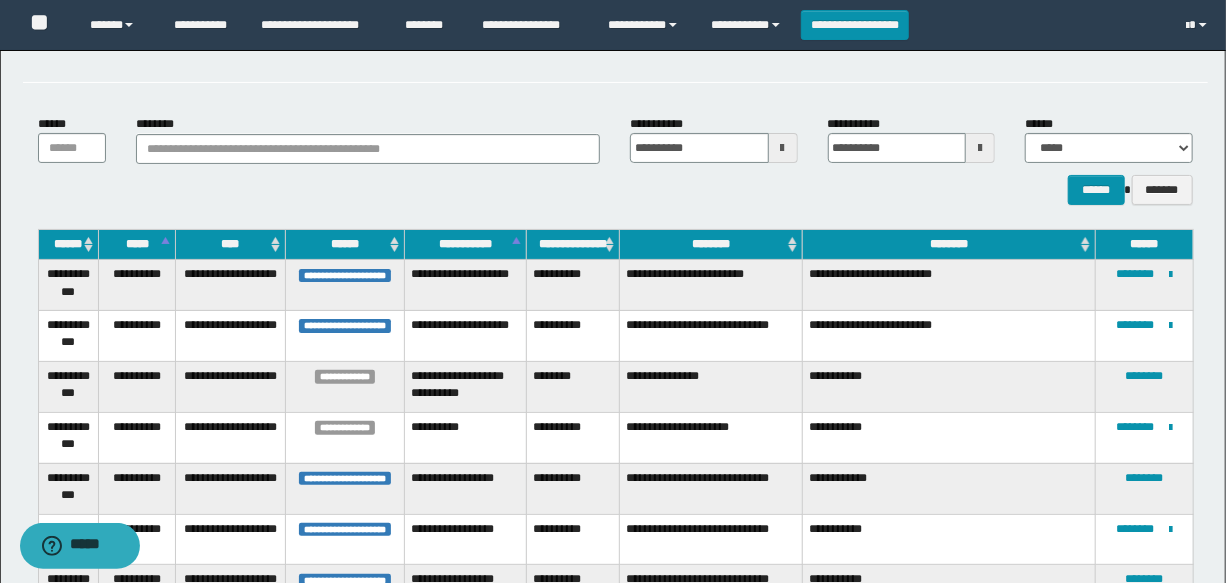 click at bounding box center (783, 148) 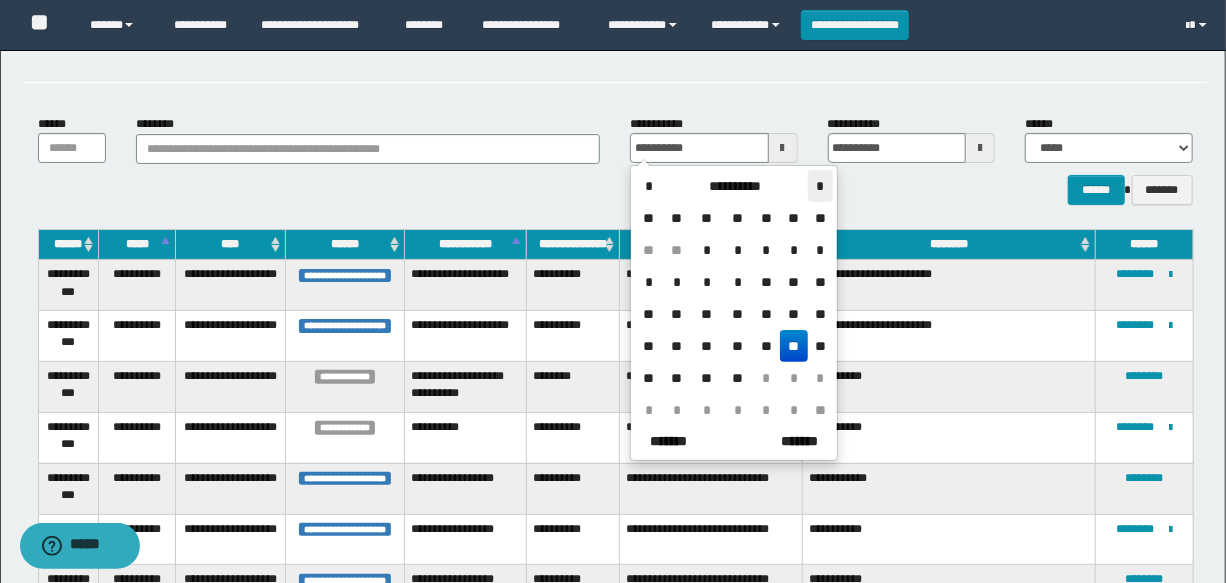 click on "*" at bounding box center [820, 186] 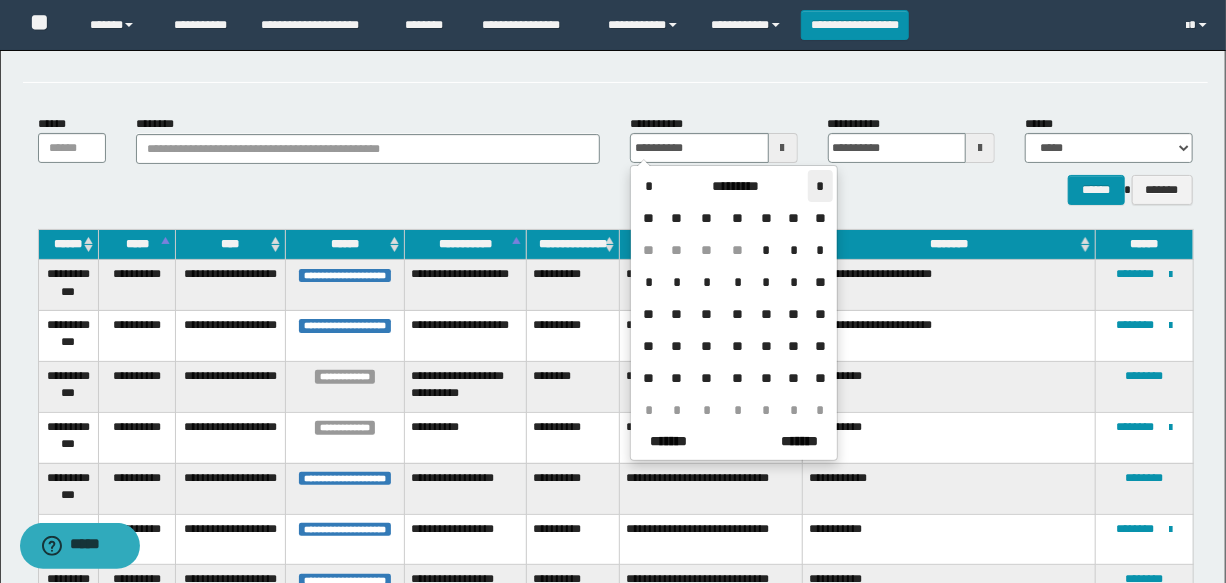 click on "*" at bounding box center (820, 186) 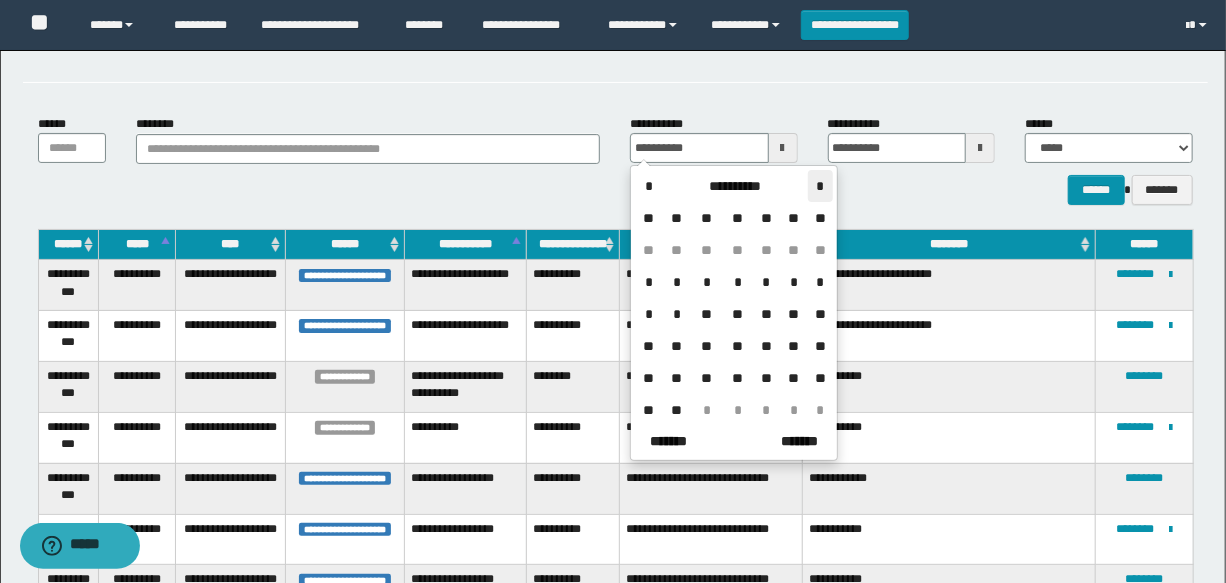 click on "*" at bounding box center (820, 186) 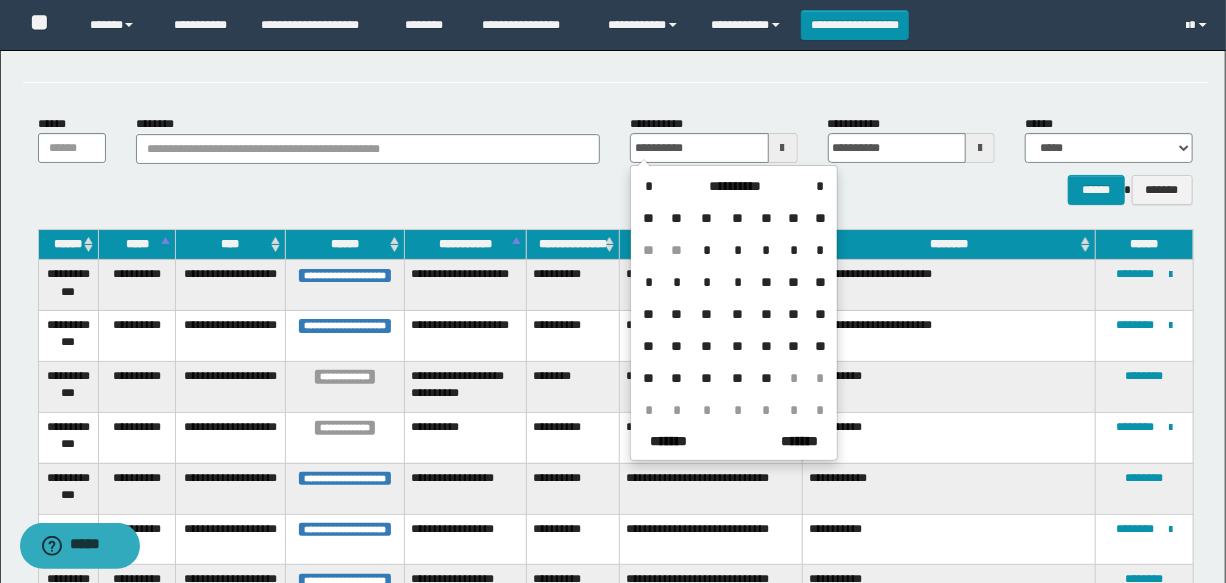 click on "**" at bounding box center [794, 314] 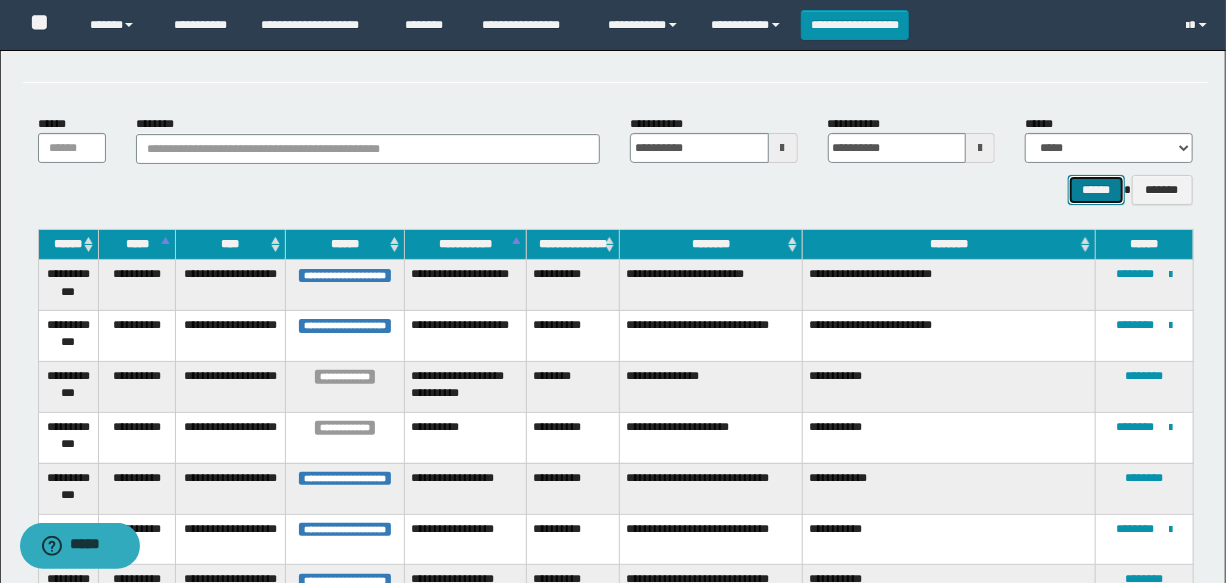 click on "******" at bounding box center (1096, 190) 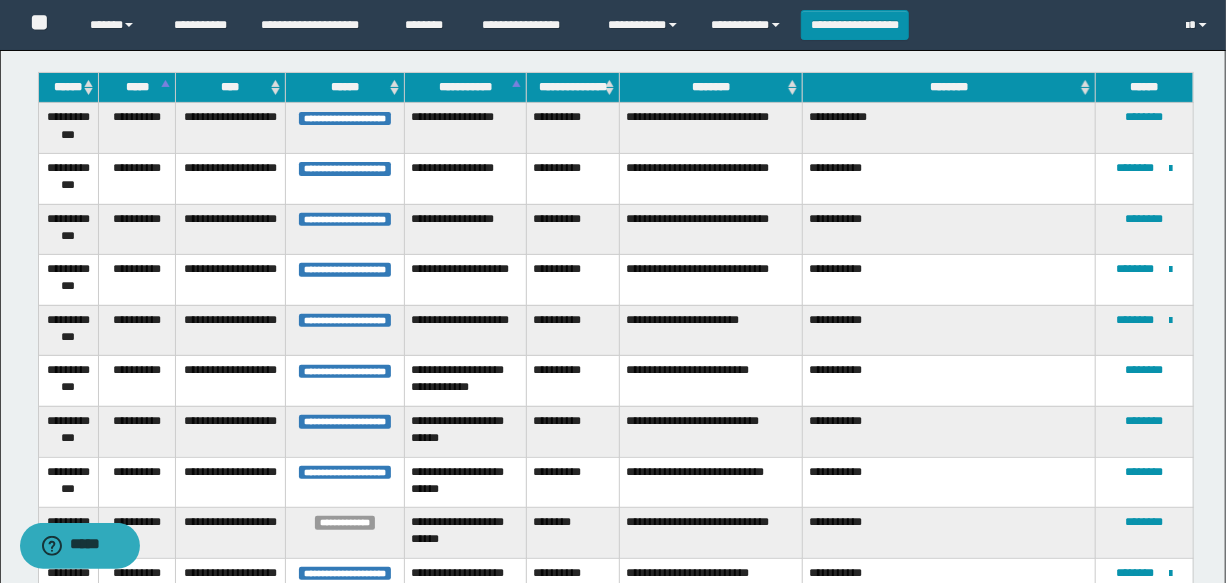 scroll, scrollTop: 132, scrollLeft: 0, axis: vertical 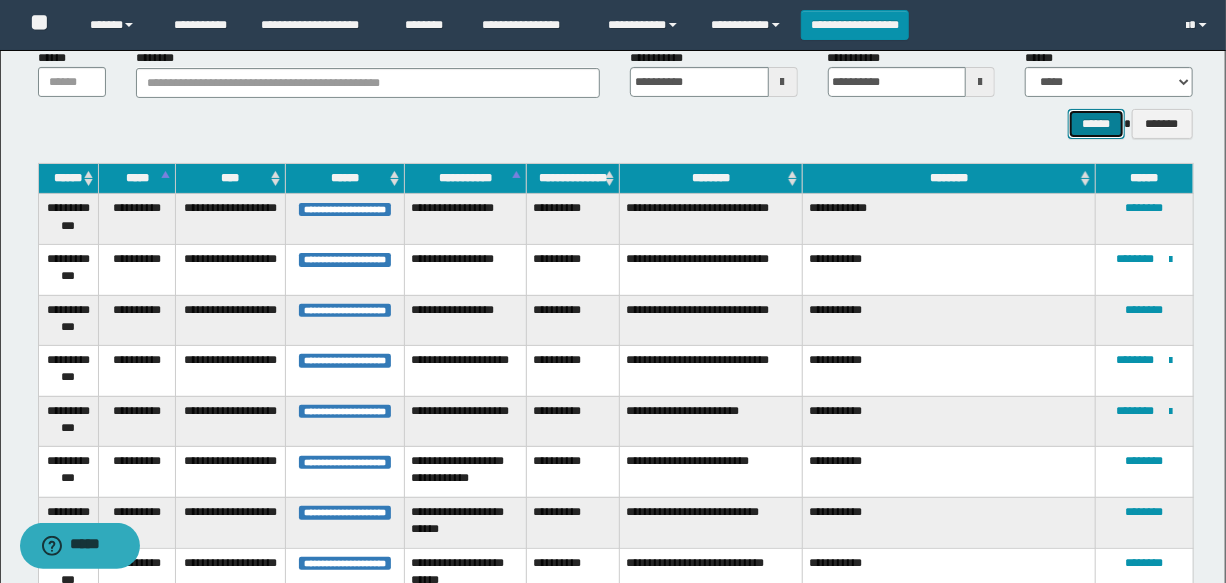 type 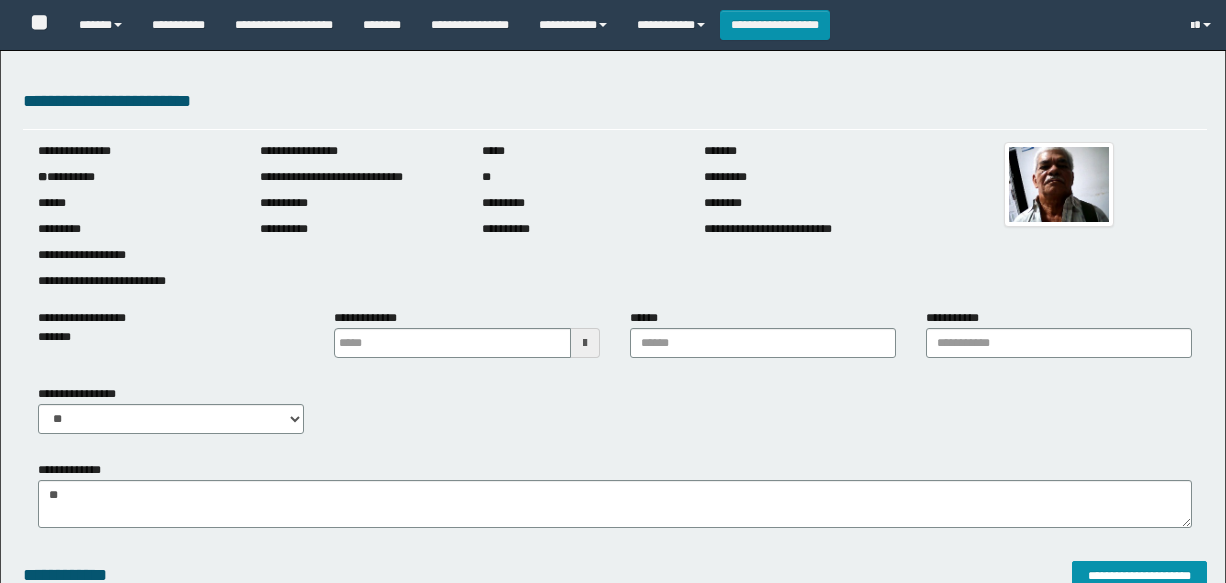 type on "*" 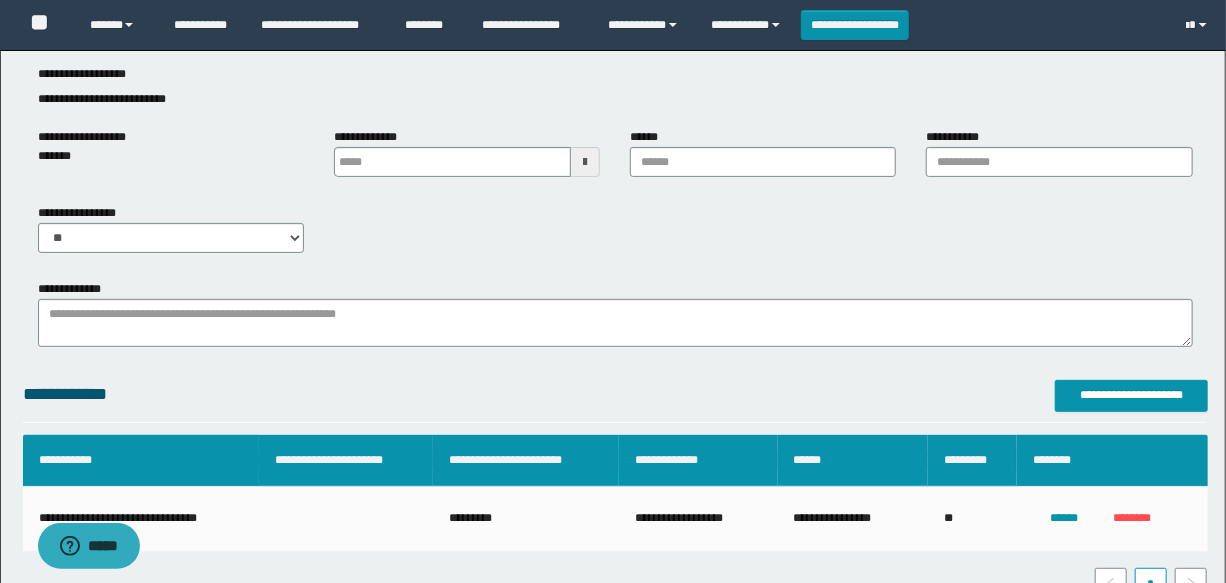 scroll, scrollTop: 181, scrollLeft: 0, axis: vertical 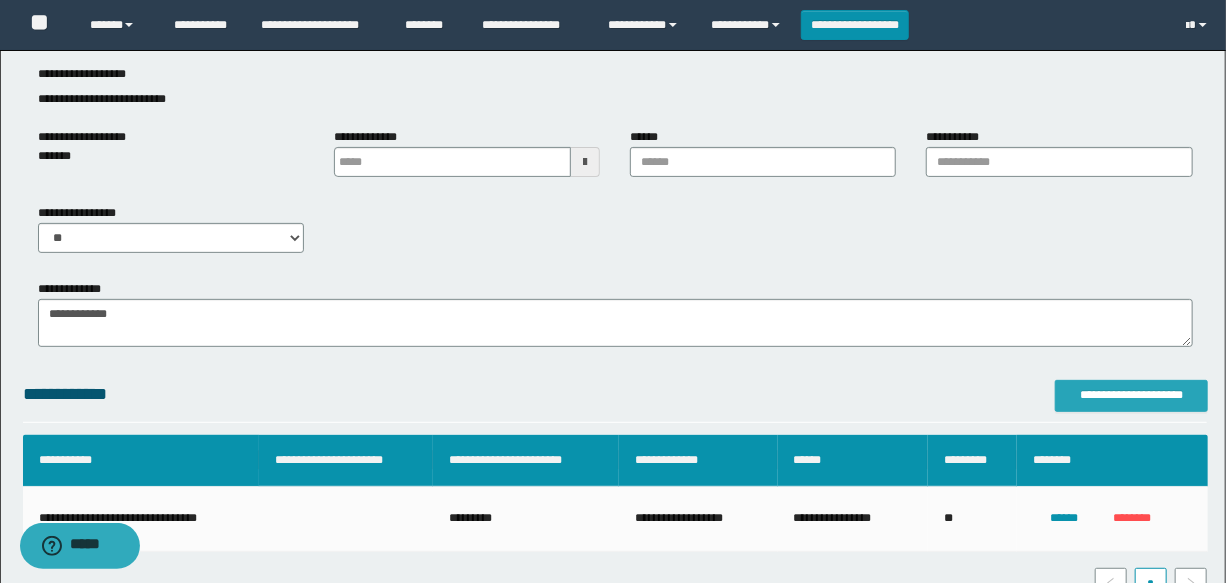 type on "**********" 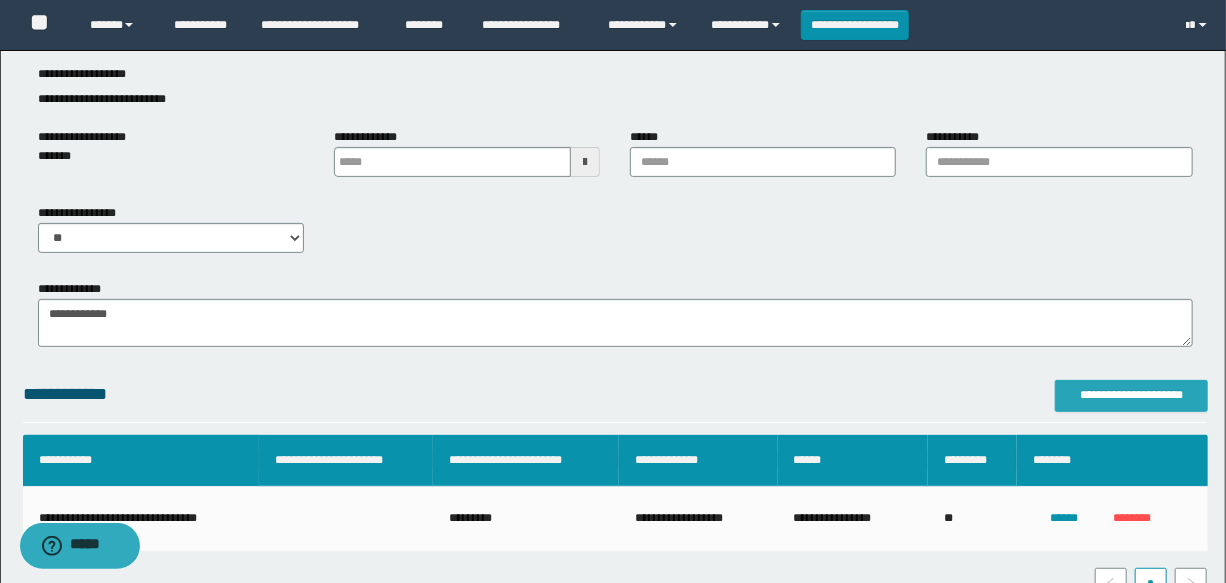 click on "**********" at bounding box center (1131, 395) 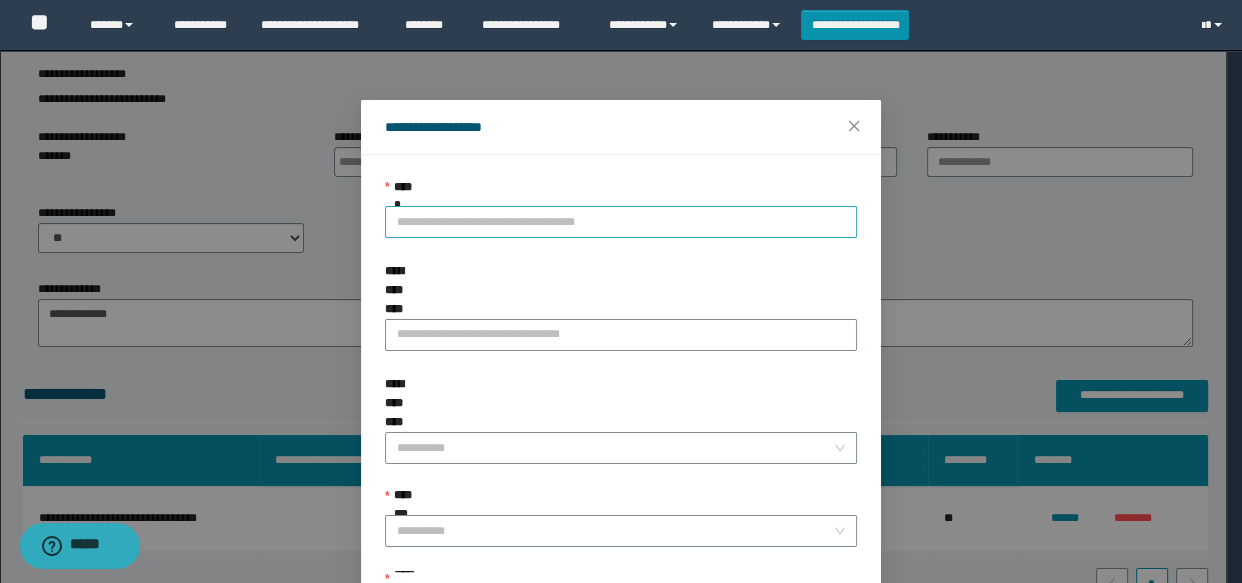 click on "**********" at bounding box center (621, 222) 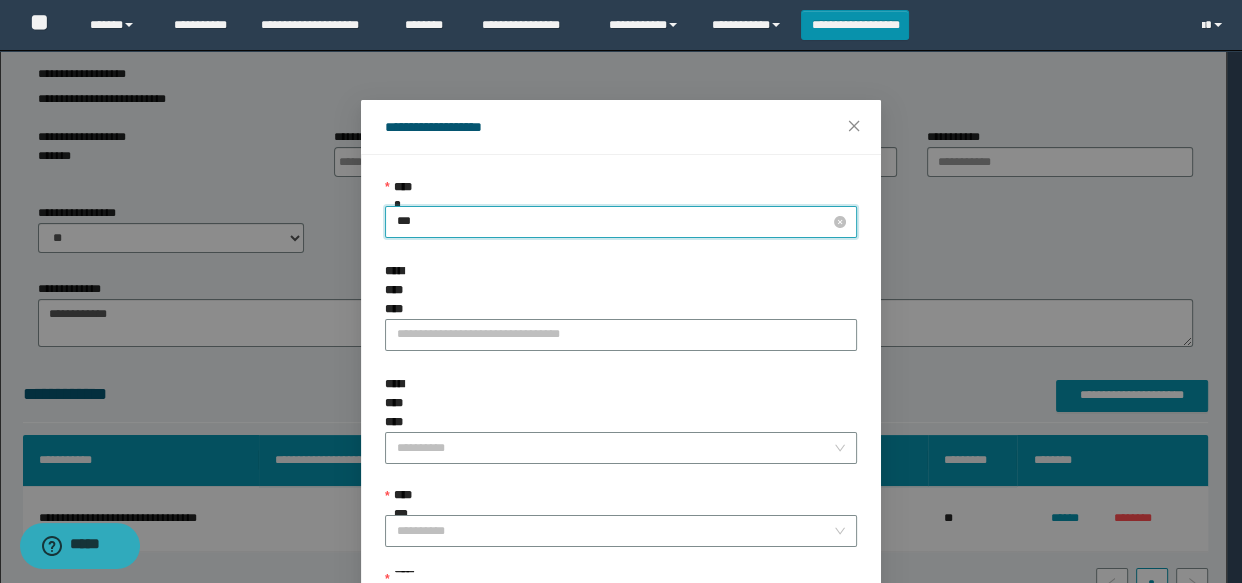 type on "****" 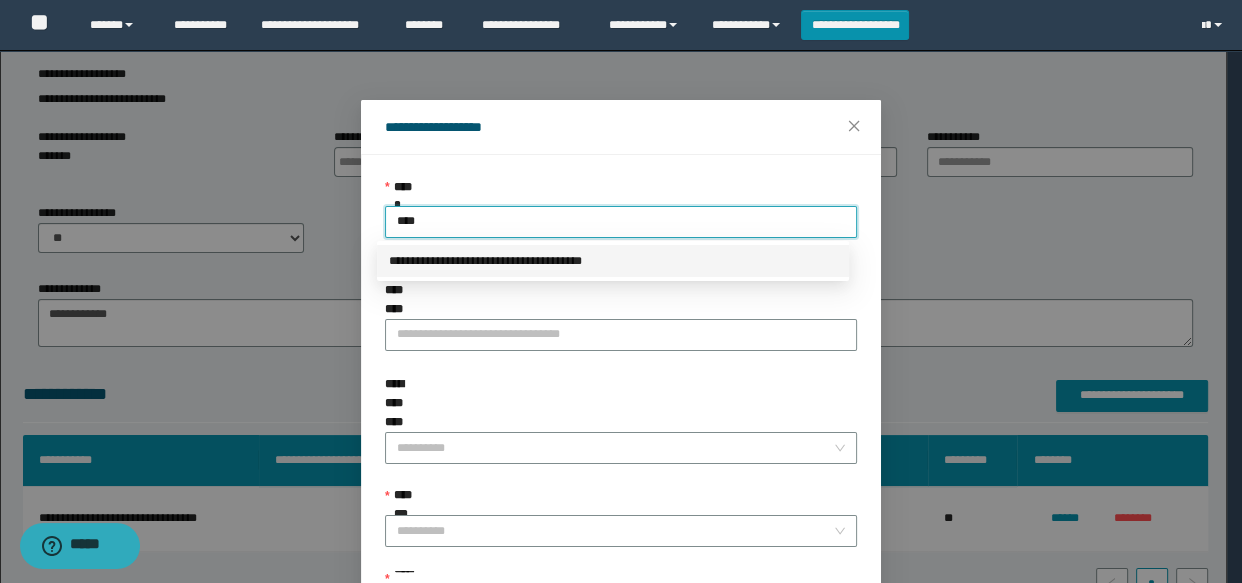 click on "**********" at bounding box center (613, 261) 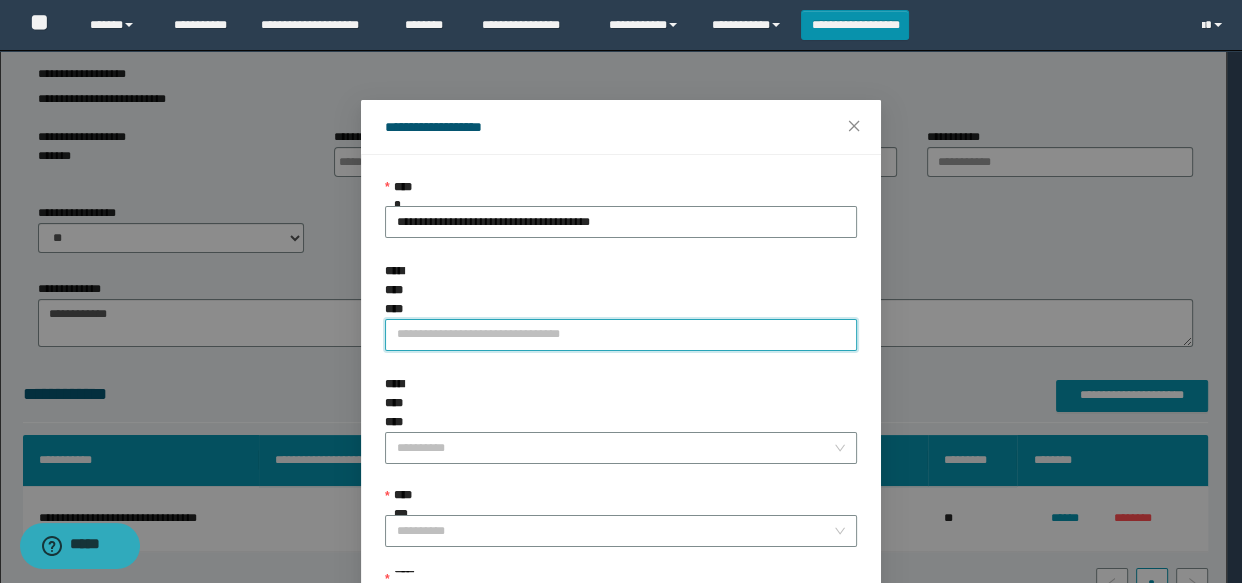 click on "**********" at bounding box center (621, 335) 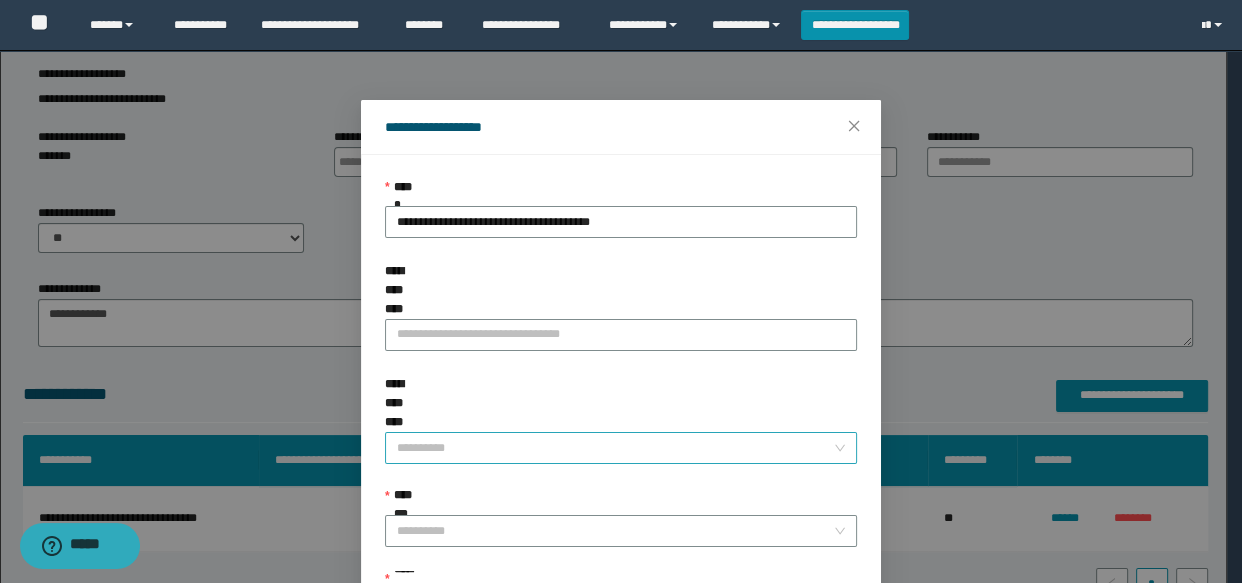 click on "**********" at bounding box center (615, 448) 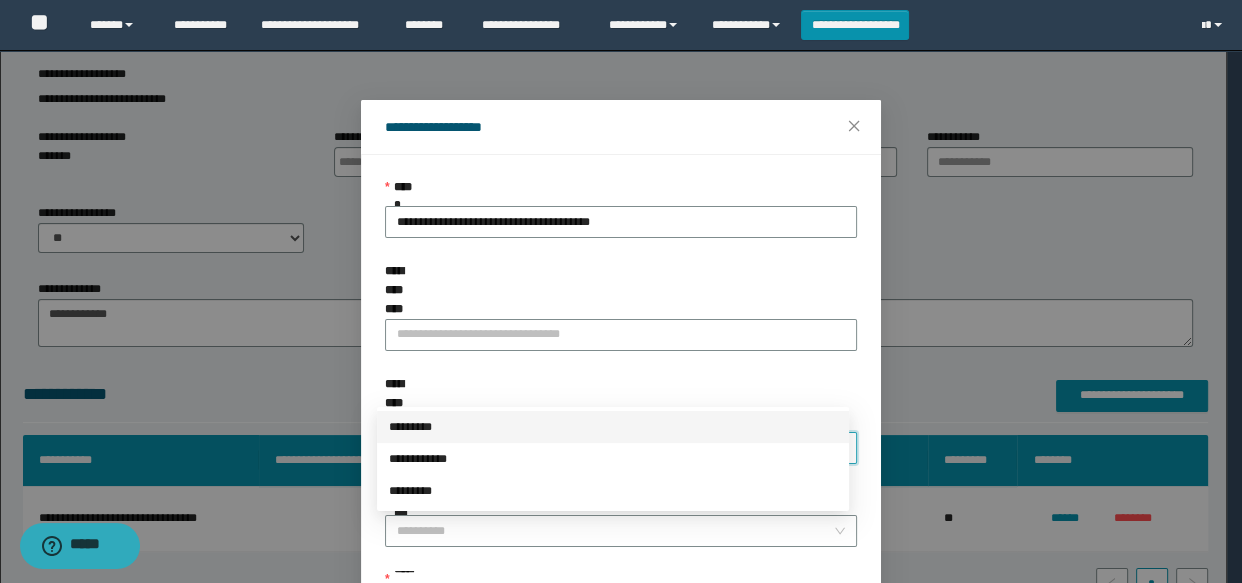 click on "*********" at bounding box center [613, 427] 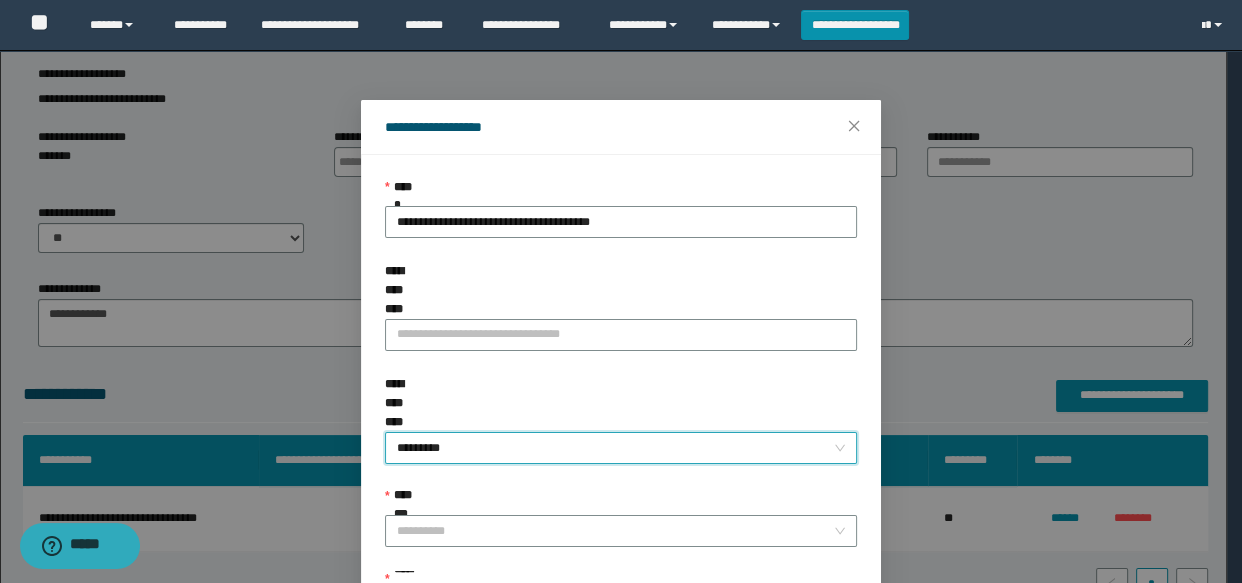 scroll, scrollTop: 168, scrollLeft: 0, axis: vertical 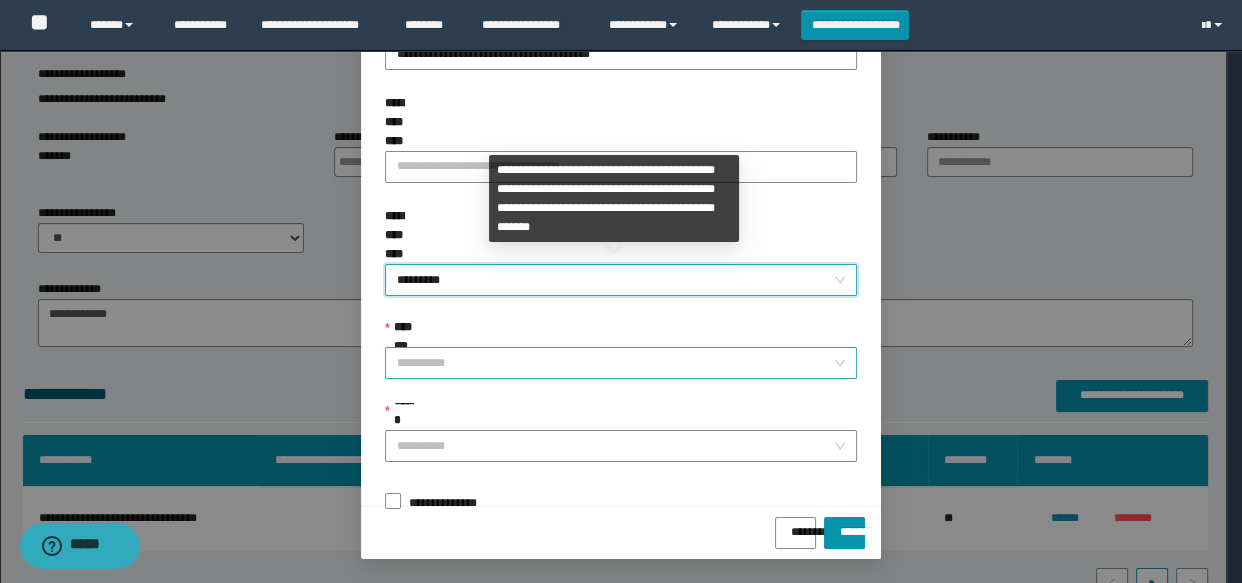 click on "**********" at bounding box center (615, 363) 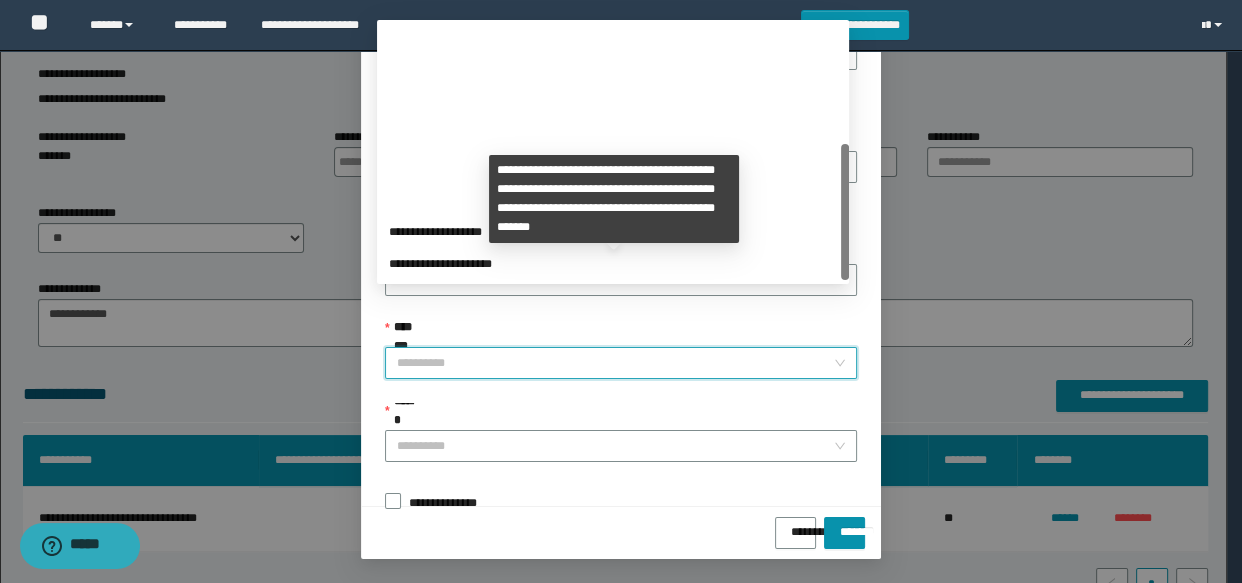 scroll, scrollTop: 223, scrollLeft: 0, axis: vertical 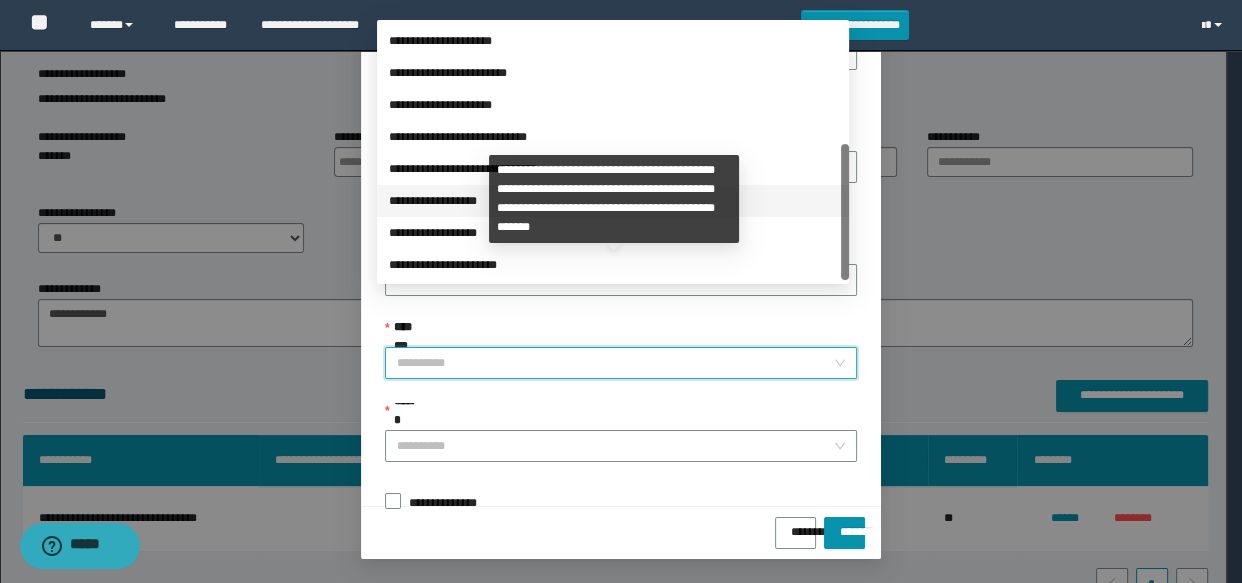 click on "**********" at bounding box center (613, 201) 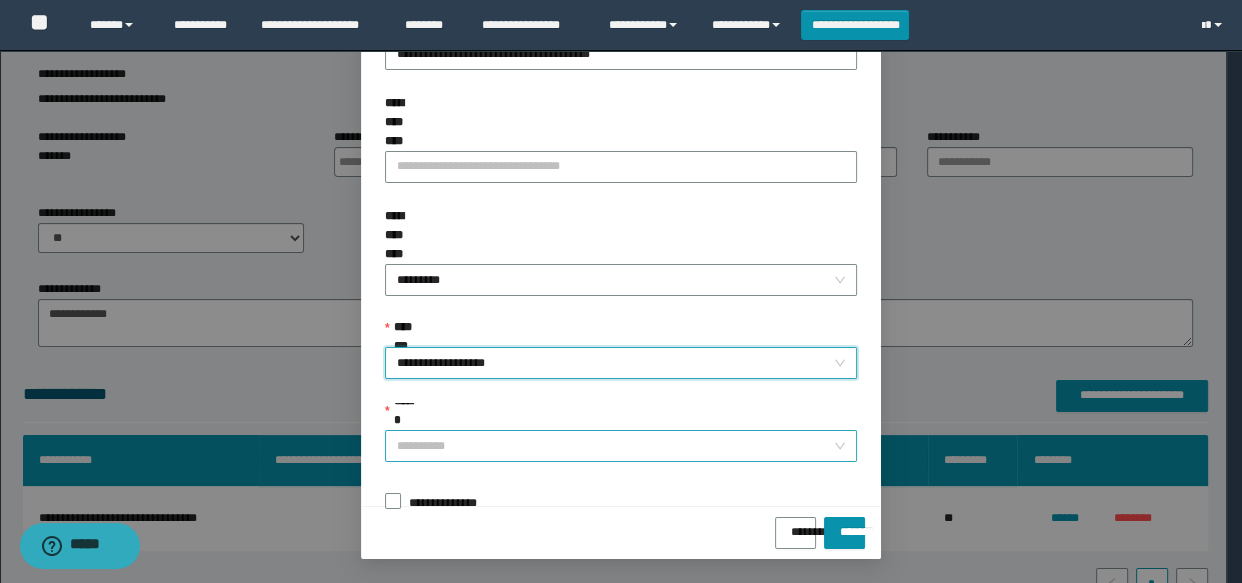 click on "******" at bounding box center [615, 446] 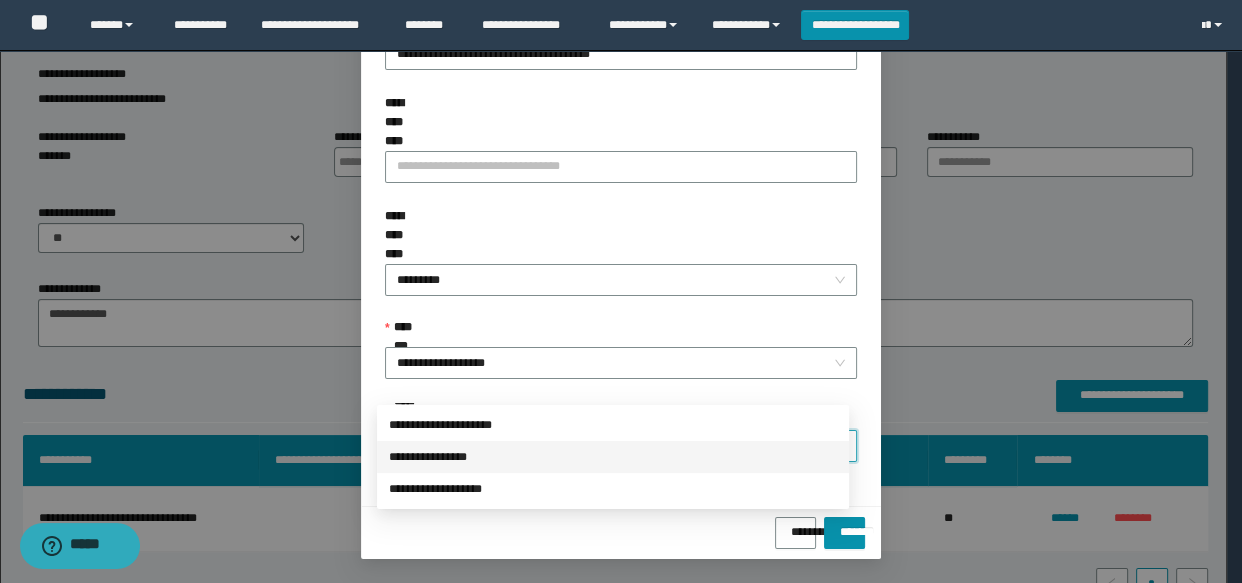 click on "**********" at bounding box center [613, 457] 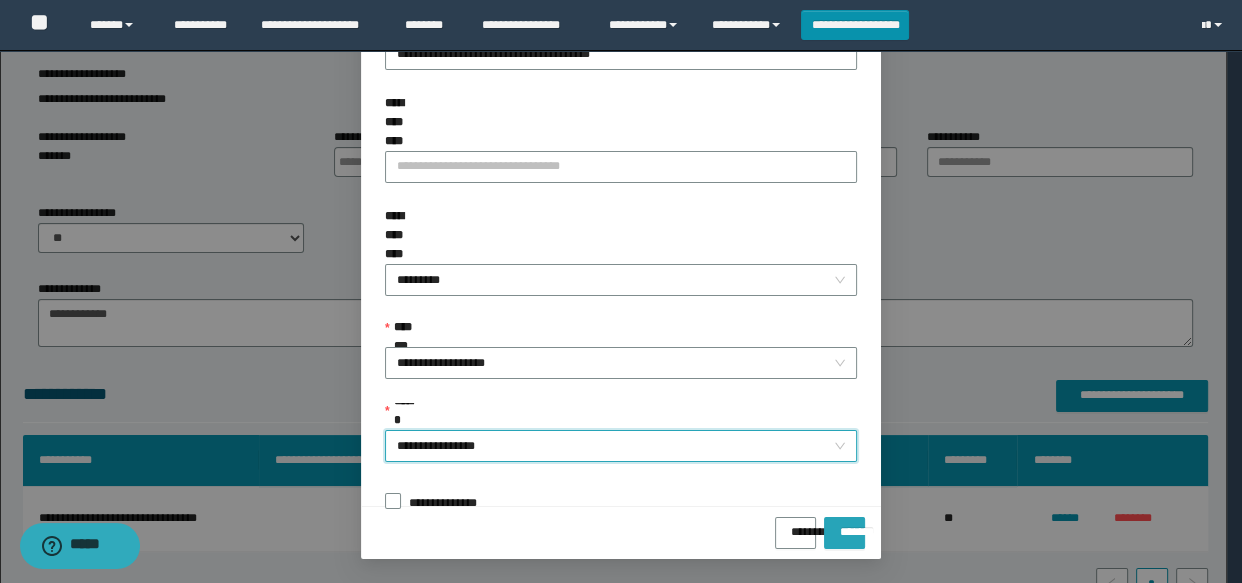click on "*******" at bounding box center [844, 525] 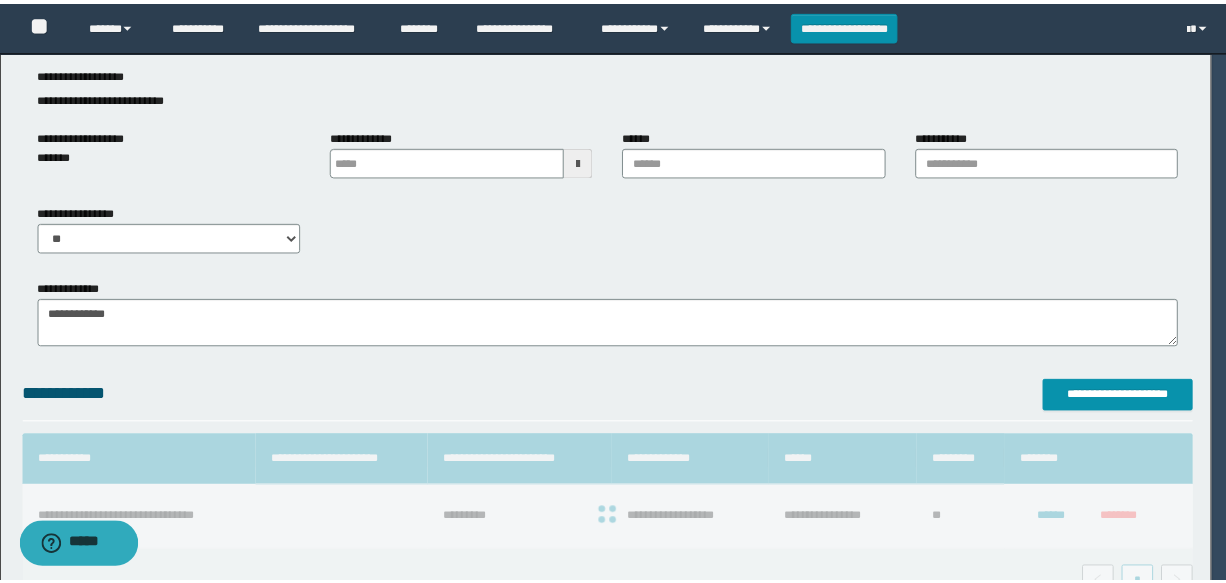 scroll, scrollTop: 170, scrollLeft: 0, axis: vertical 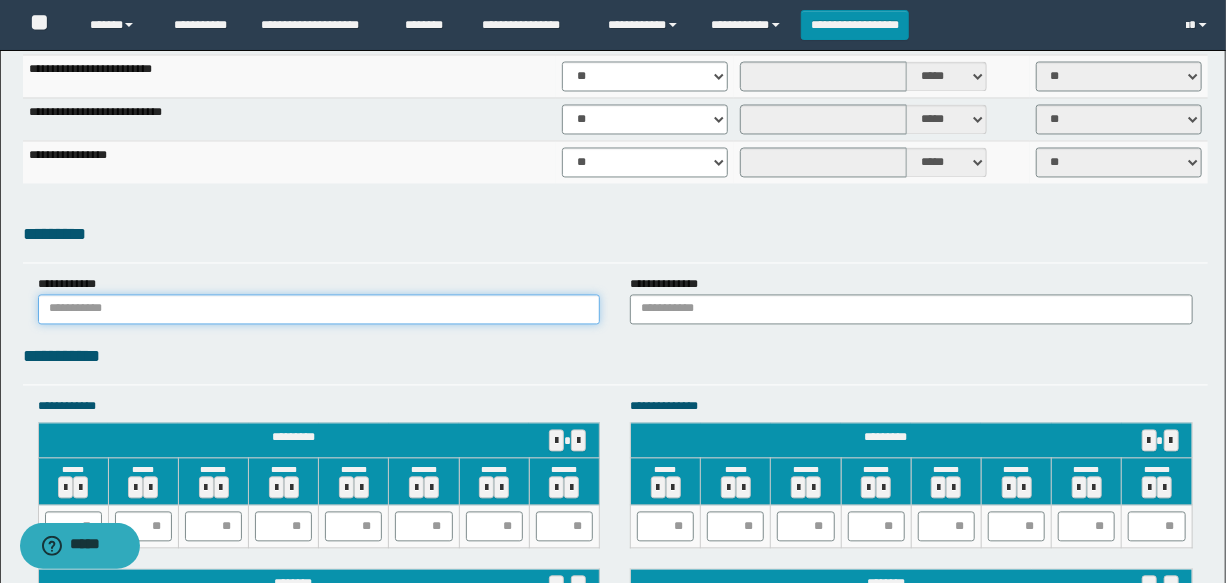 click at bounding box center (319, 310) 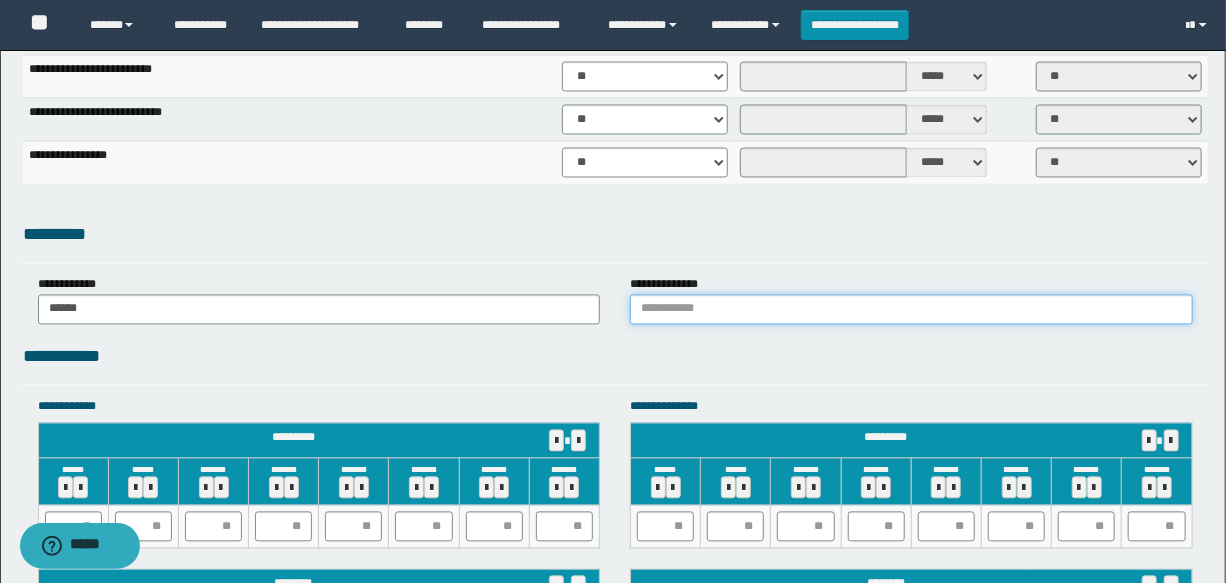 click at bounding box center (911, 310) 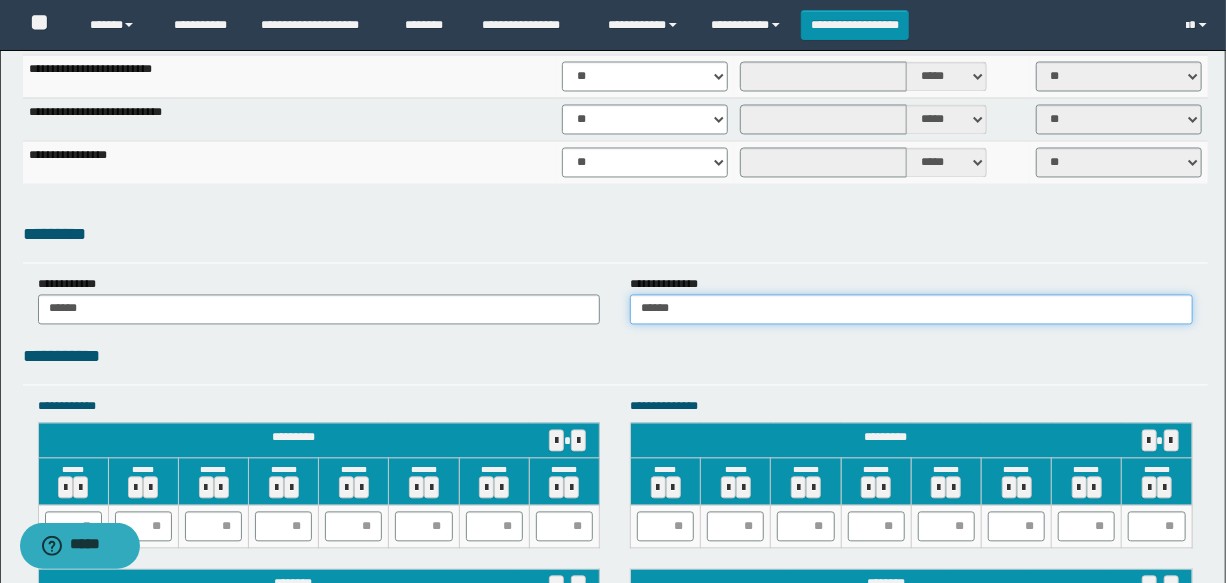 scroll, scrollTop: 1818, scrollLeft: 0, axis: vertical 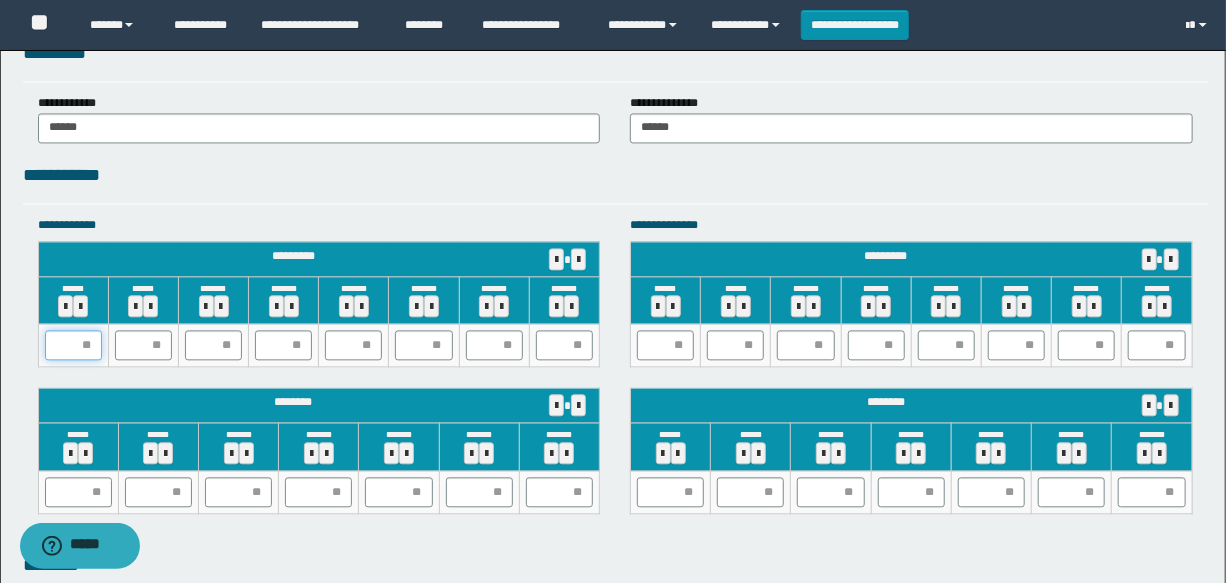 click at bounding box center (73, 345) 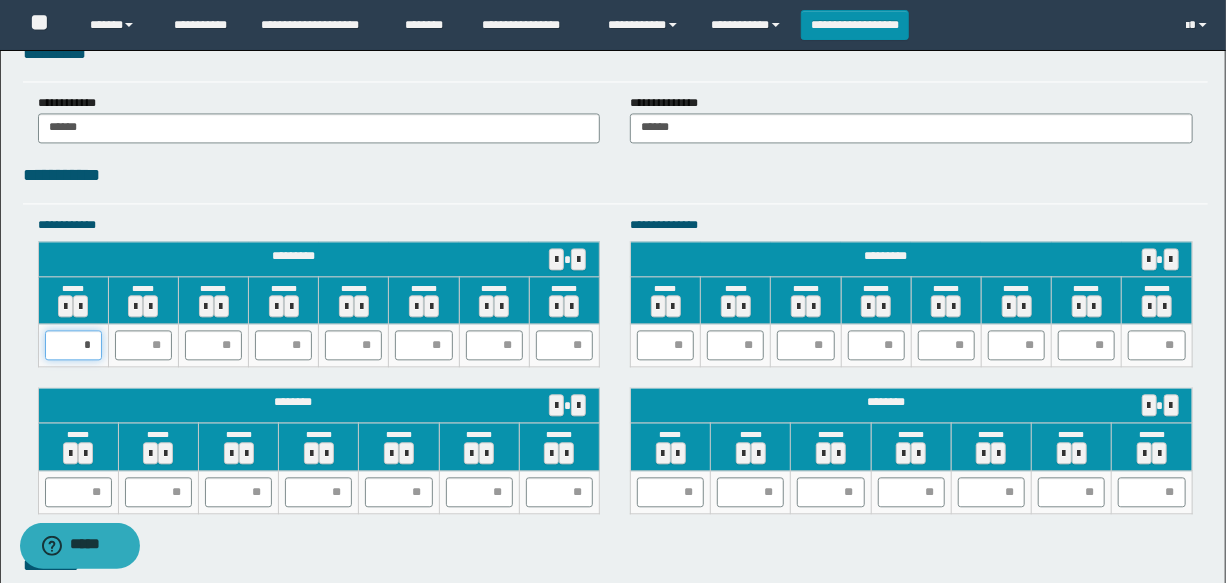 type on "**" 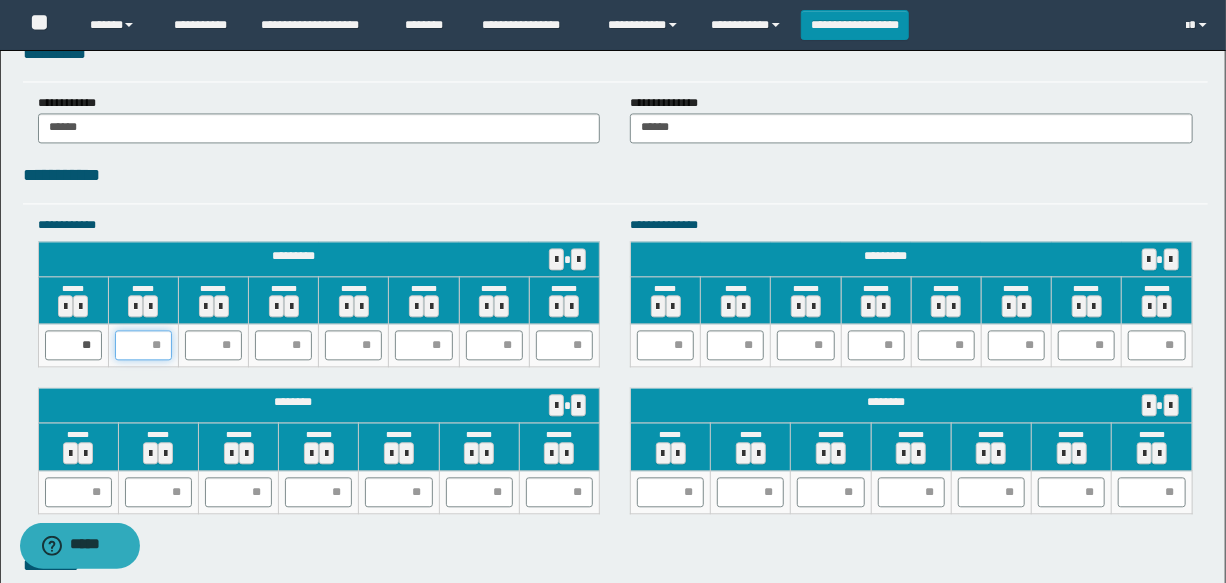 click at bounding box center [143, 345] 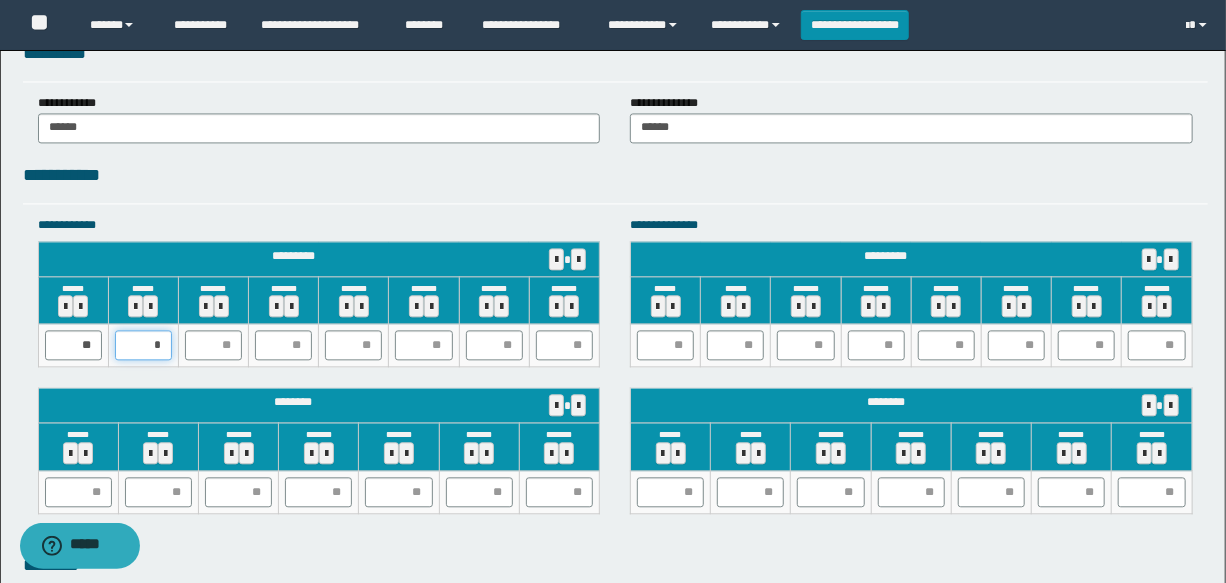type on "**" 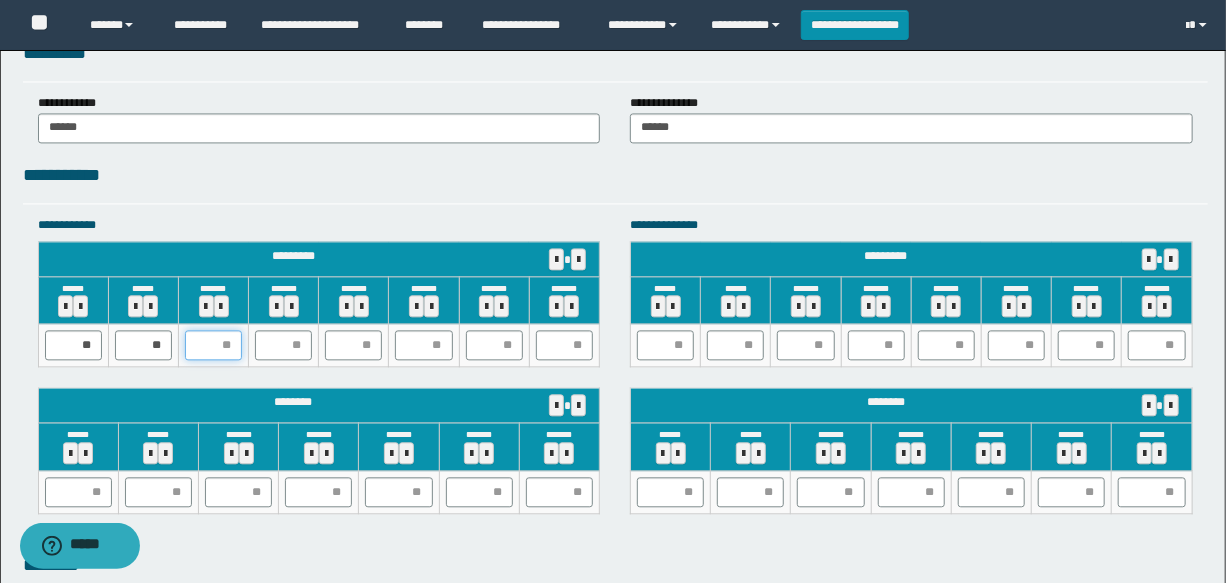 click at bounding box center (213, 345) 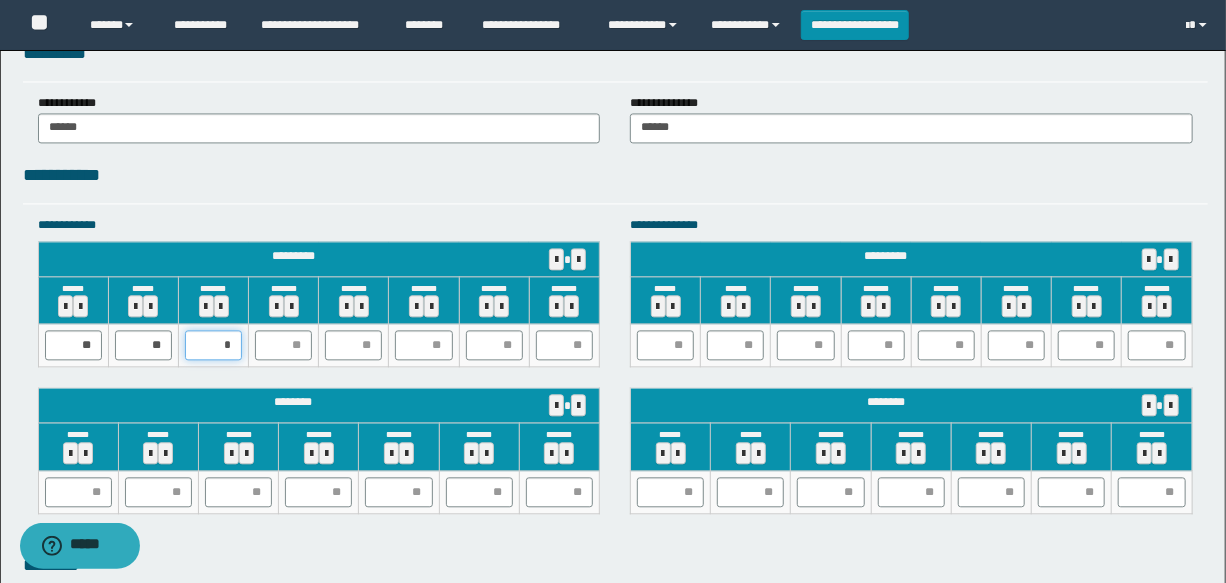 type on "**" 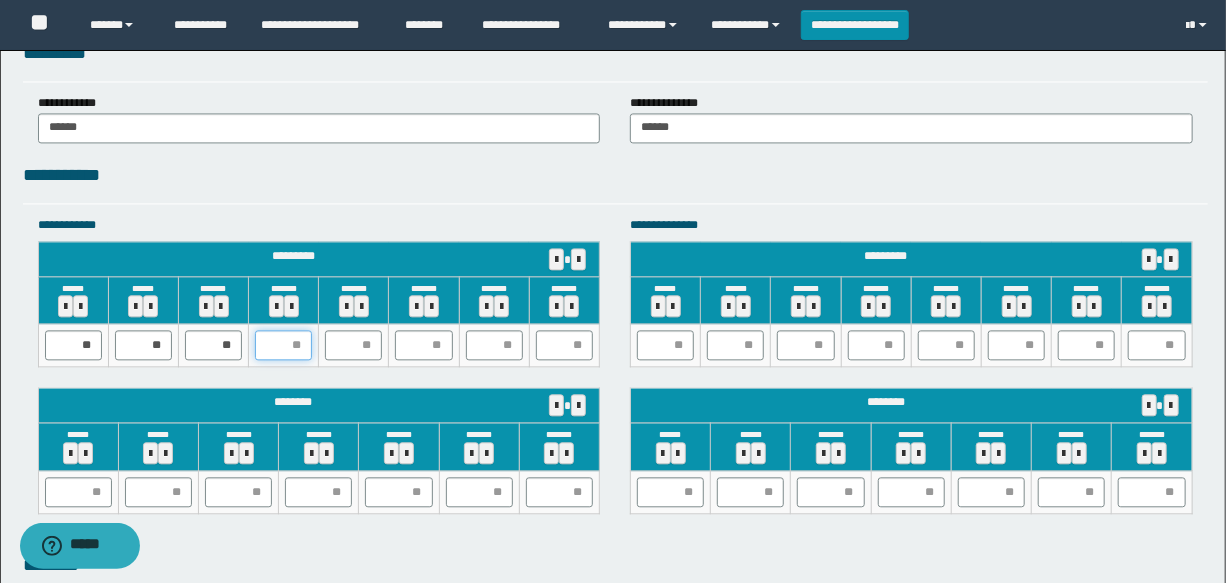 click at bounding box center (283, 345) 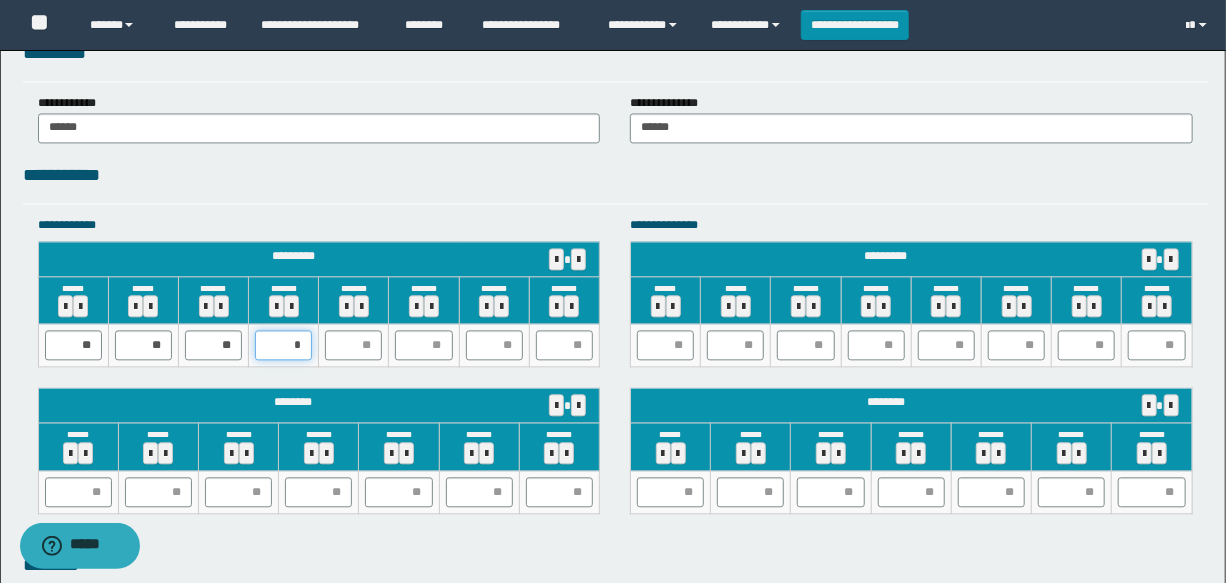 type on "**" 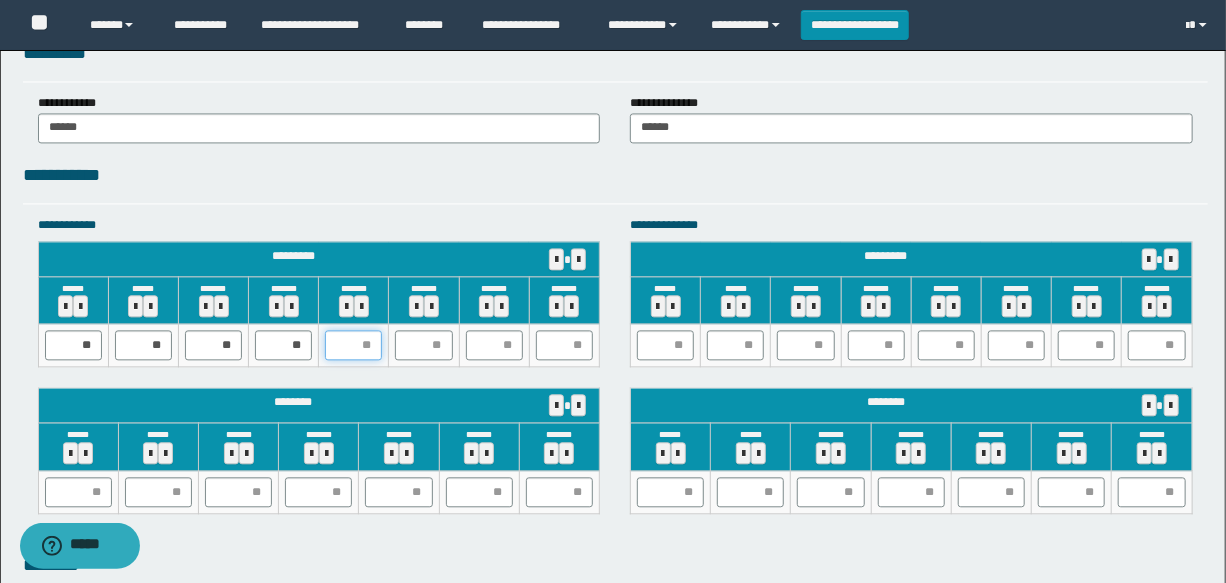 click at bounding box center (353, 345) 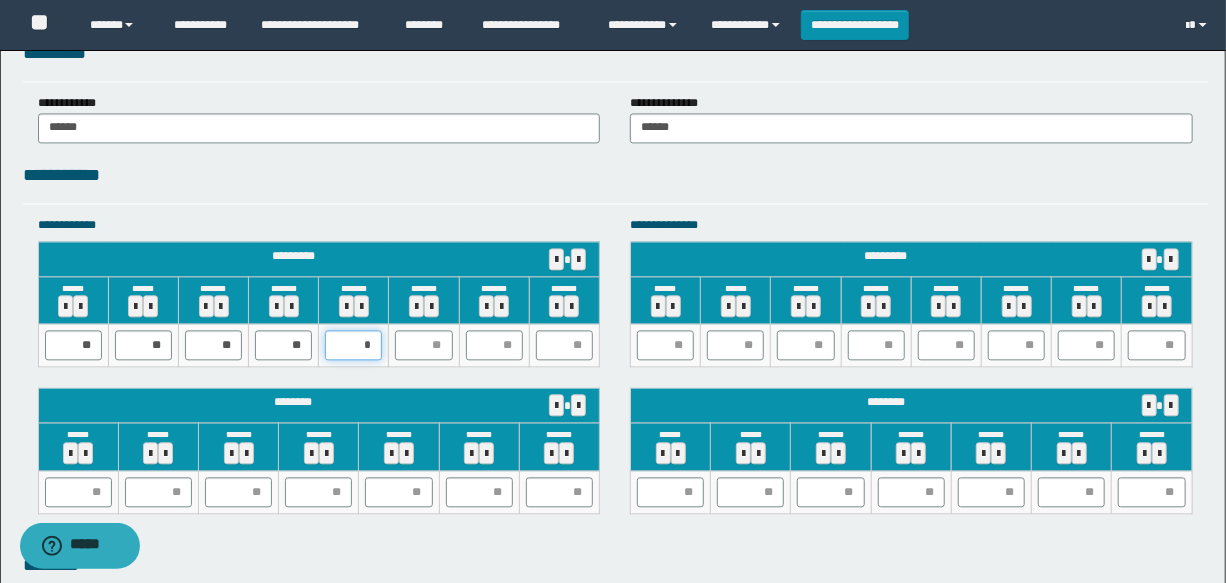 type on "**" 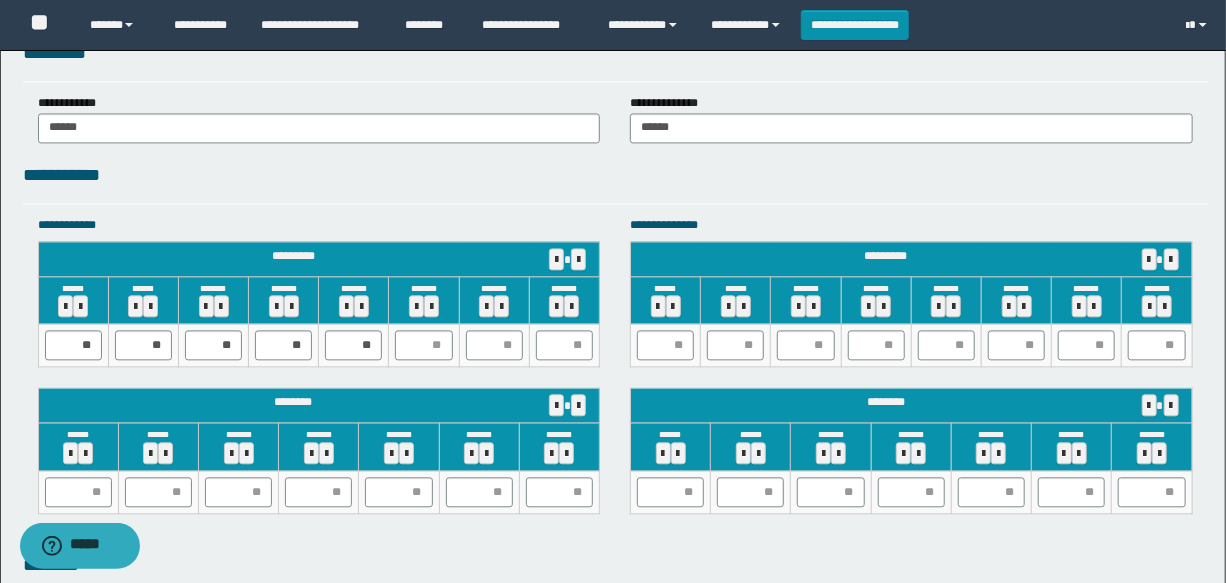 click at bounding box center [424, 345] 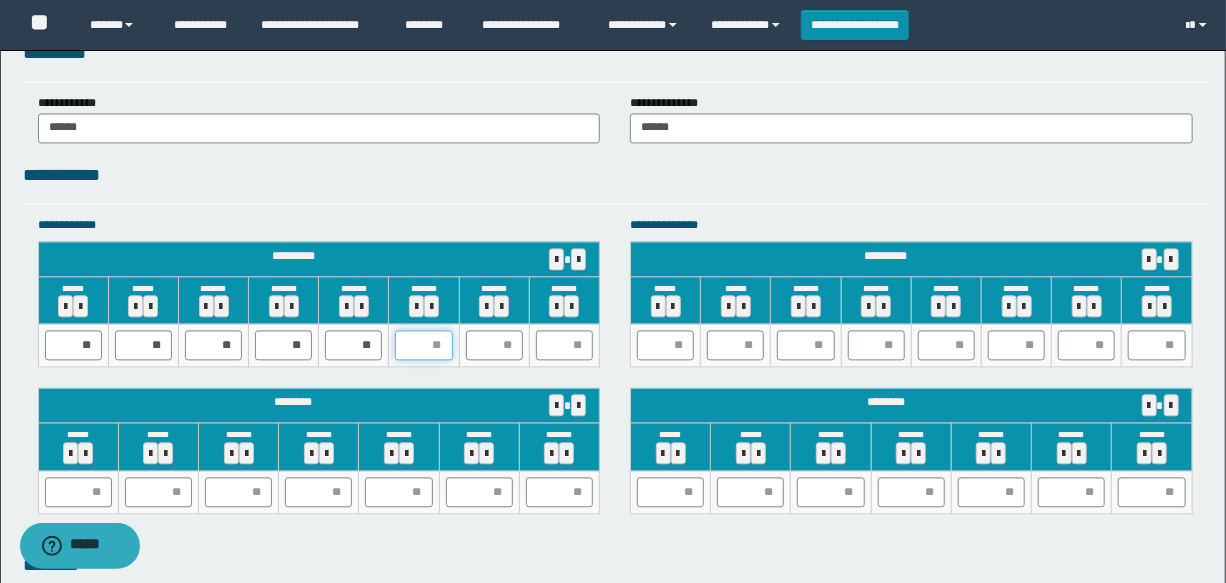 click at bounding box center (423, 345) 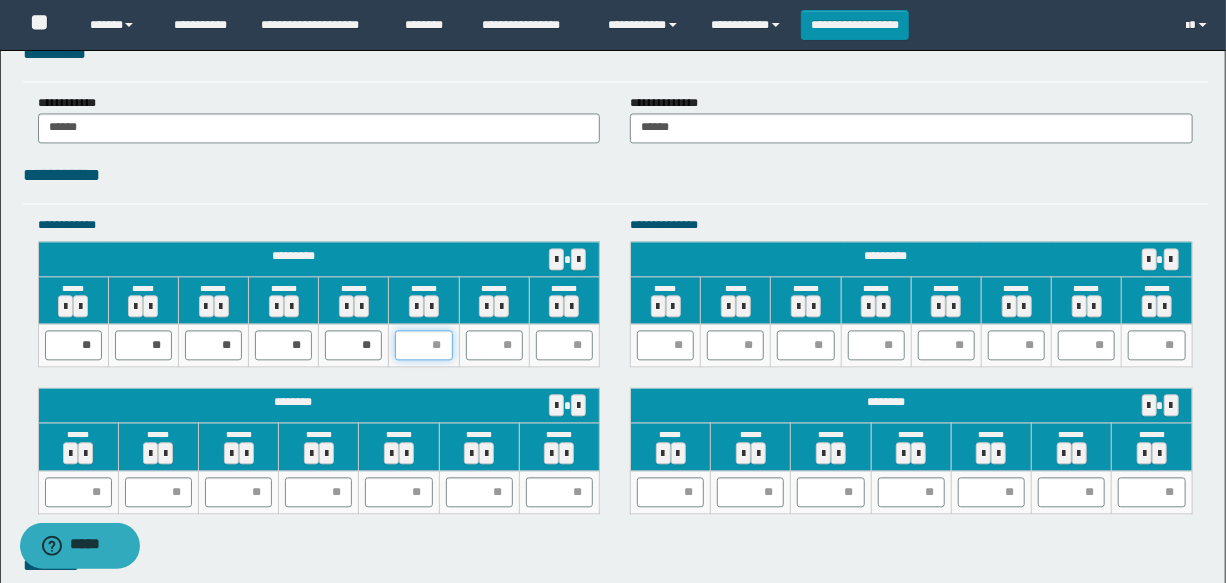 type on "*" 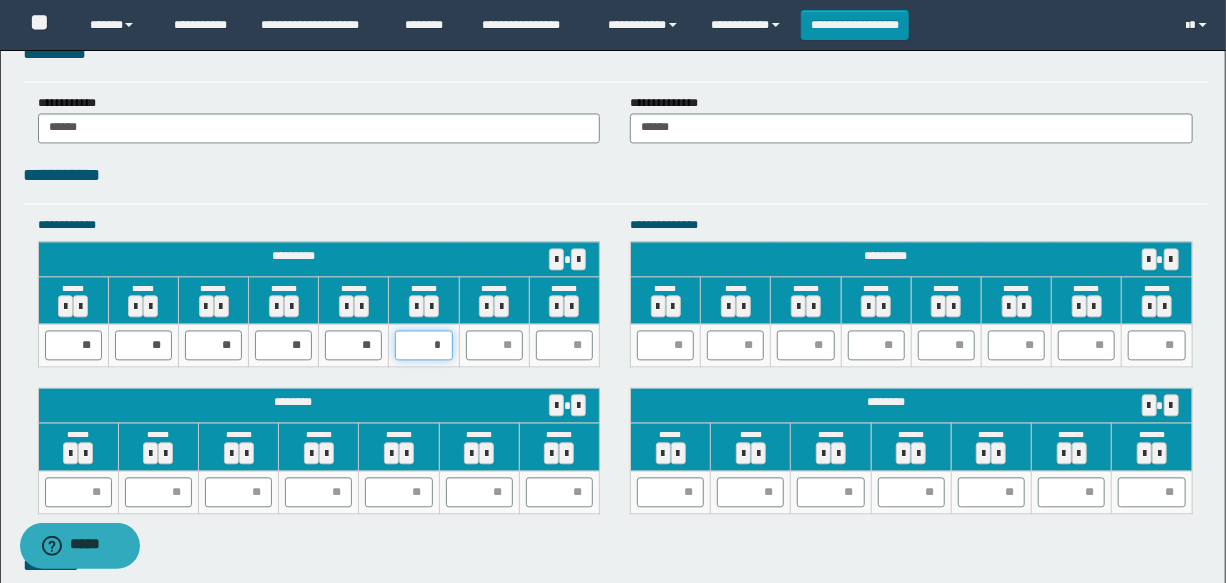 type on "**" 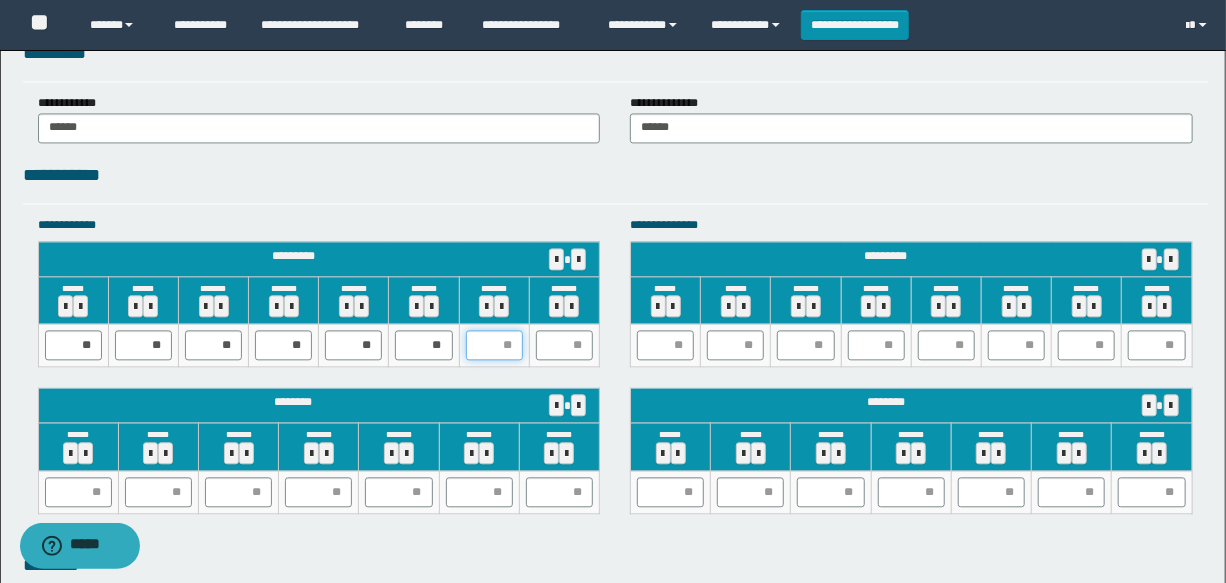 click at bounding box center [494, 345] 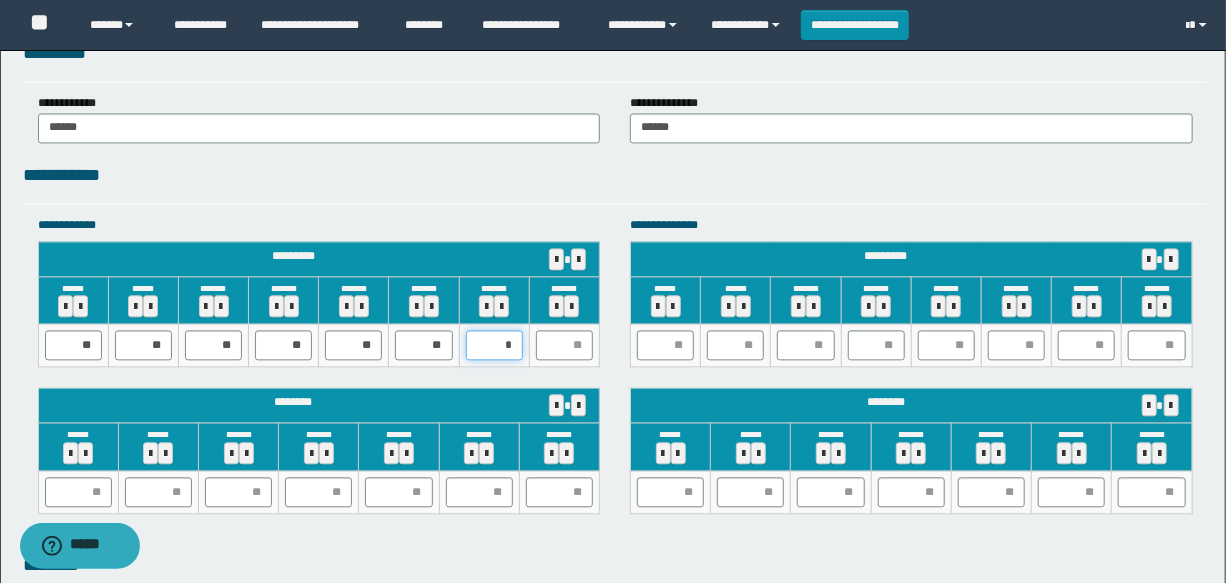 type on "**" 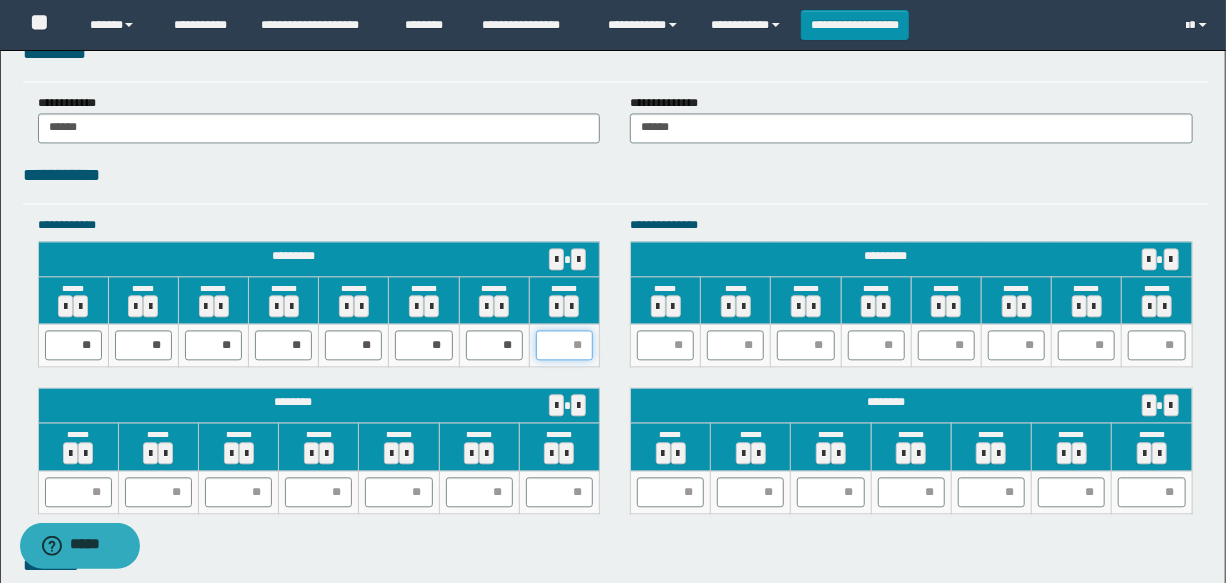 click at bounding box center (564, 345) 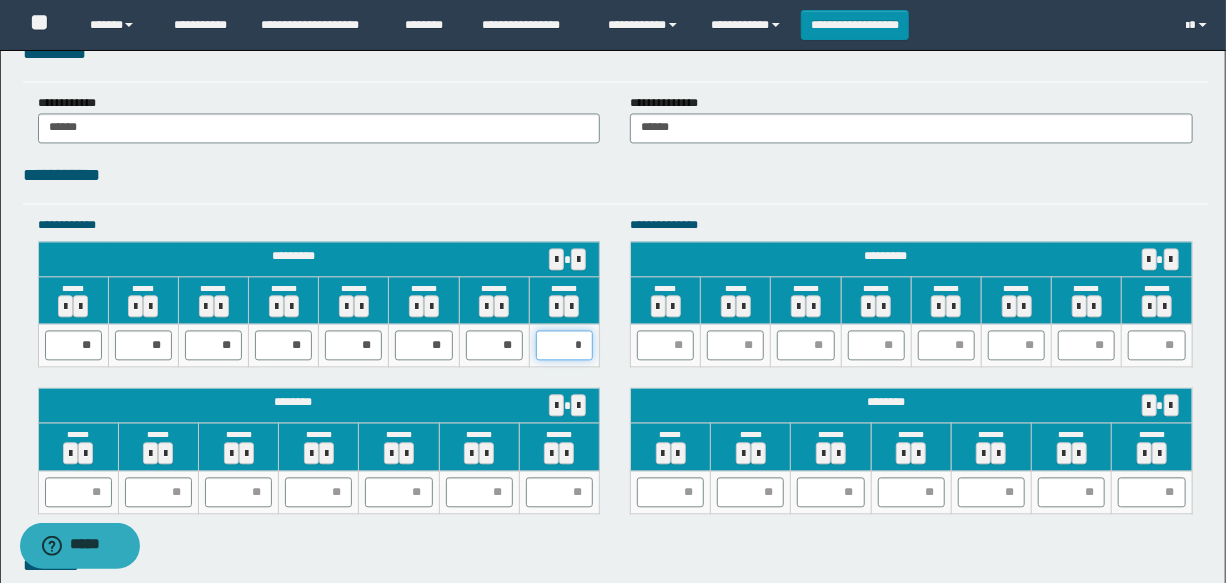type on "**" 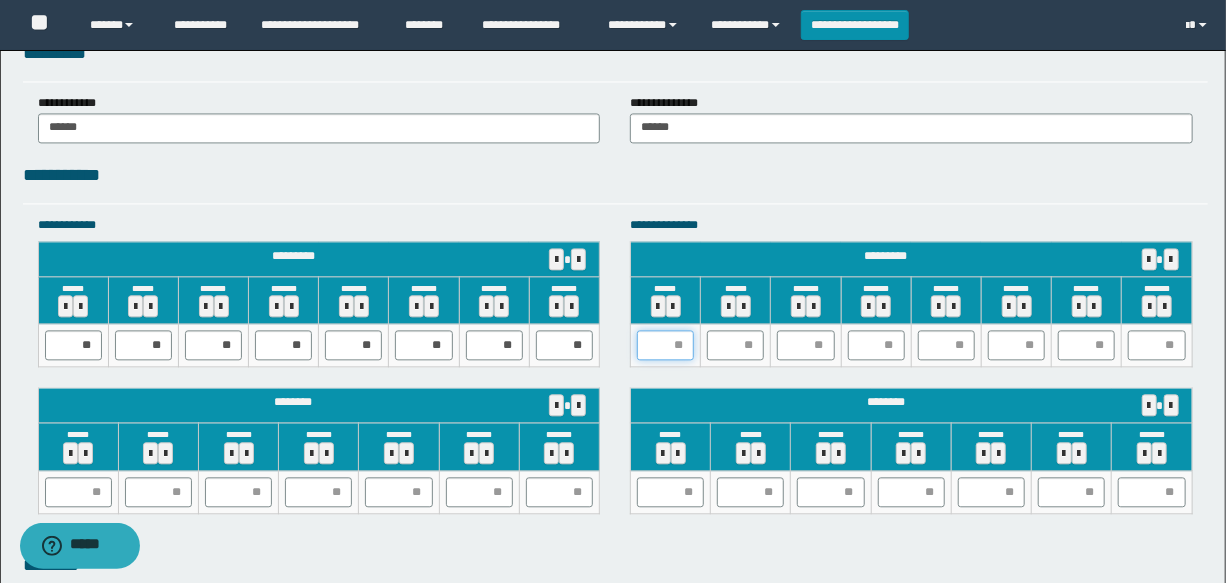 click at bounding box center [665, 345] 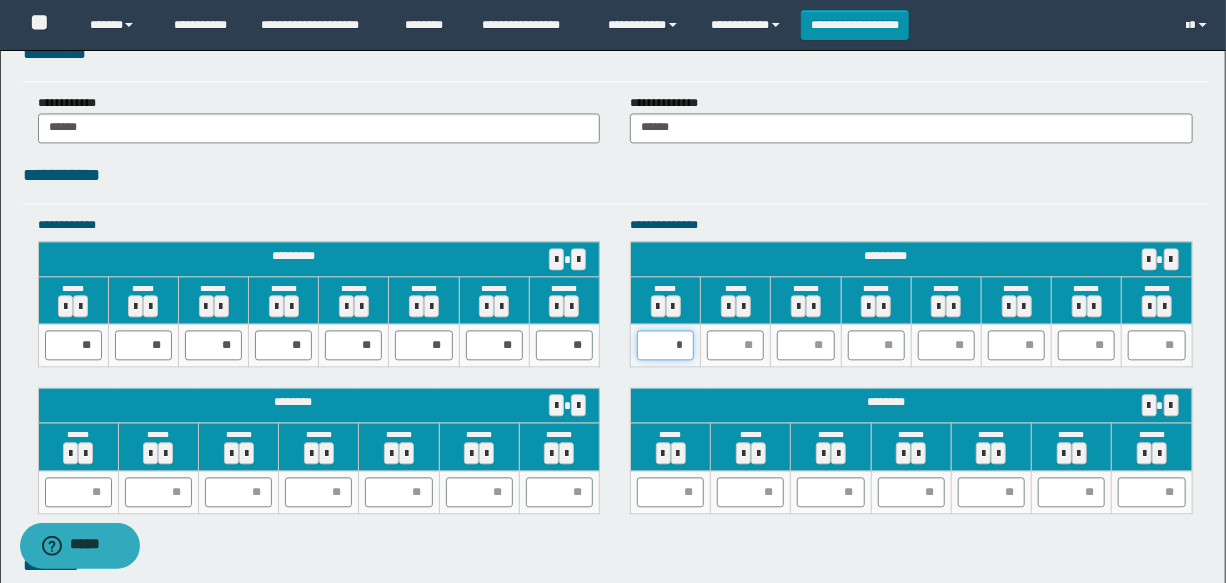 type on "**" 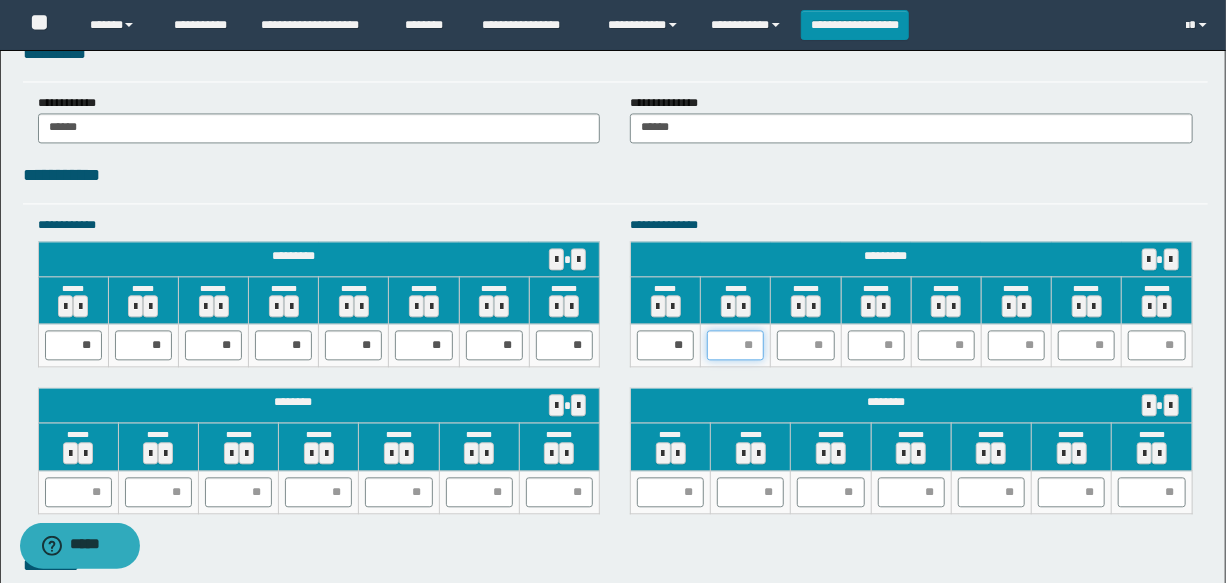 click at bounding box center [735, 345] 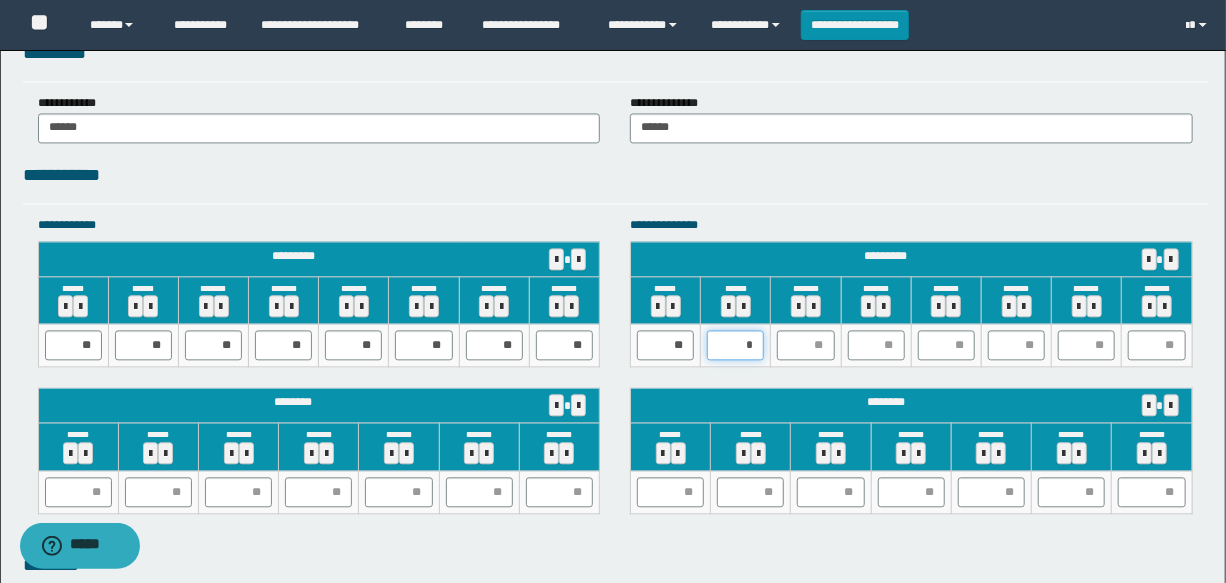 type on "**" 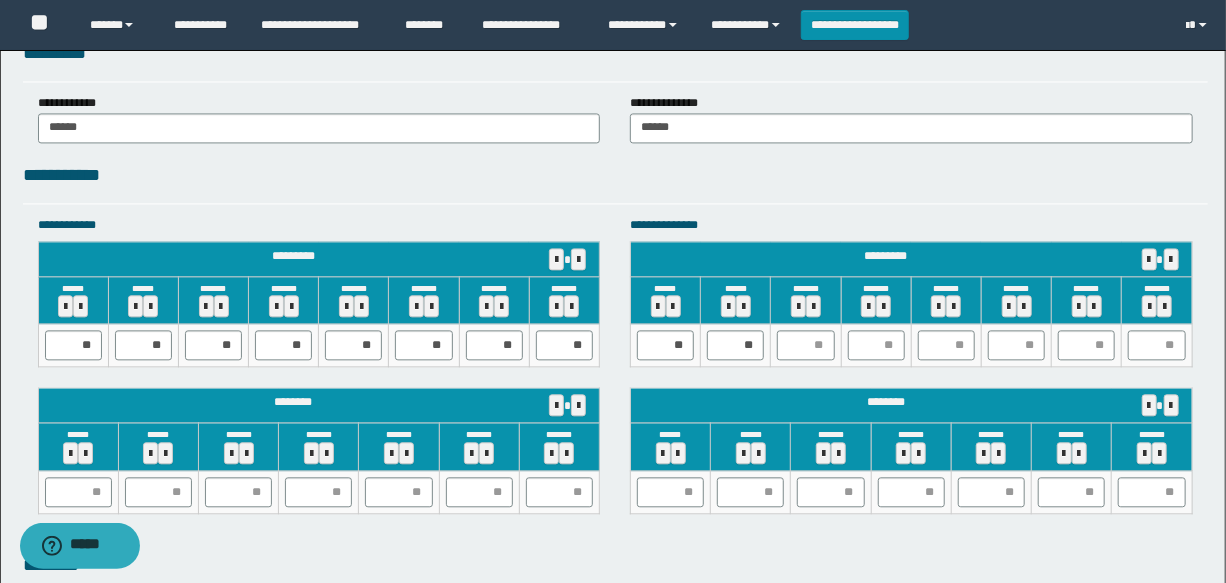 click at bounding box center [806, 345] 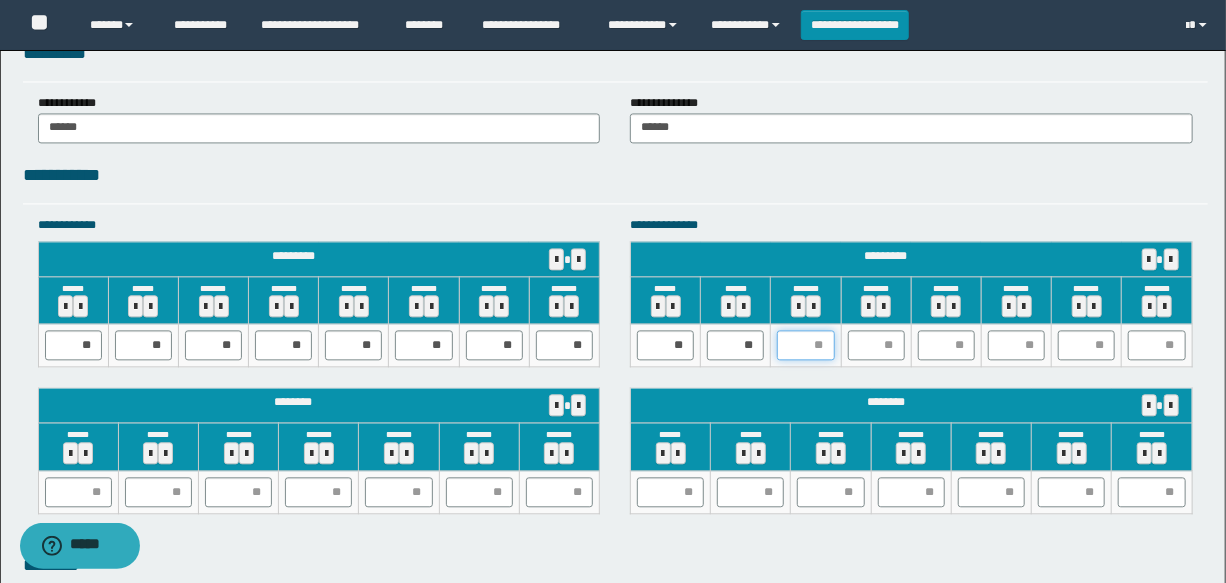 click at bounding box center (805, 345) 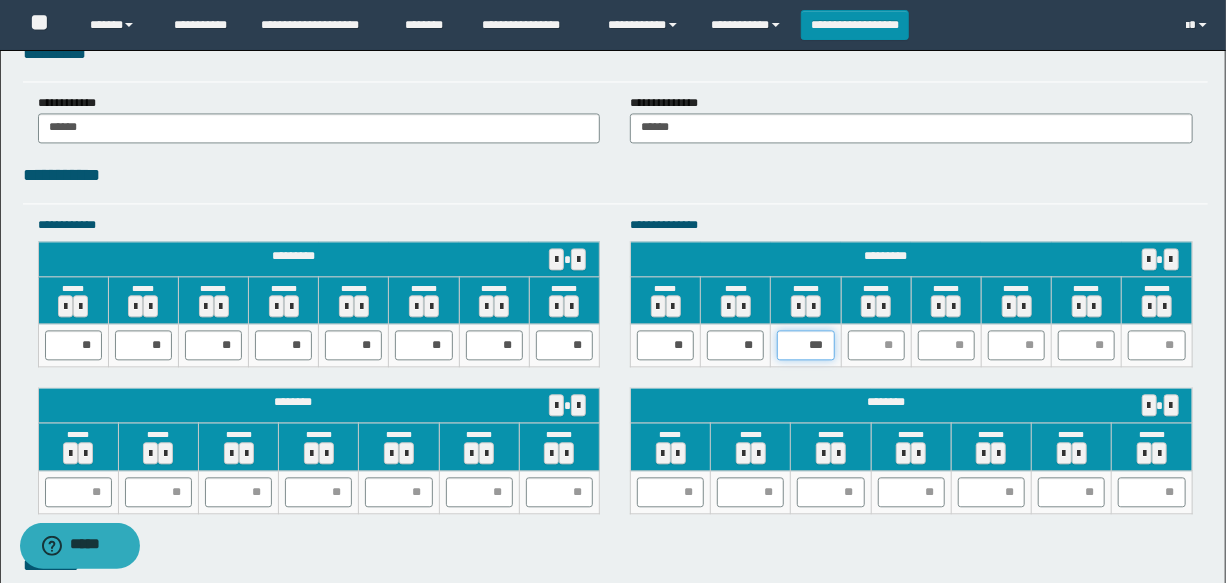 type on "**" 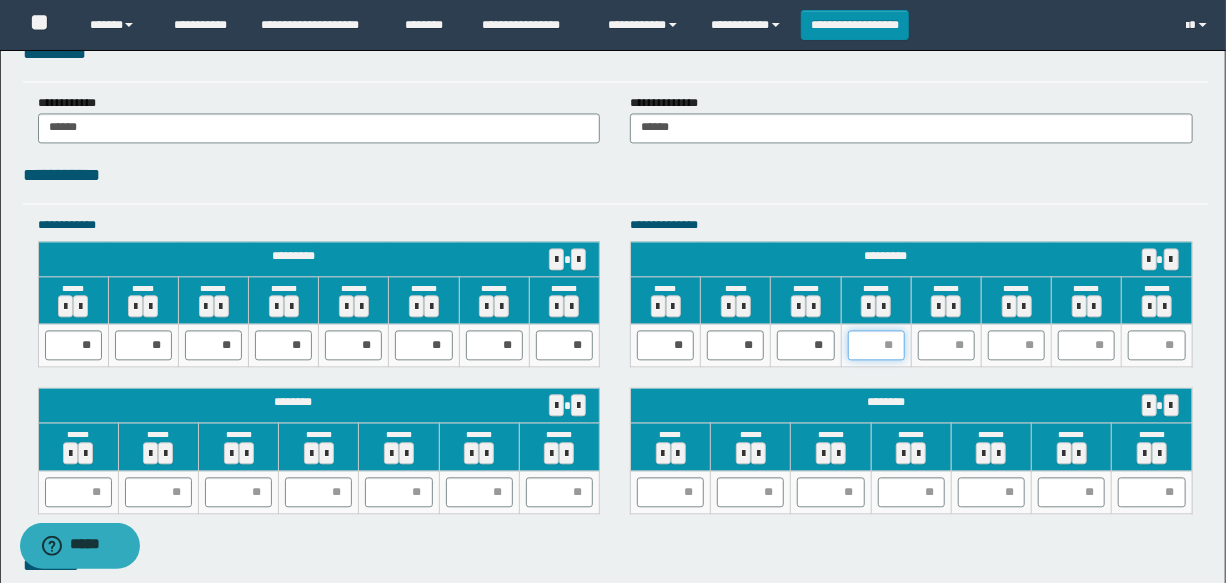 click at bounding box center (876, 345) 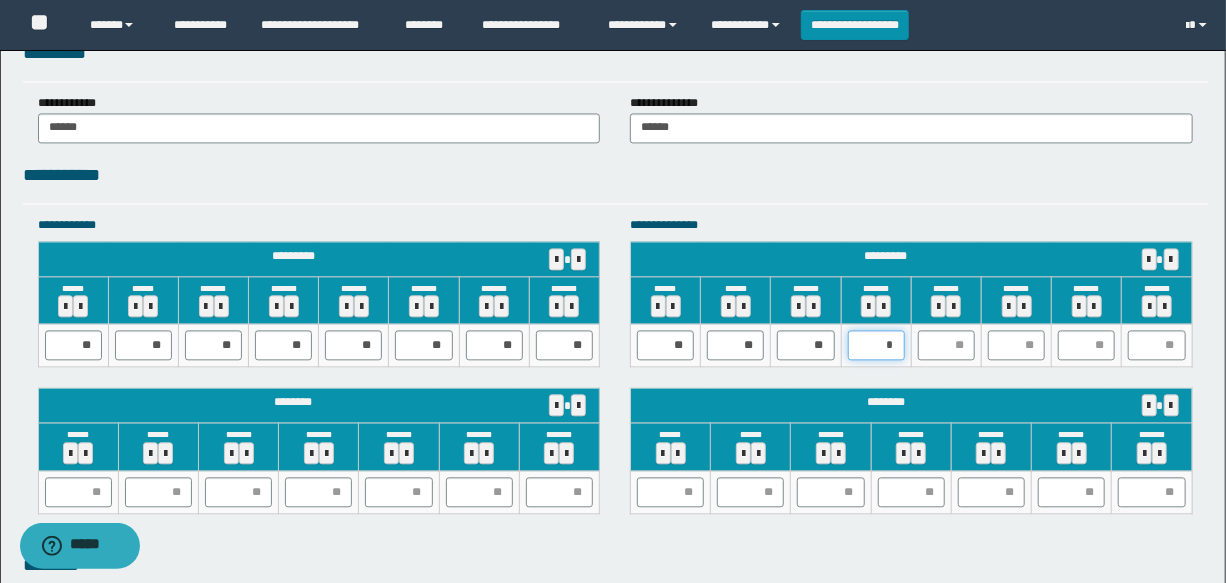 type on "**" 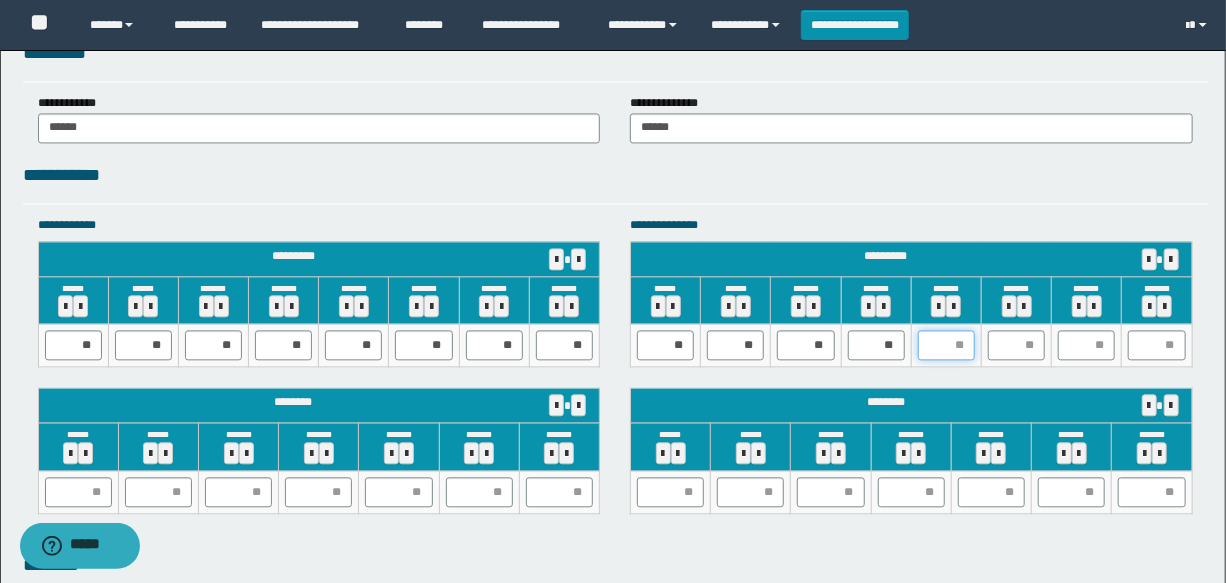 click at bounding box center [946, 345] 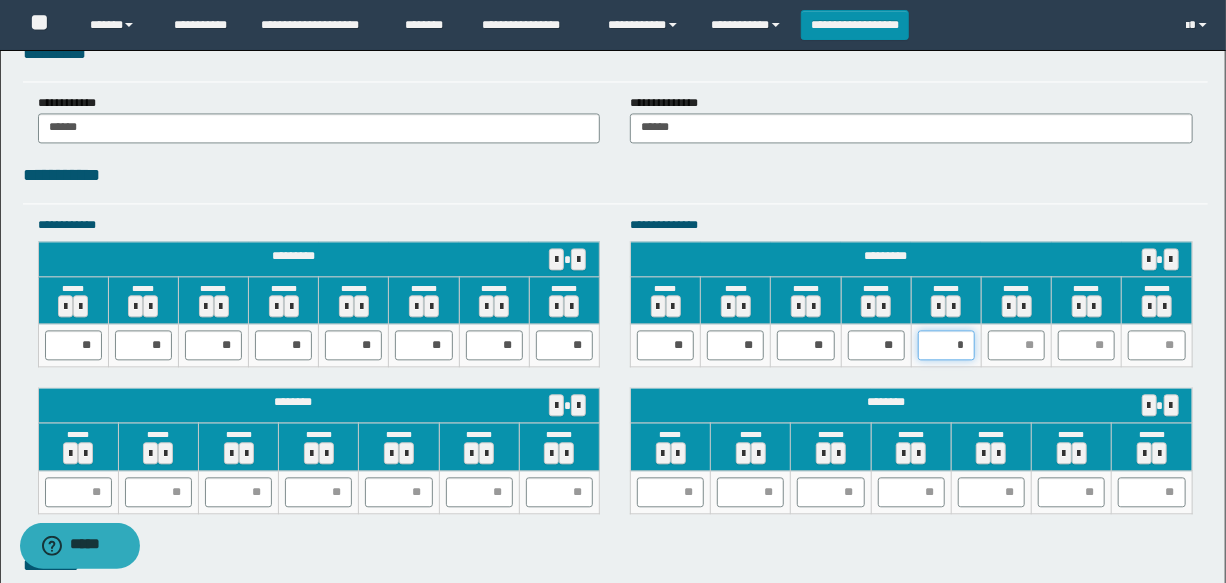 type on "**" 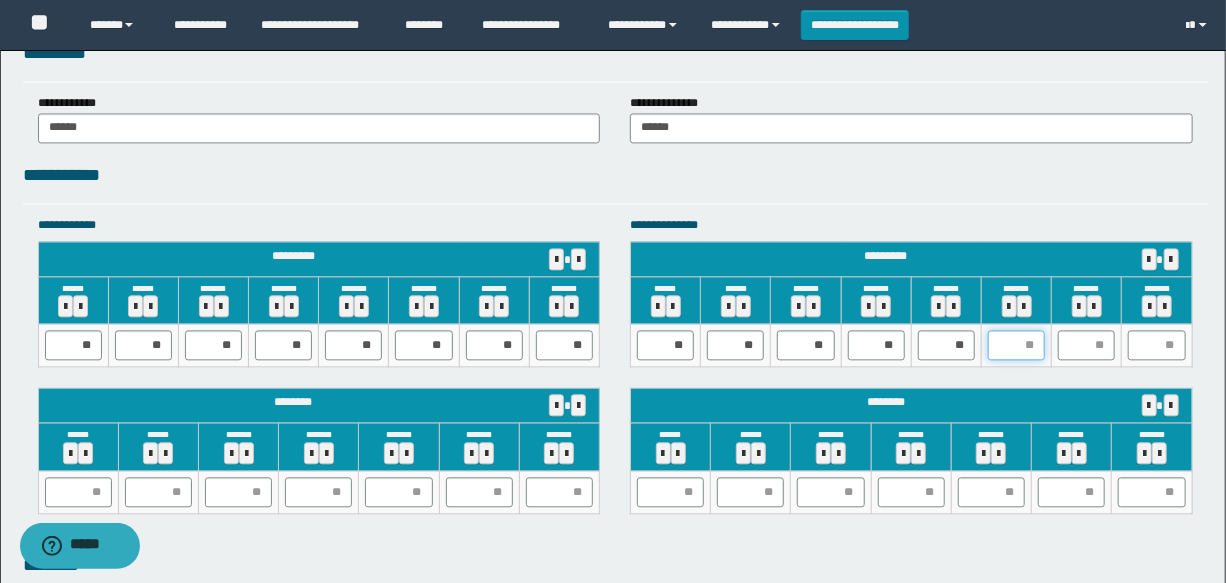 click at bounding box center [1016, 345] 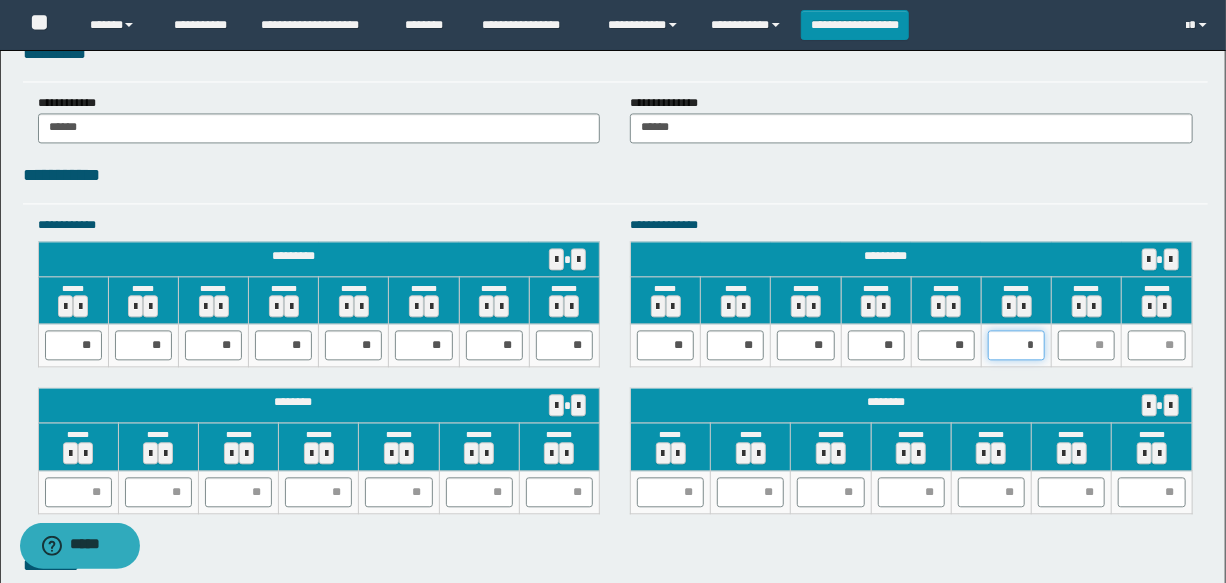 type on "**" 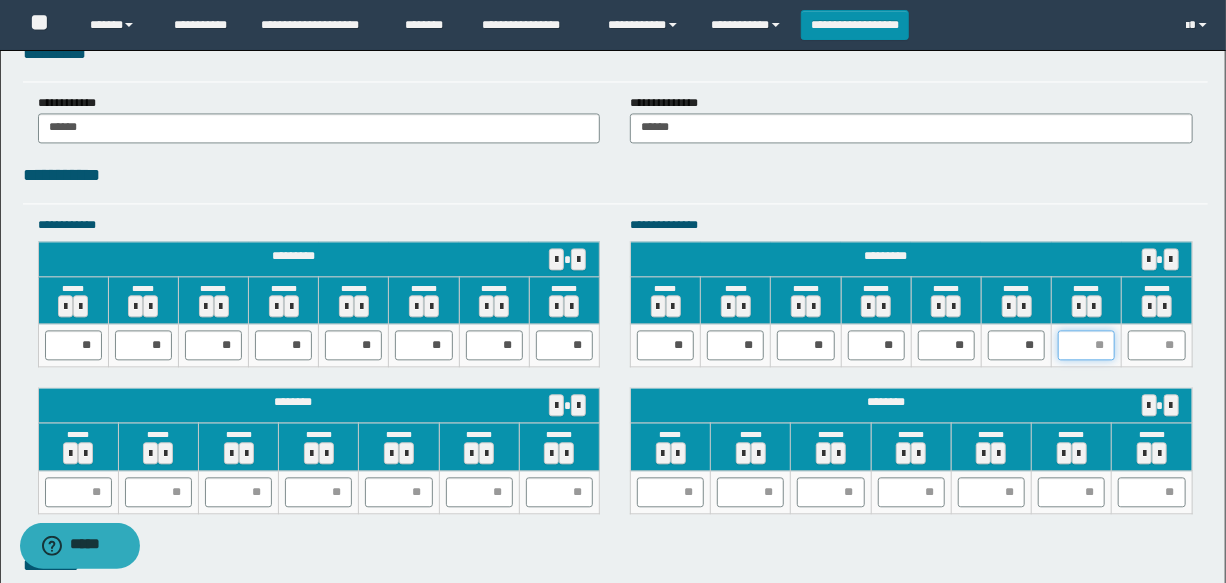 click at bounding box center [1086, 345] 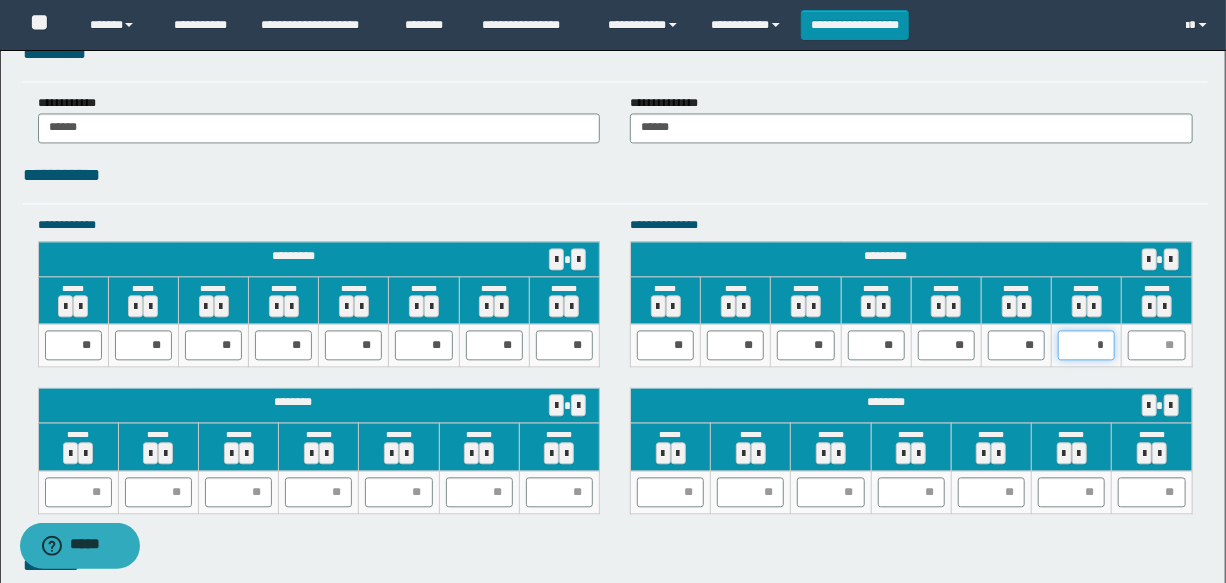 type on "**" 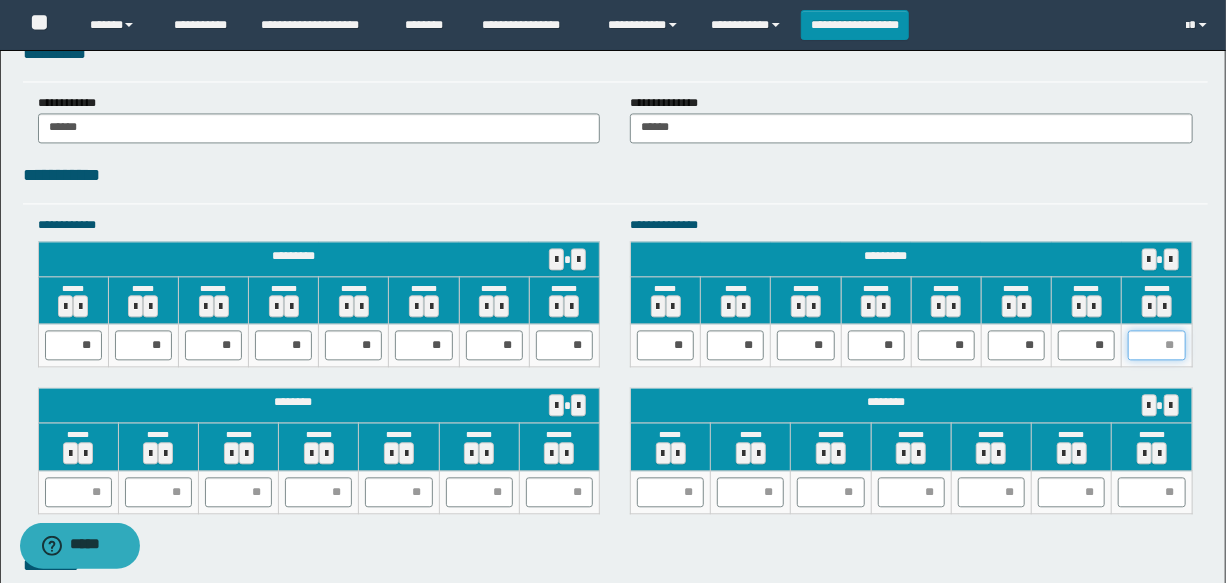 click at bounding box center [1156, 345] 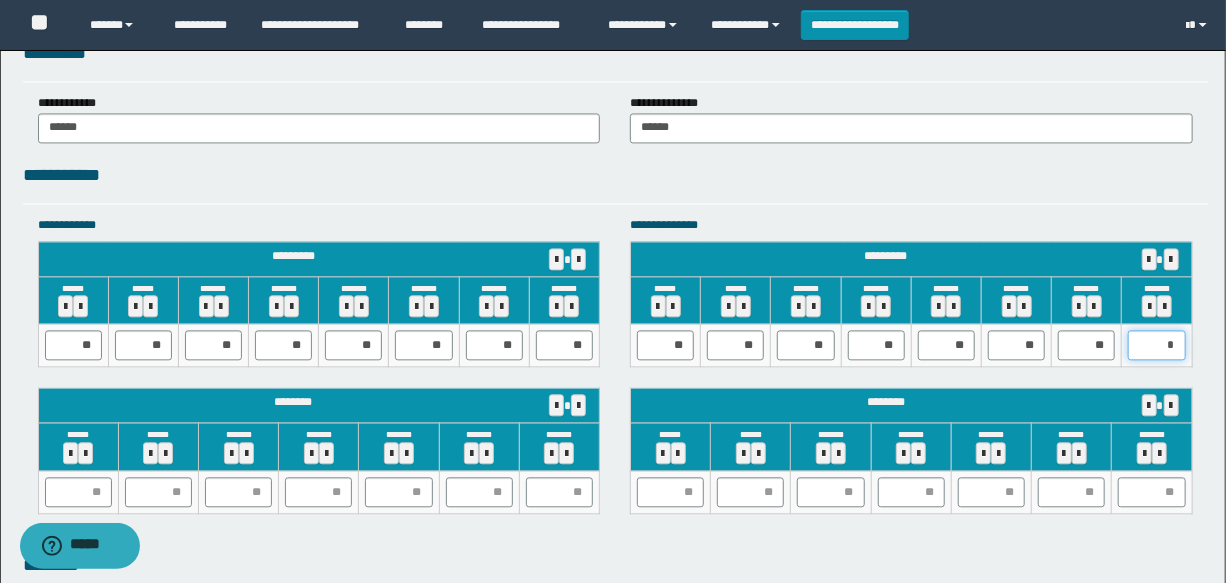 type on "**" 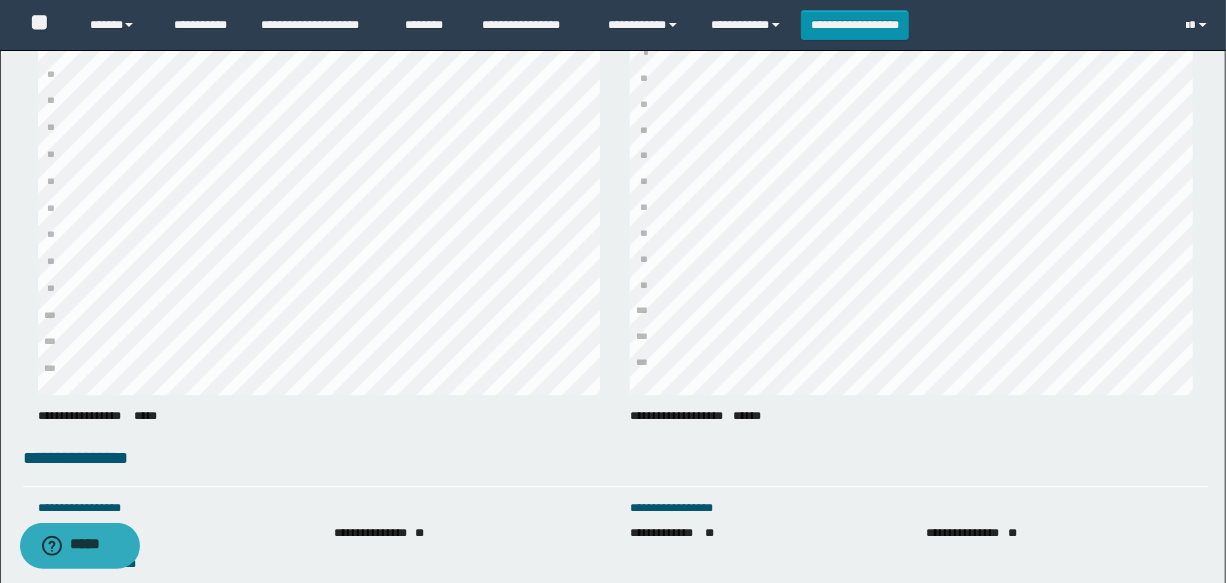 scroll, scrollTop: 2727, scrollLeft: 0, axis: vertical 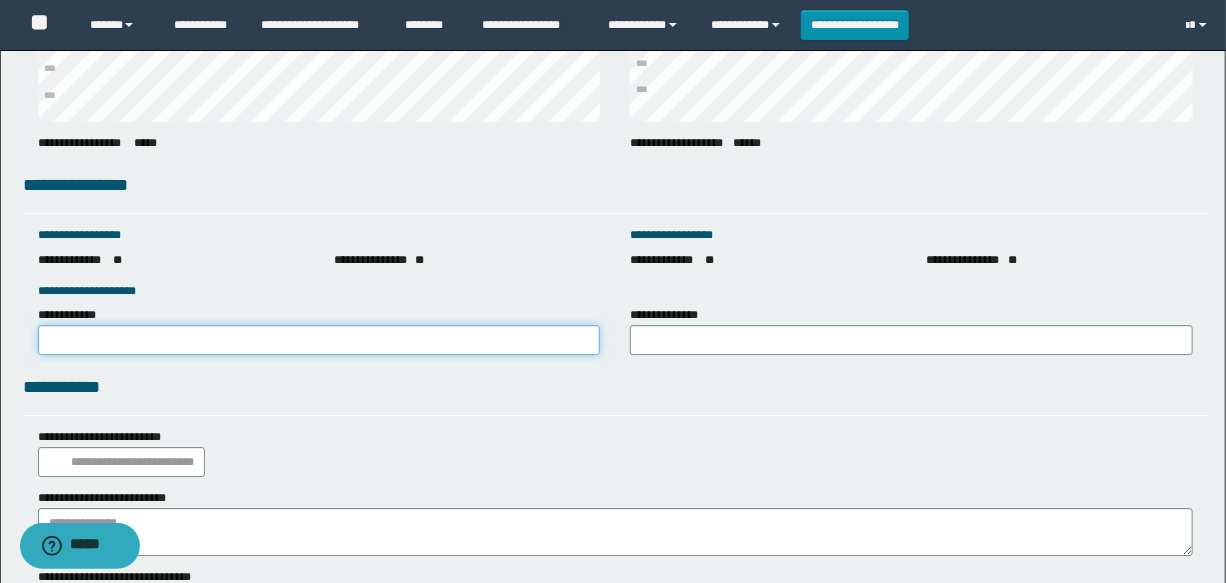 click on "**********" at bounding box center [319, 340] 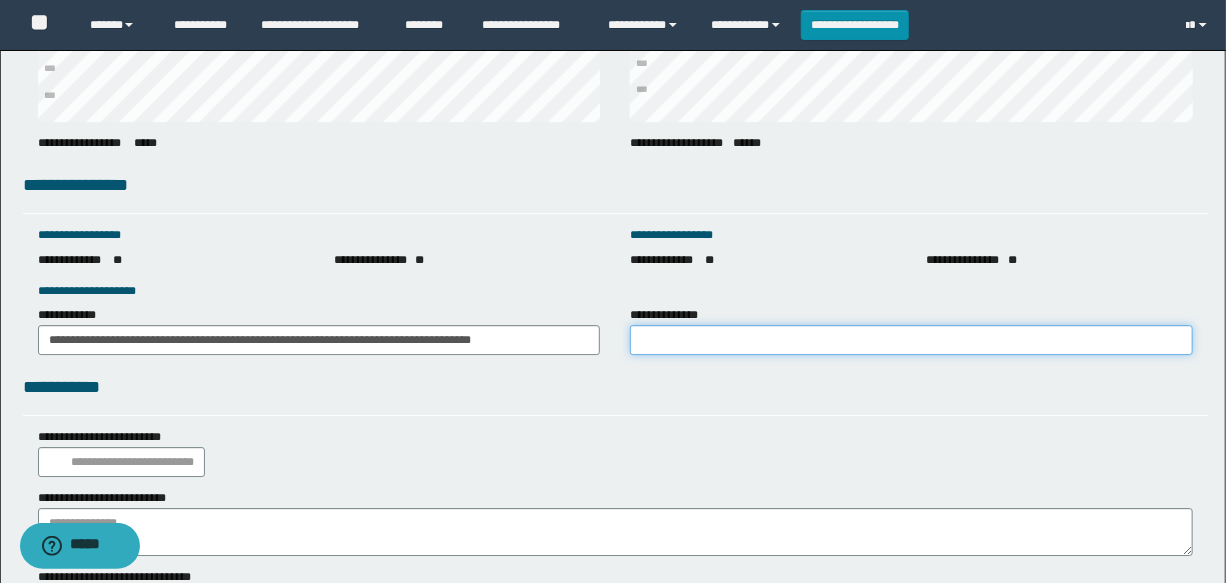 click on "**********" at bounding box center [911, 340] 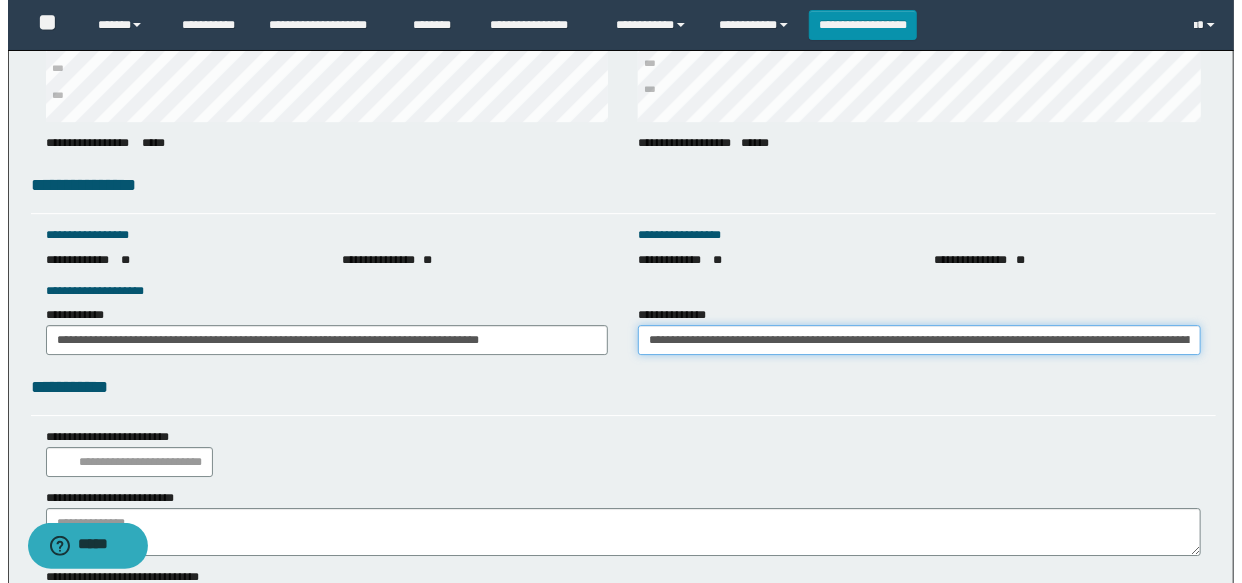 scroll, scrollTop: 2929, scrollLeft: 0, axis: vertical 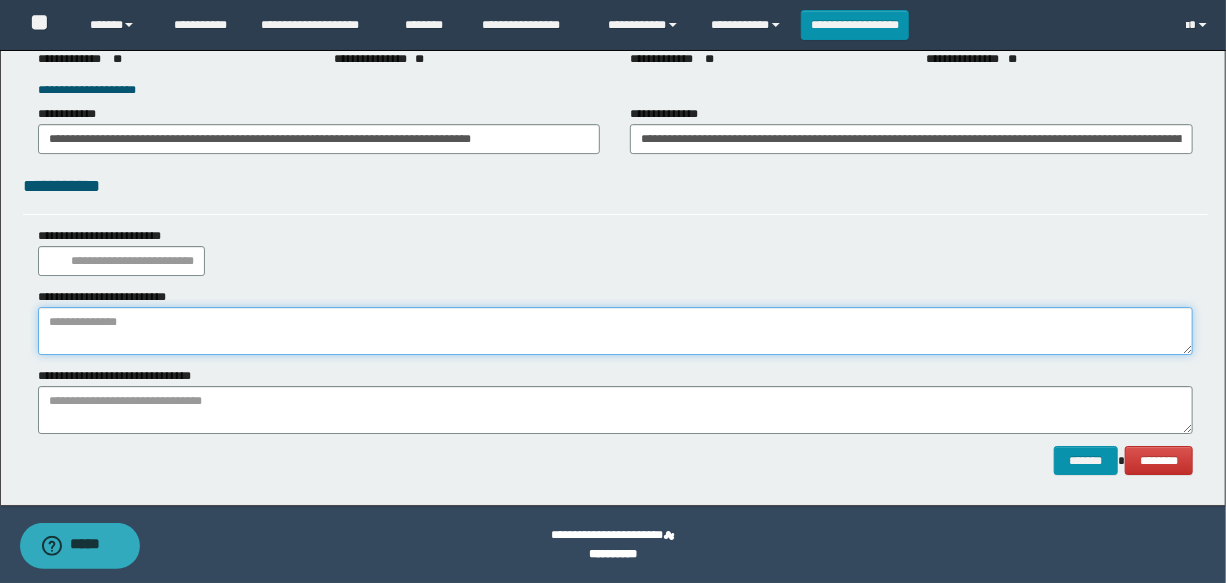 paste on "**********" 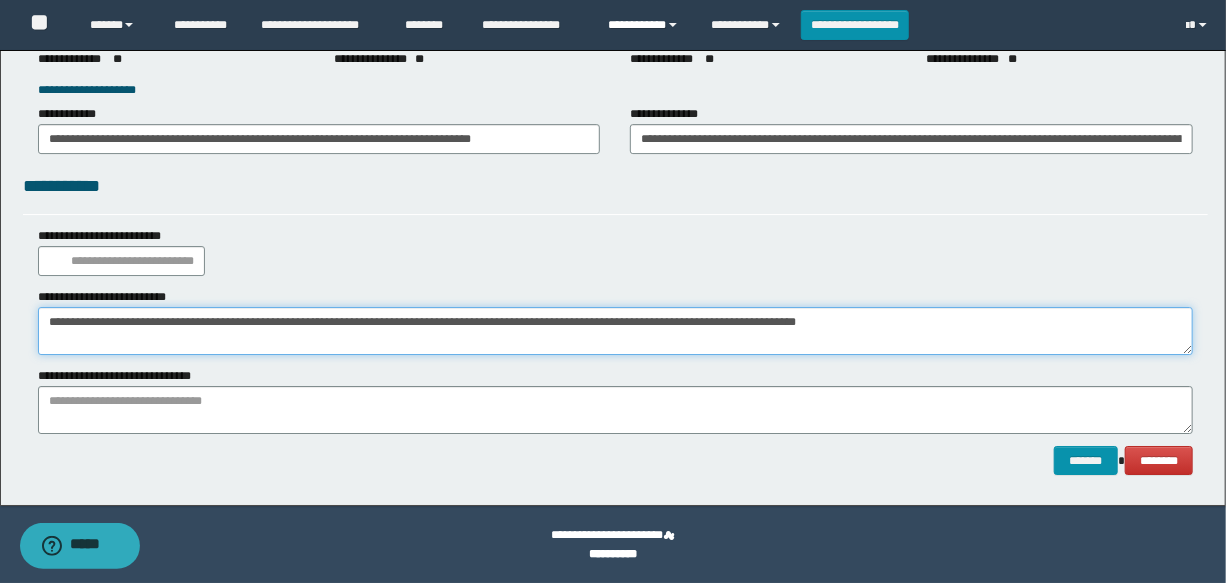 type on "**********" 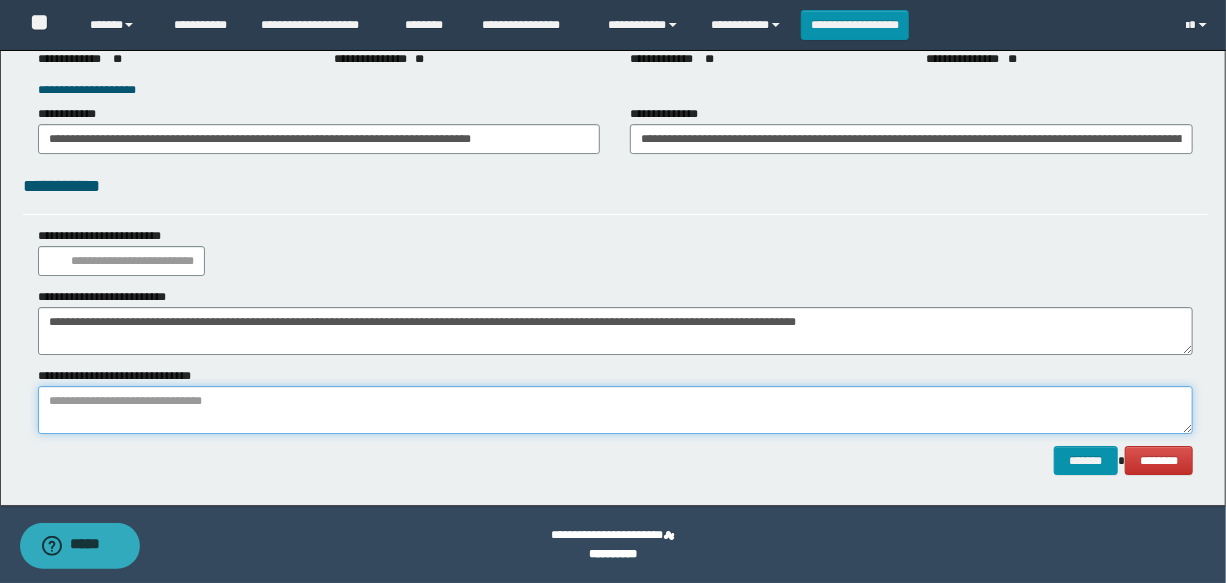 paste on "**********" 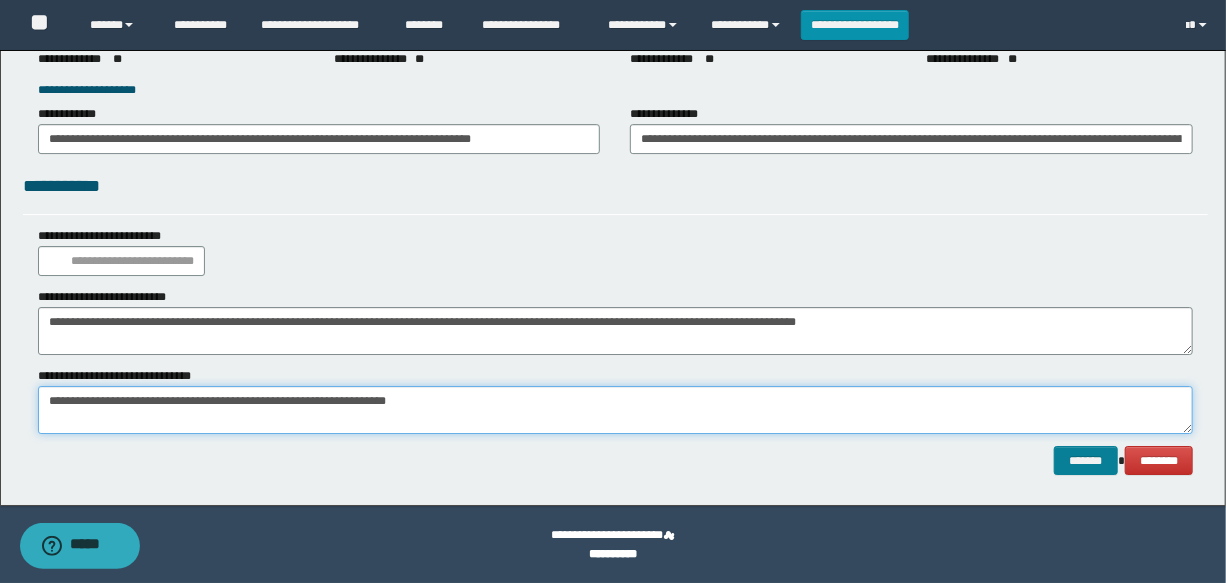 type on "**********" 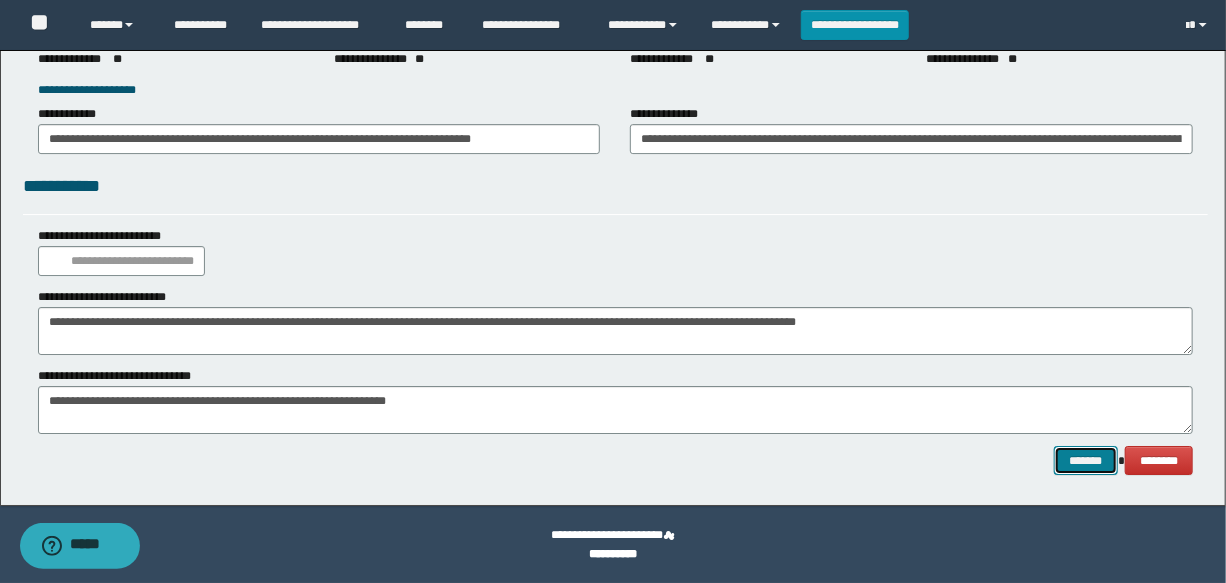 click on "*******" at bounding box center [1086, 461] 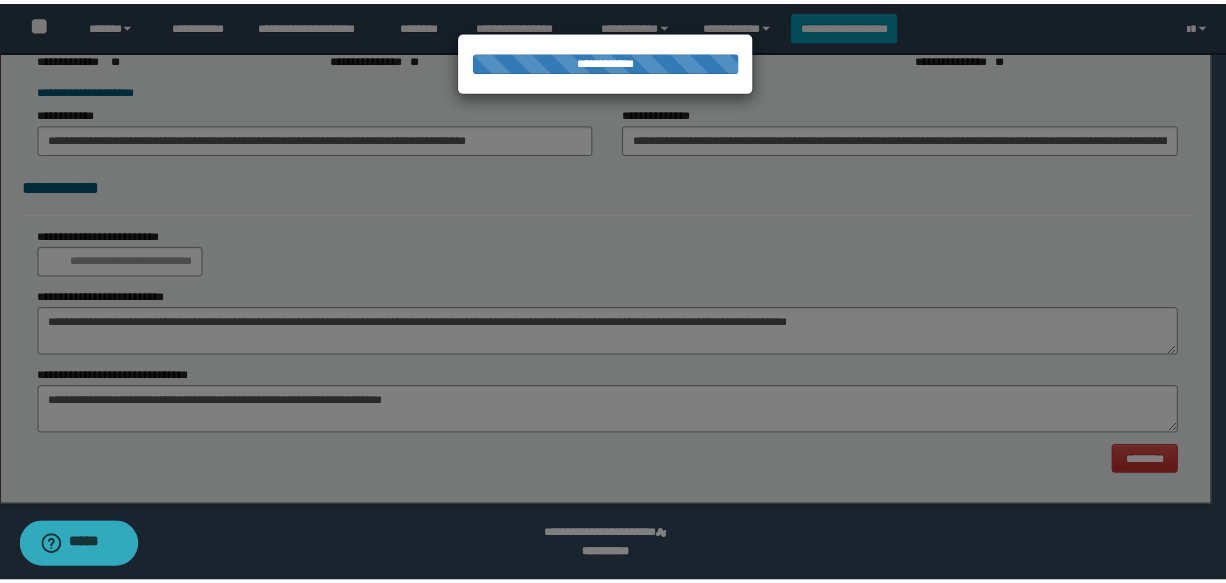 scroll, scrollTop: 0, scrollLeft: 0, axis: both 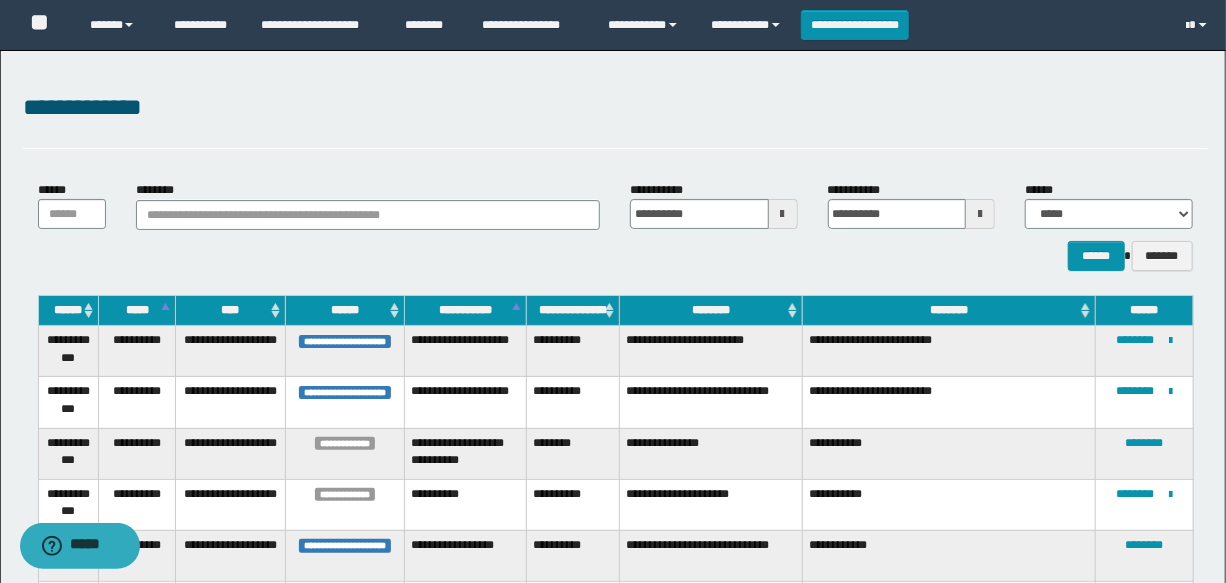click at bounding box center [783, 214] 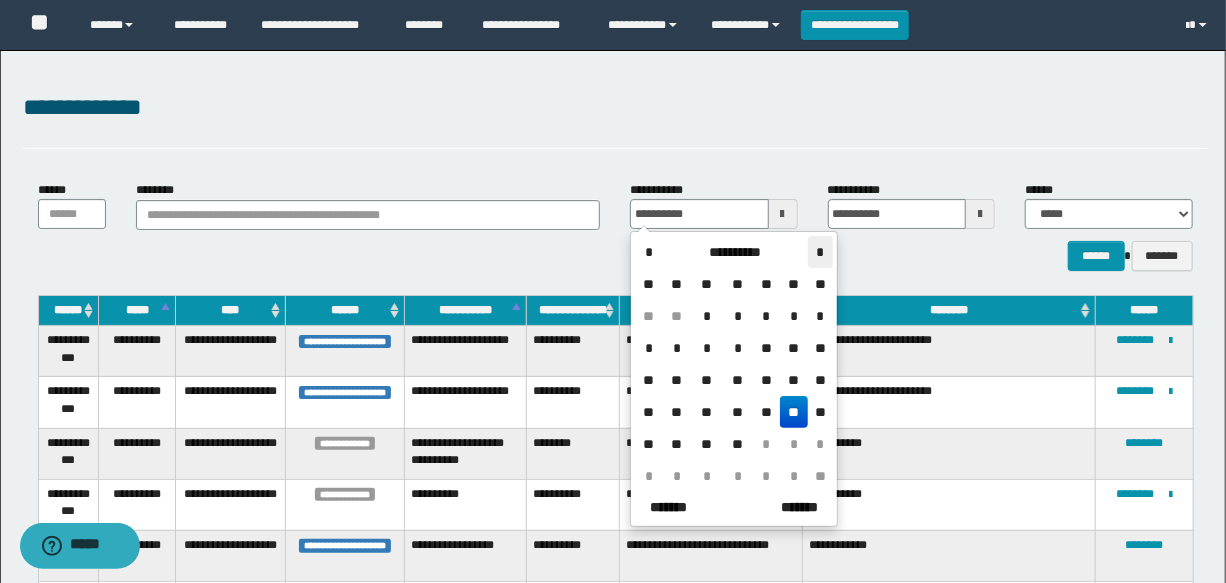 click on "*" at bounding box center [820, 252] 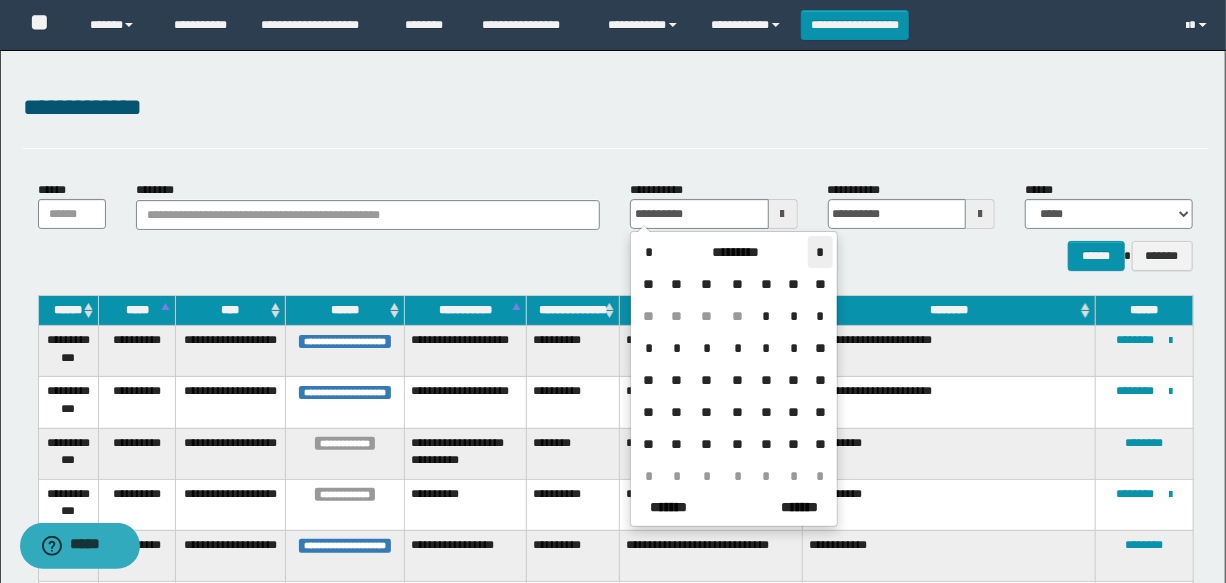 click on "*" at bounding box center (820, 252) 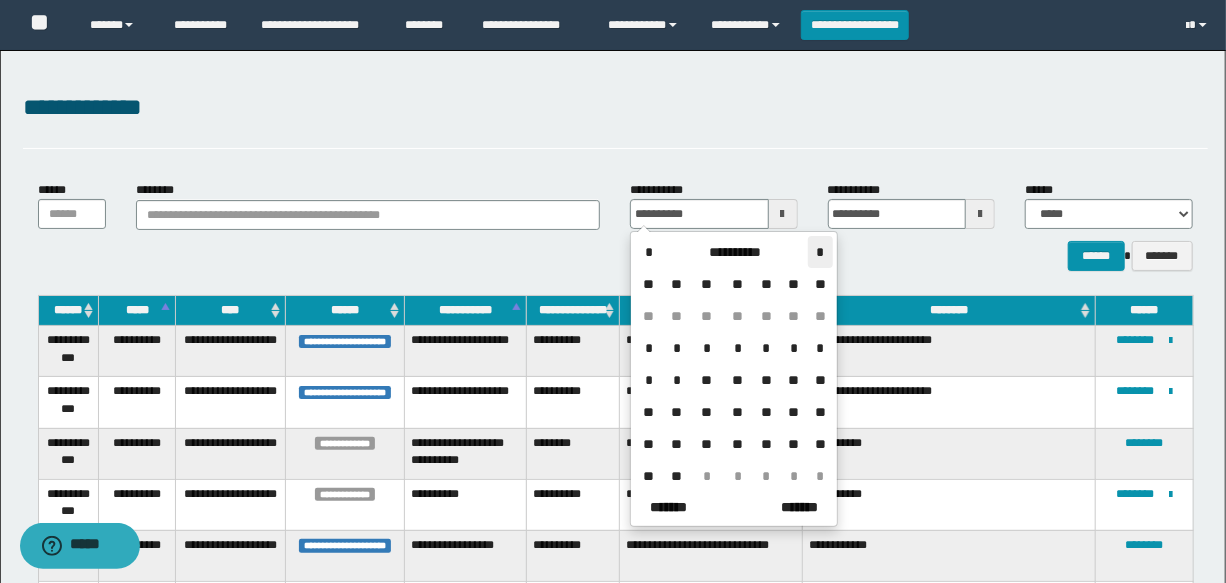 click on "*" at bounding box center [820, 252] 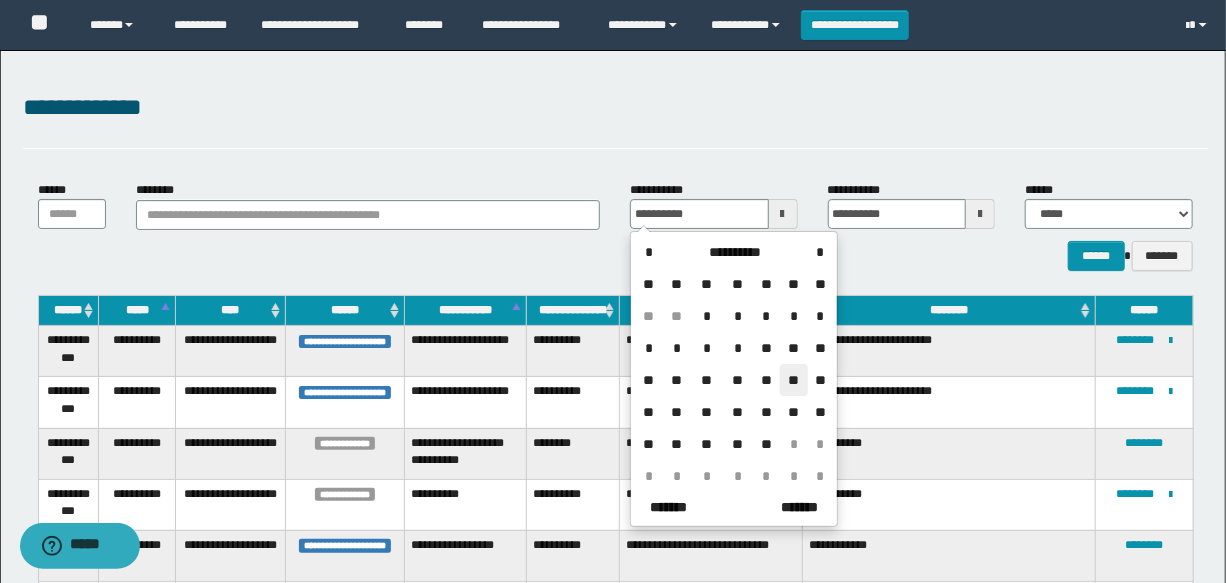 click on "**" at bounding box center [794, 380] 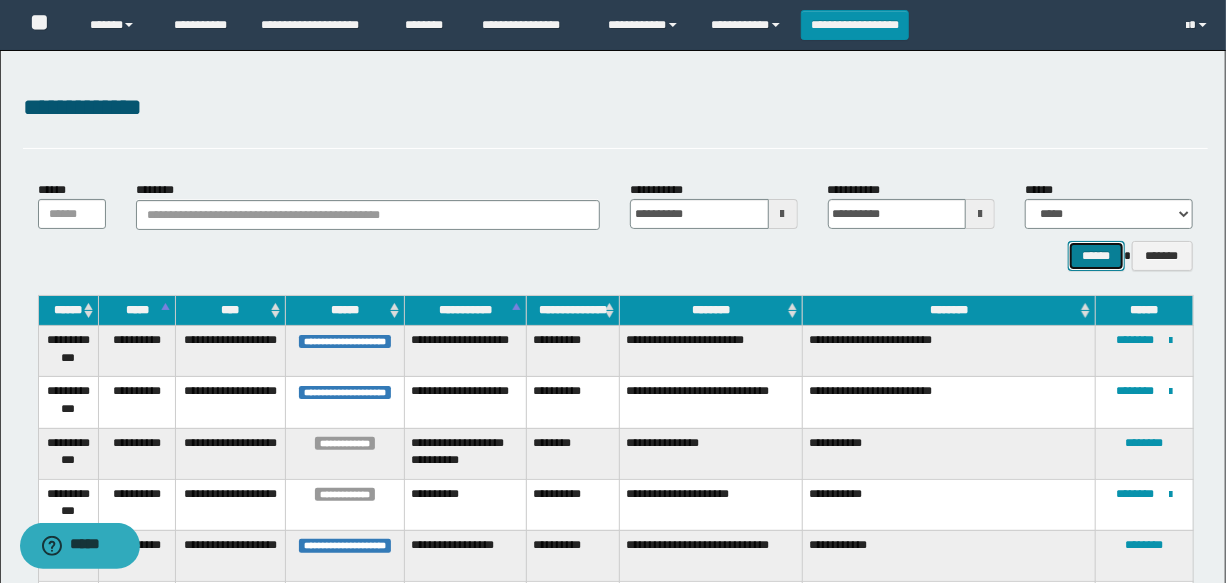 click on "******" at bounding box center (1096, 256) 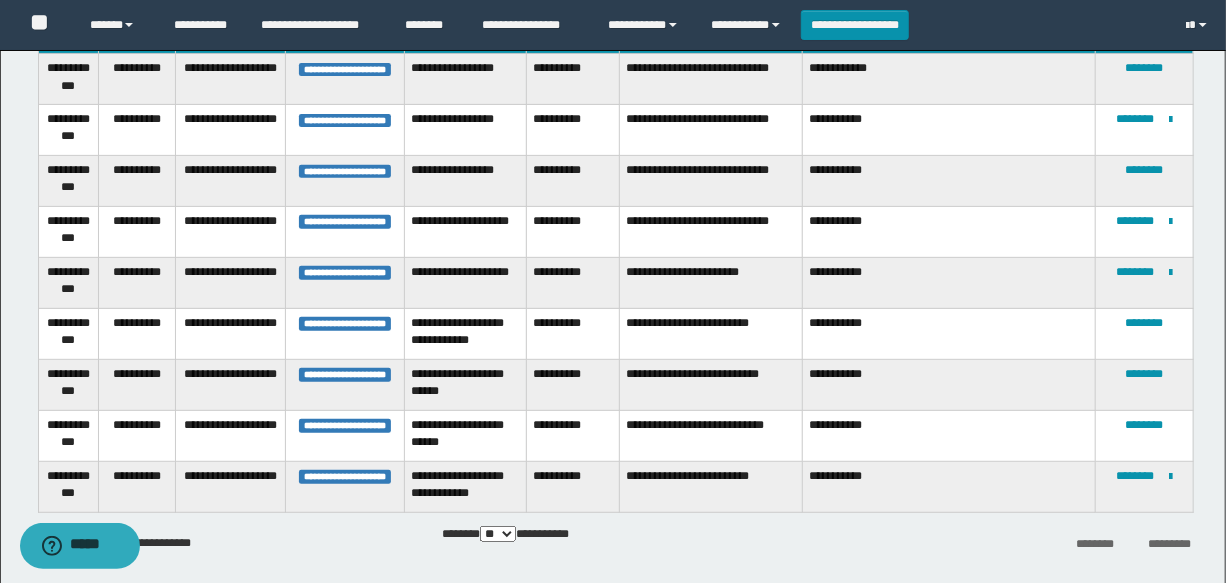 scroll, scrollTop: 181, scrollLeft: 0, axis: vertical 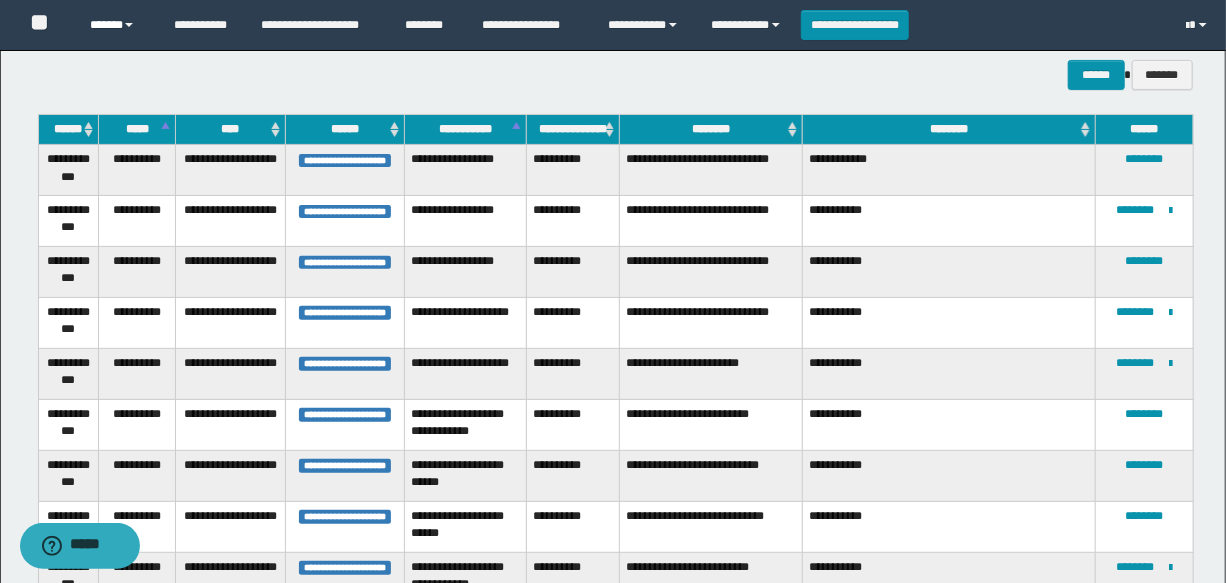 click at bounding box center (129, 25) 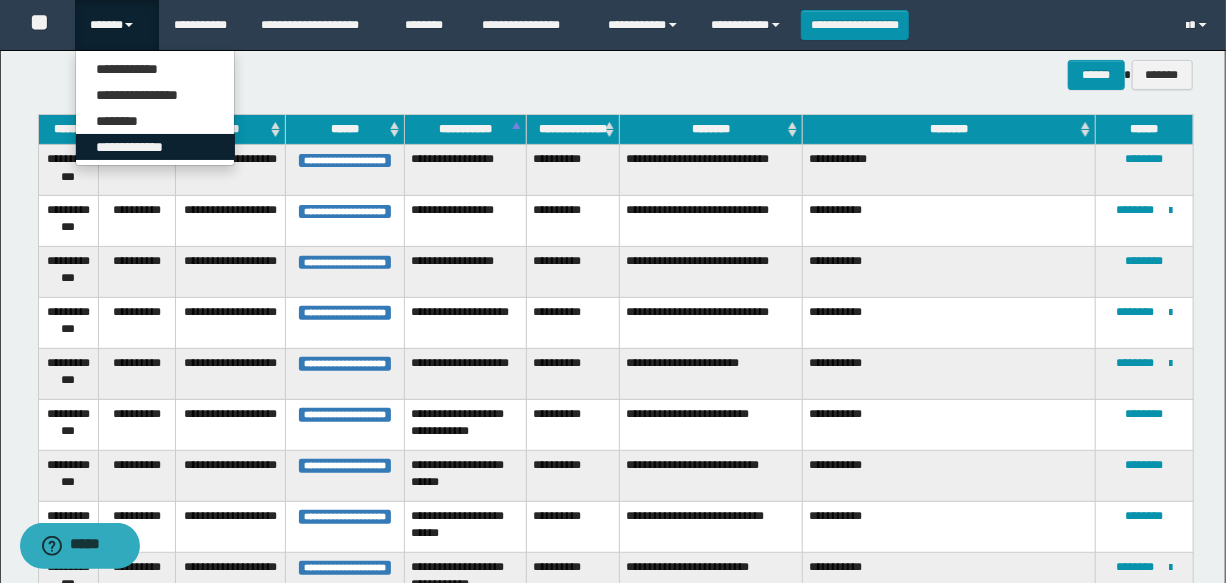 click on "**********" at bounding box center (155, 147) 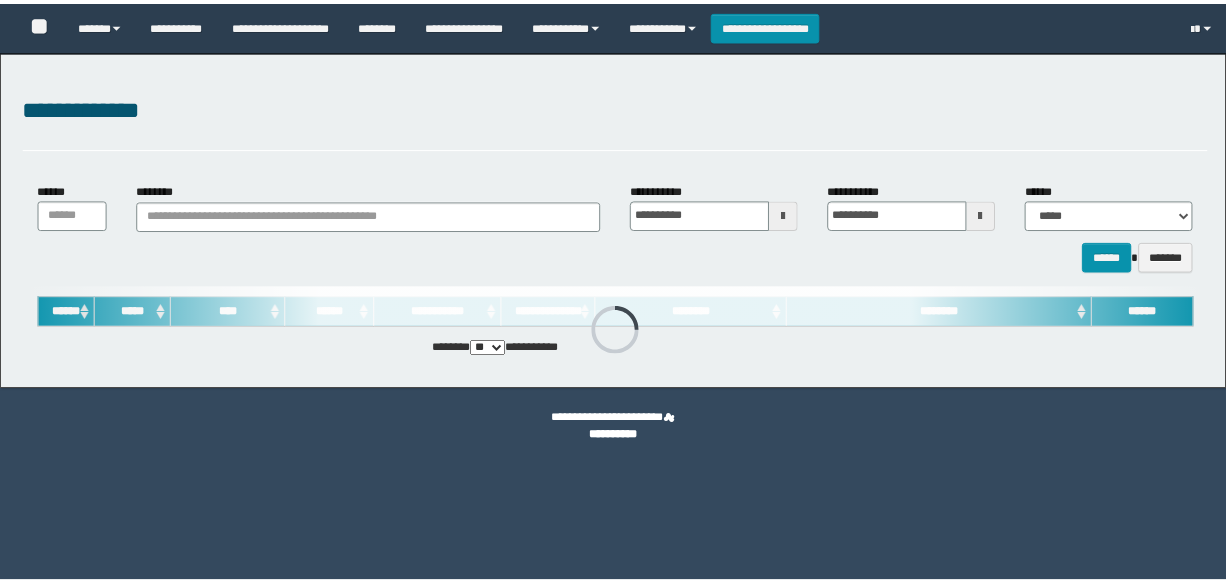 scroll, scrollTop: 0, scrollLeft: 0, axis: both 